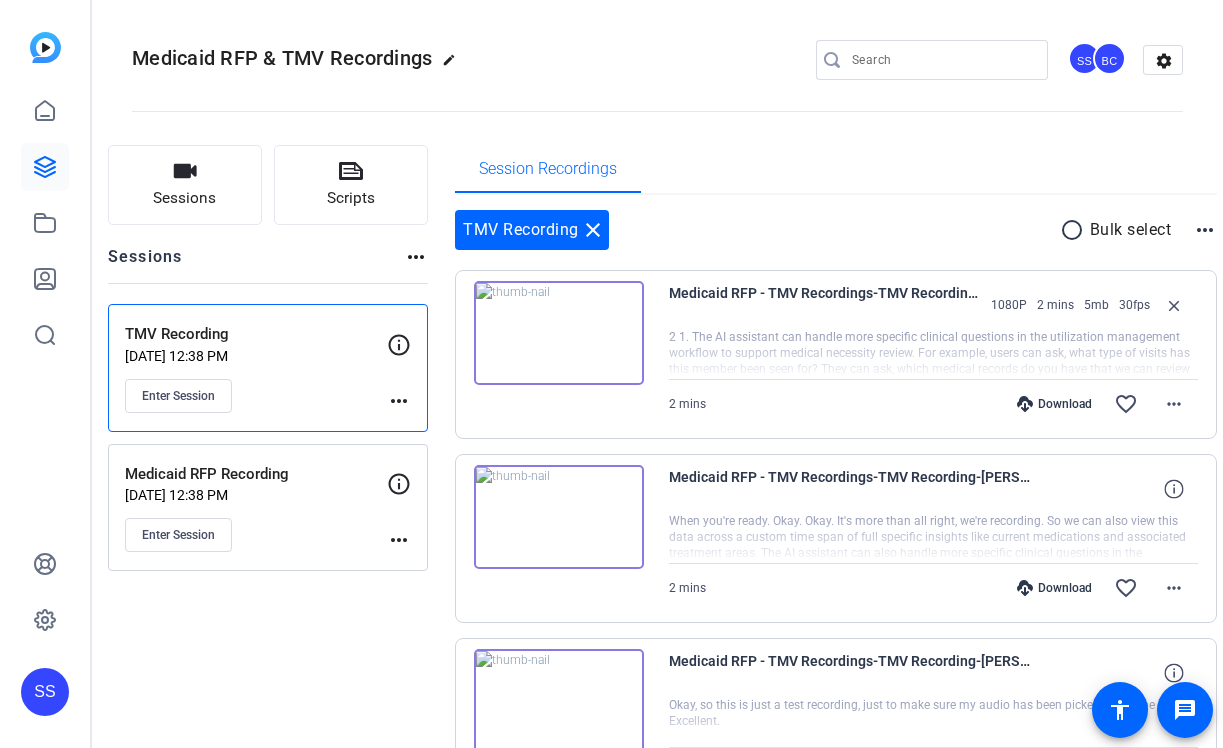 scroll, scrollTop: 0, scrollLeft: 0, axis: both 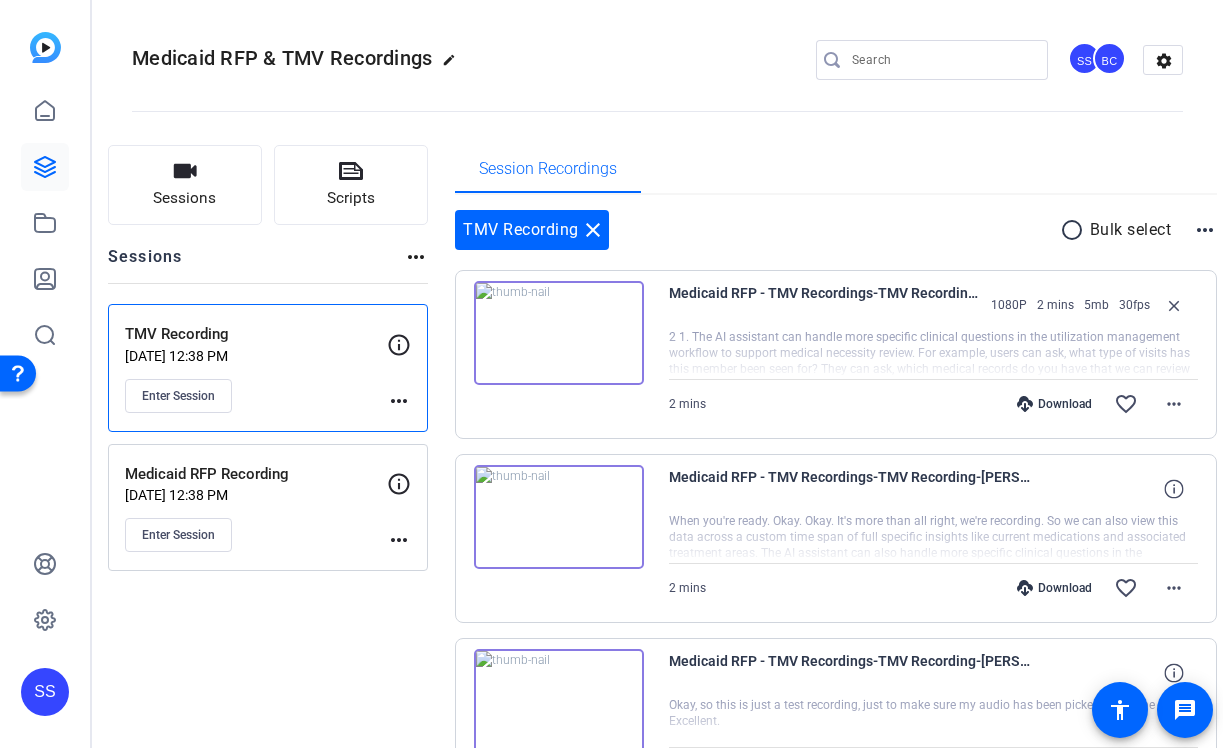 click on "SS" 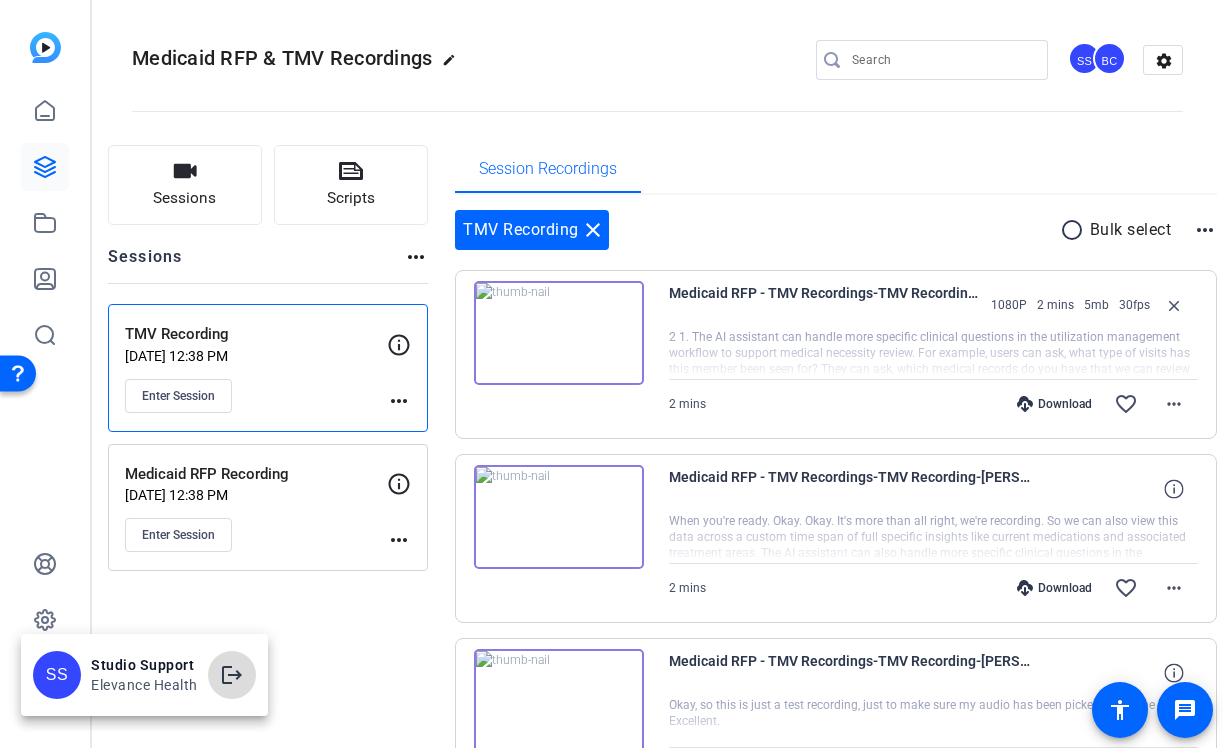 click on "logout" at bounding box center [232, 675] 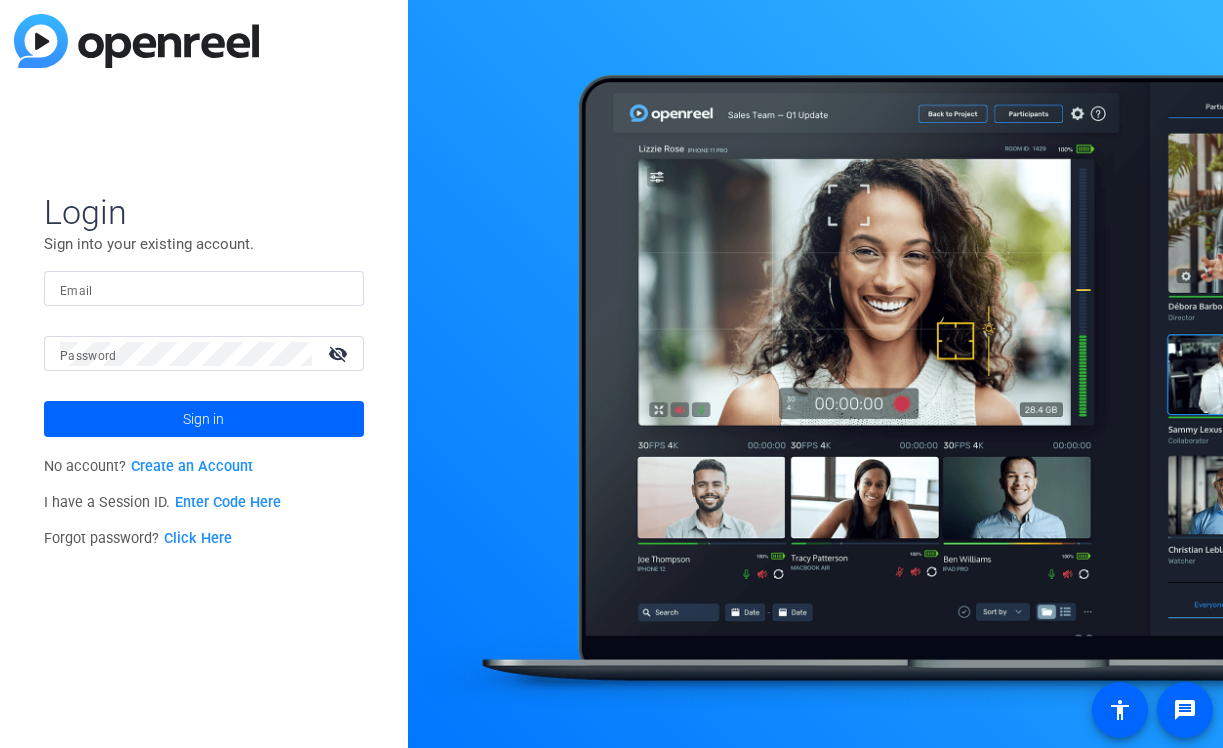 scroll, scrollTop: 0, scrollLeft: 0, axis: both 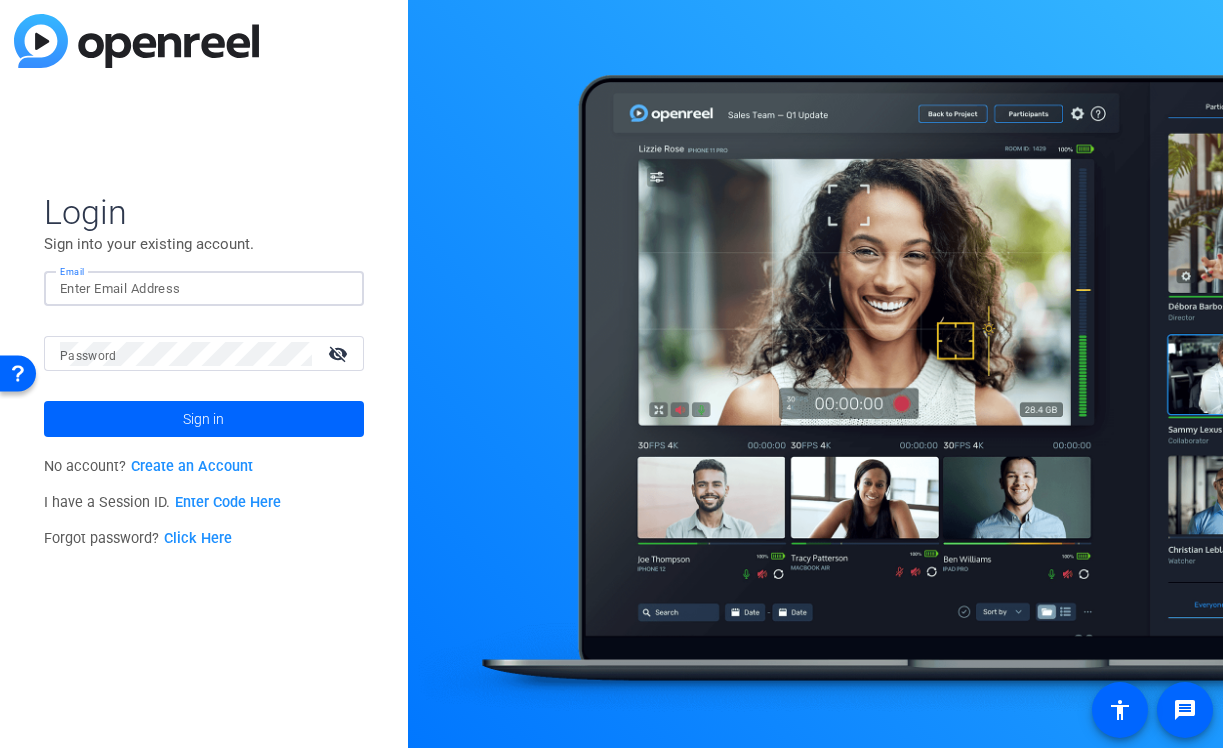 click 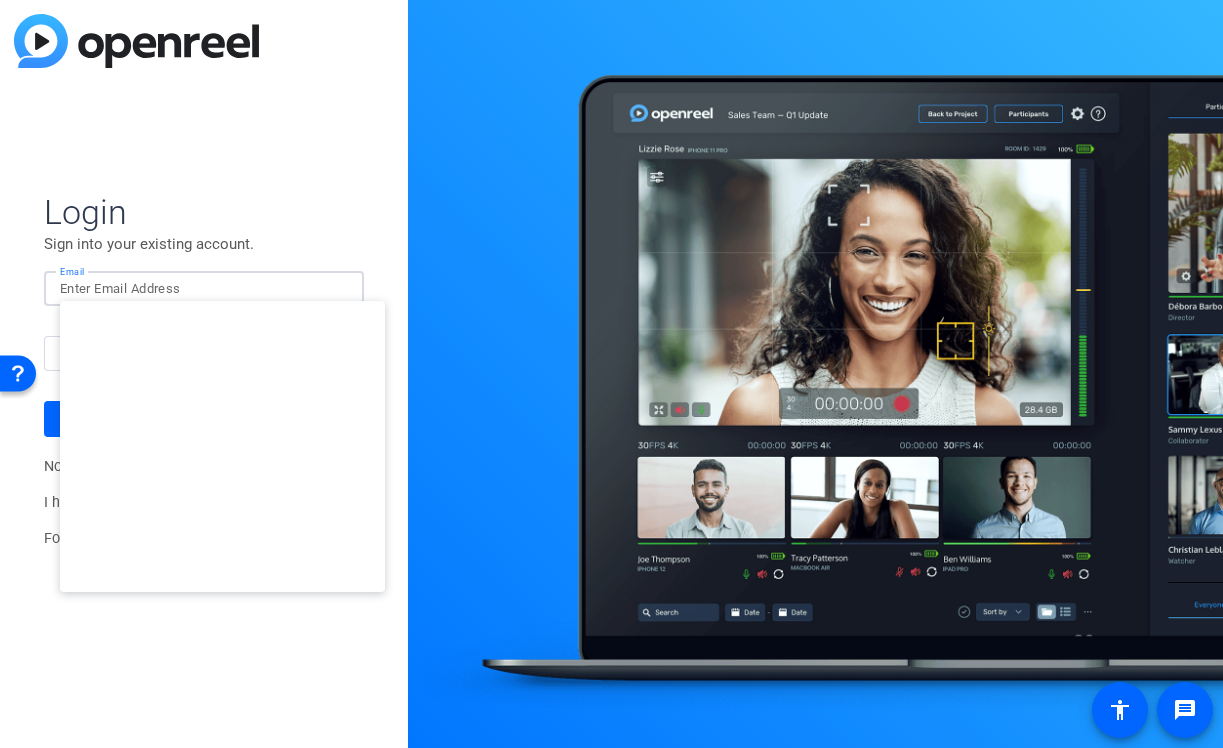 type on "studiosupport+1@openreel.com" 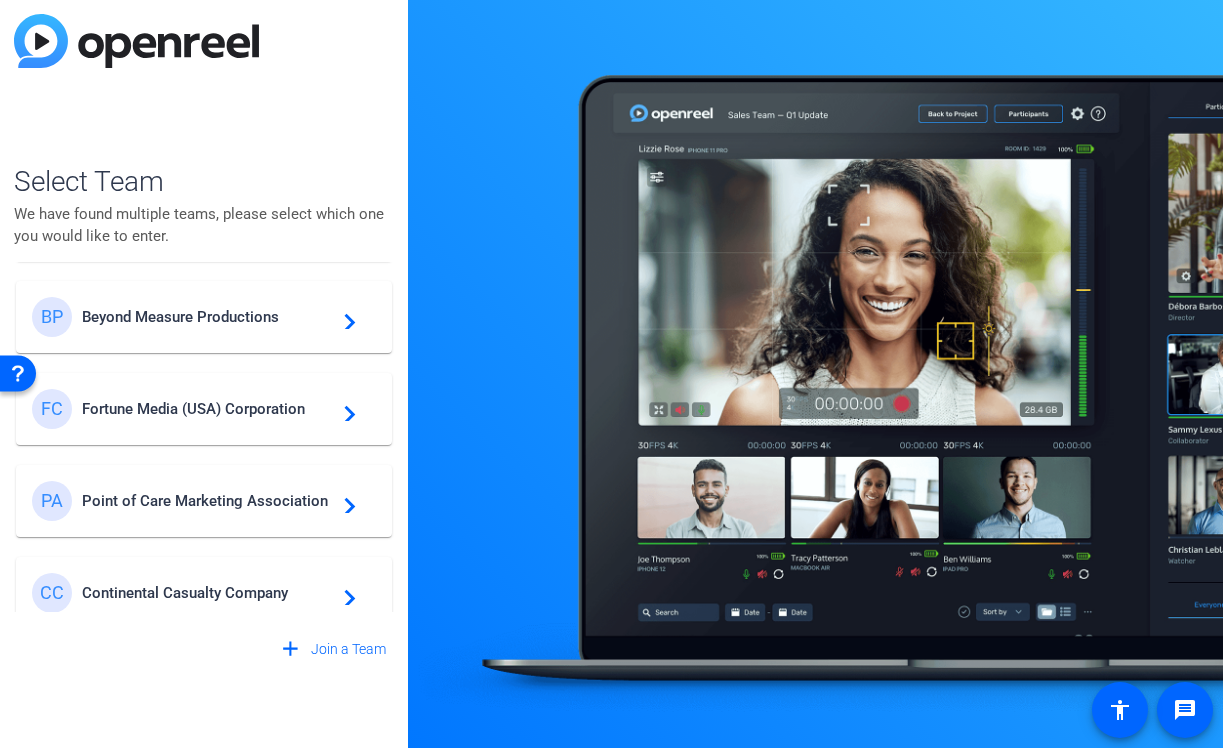 scroll, scrollTop: 658, scrollLeft: 0, axis: vertical 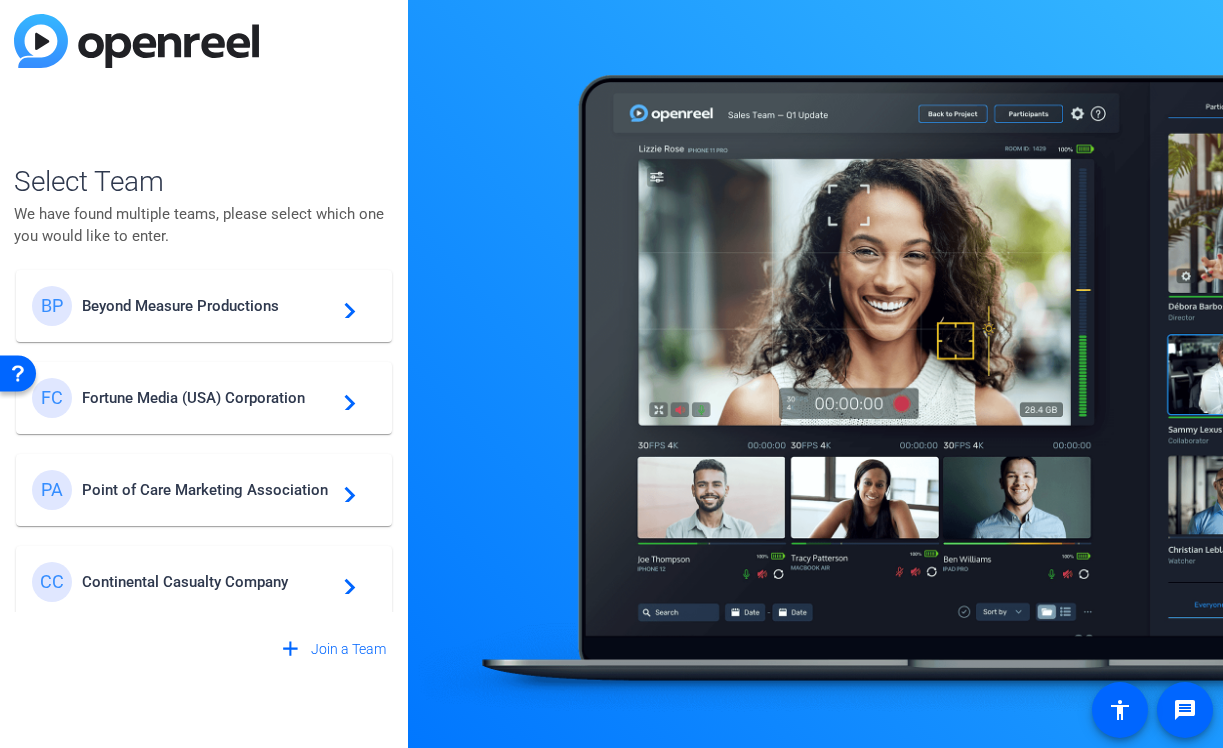 click on "Point of Care Marketing Association" 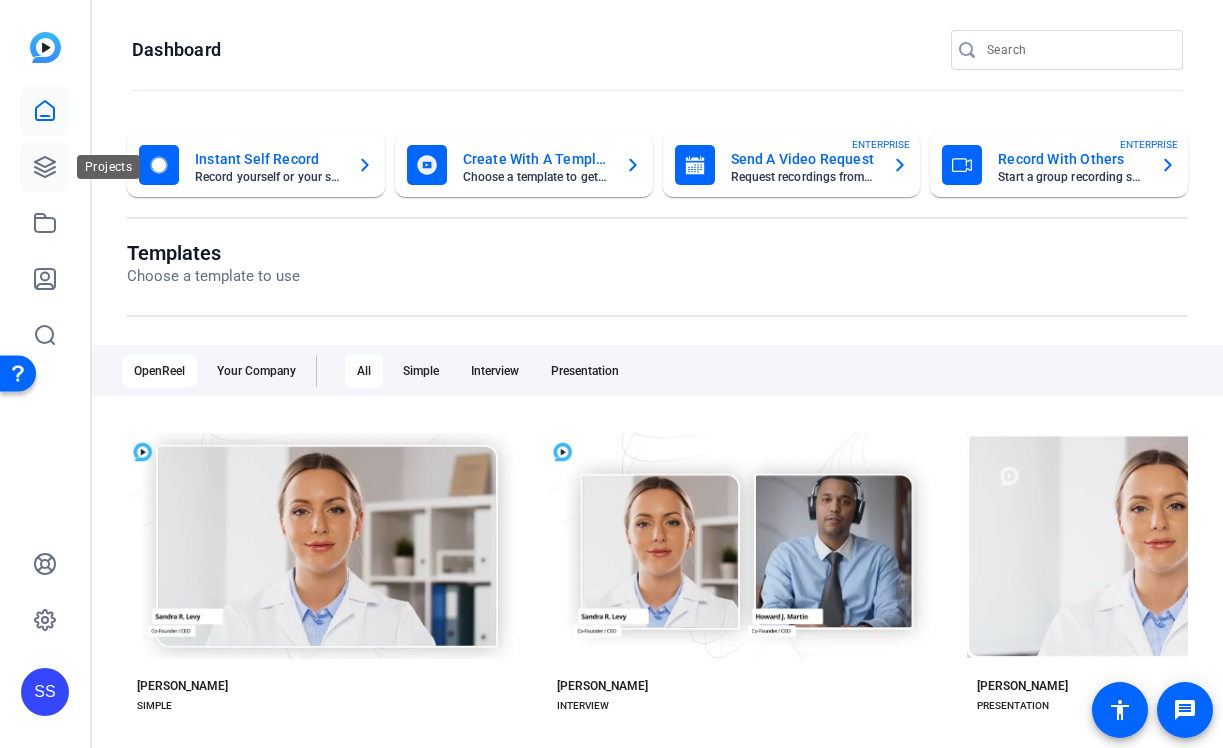 click 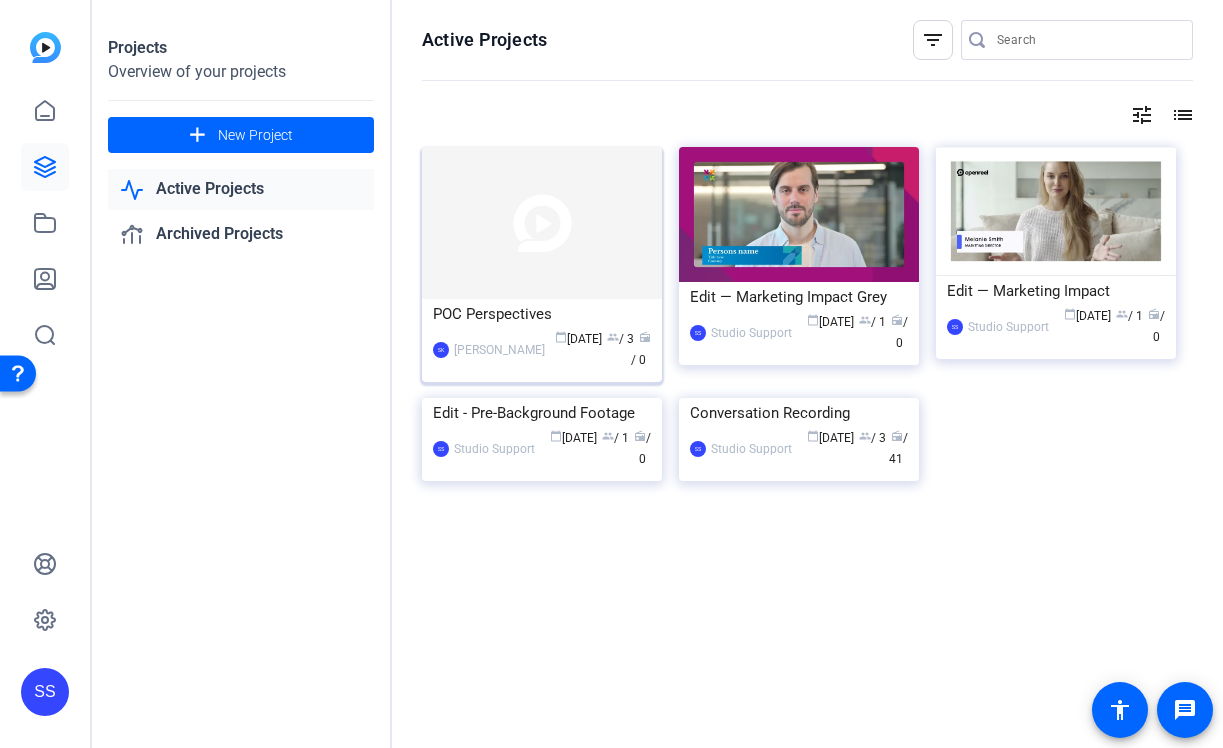 click on "SK  Steve Kearns calendar_today  Jul 25  group  / 3  radio  / 0" 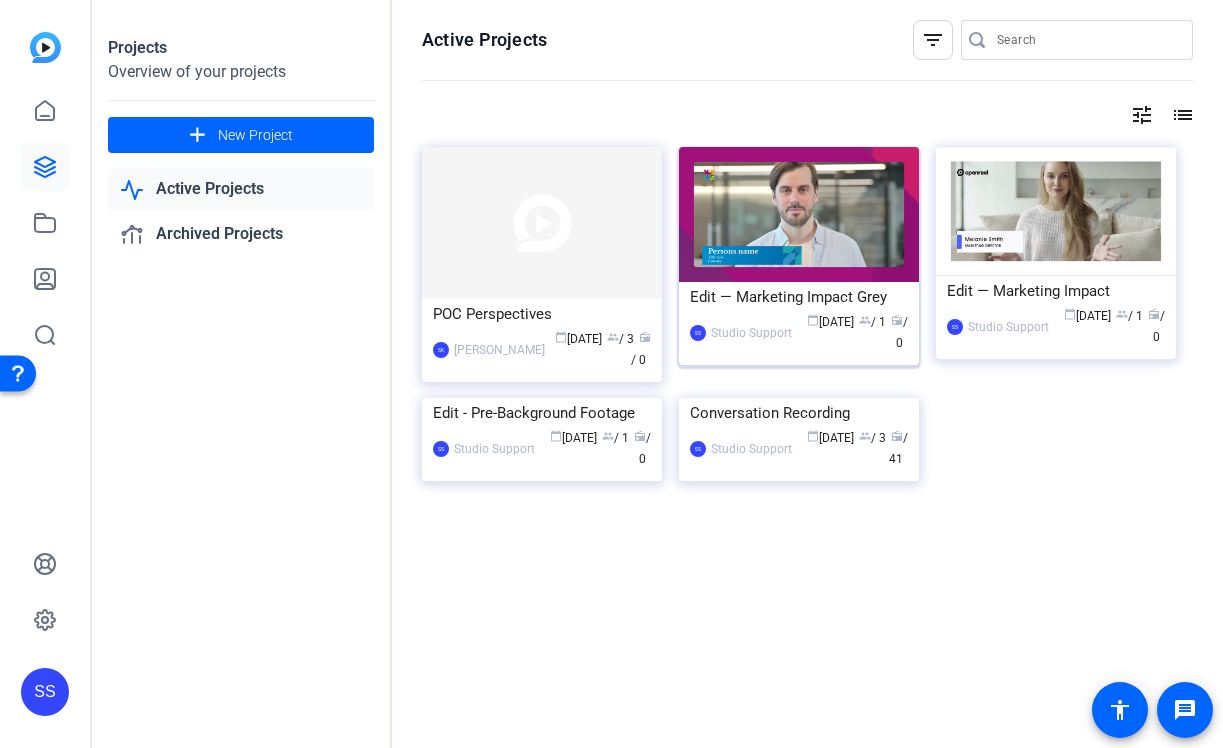 click on "Edit — Marketing Impact Grey" 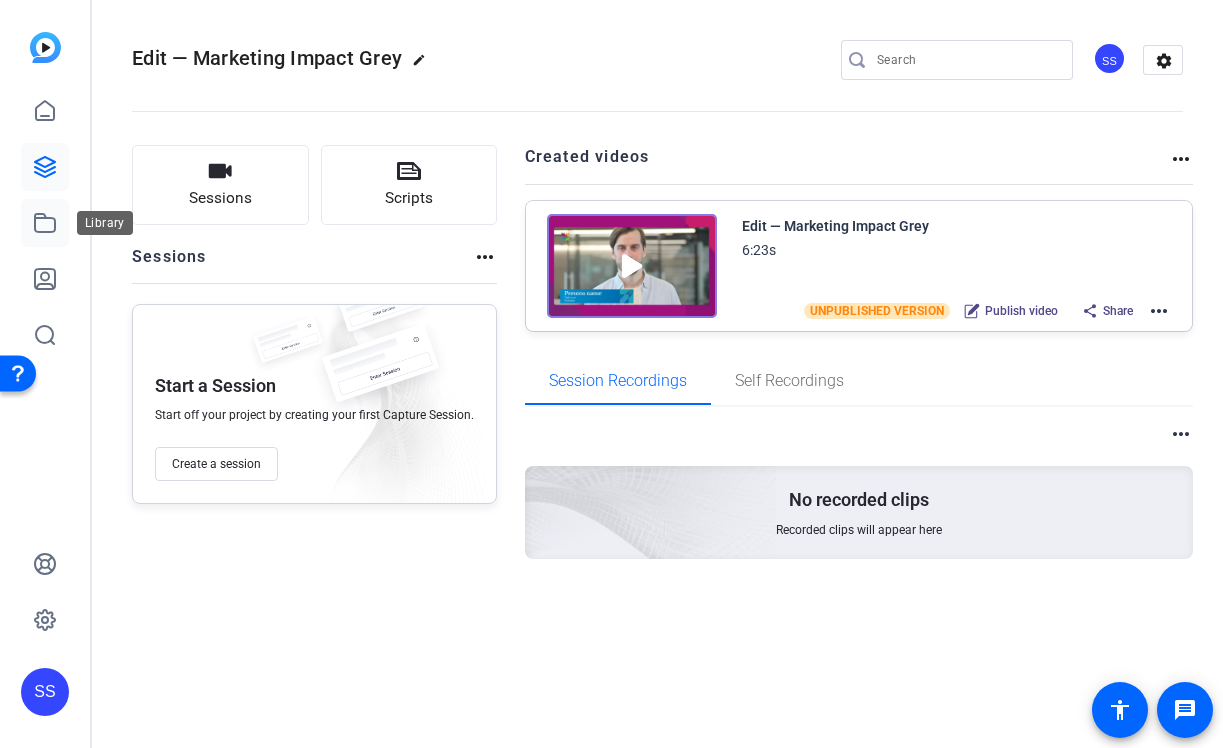 click 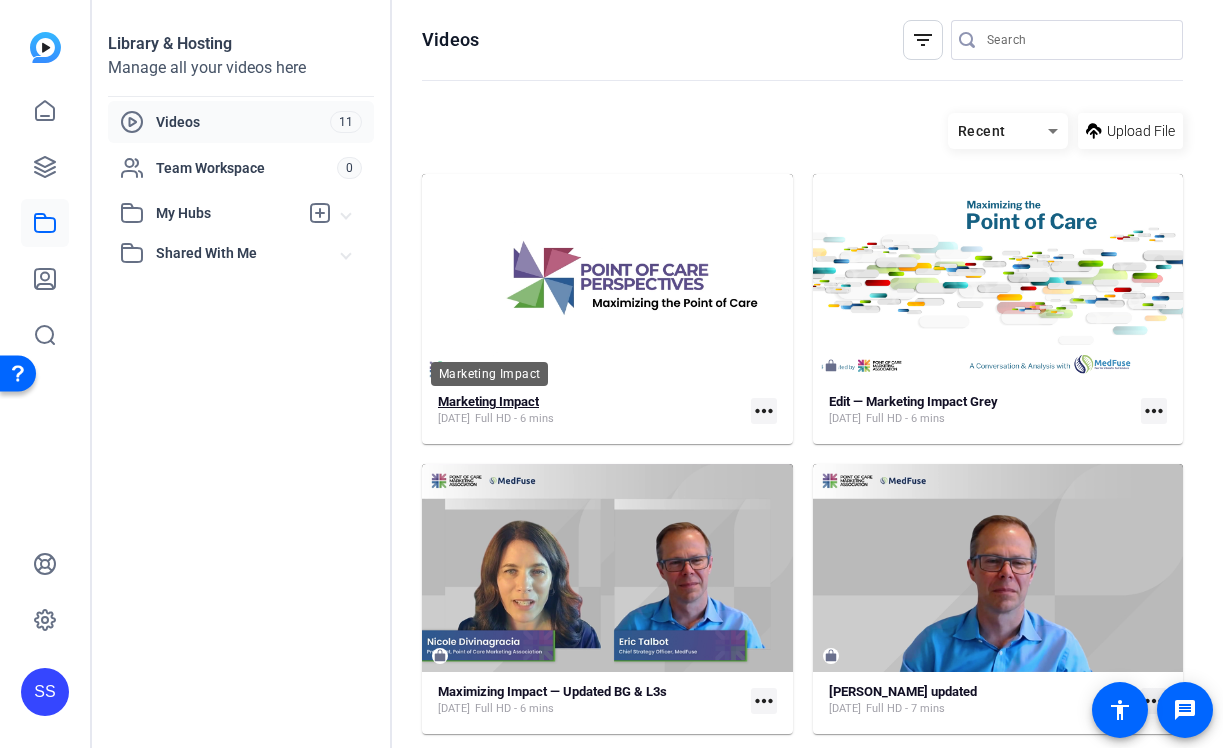 click on "Marketing Impact" 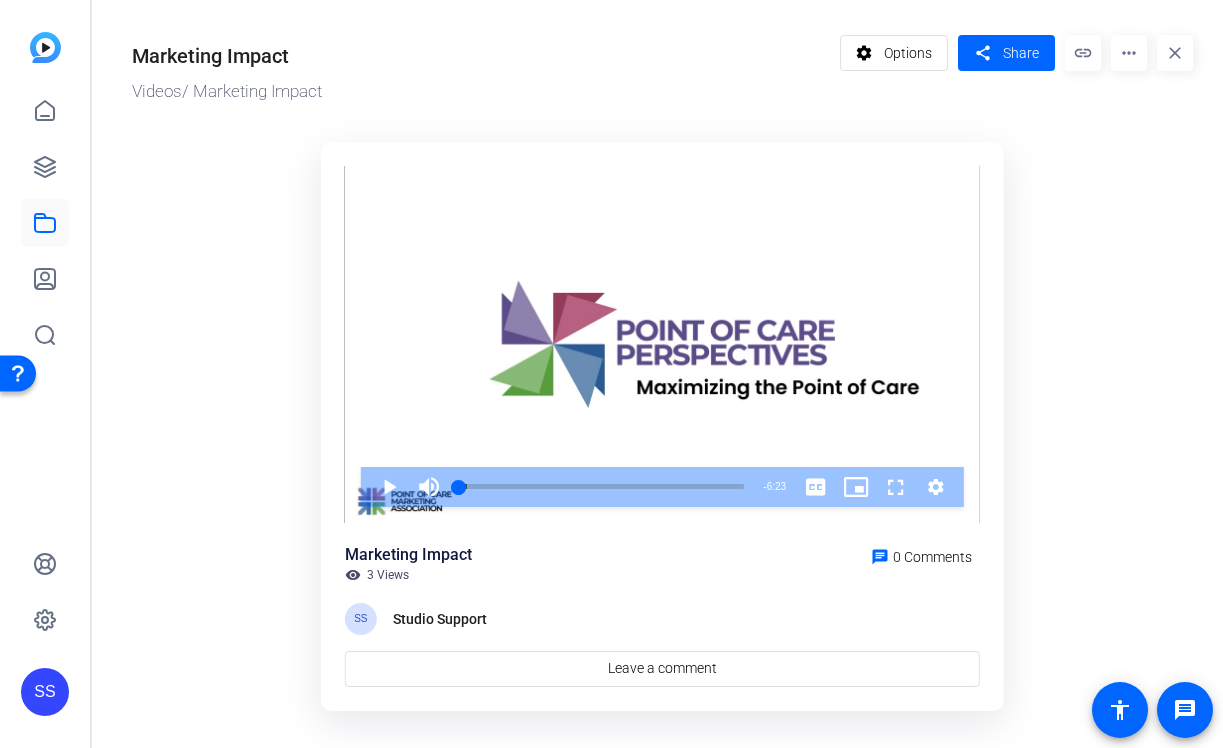 click at bounding box center (662, 344) 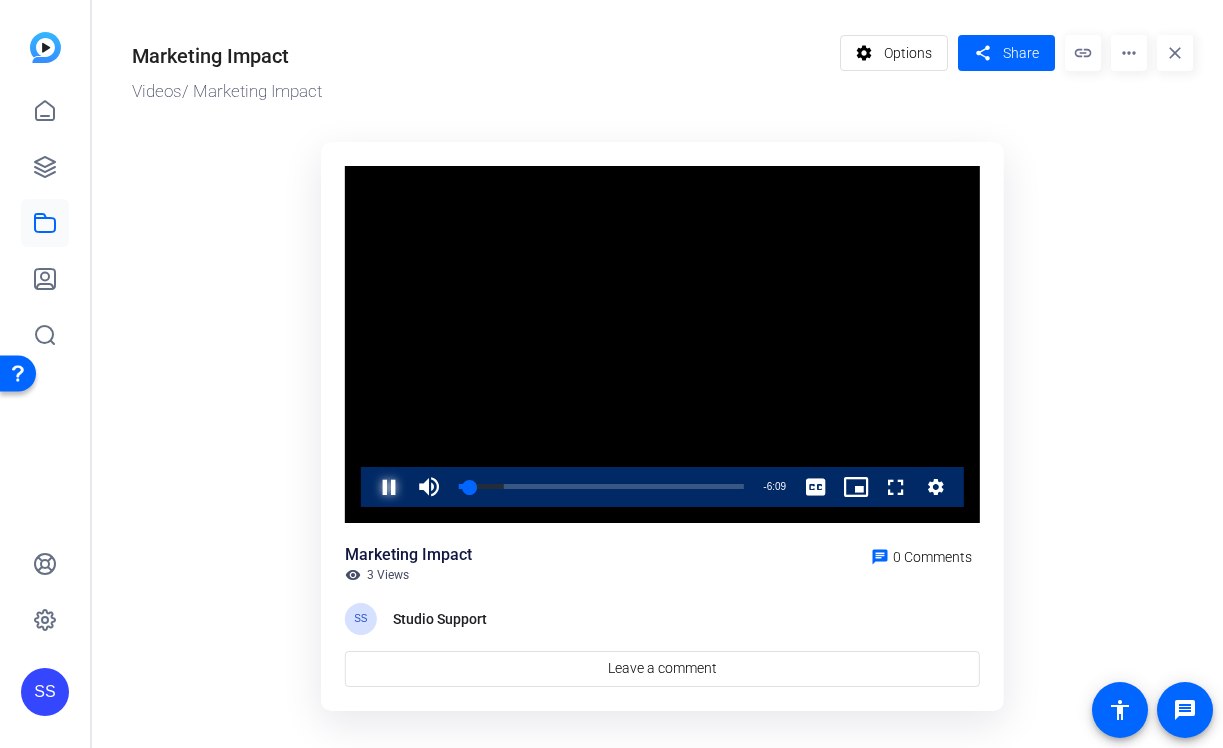 click at bounding box center [369, 487] 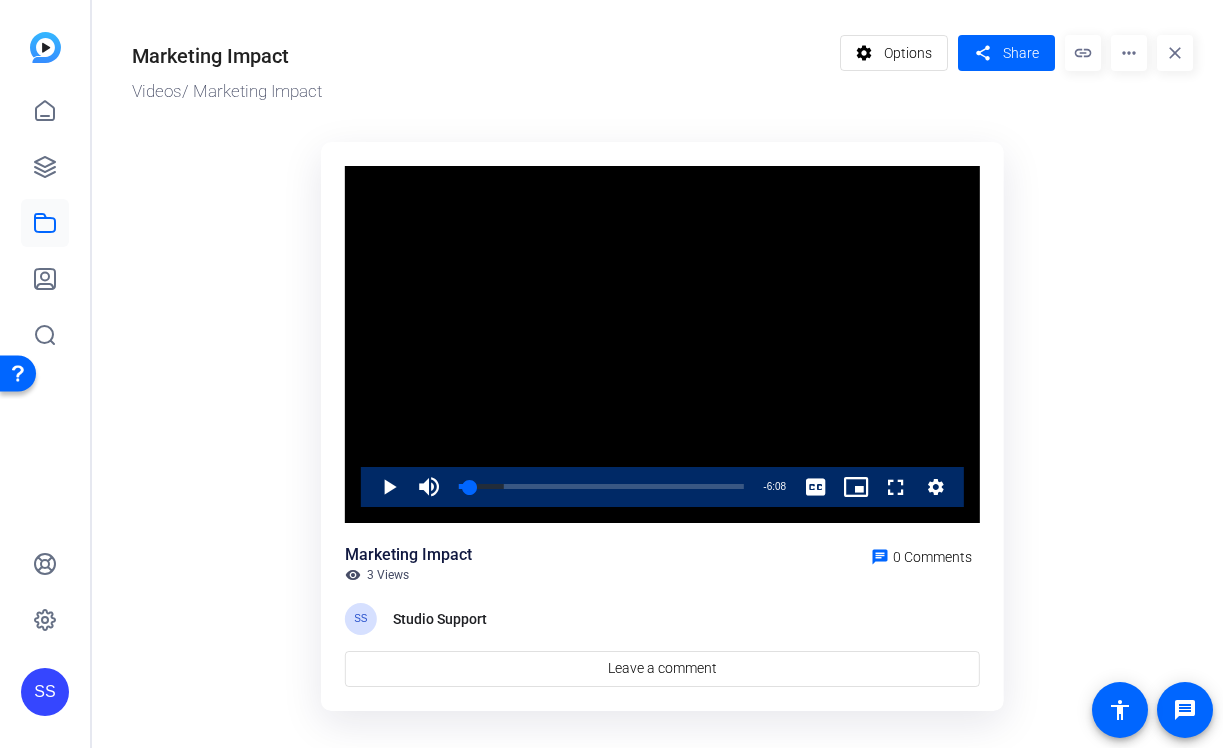 click on "Video Player is loading. Play Video Play Mute Current Time  0:15 / Duration  6:23 Loaded :  15.83% 0:15 Stream Type  LIVE Seek to live, currently behind live LIVE Remaining Time  - 6:08   1x Playback Rate Chapters Chapters Descriptions descriptions off , selected Captions captions settings , opens captions settings dialog captions off , selected English  Captions Audio Track default , selected Picture-in-Picture Fullscreen This is a modal window. Beginning of dialog window. Escape will cancel and close the window. Text Color White Black Red Green Blue Yellow Magenta Cyan Transparency Opaque Semi-Transparent Background Color Black White Red Green Blue Yellow Magenta Cyan Transparency Opaque Semi-Transparent Transparent Window Color Black White Red Green Blue Yellow Magenta Cyan Transparency Transparent Semi-Transparent Opaque Font Size 50% 75% 100% 125% 150% 175% 200% 300% 400% Text Edge Style None Raised Depressed Uniform Dropshadow Font Family Proportional Sans-Serif Monospace Sans-Serif Casual Reset" 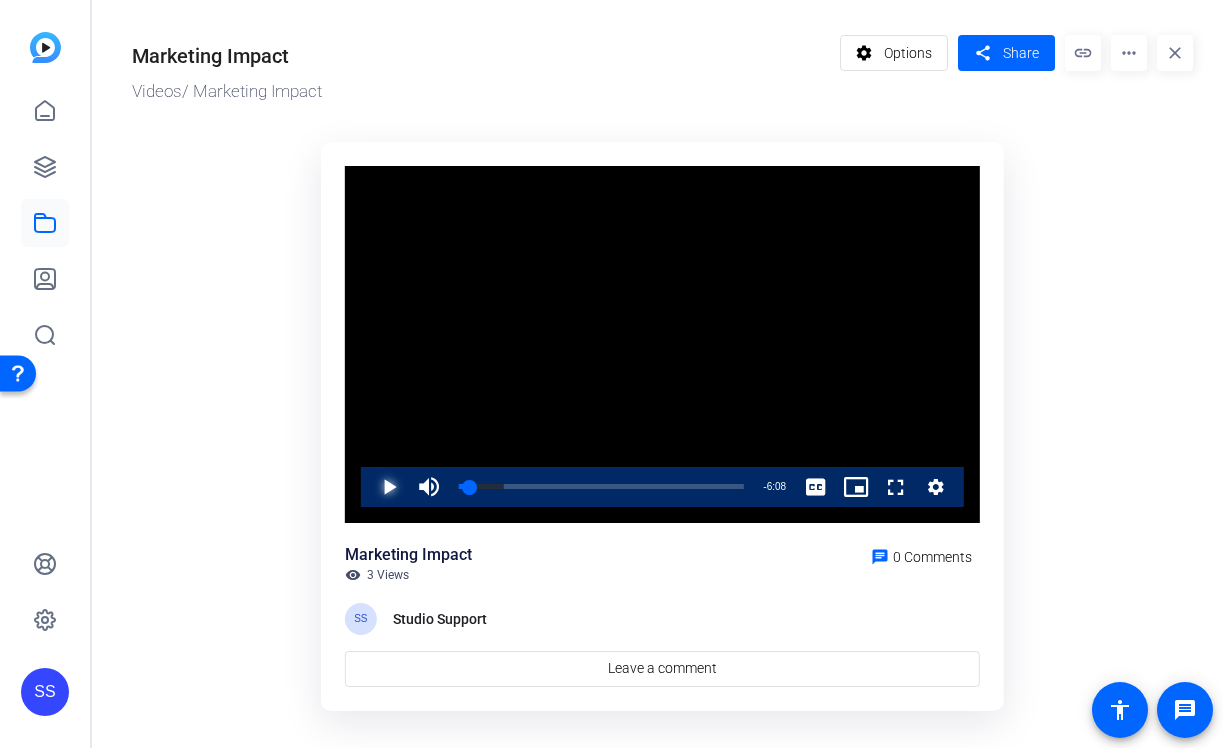 click at bounding box center [369, 487] 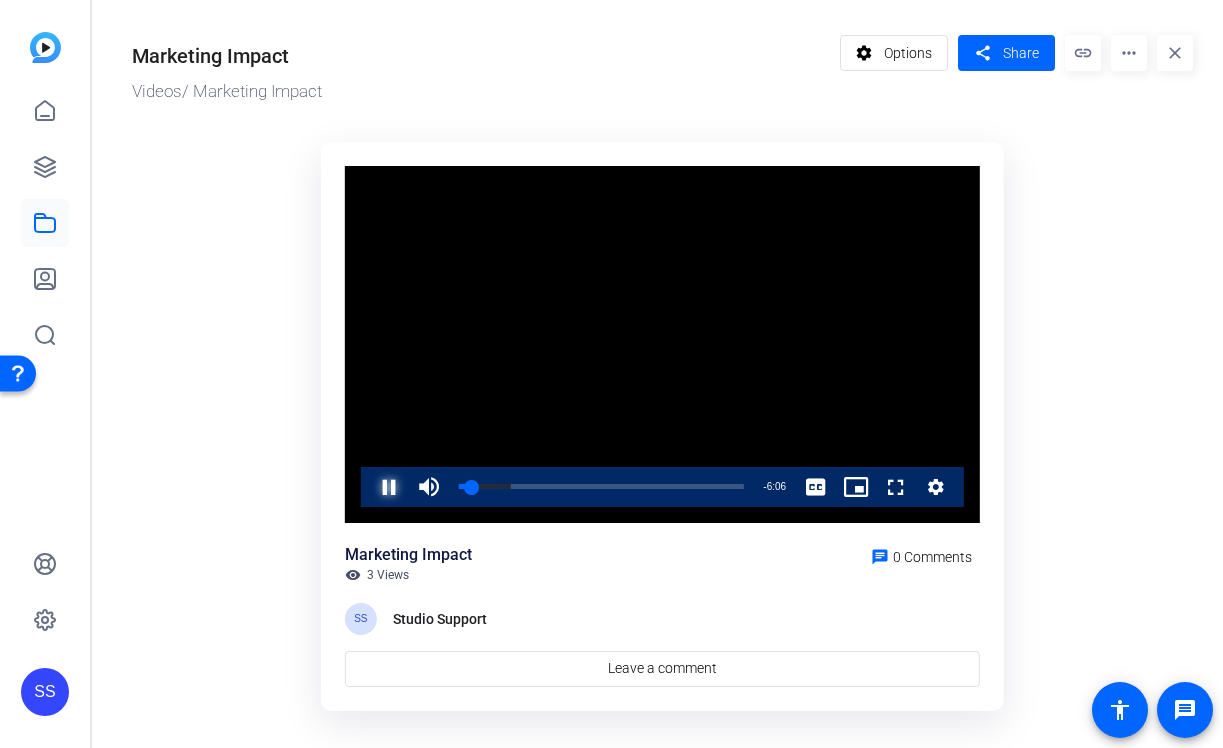 click at bounding box center (369, 487) 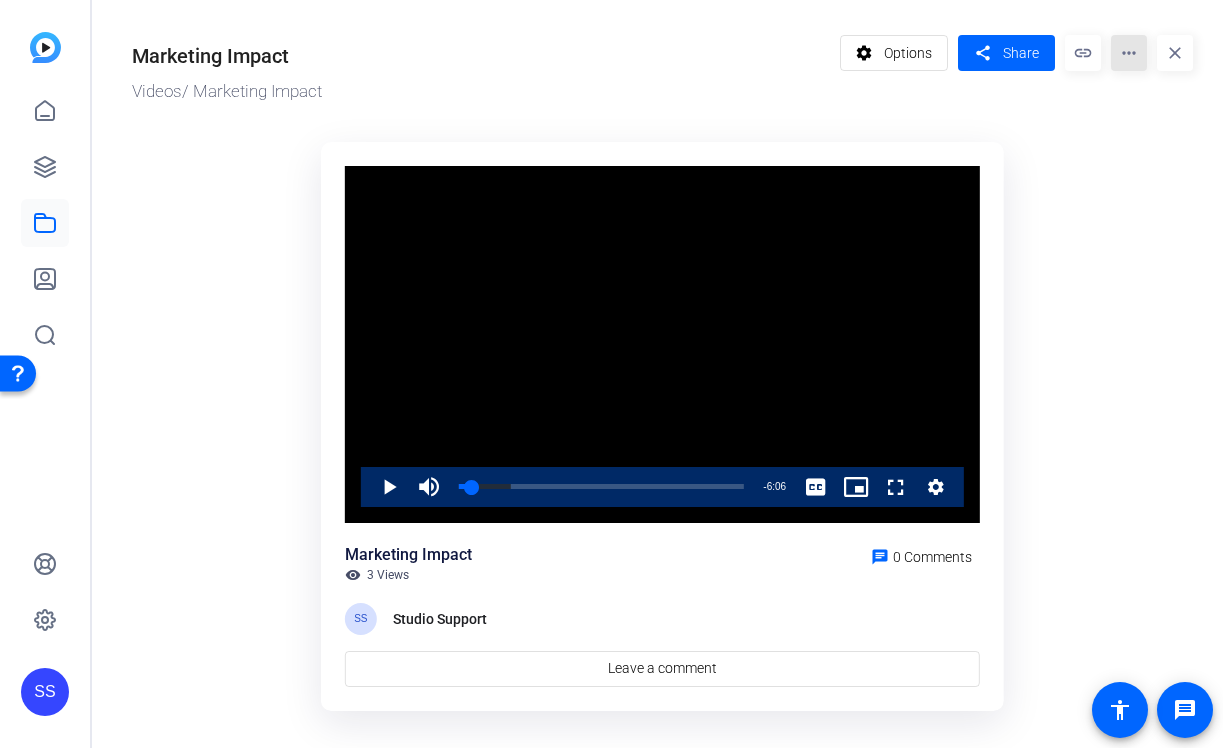 click on "more_horiz" 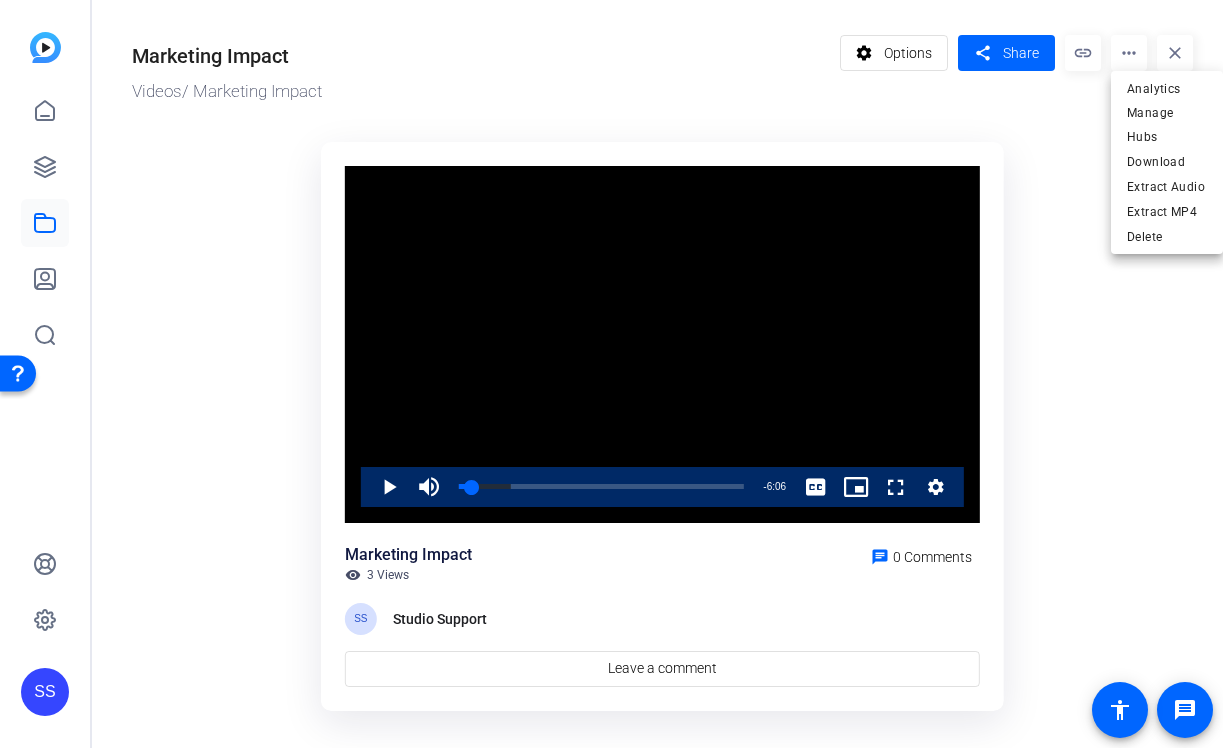 click at bounding box center [611, 374] 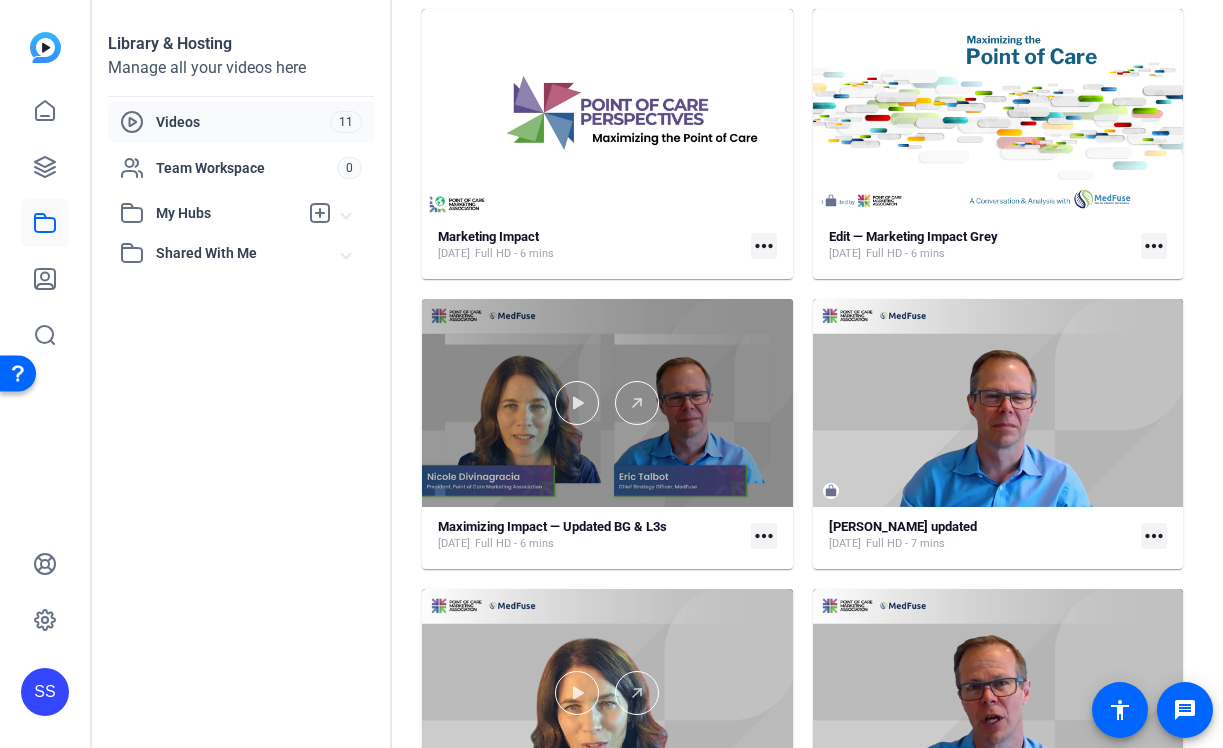 scroll, scrollTop: 135, scrollLeft: 0, axis: vertical 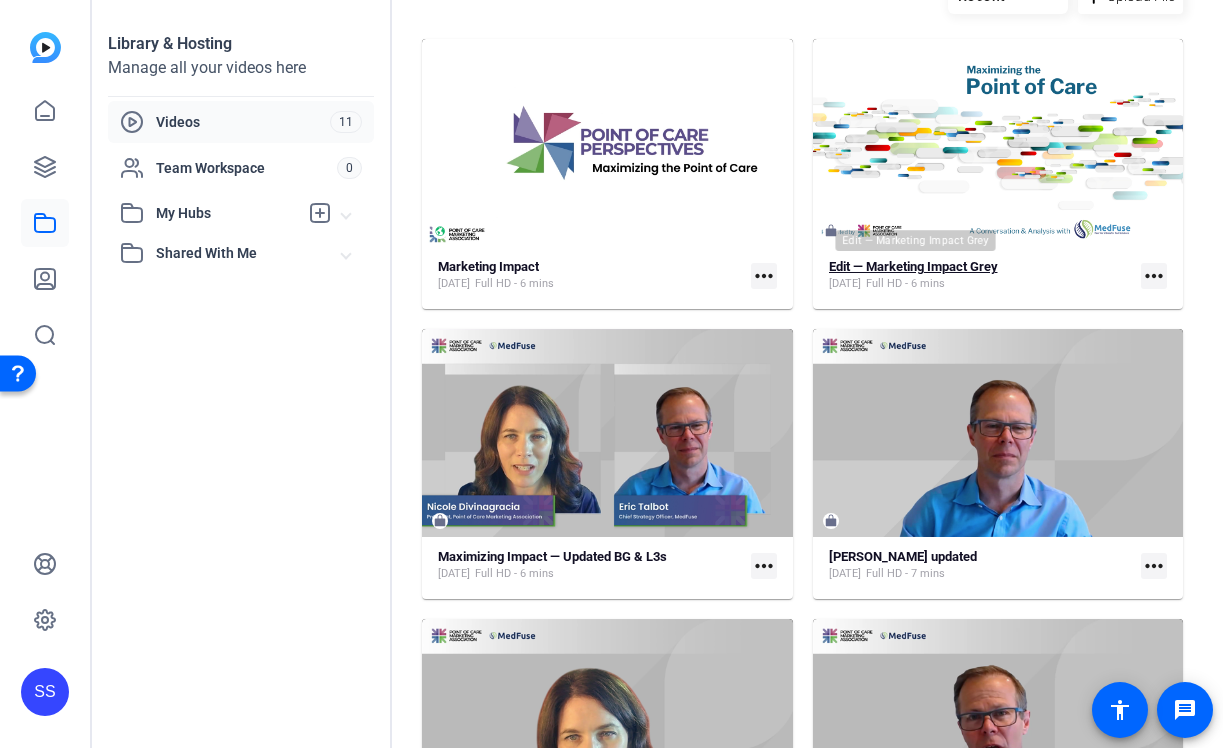 click on "Edit — Marketing Impact Grey" 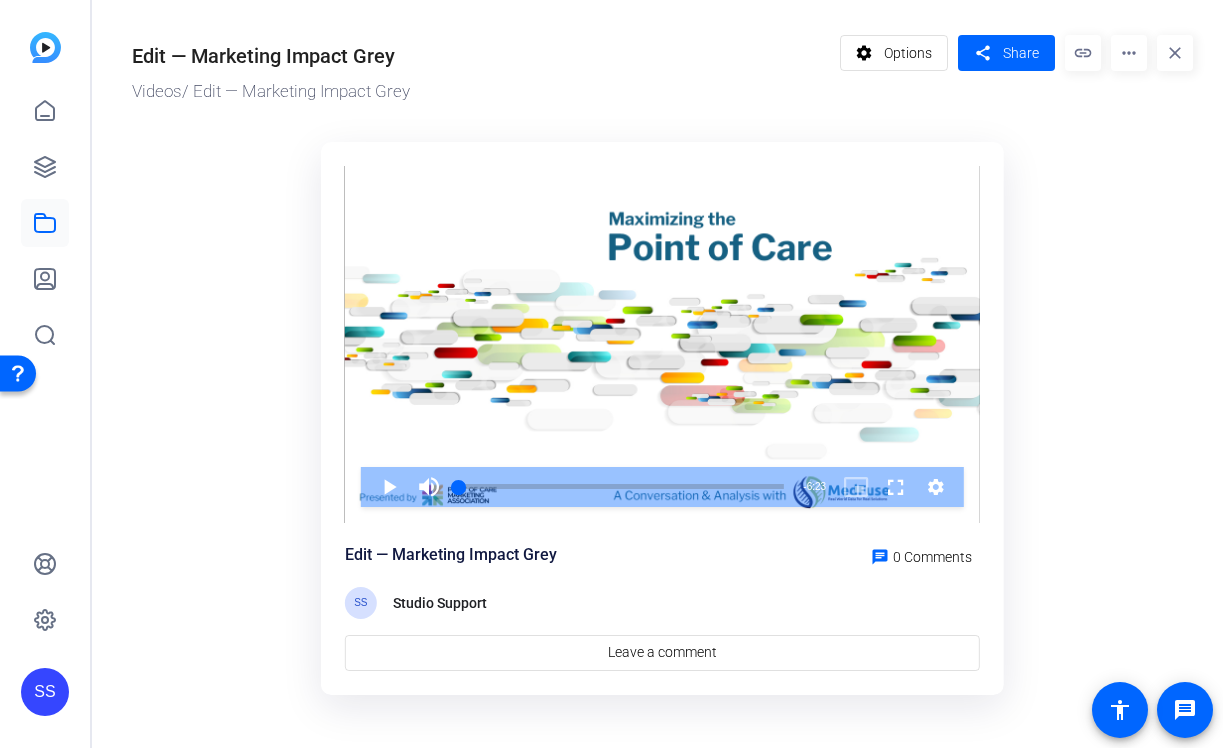 click at bounding box center (662, 344) 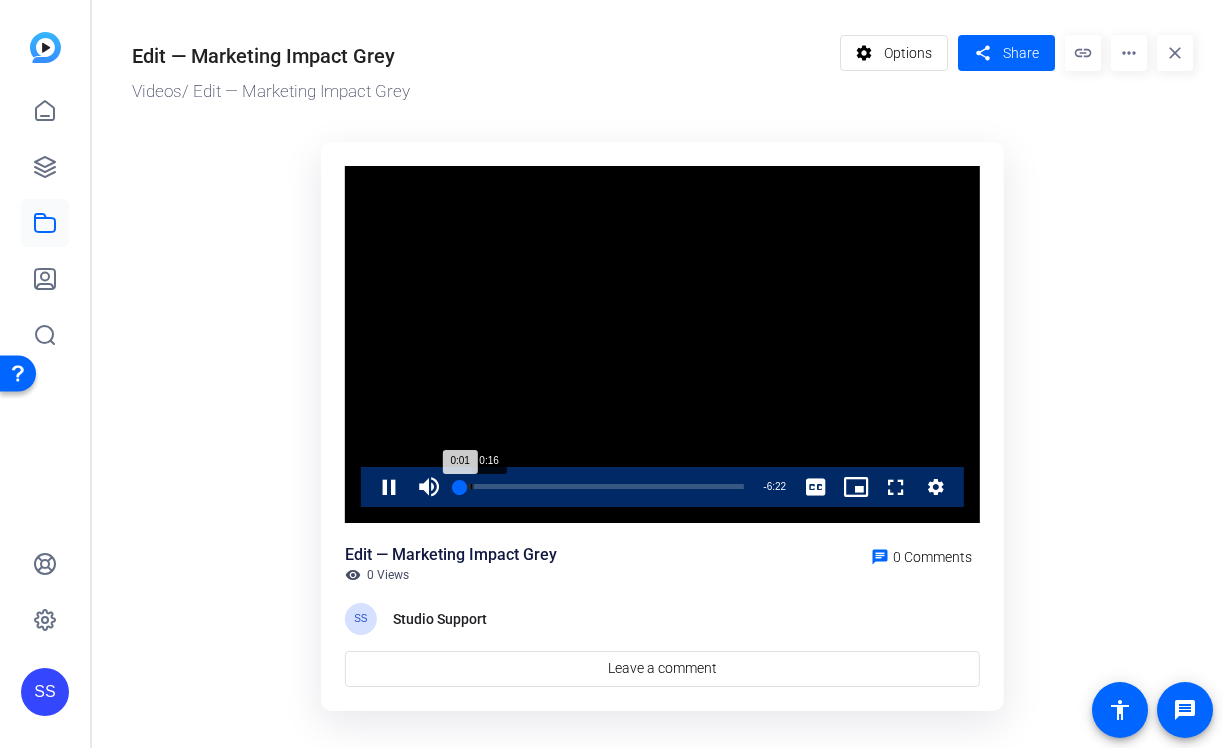 click on "Loaded :  5.40% 0:16 0:01" at bounding box center (601, 486) 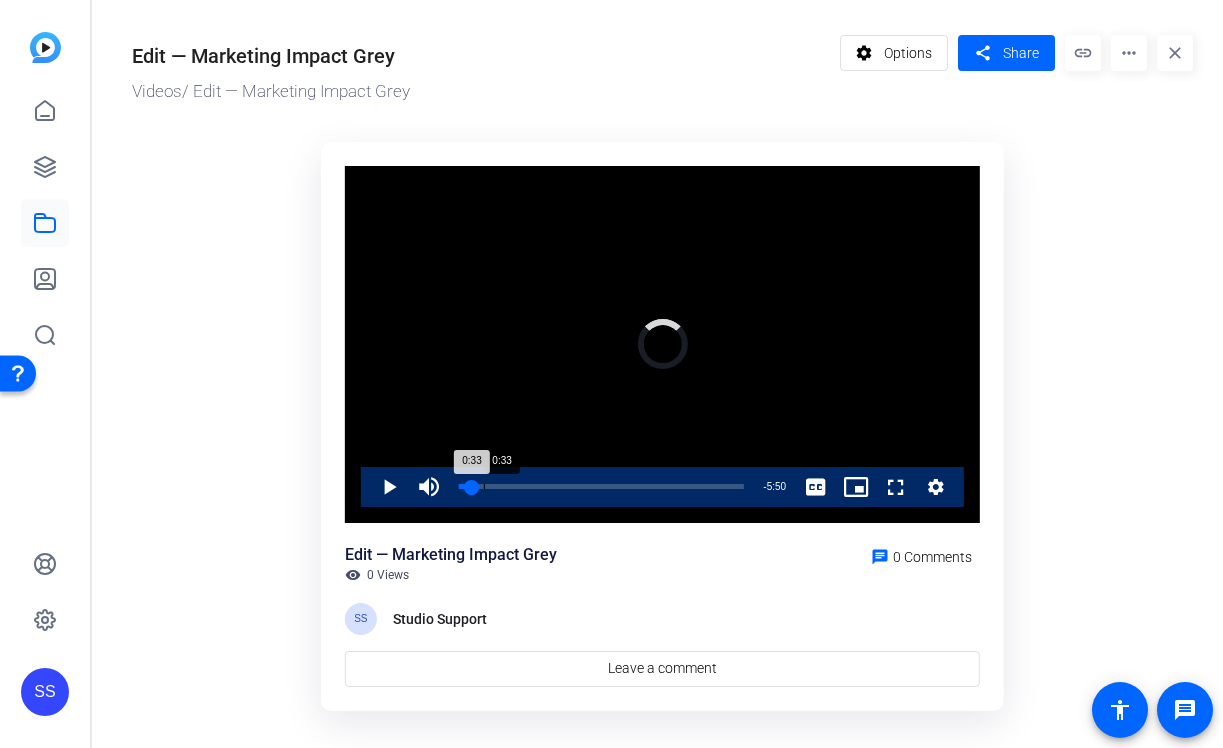 click on "Loaded :  0.00% 0:33 0:33" at bounding box center (601, 487) 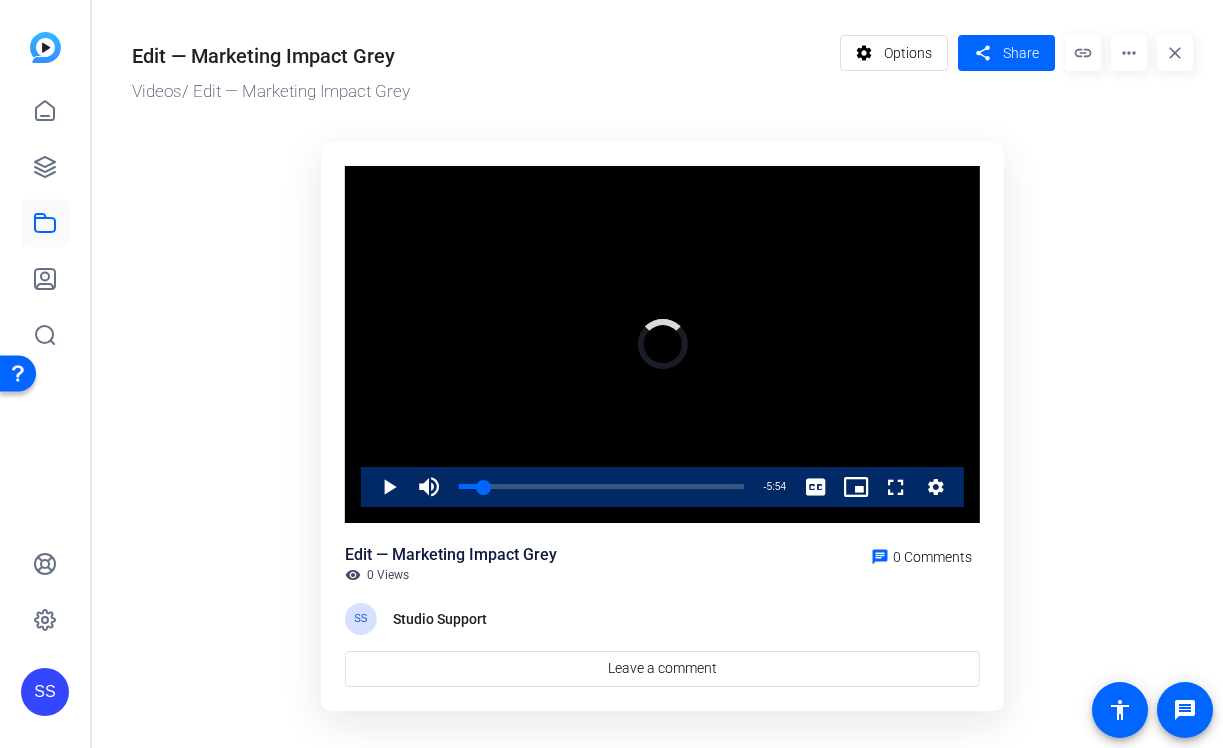 drag, startPoint x: 481, startPoint y: 490, endPoint x: 433, endPoint y: 490, distance: 48 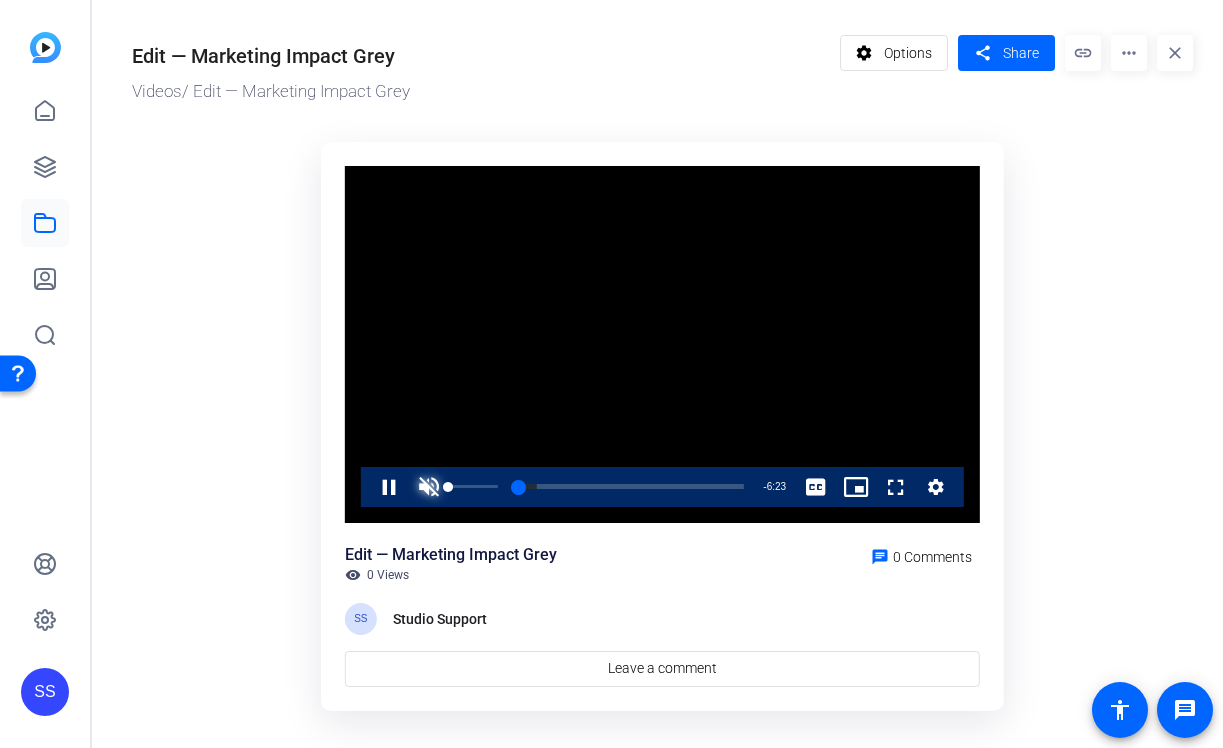 click at bounding box center [429, 487] 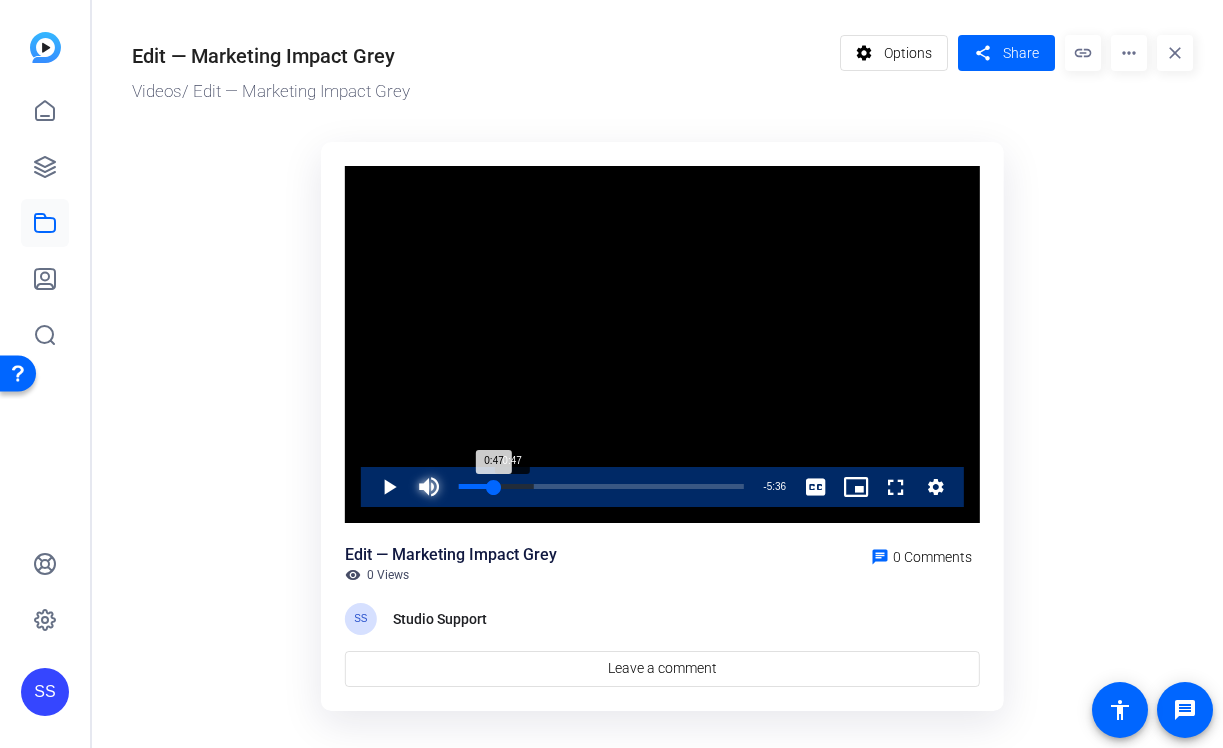 click on "0:47" at bounding box center (476, 486) 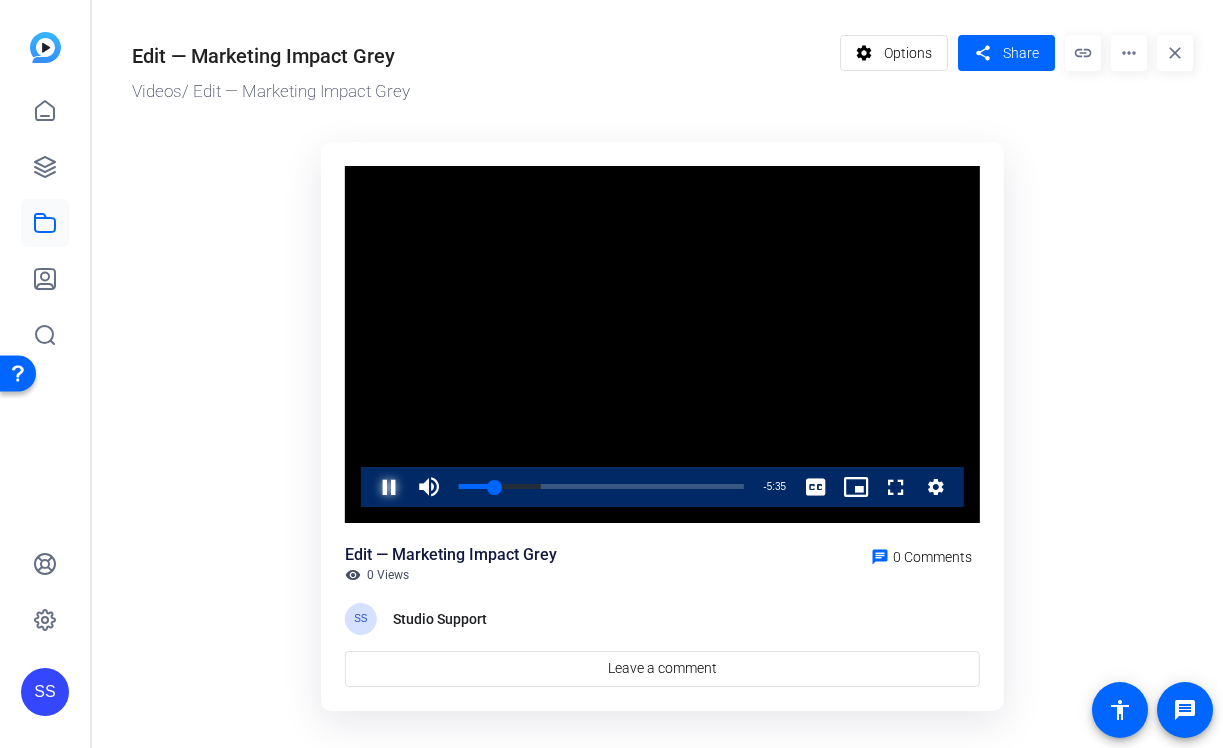 click at bounding box center (369, 487) 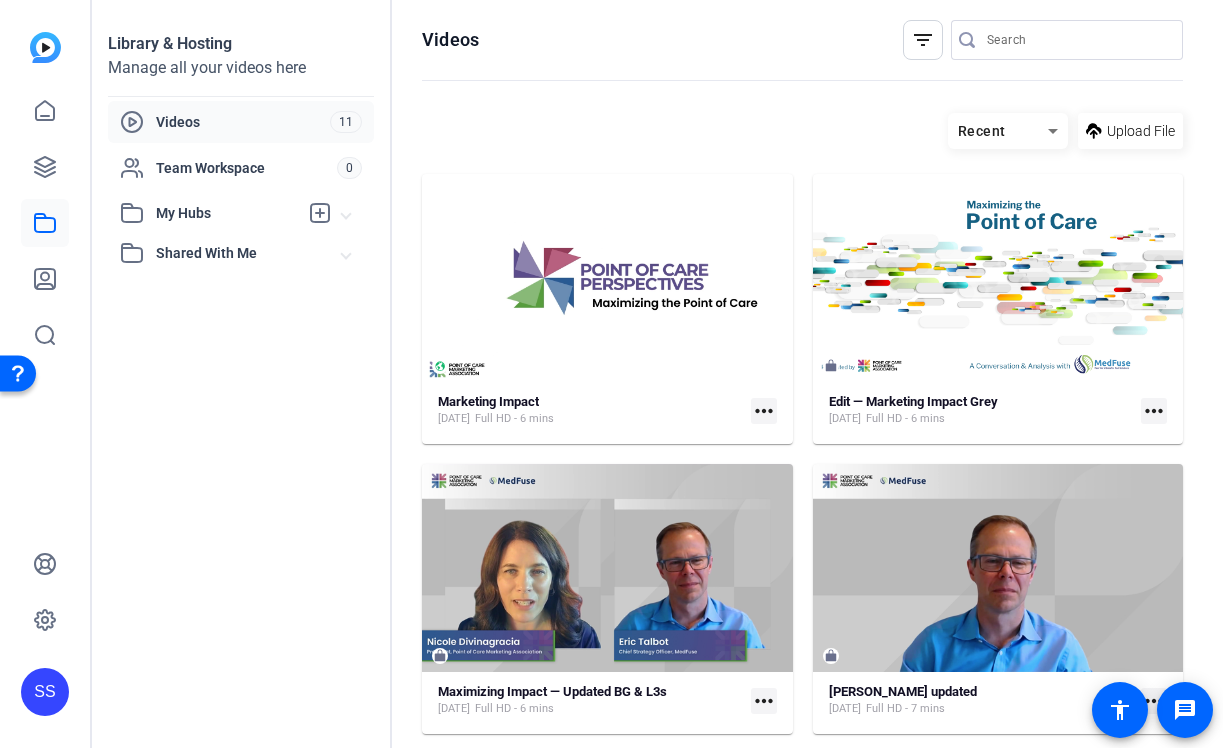 scroll, scrollTop: 135, scrollLeft: 0, axis: vertical 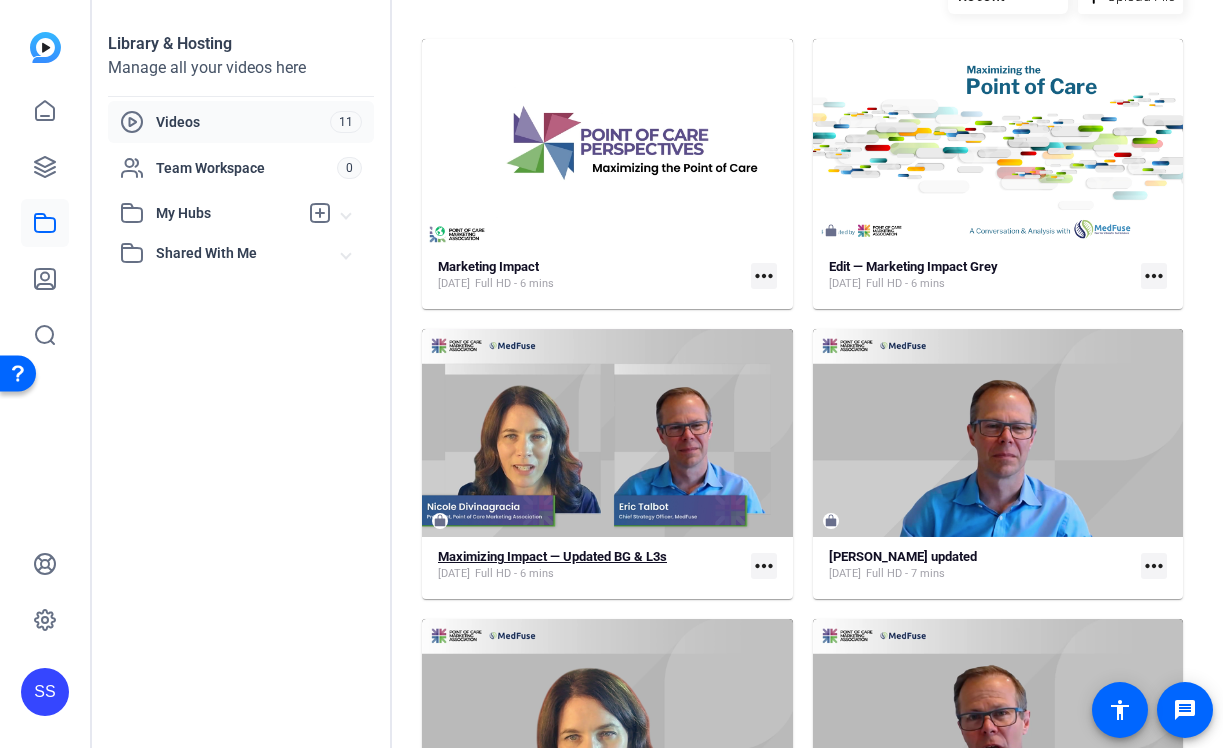 click on "Maximizing Impact — Updated BG & L3s" 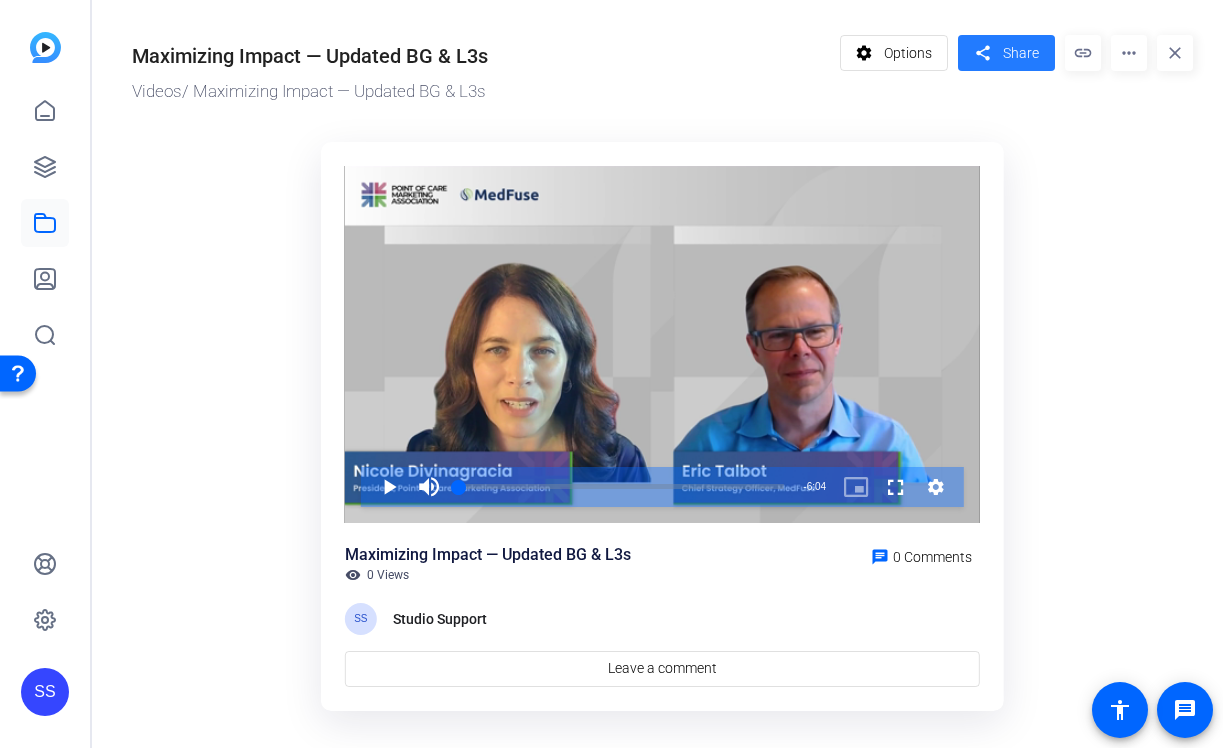 click 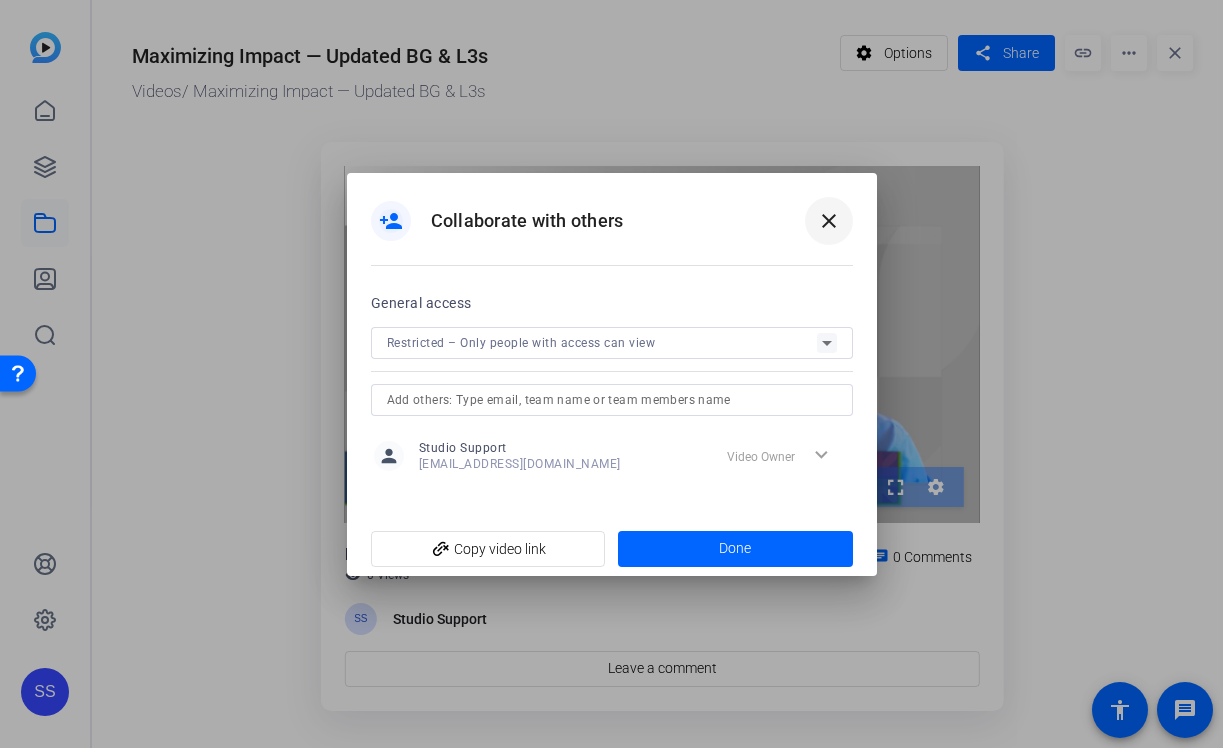 click on "close" at bounding box center (829, 221) 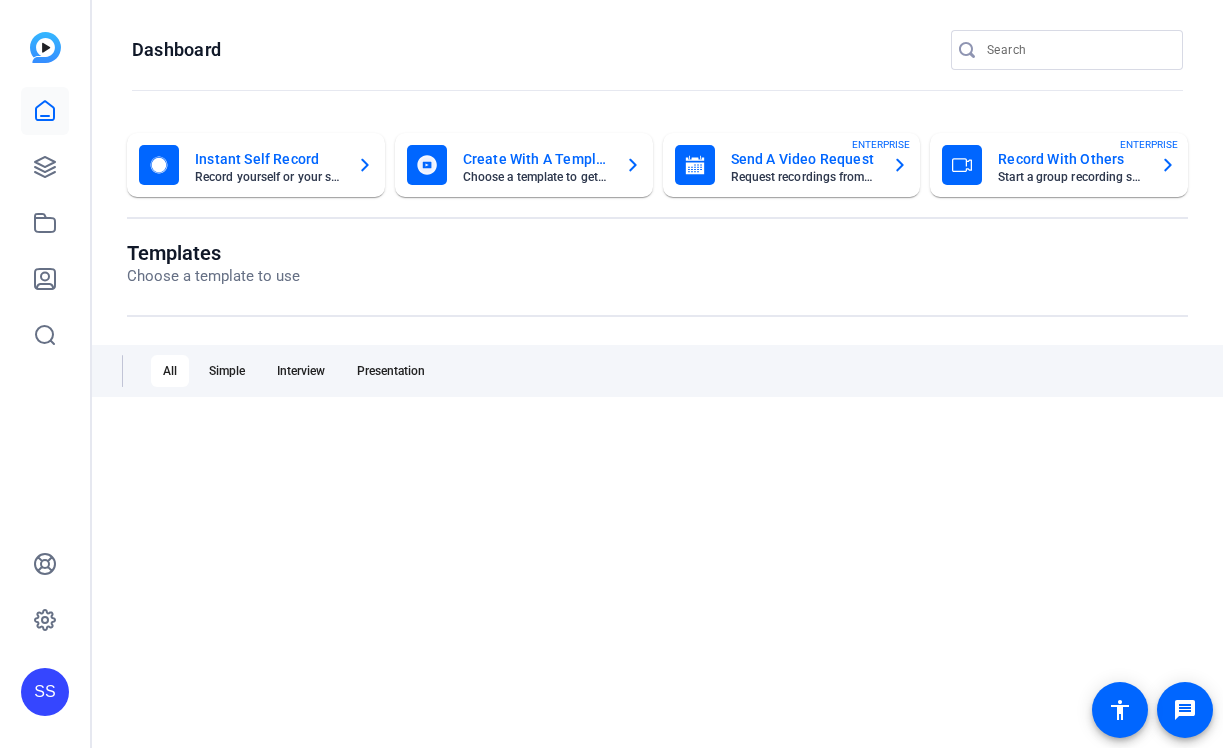 scroll, scrollTop: 0, scrollLeft: 0, axis: both 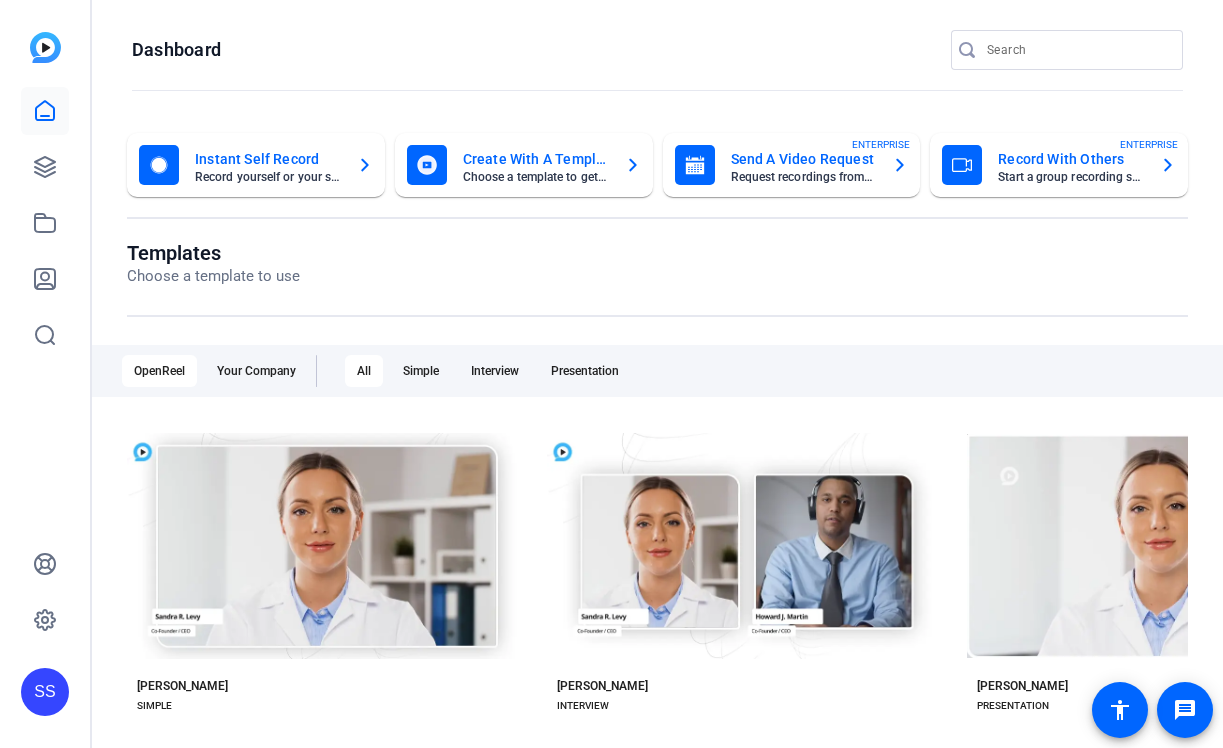 click on "SS" 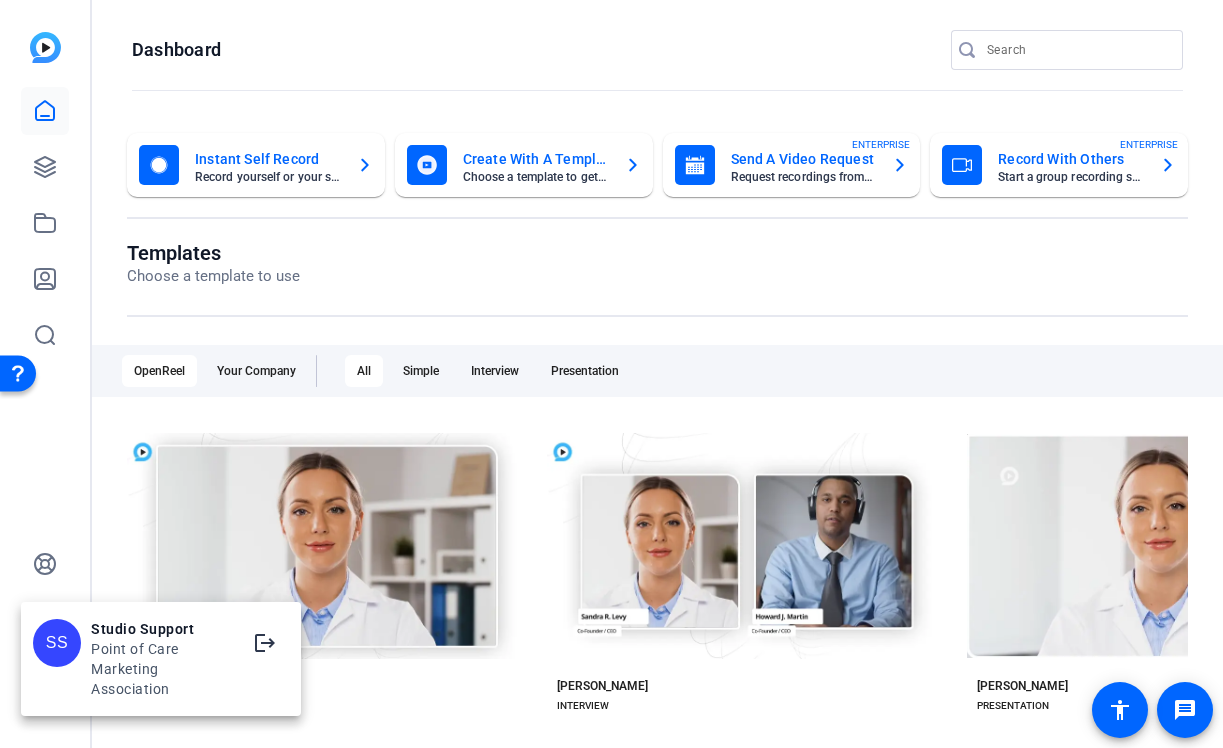 click at bounding box center [611, 374] 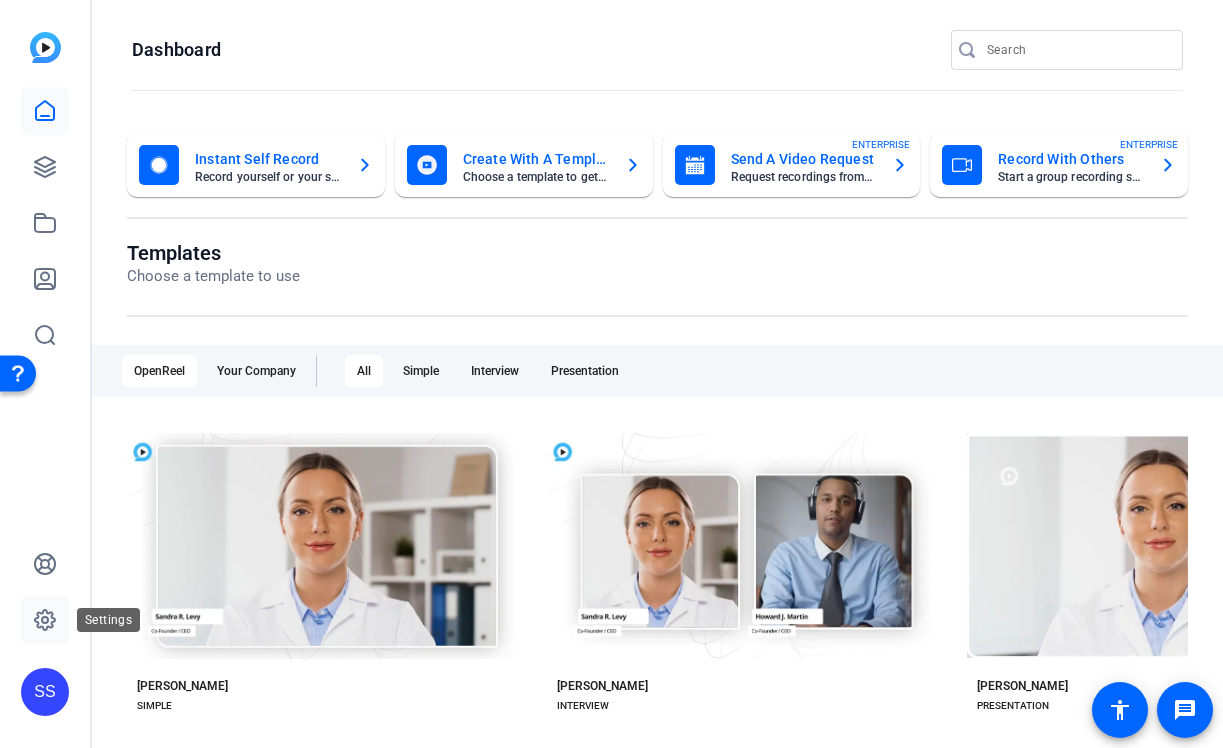 click 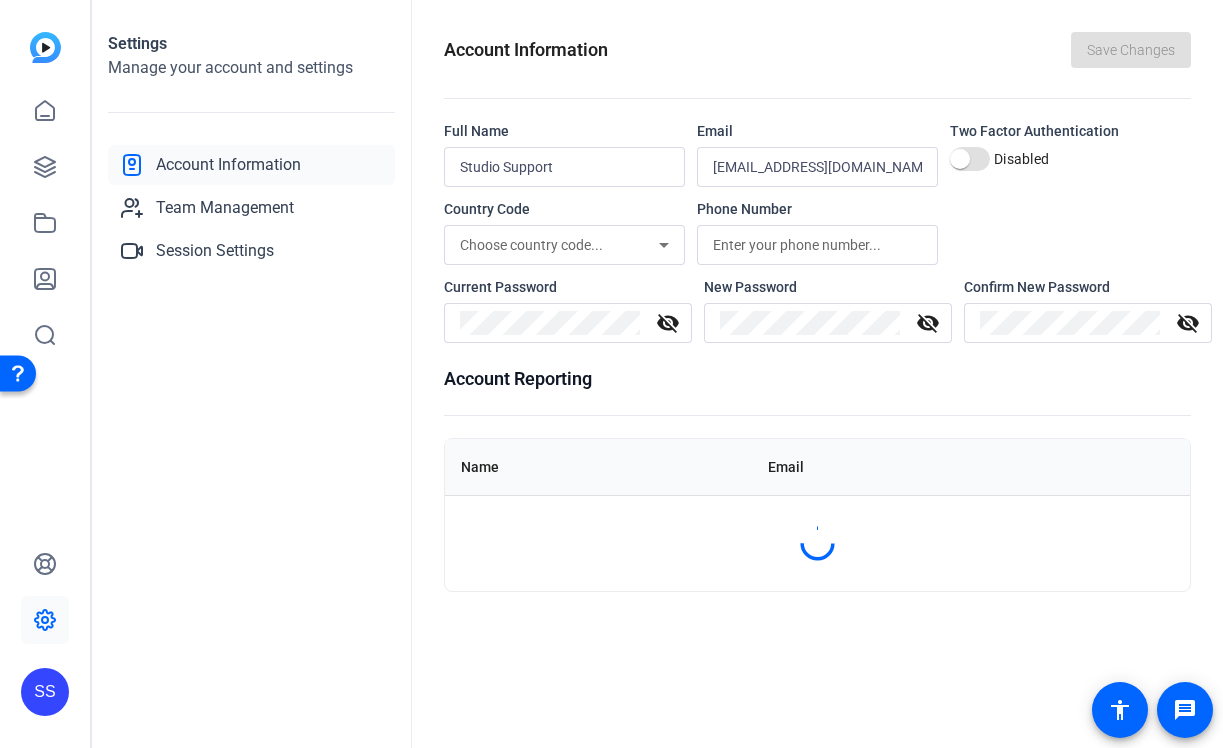 click 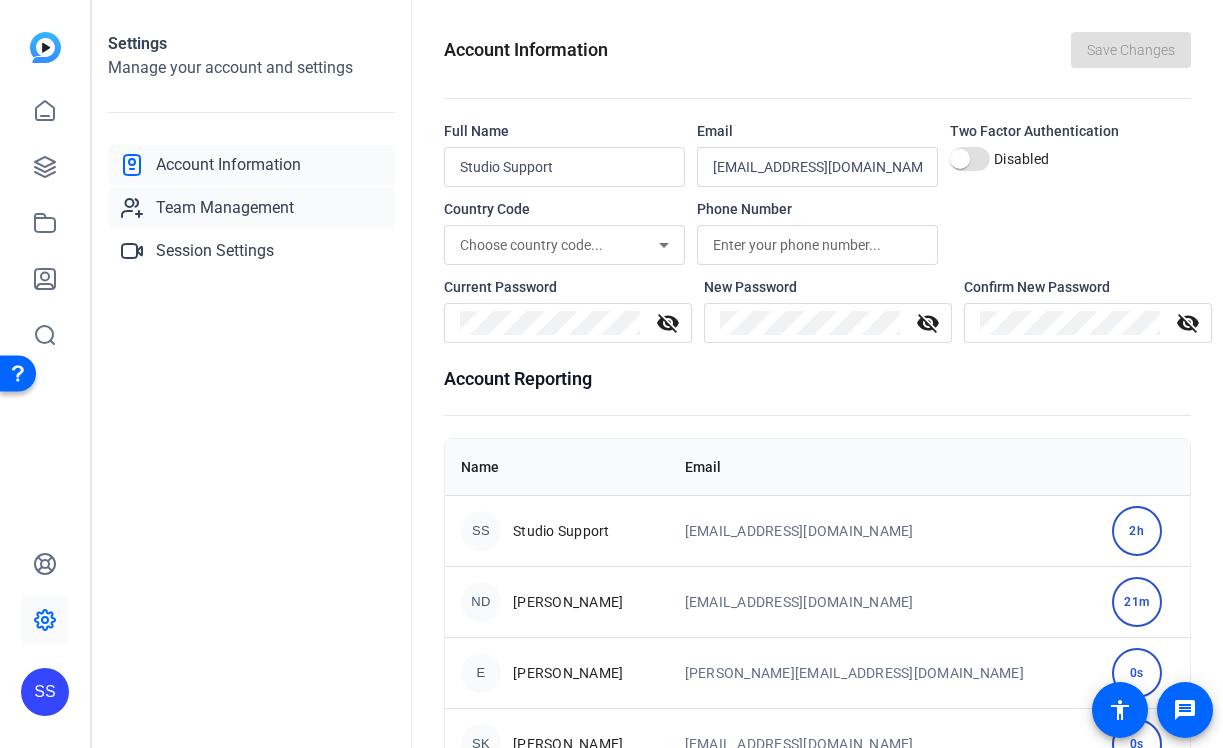 click on "Team Management" 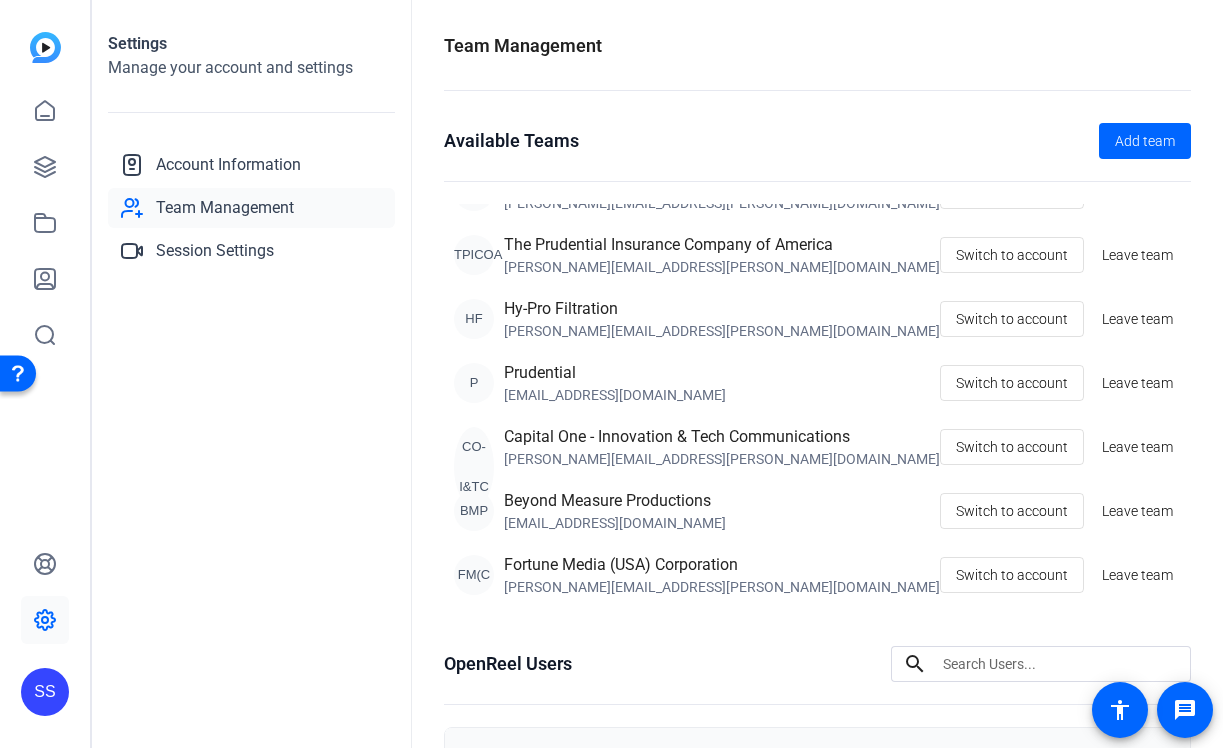 scroll, scrollTop: 195, scrollLeft: 0, axis: vertical 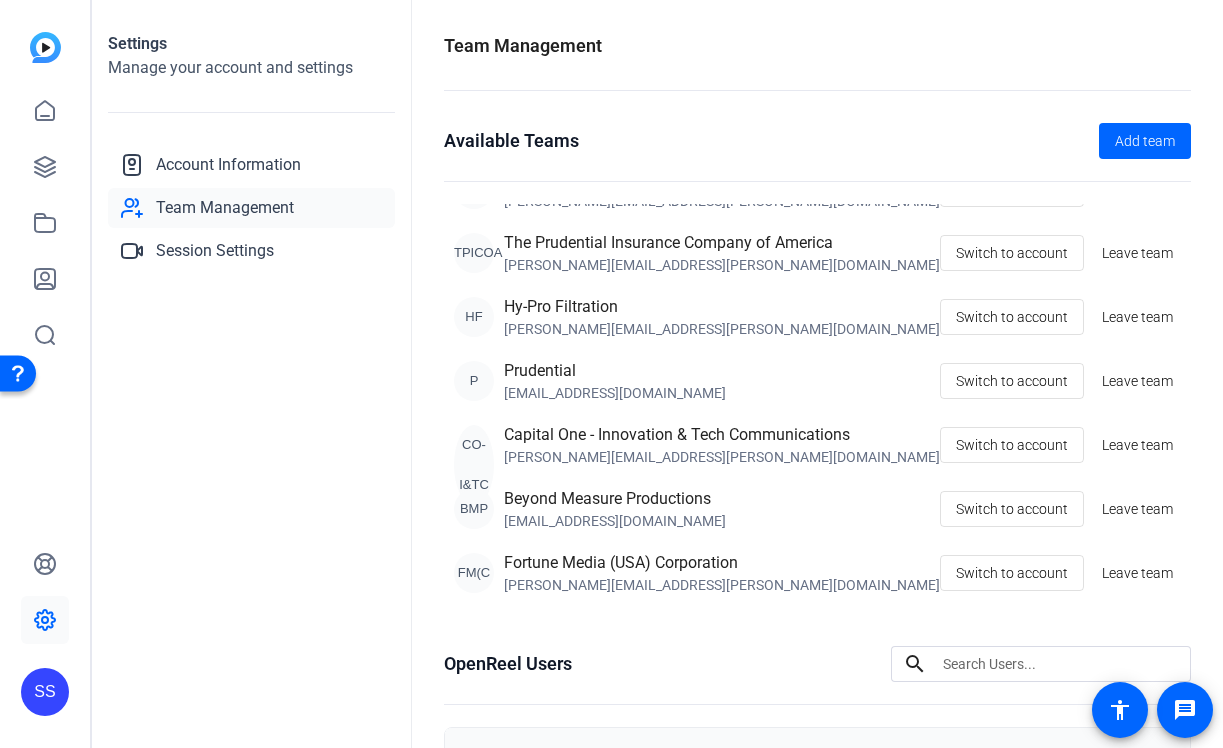 click on "SS" 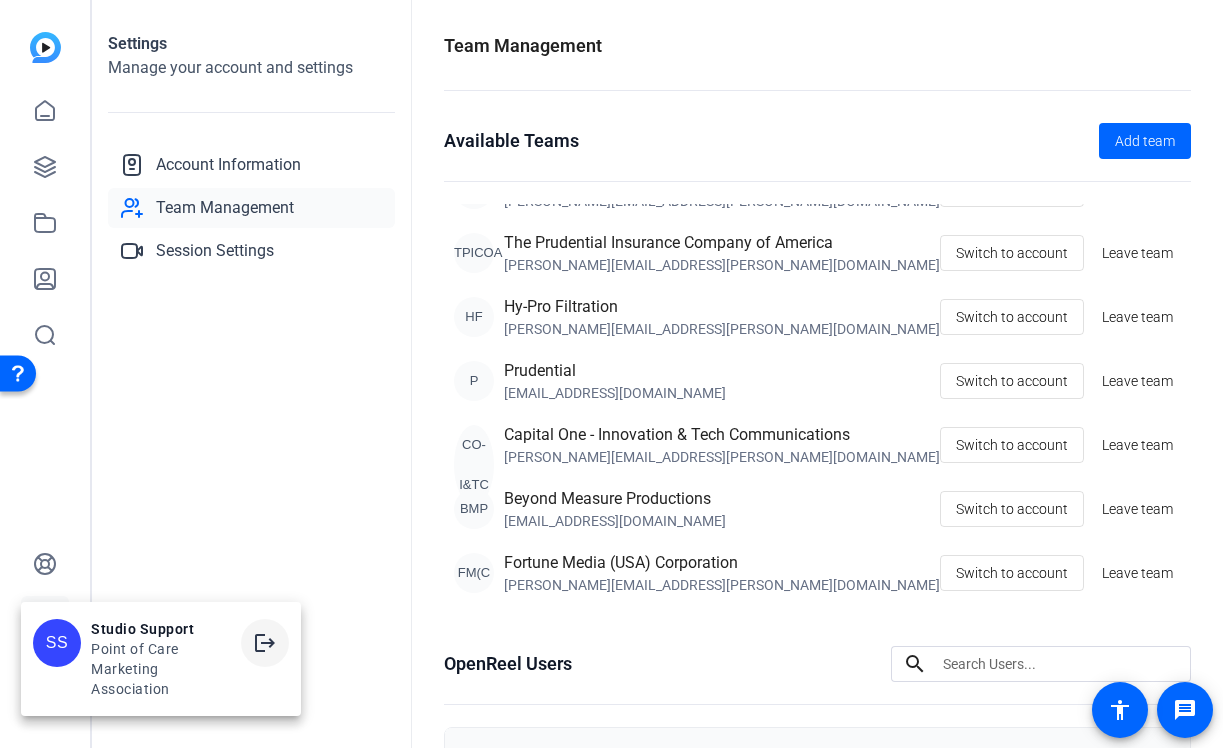 click on "logout" at bounding box center [265, 643] 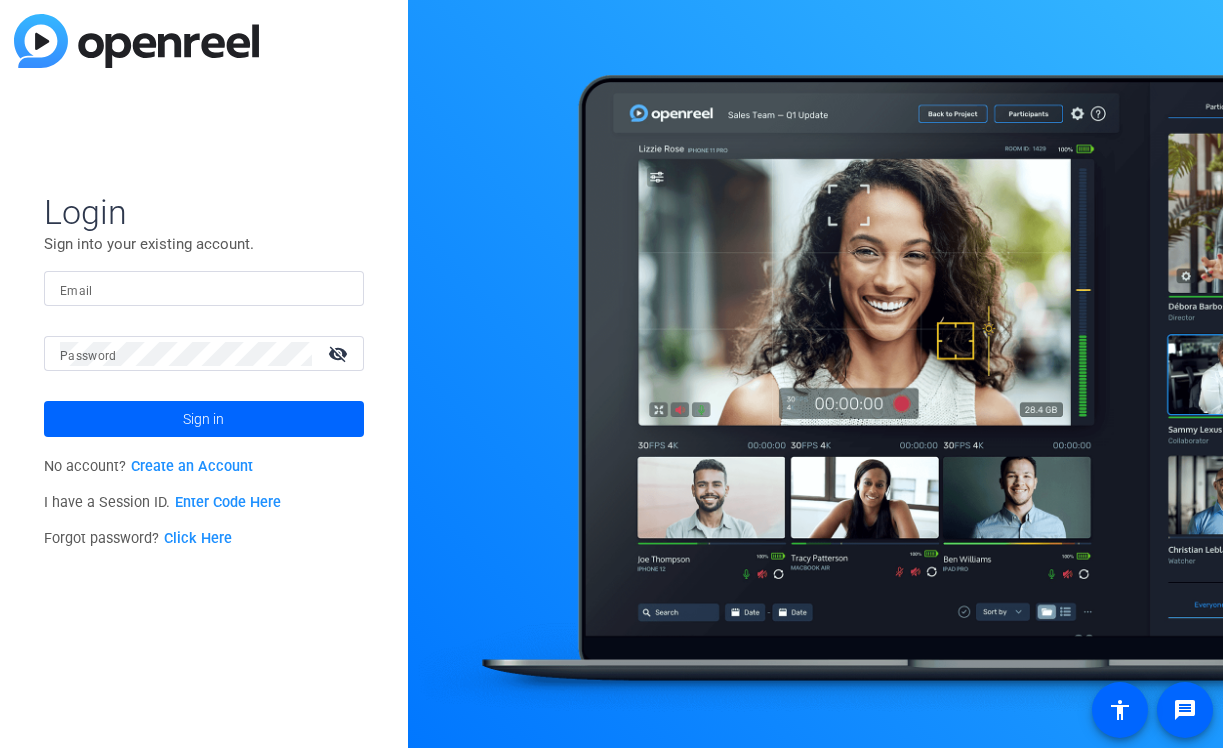 scroll, scrollTop: 0, scrollLeft: 0, axis: both 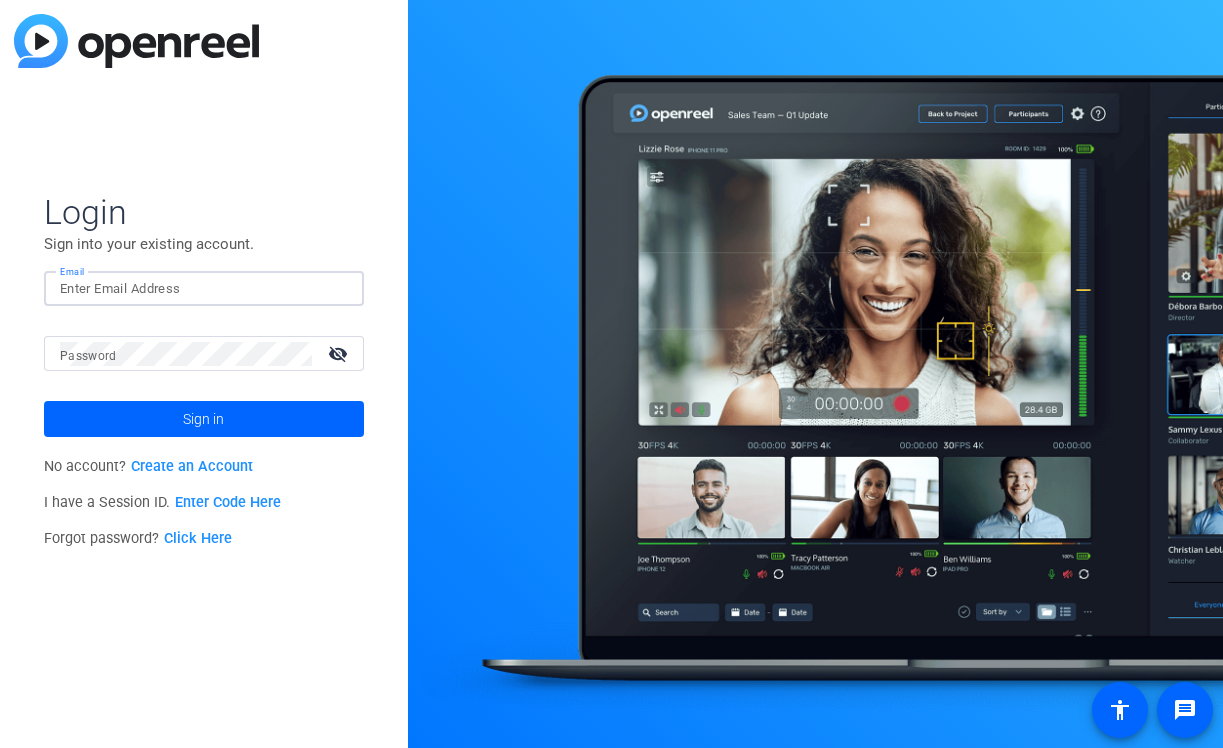 click 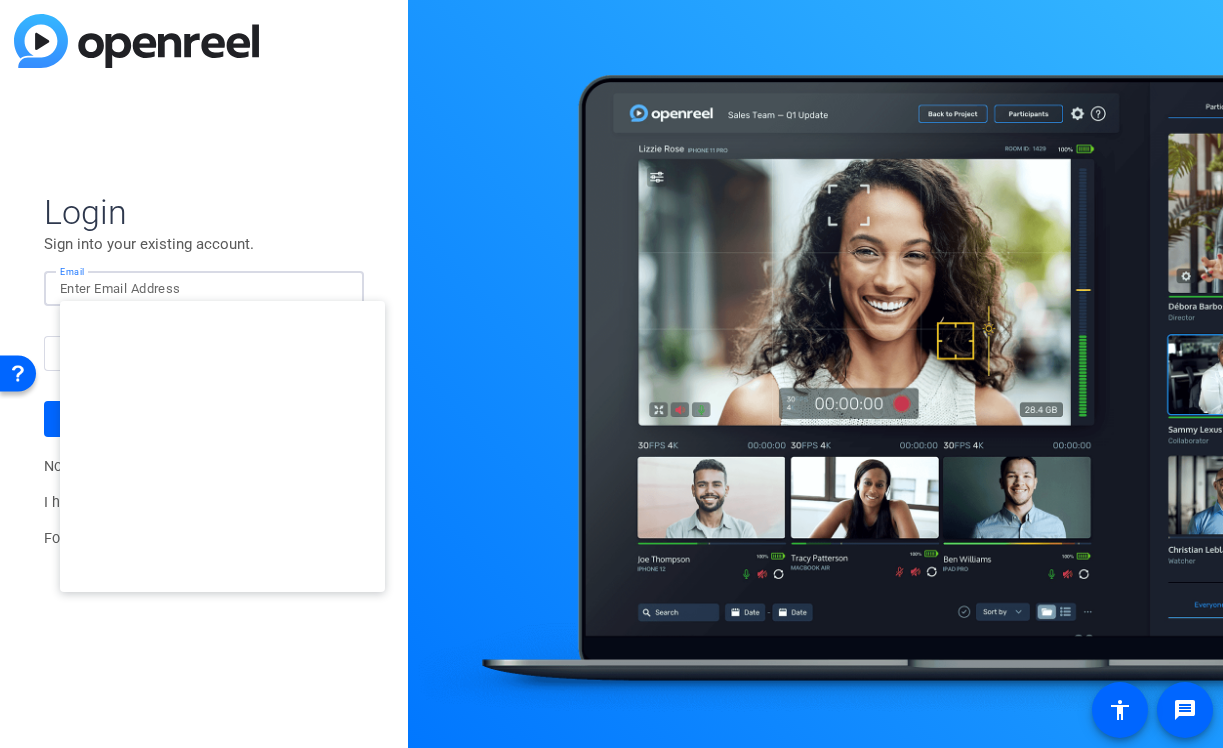 type on "studiosupport+3@openreel.com" 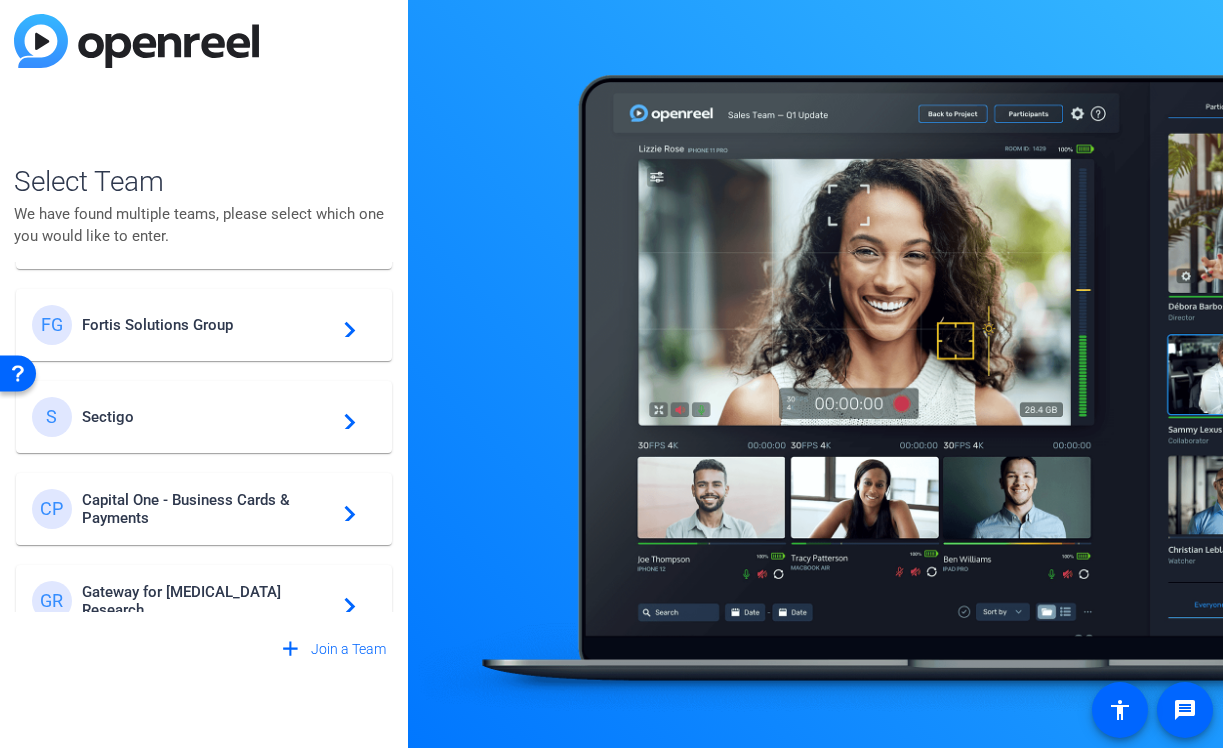 scroll, scrollTop: 273, scrollLeft: 0, axis: vertical 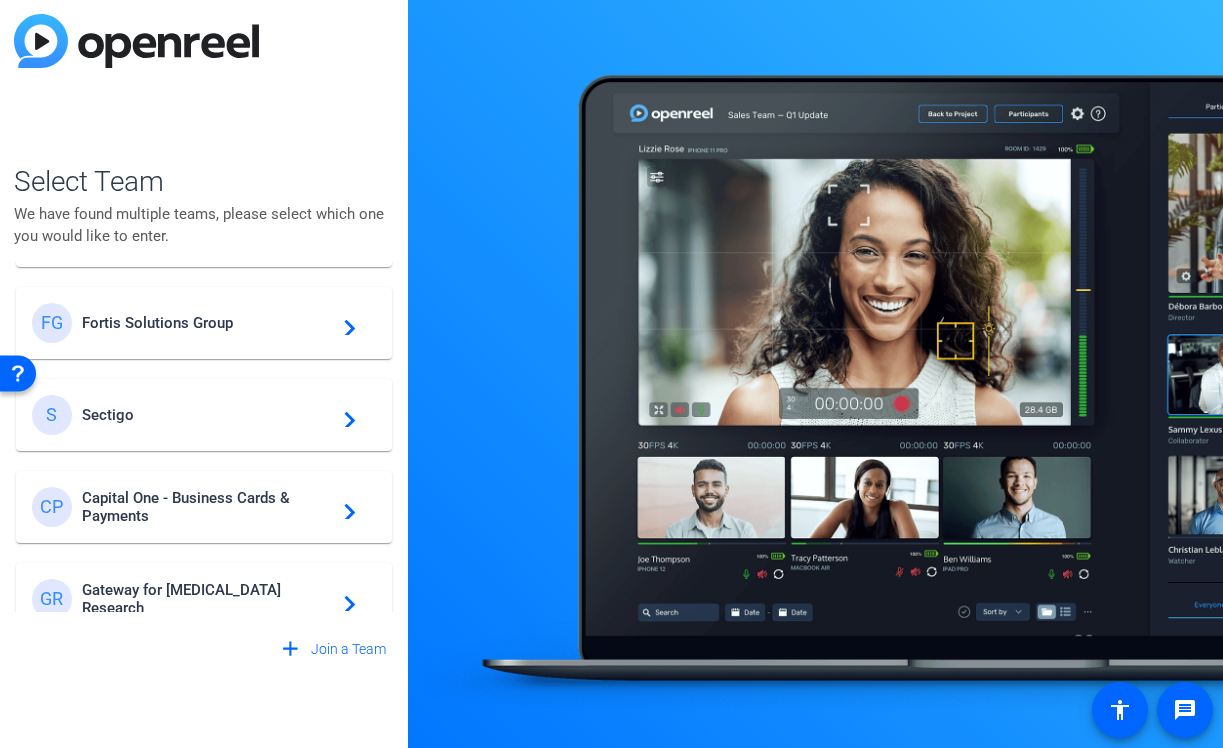 click on "Sectigo" 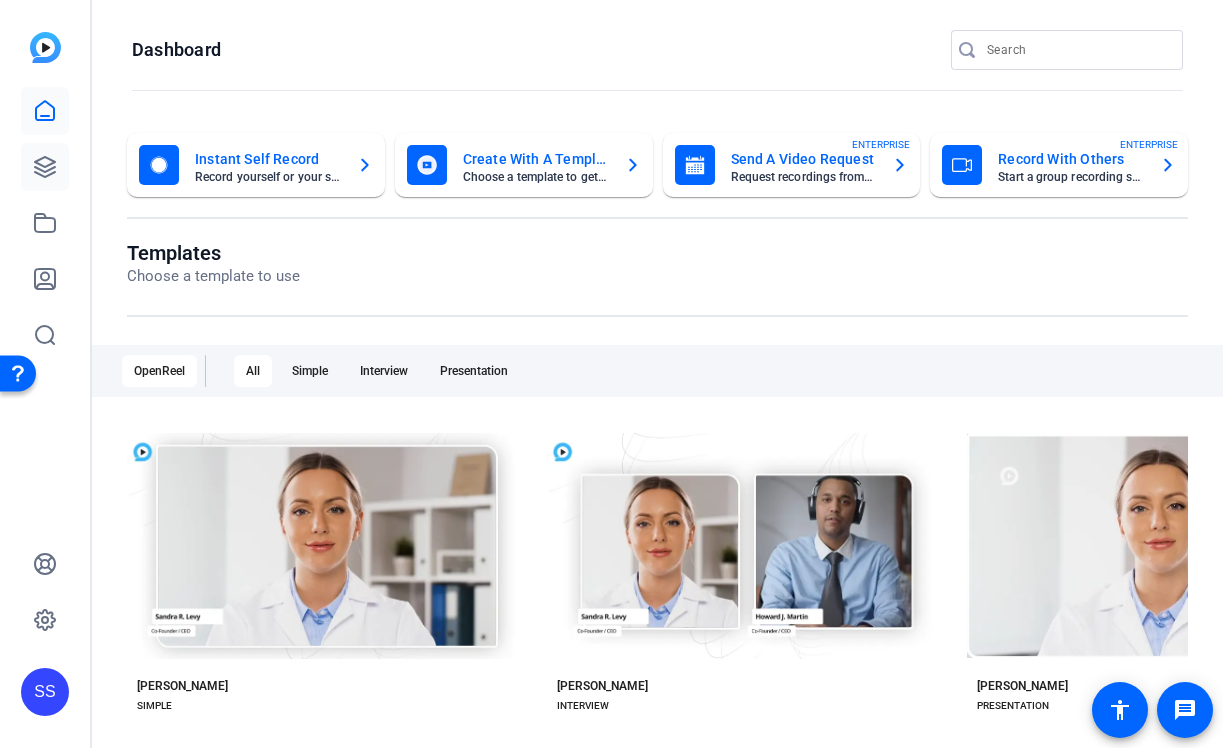 click 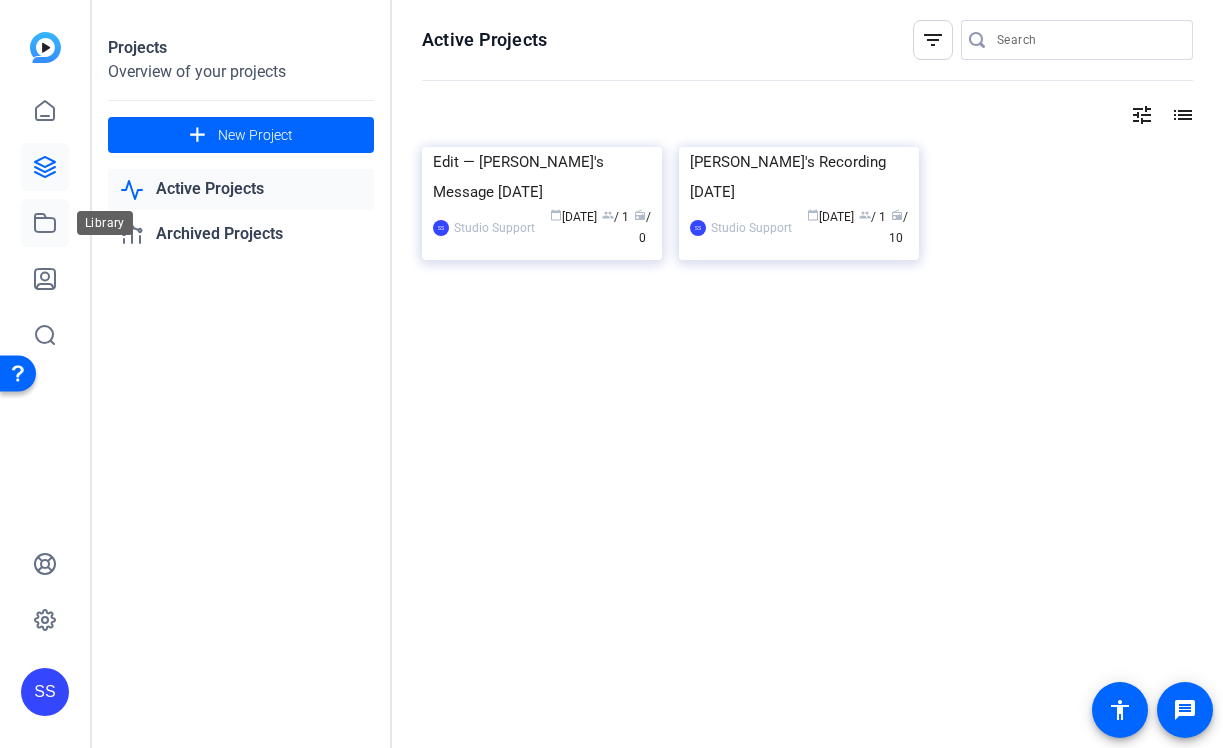 click 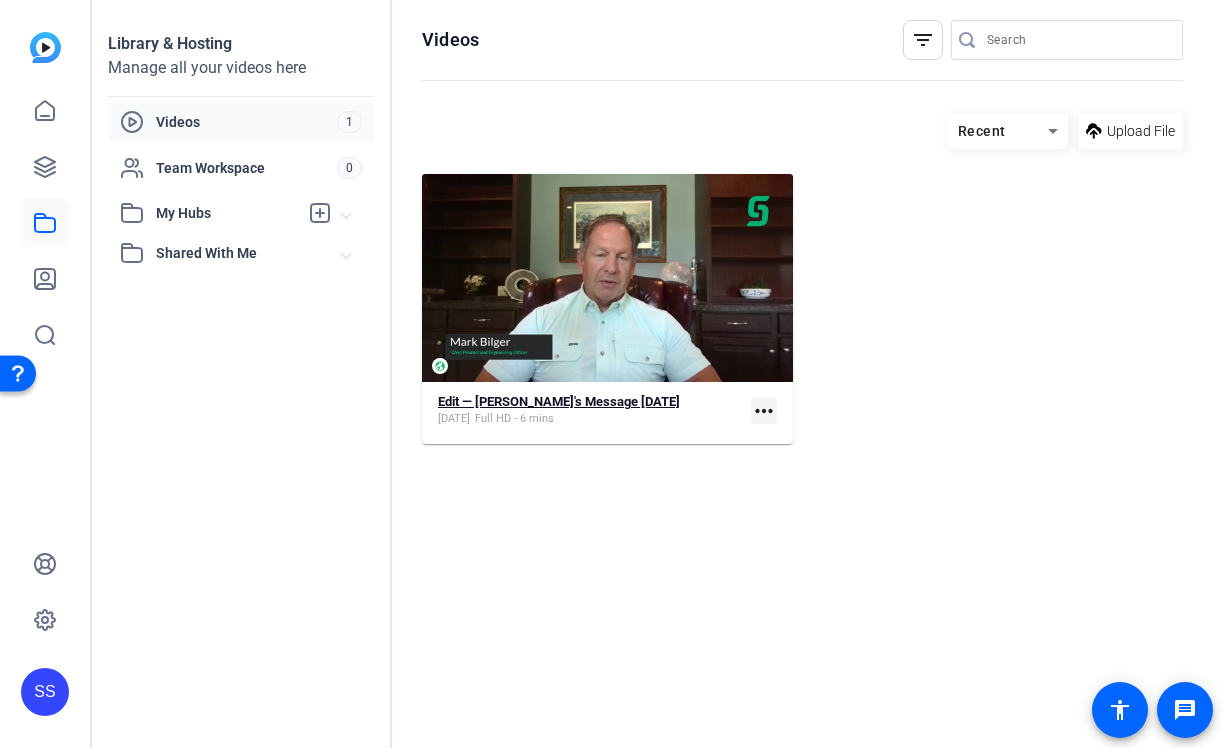 click on "Edit — Mark's Message July 2025" 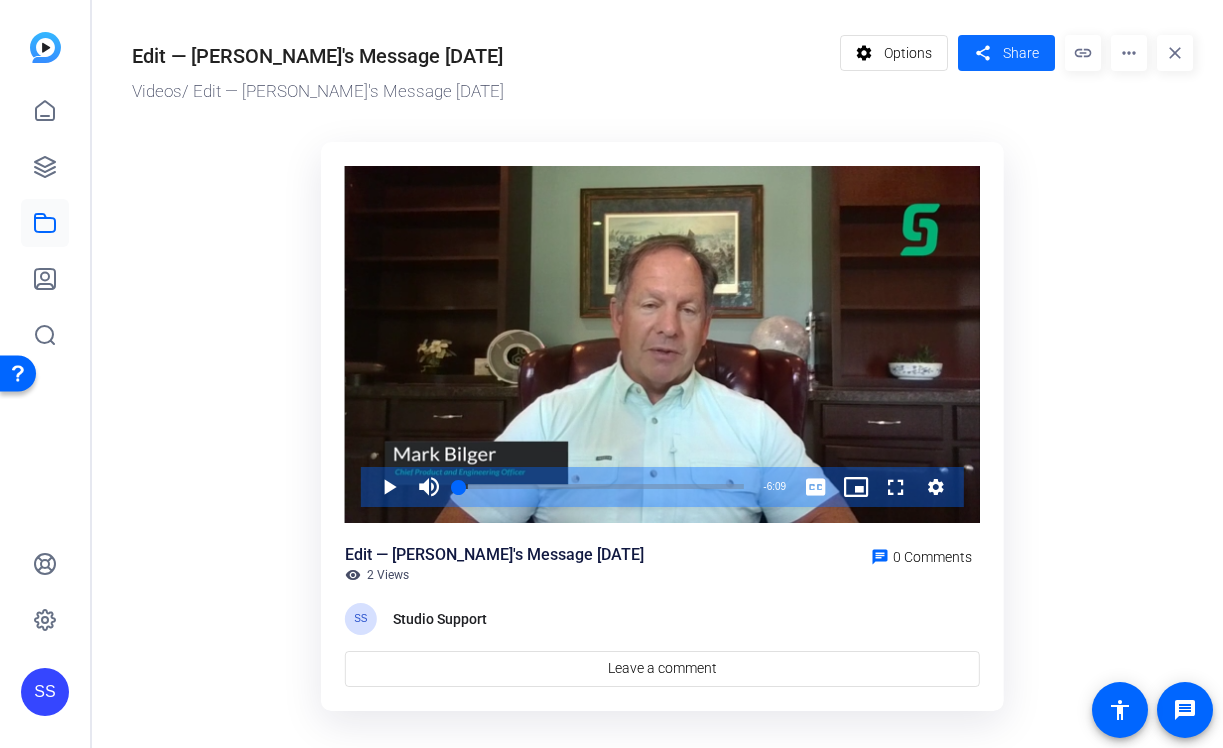 click on "Share" 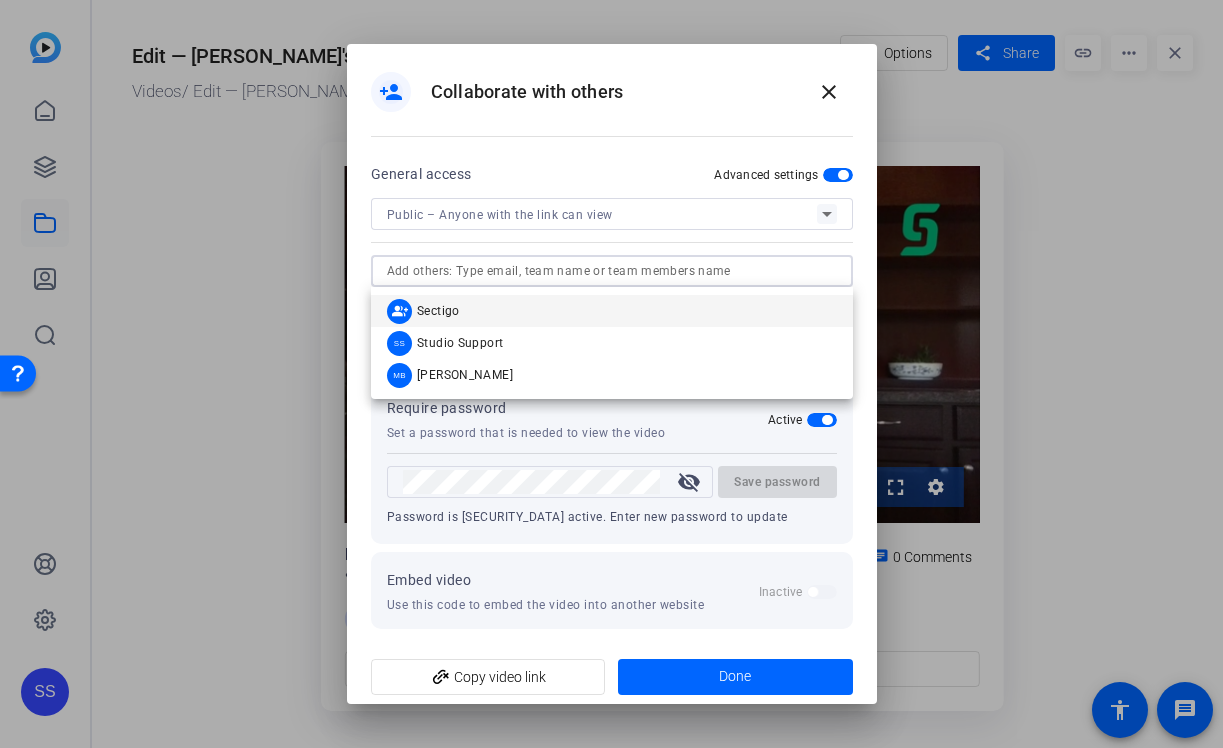click at bounding box center [612, 271] 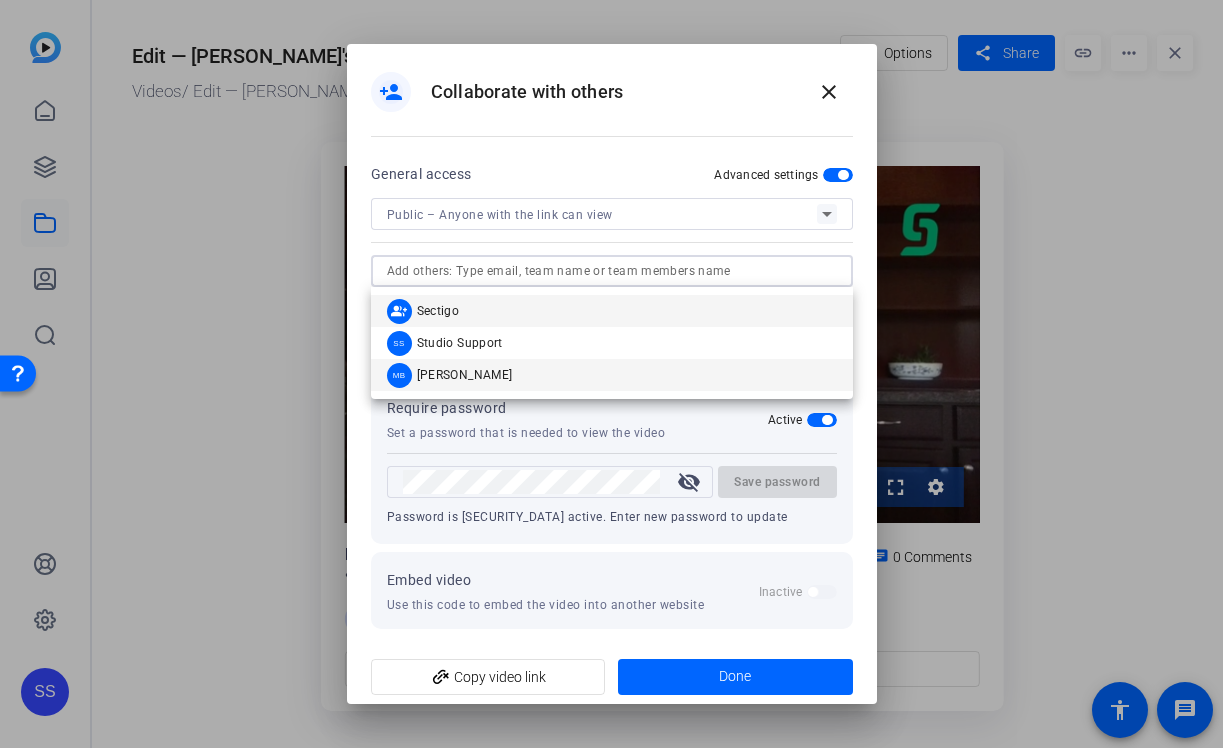 click on "MB  Mark Bilger" at bounding box center [612, 375] 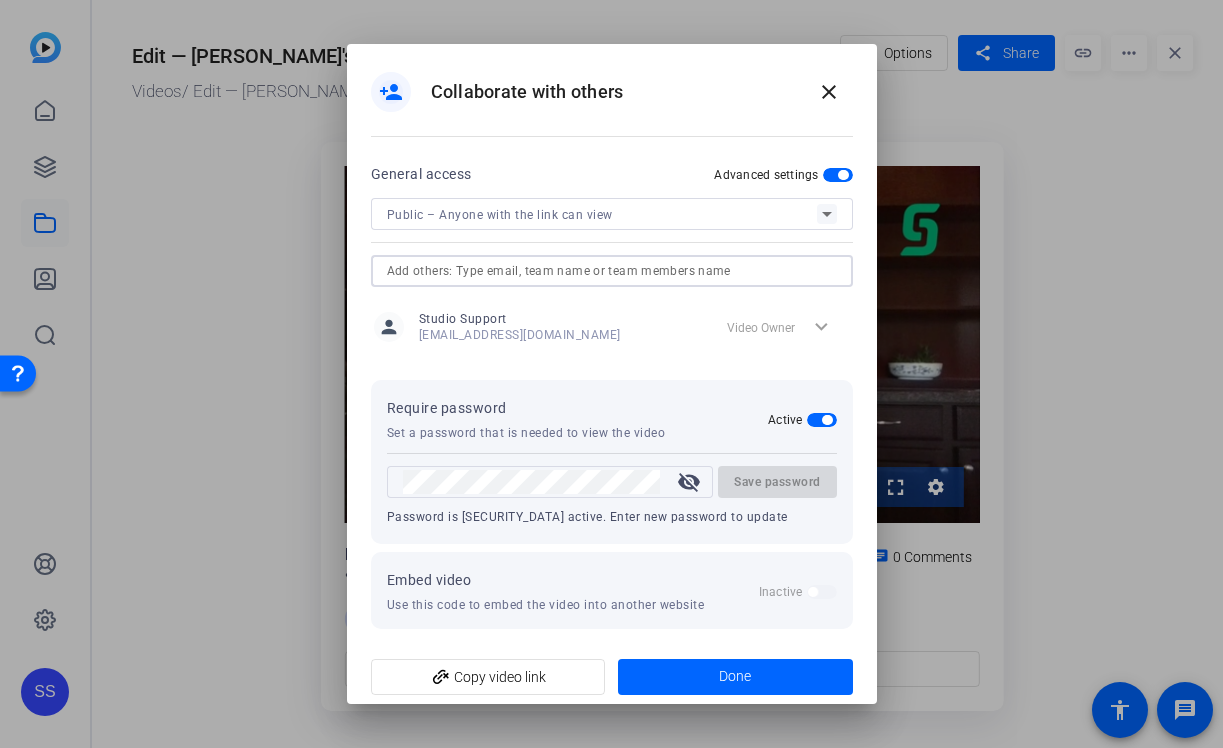 type 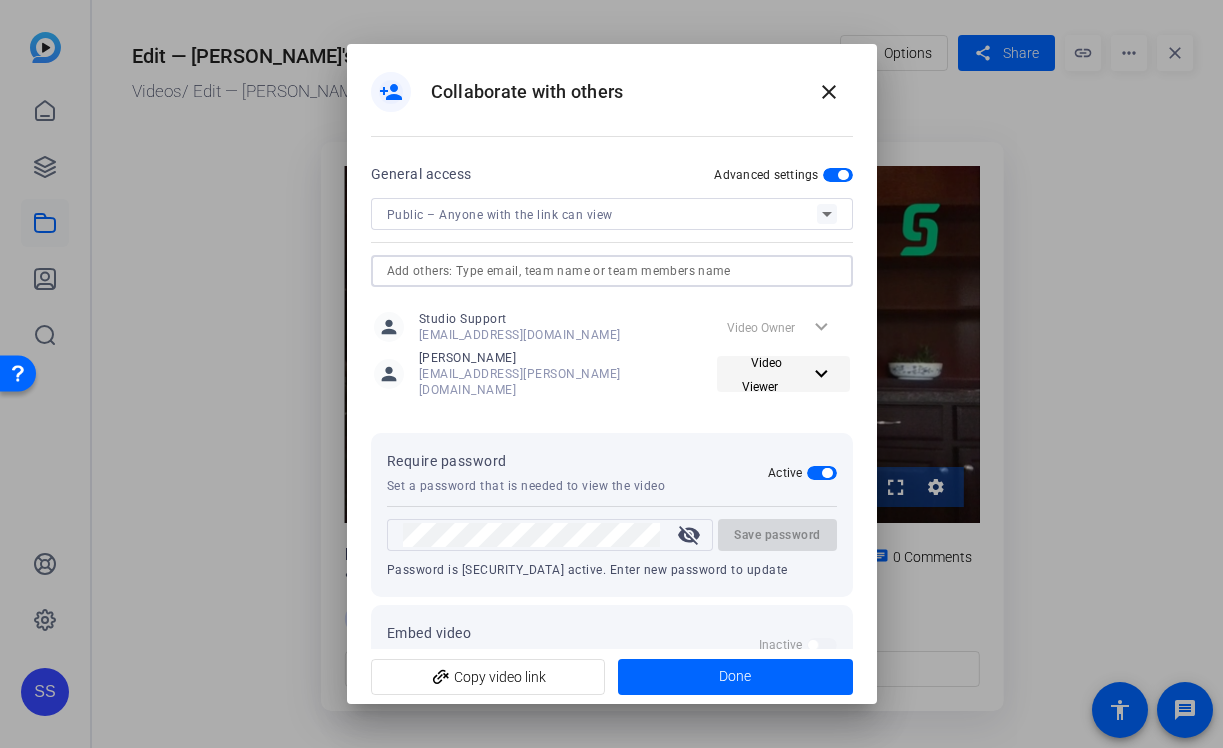 click at bounding box center [783, 374] 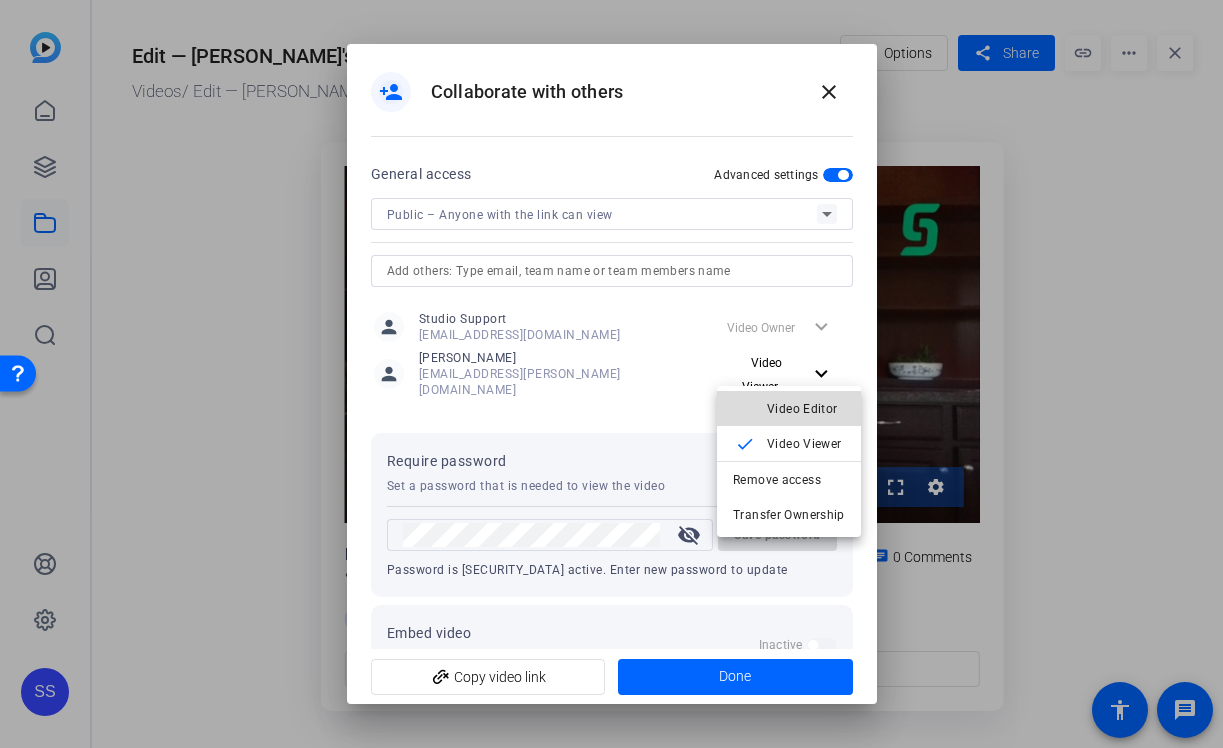 click on "Video Editor" at bounding box center [802, 409] 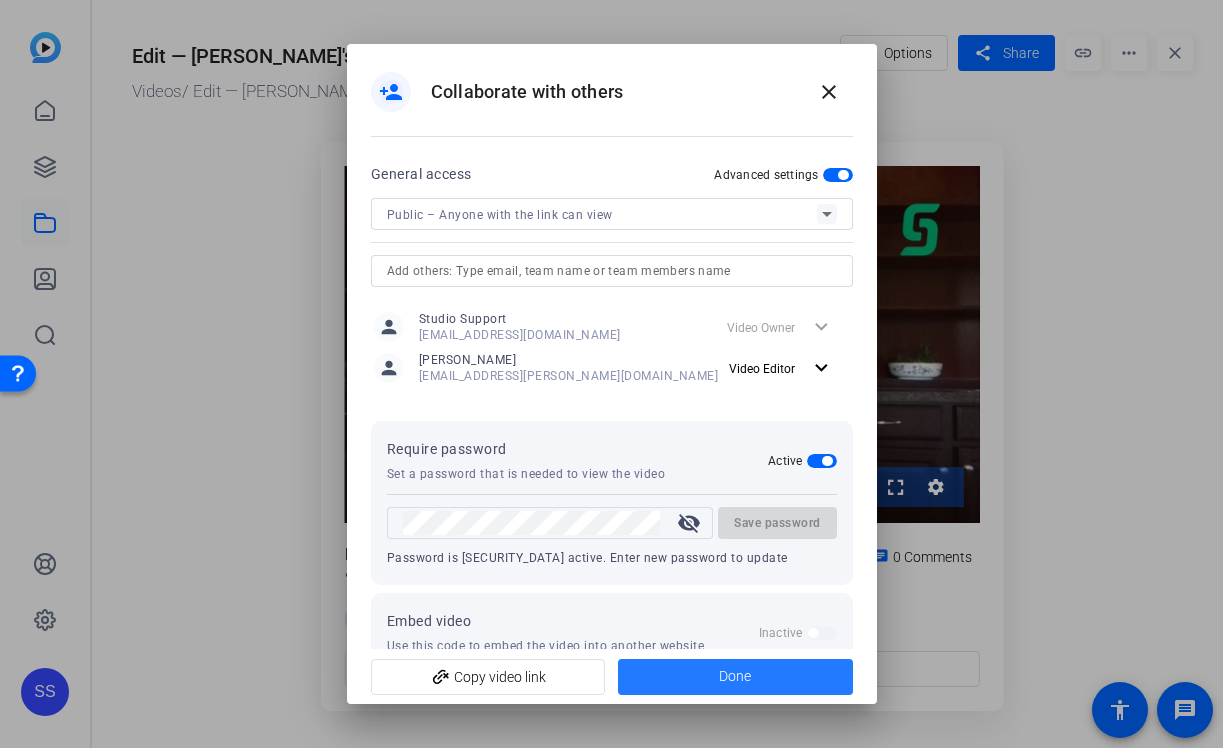 click 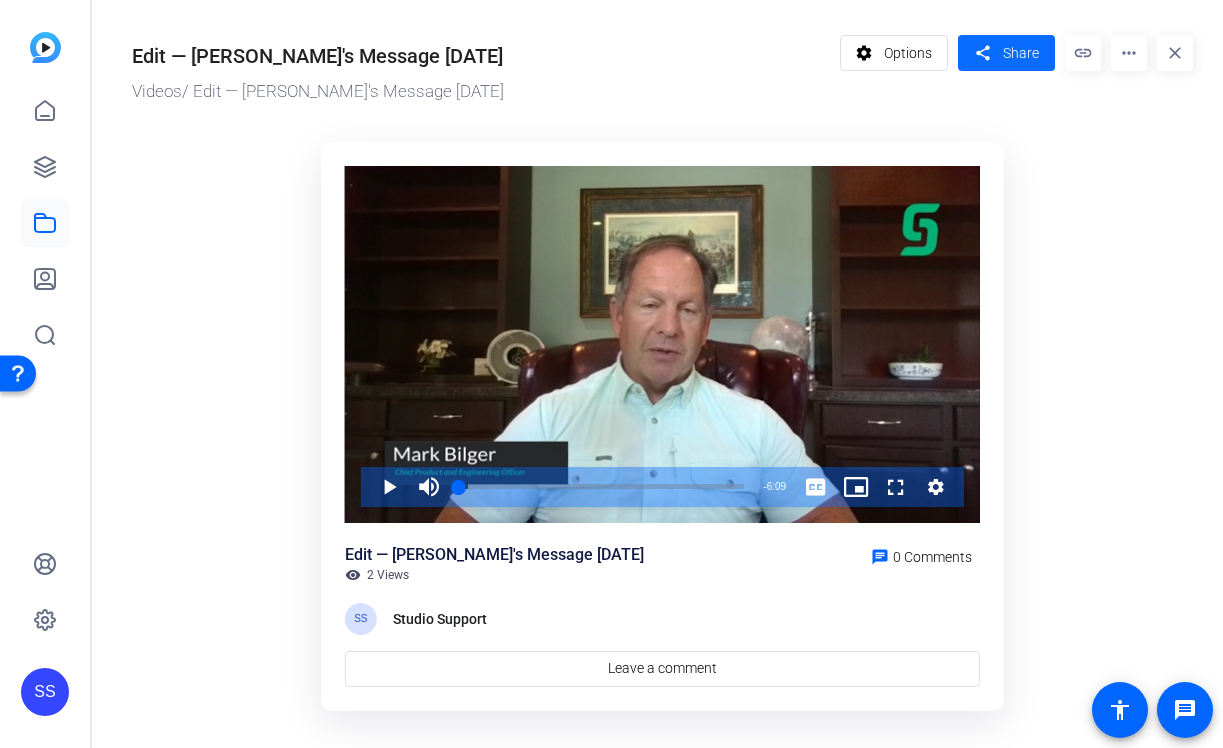 click on "Share" 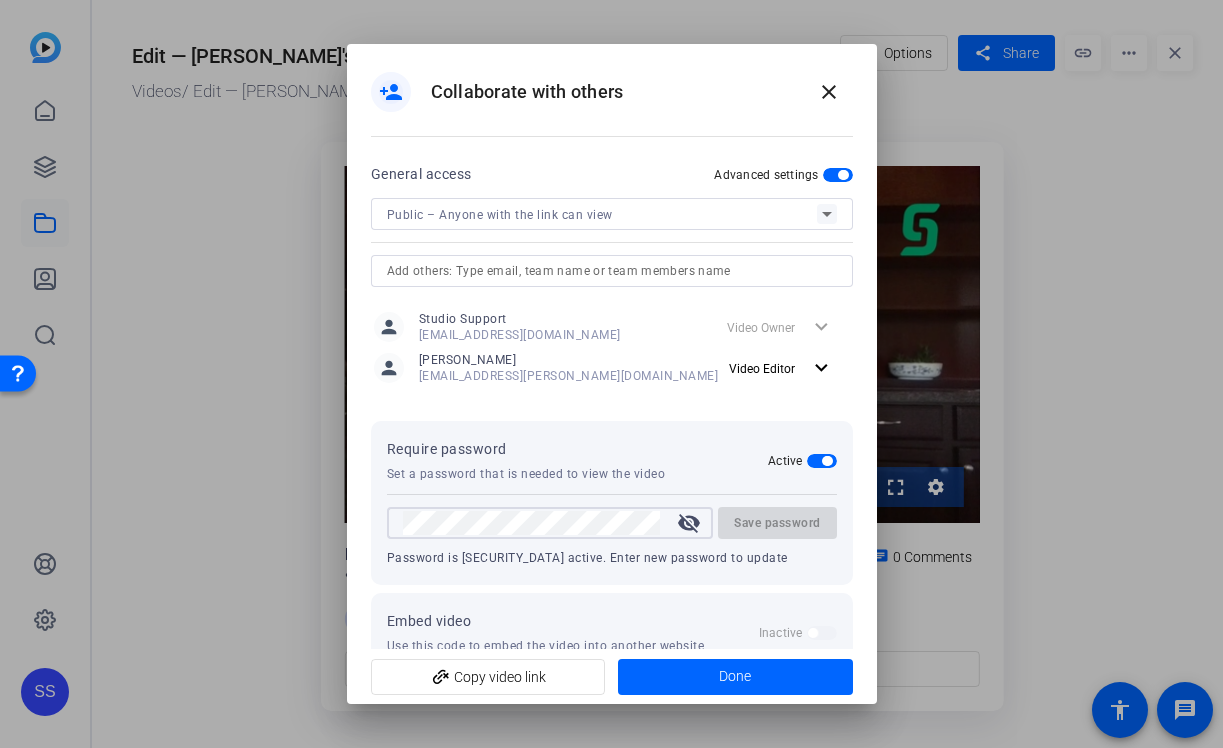 click at bounding box center (827, 461) 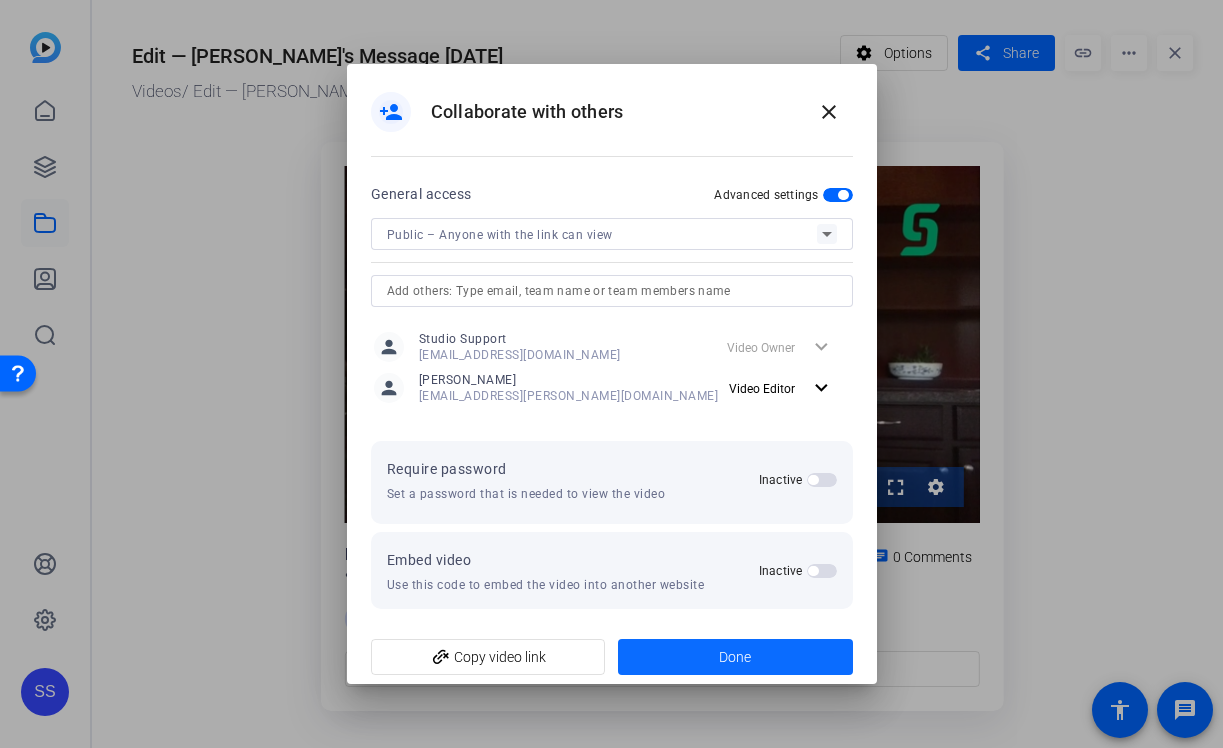 click on "Done" 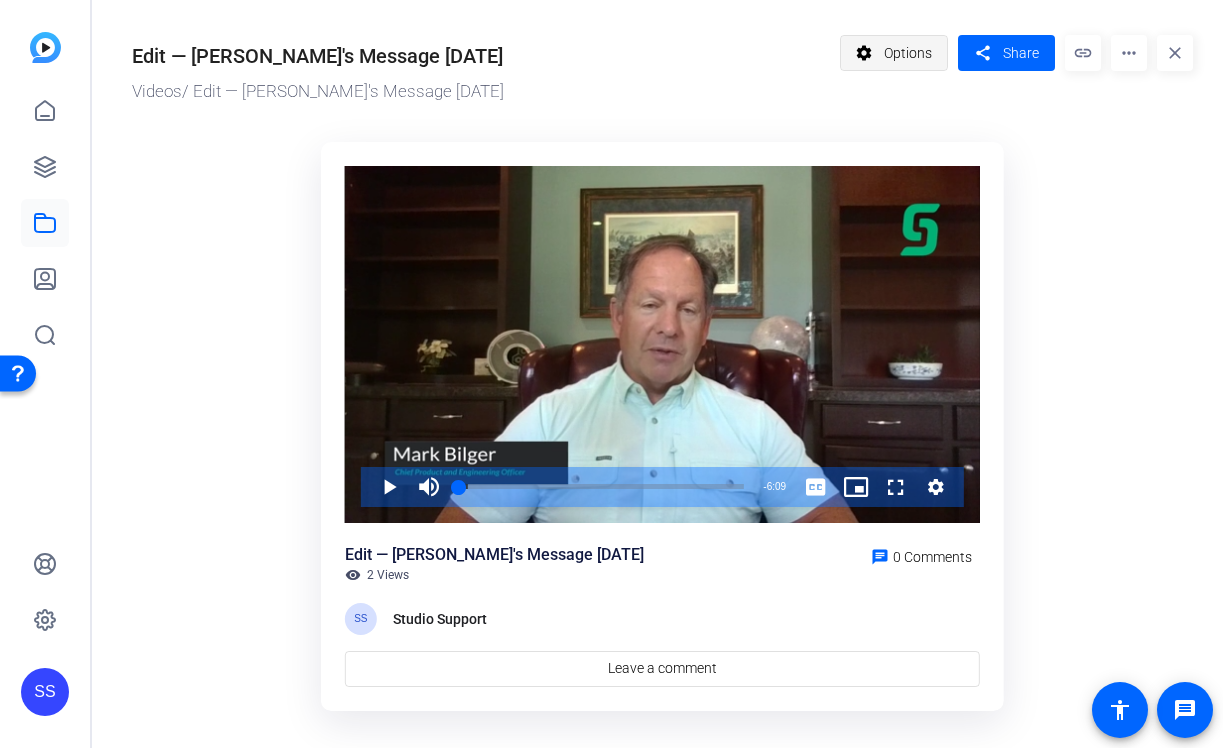 click on "Options" 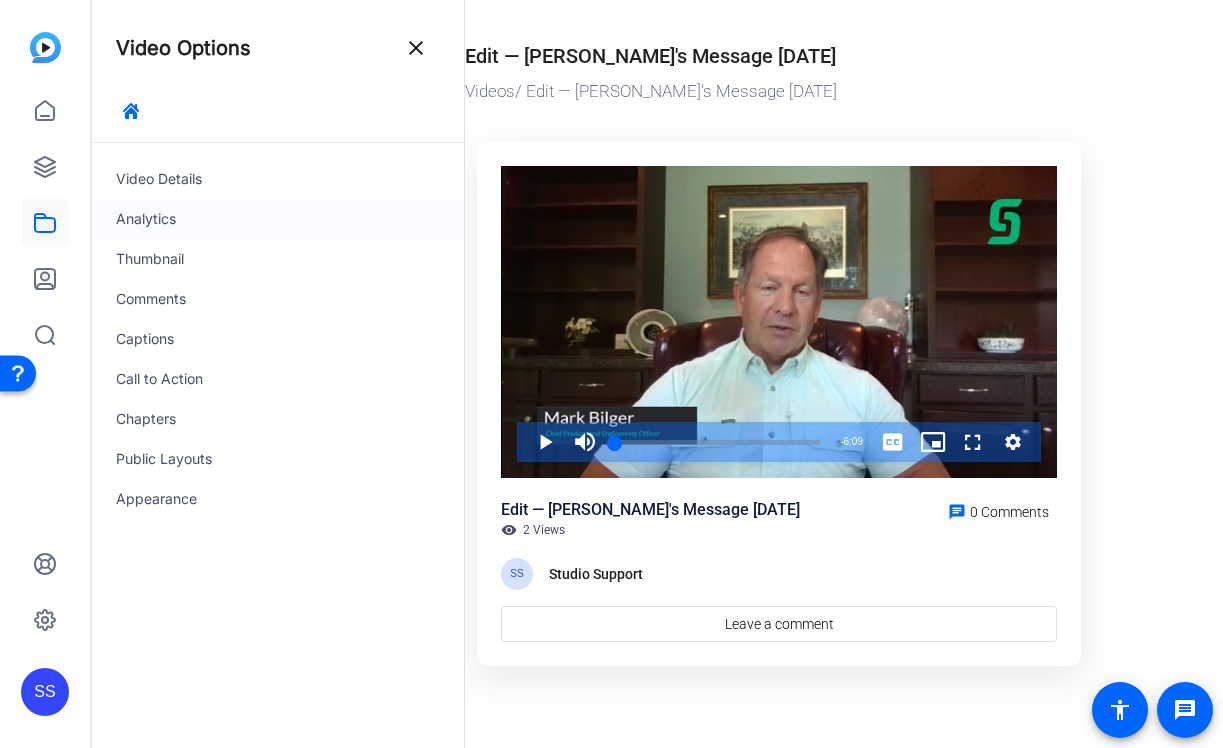click on "Analytics" 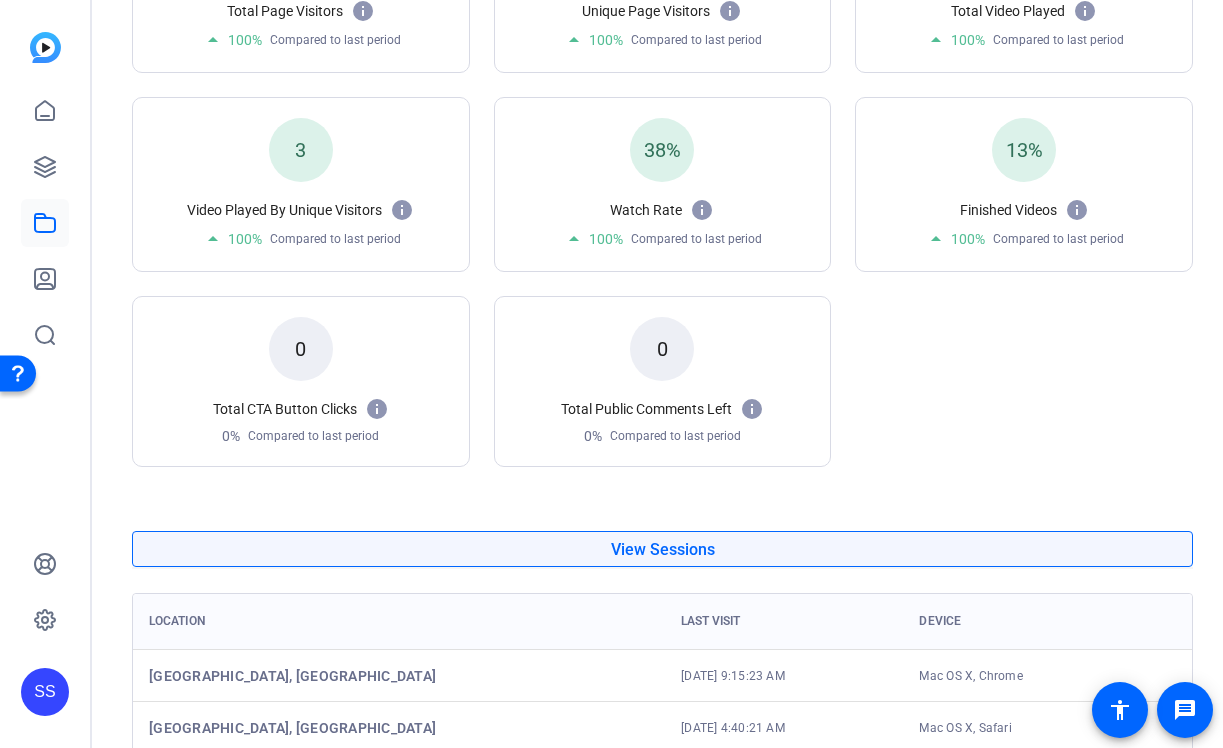 scroll, scrollTop: 231, scrollLeft: 0, axis: vertical 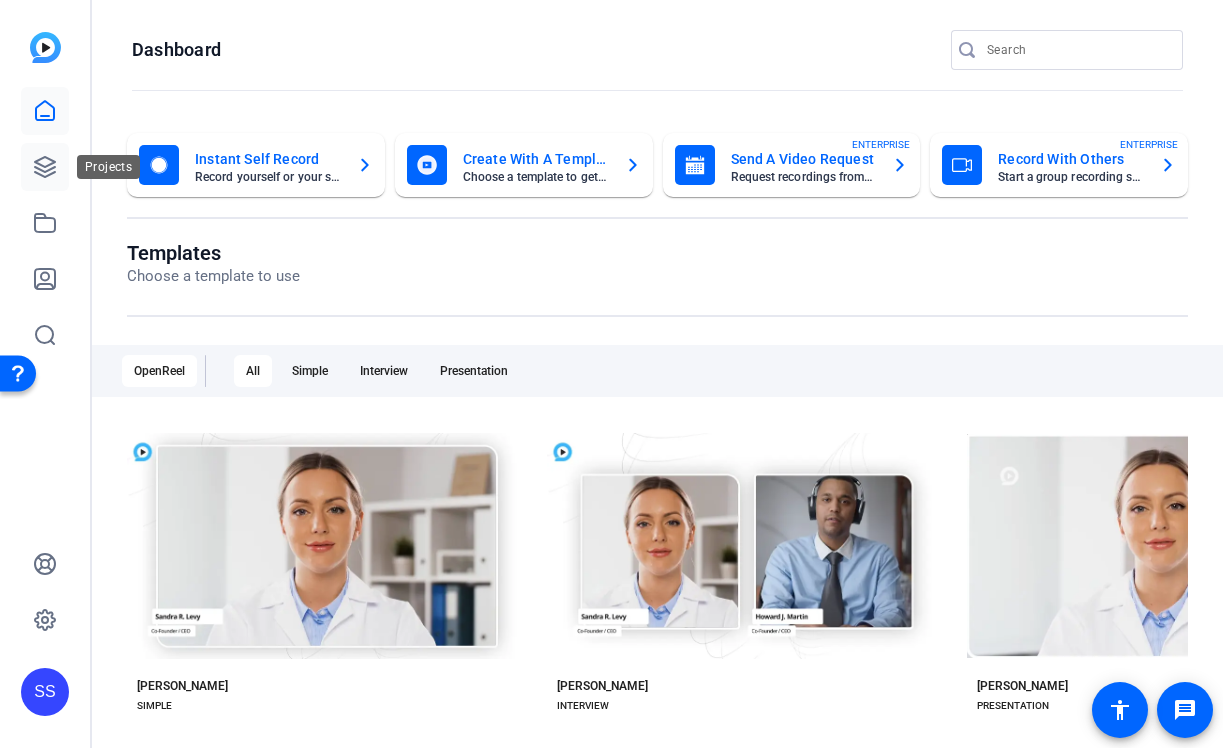 click 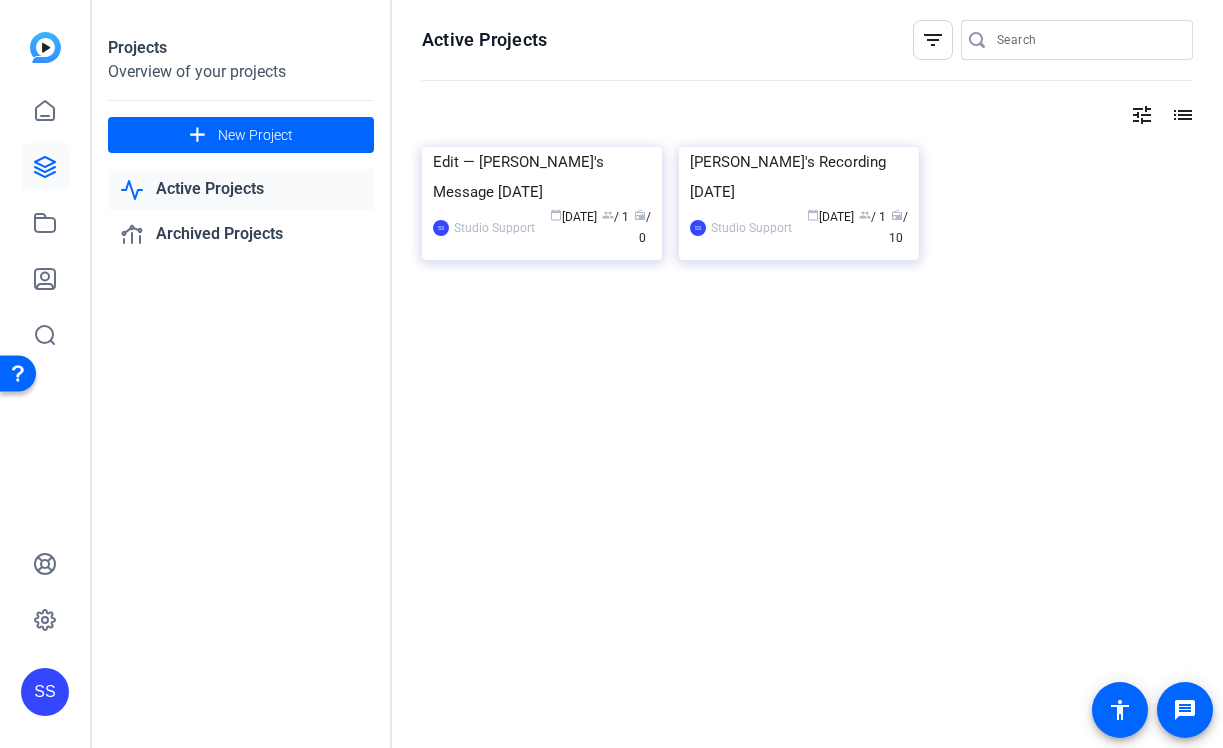 click on "SS" 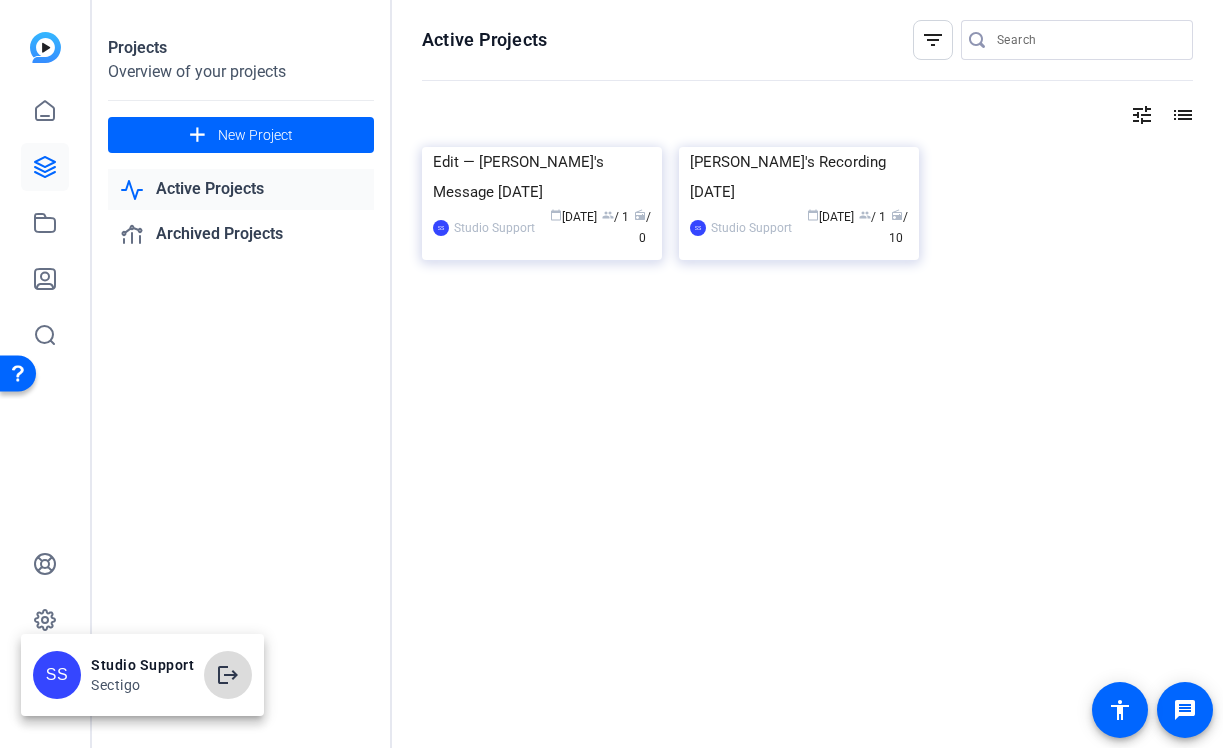 click on "logout" at bounding box center [228, 675] 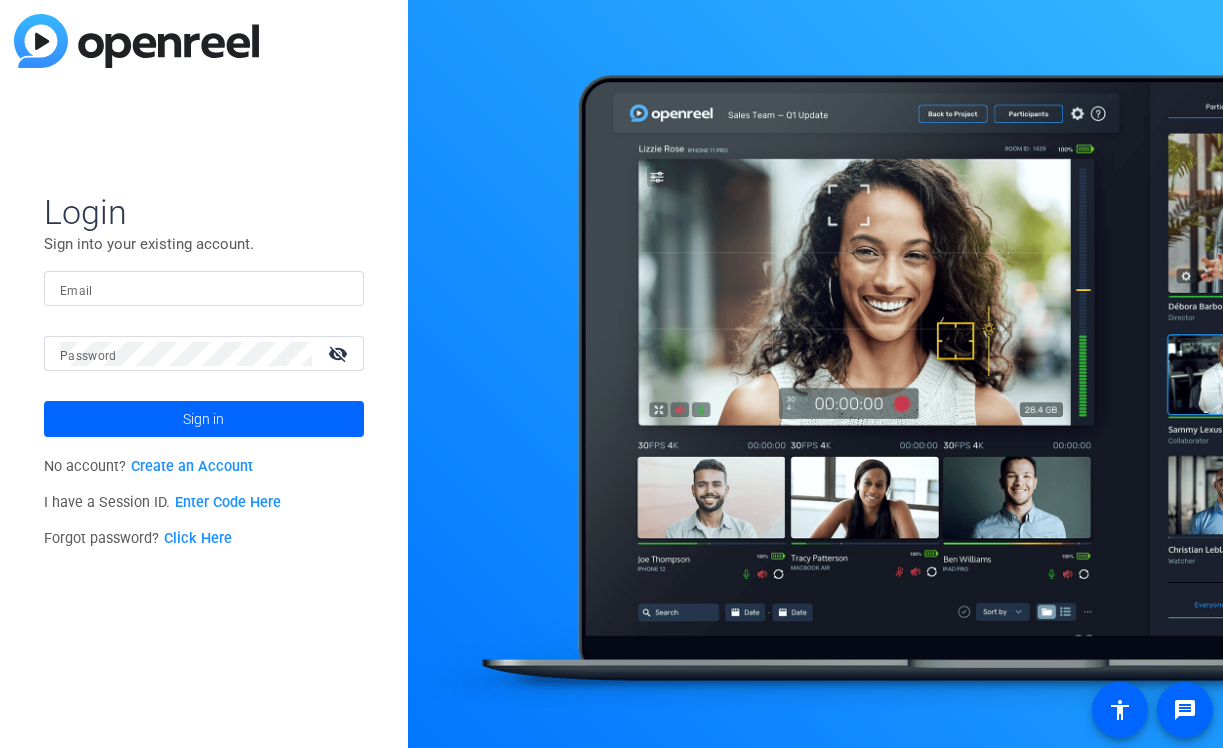 scroll, scrollTop: 0, scrollLeft: 0, axis: both 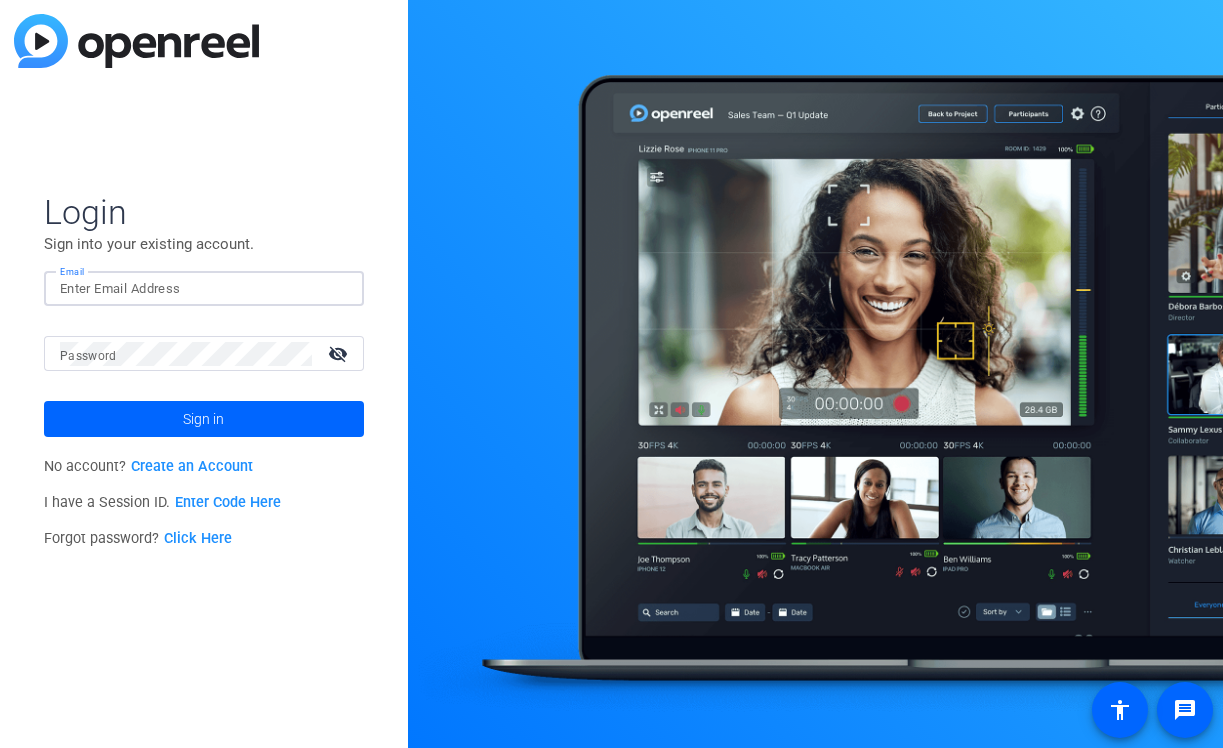 click 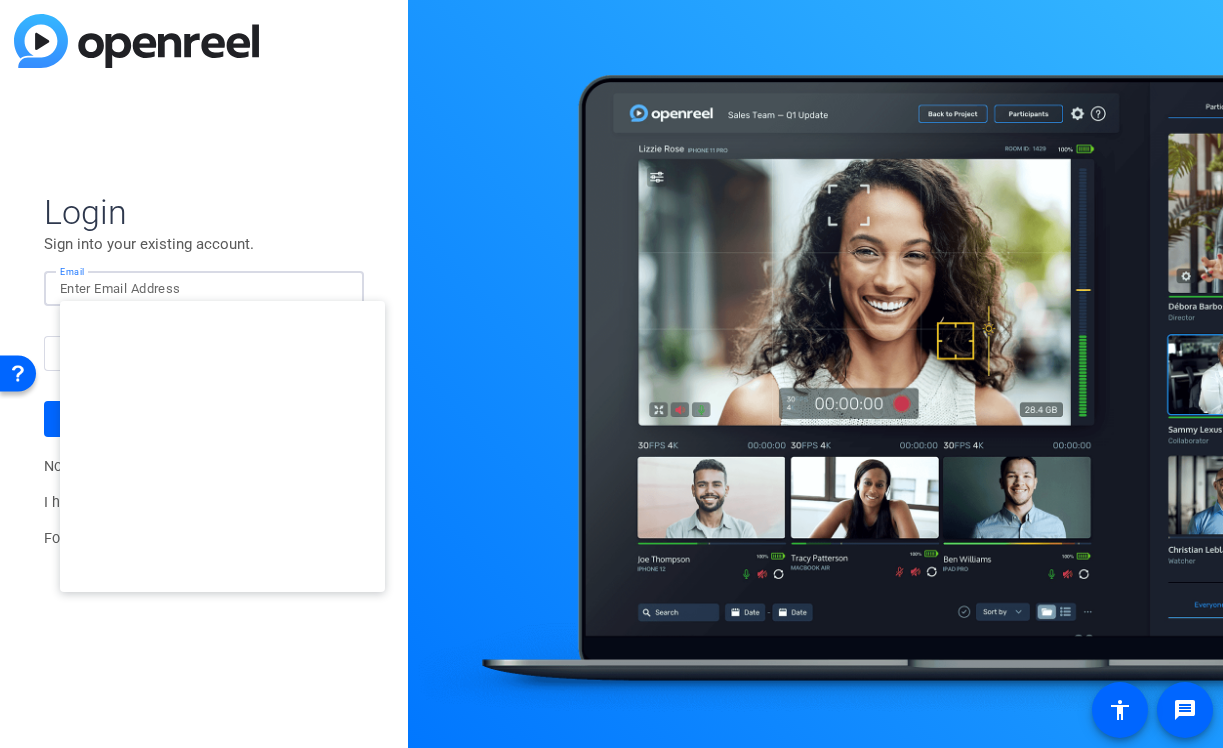 type on "[EMAIL_ADDRESS][DOMAIN_NAME]" 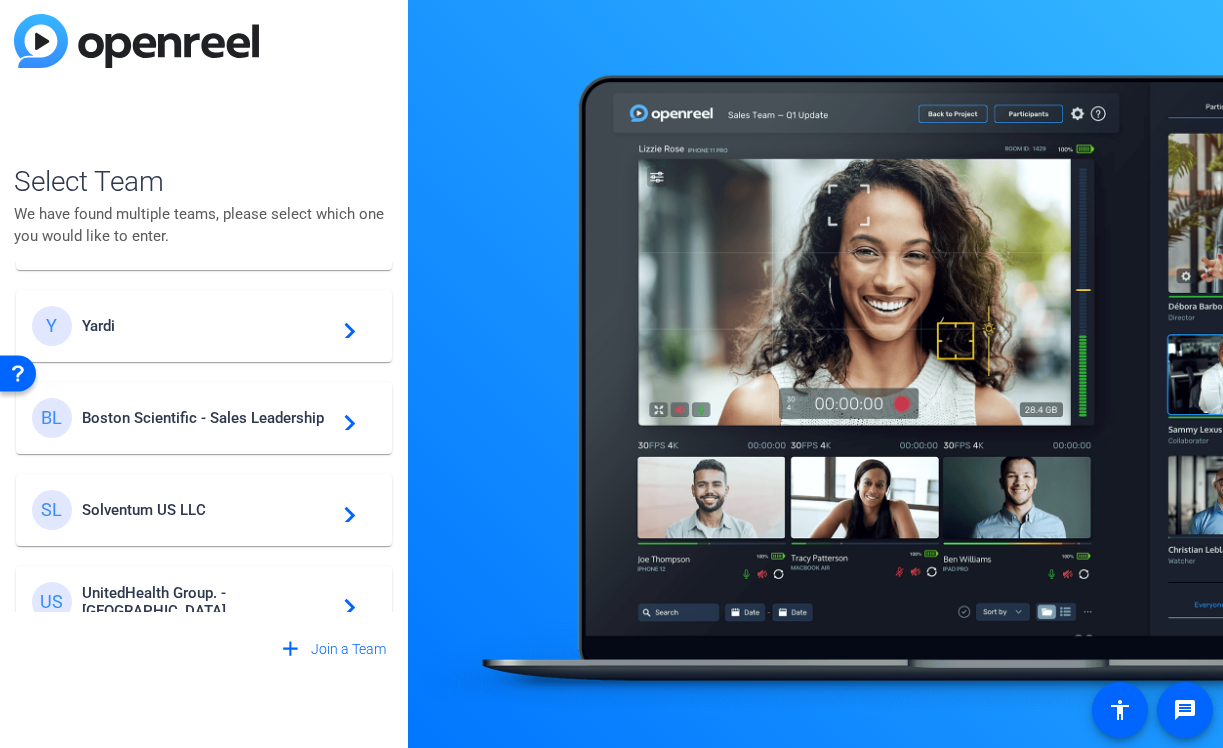 scroll, scrollTop: 376, scrollLeft: 0, axis: vertical 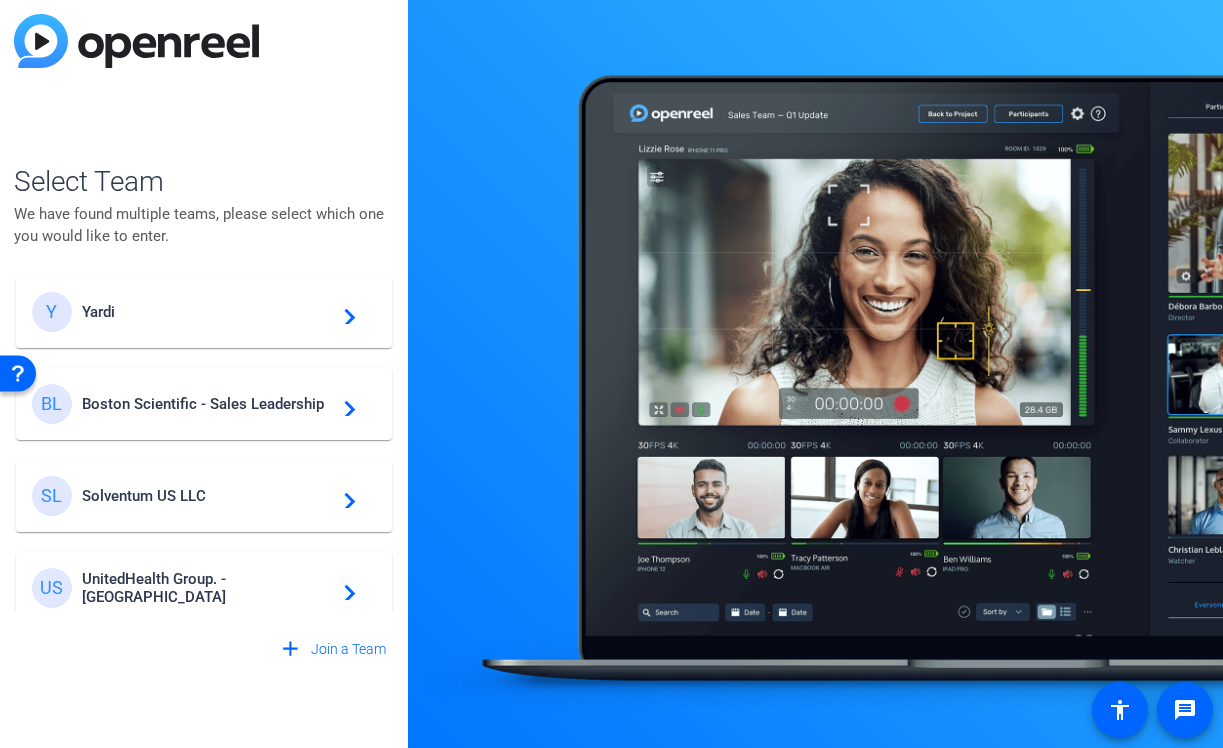click on "Y Yardi  navigate_next" 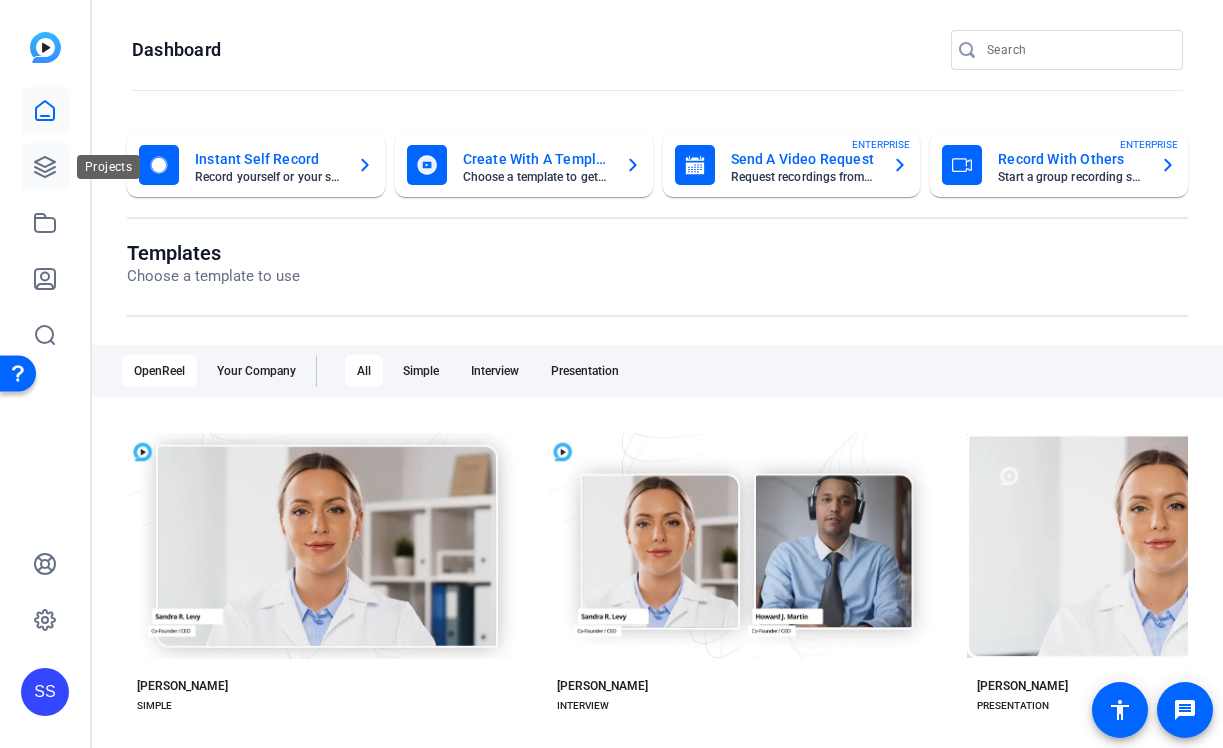 click 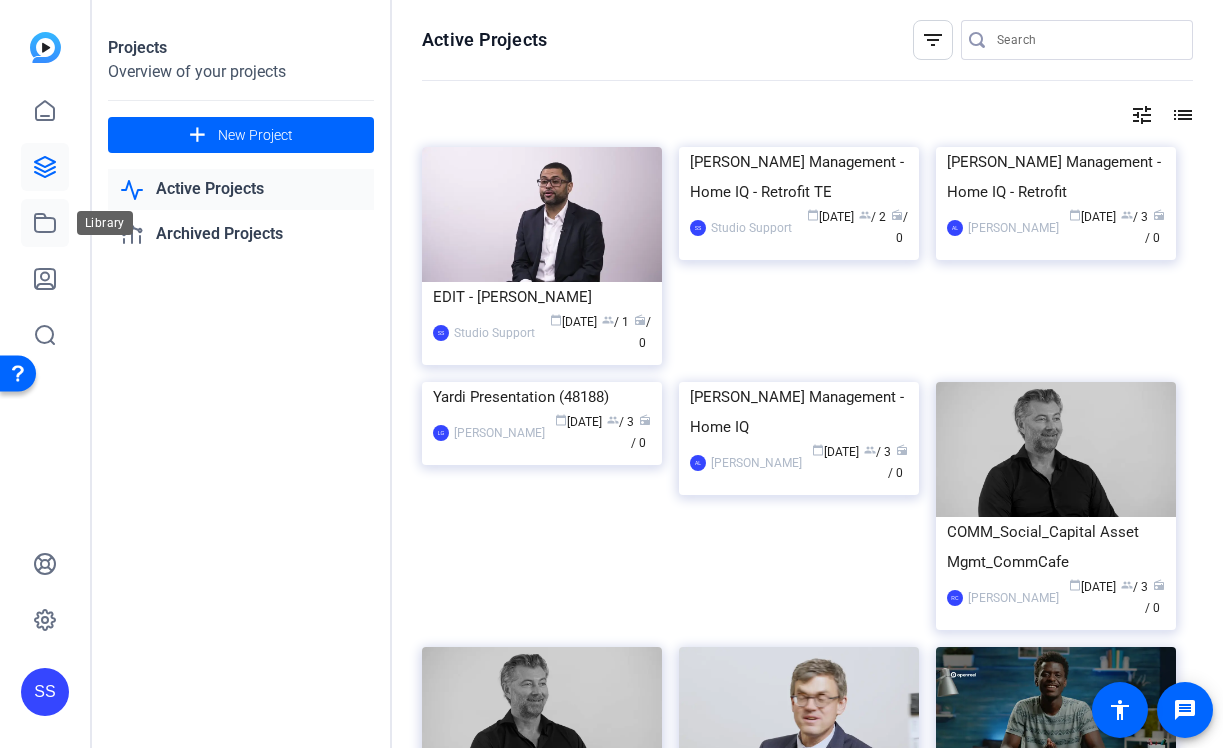 click 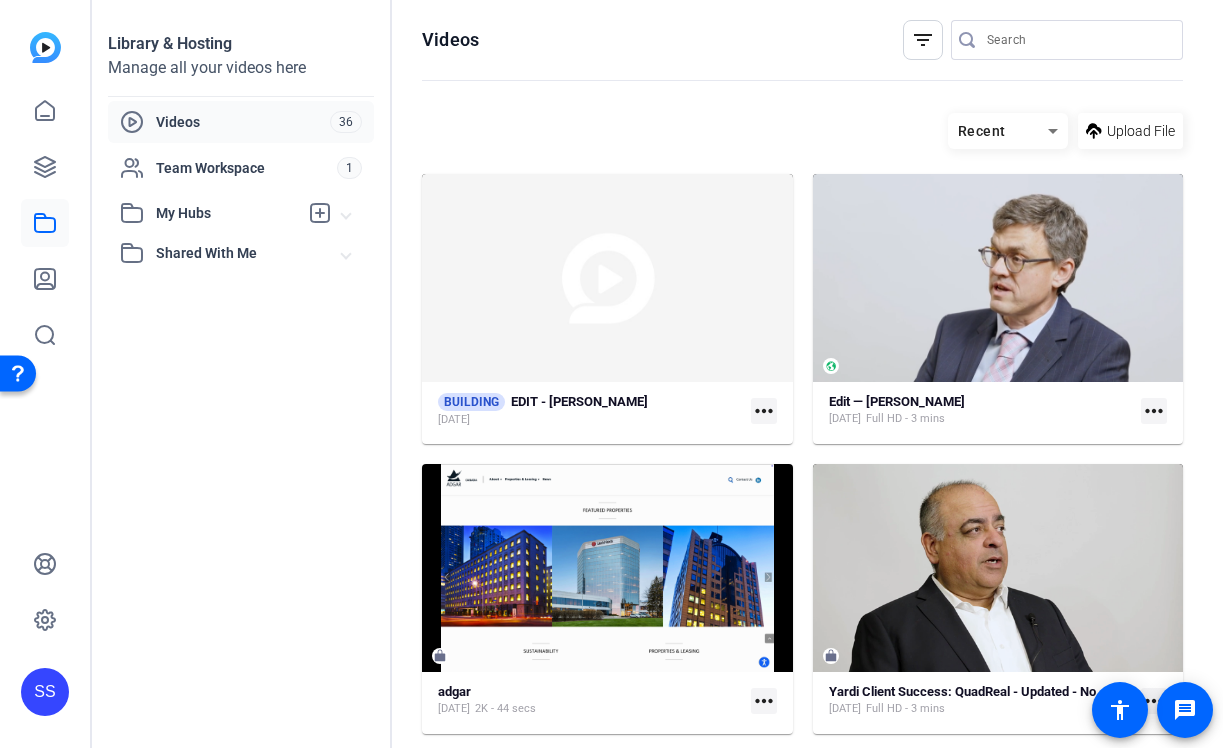 click on "Edit — Carl Stetler May 2, 2025  Full HD - 3 mins  more_horiz" 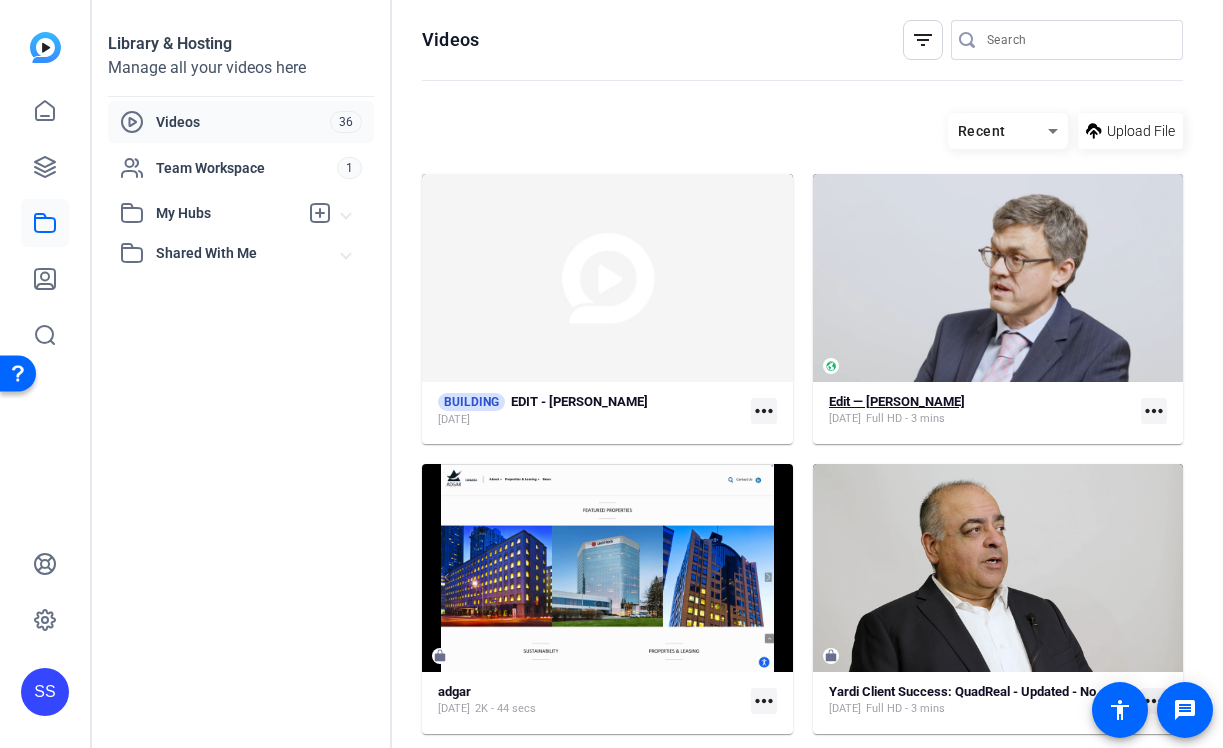 click on "Edit — [PERSON_NAME]" 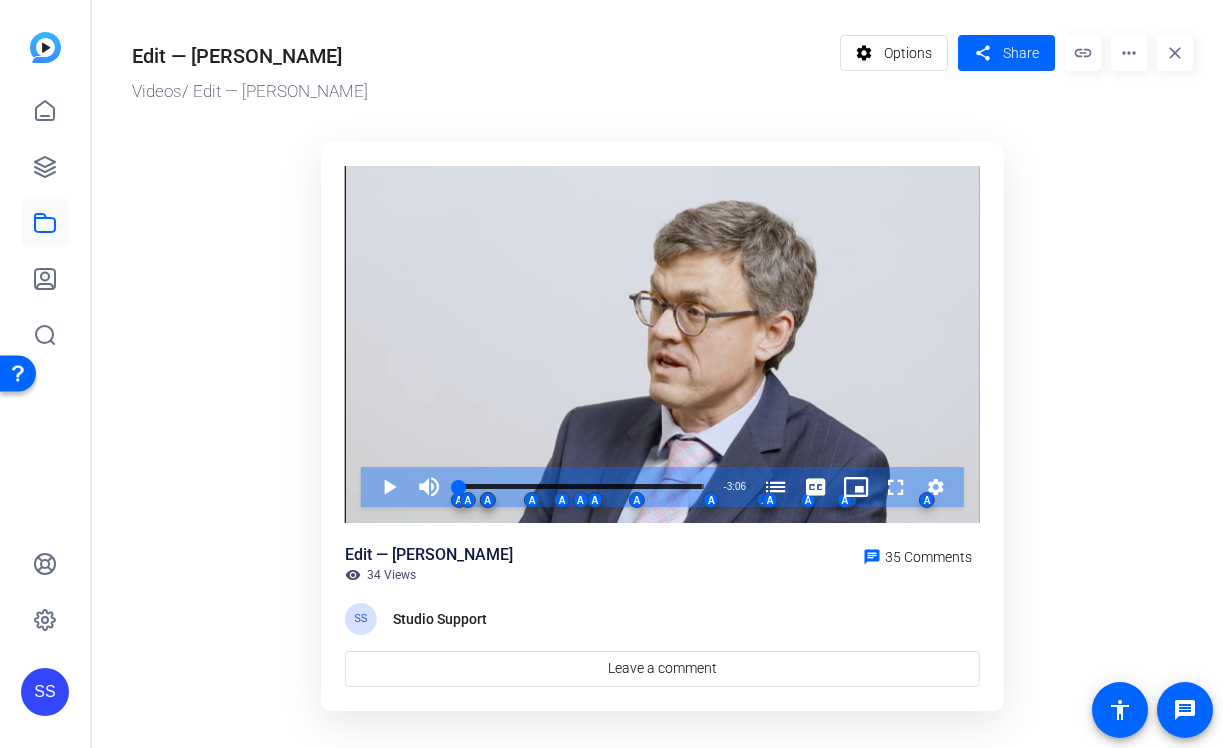 click on "Edit — Carl Stetler  Videos  / Edit — Carl Stetler  settings  Options  share  Share  link more_horiz close    Video Player is loading. Play Video Play Mute Current Time  0:00 / Duration  3:06 Loaded :  5.96% 0:00 What is Data Connect for Financial Companies? (00:03) A A A A A A A A A A A A A A A A A A A Stream Type  LIVE Seek to live, currently behind live LIVE Remaining Time  - 3:06   1x Playback Rate Chapters Chapters What is Data Connect for Financial Companies? (00:03) Descriptions descriptions off , selected Captions captions settings , opens captions settings dialog captions off , selected English  Captions Audio Track default , selected Picture-in-Picture Fullscreen This is a modal window. Beginning of dialog window. Escape will cancel and close the window. Text Color White Black Red Green Blue Yellow Magenta Cyan Transparency Opaque Semi-Transparent Background Color Black White Red Green Blue Yellow Magenta Cyan Transparency Opaque Semi-Transparent Transparent Window Color Black White Red" 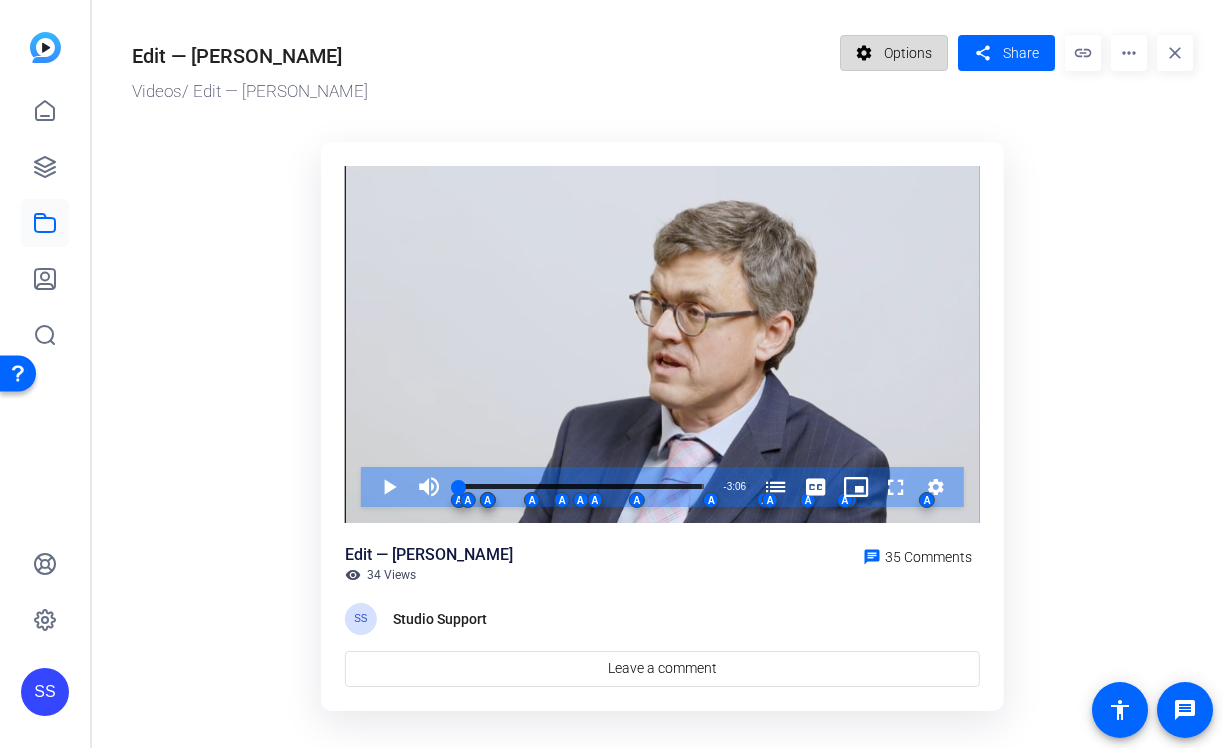 click 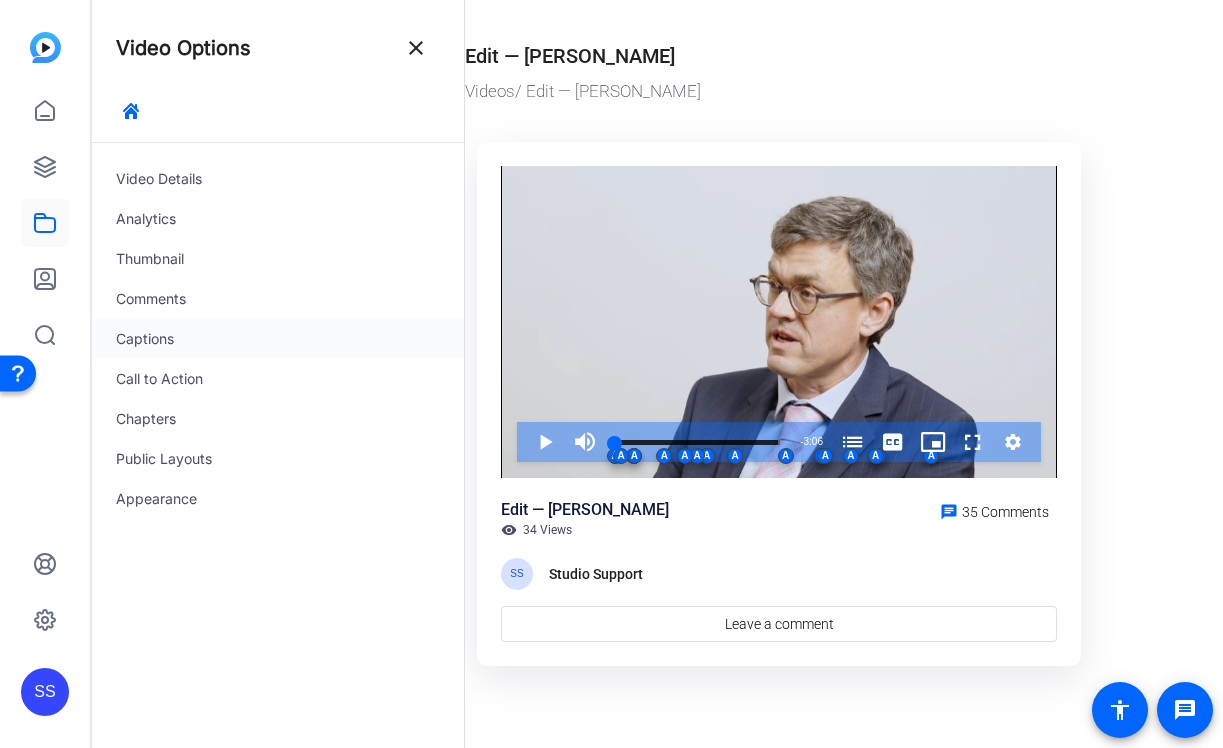 click on "Captions" 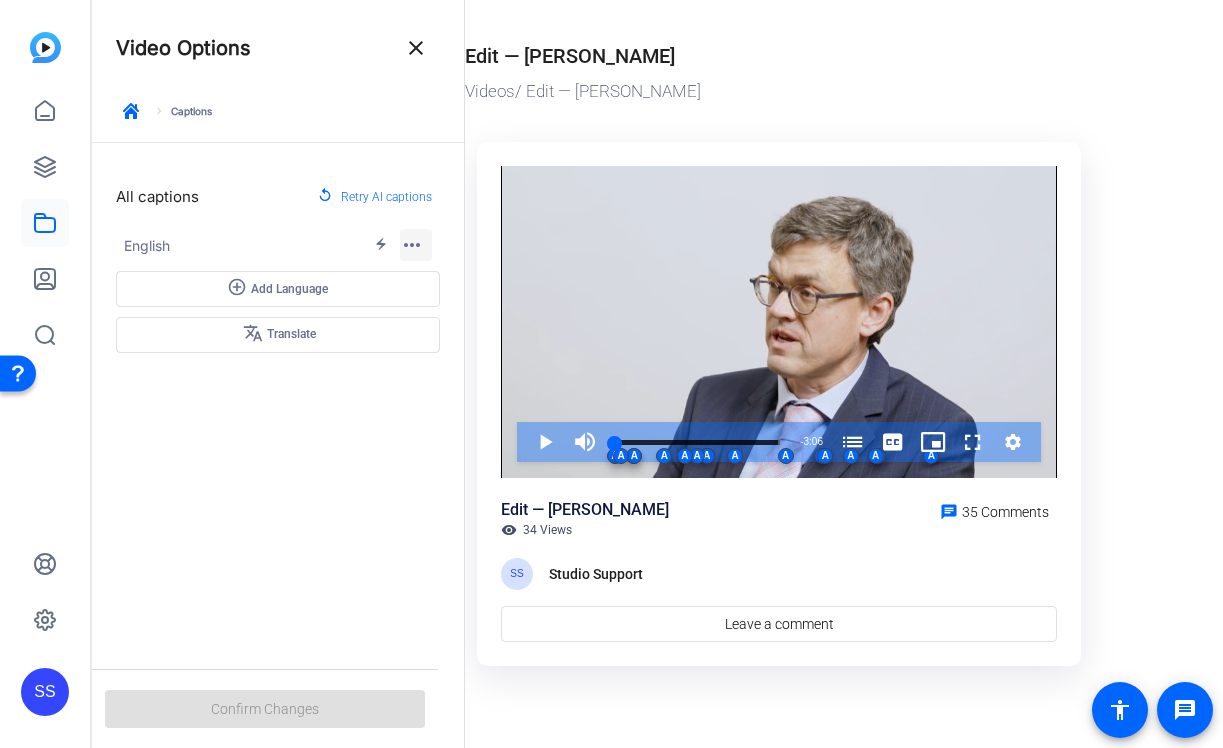 click on "more_horiz" 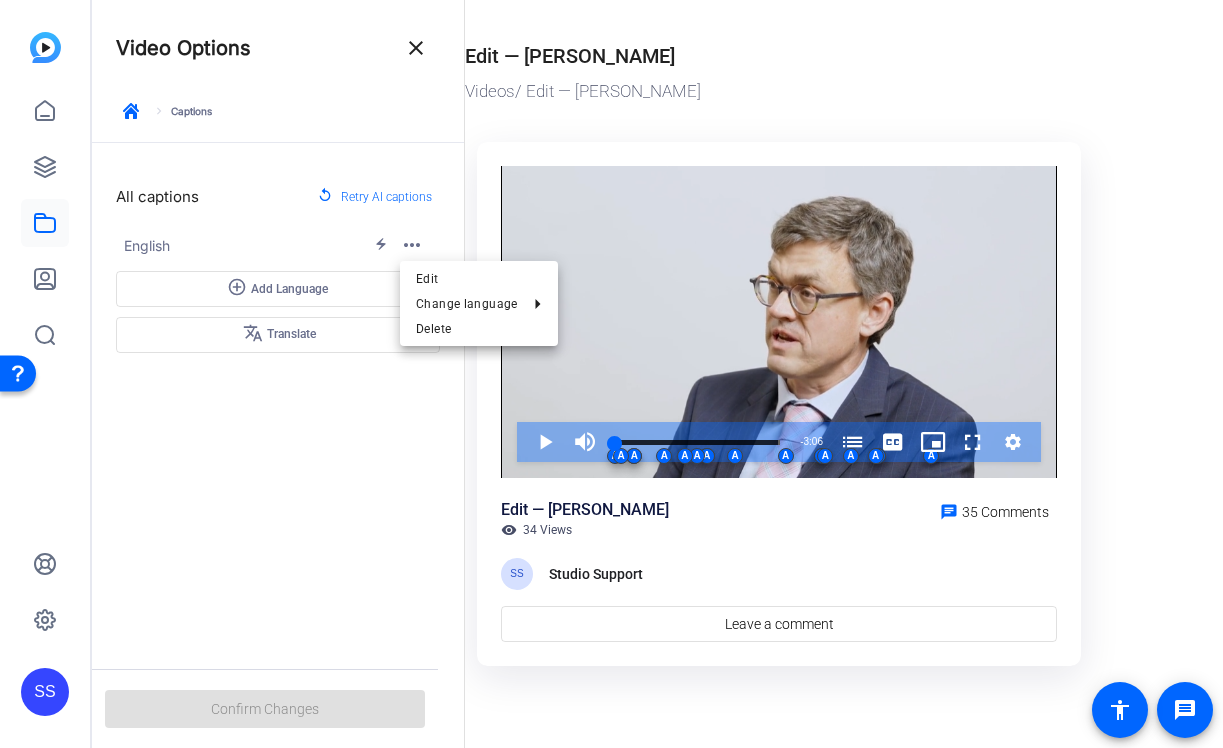 click at bounding box center (611, 374) 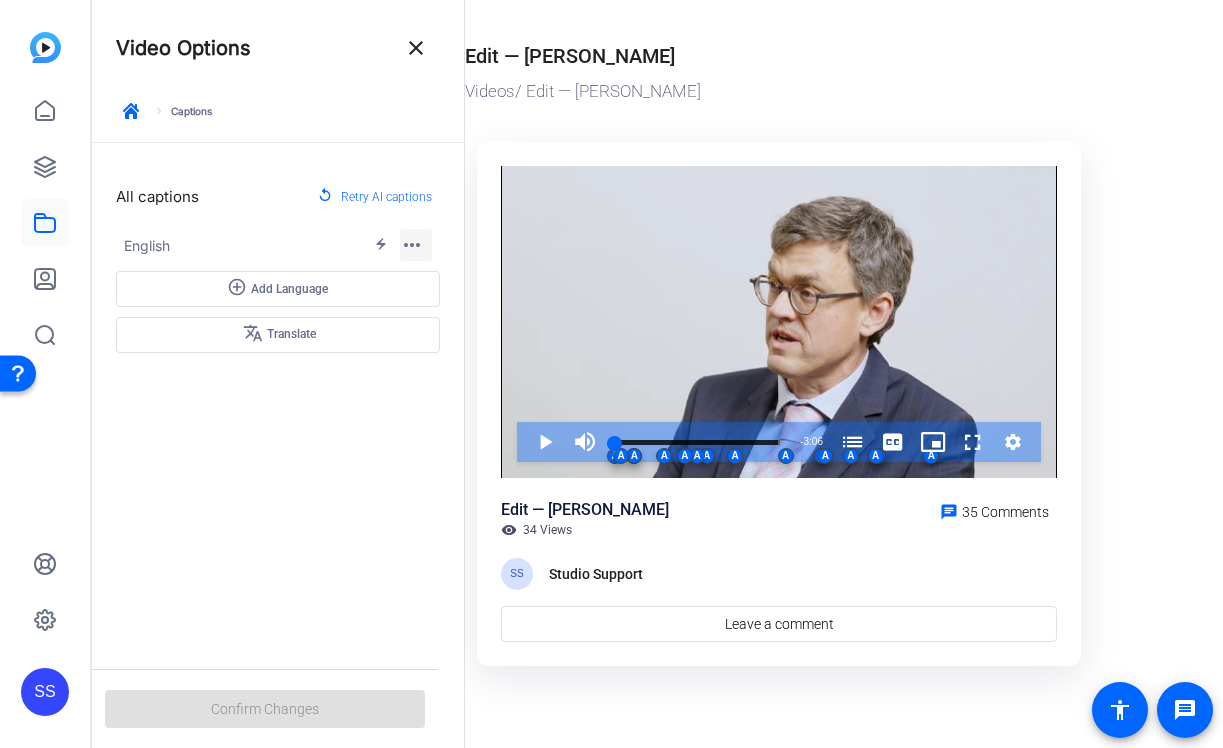 click on "more_horiz" 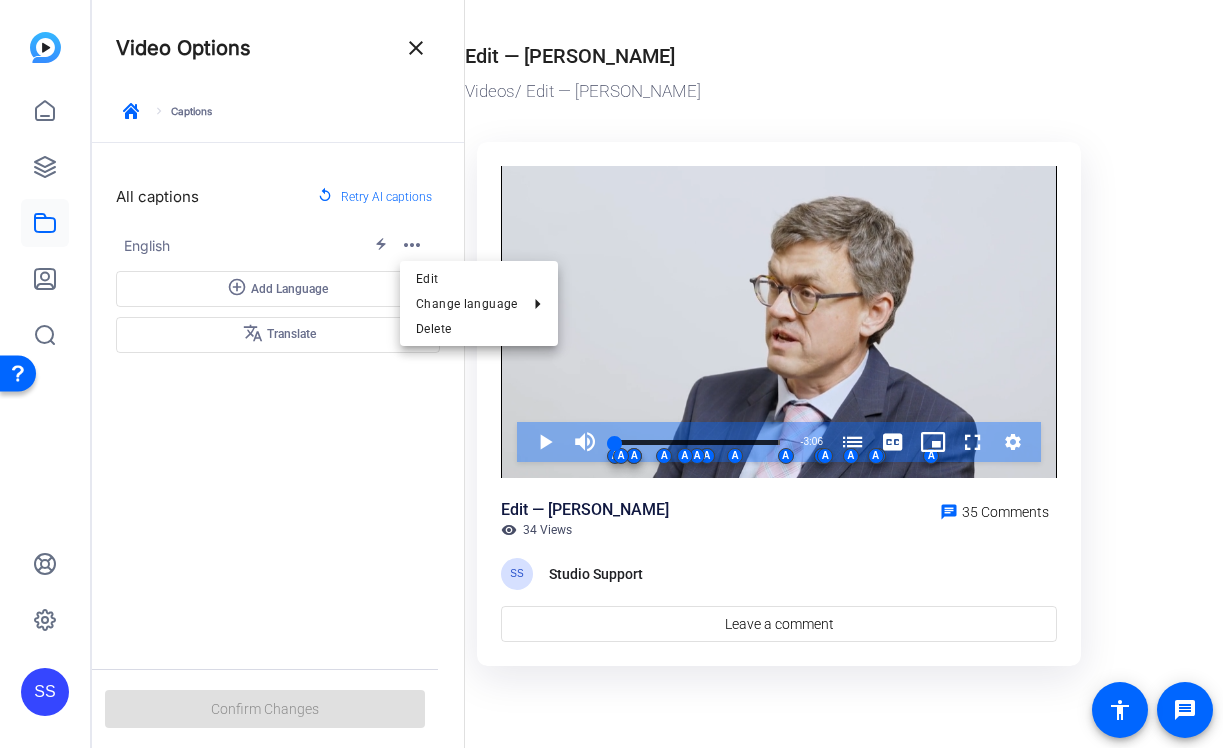 click at bounding box center [611, 374] 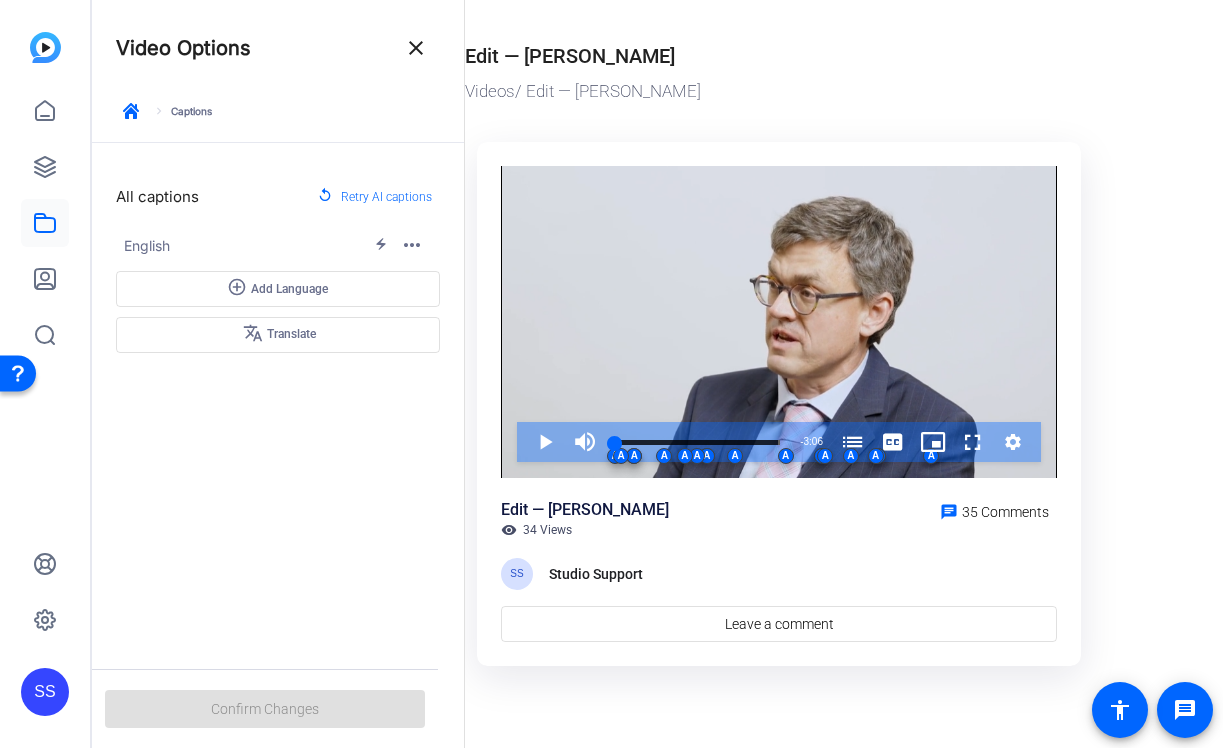 click on "English" 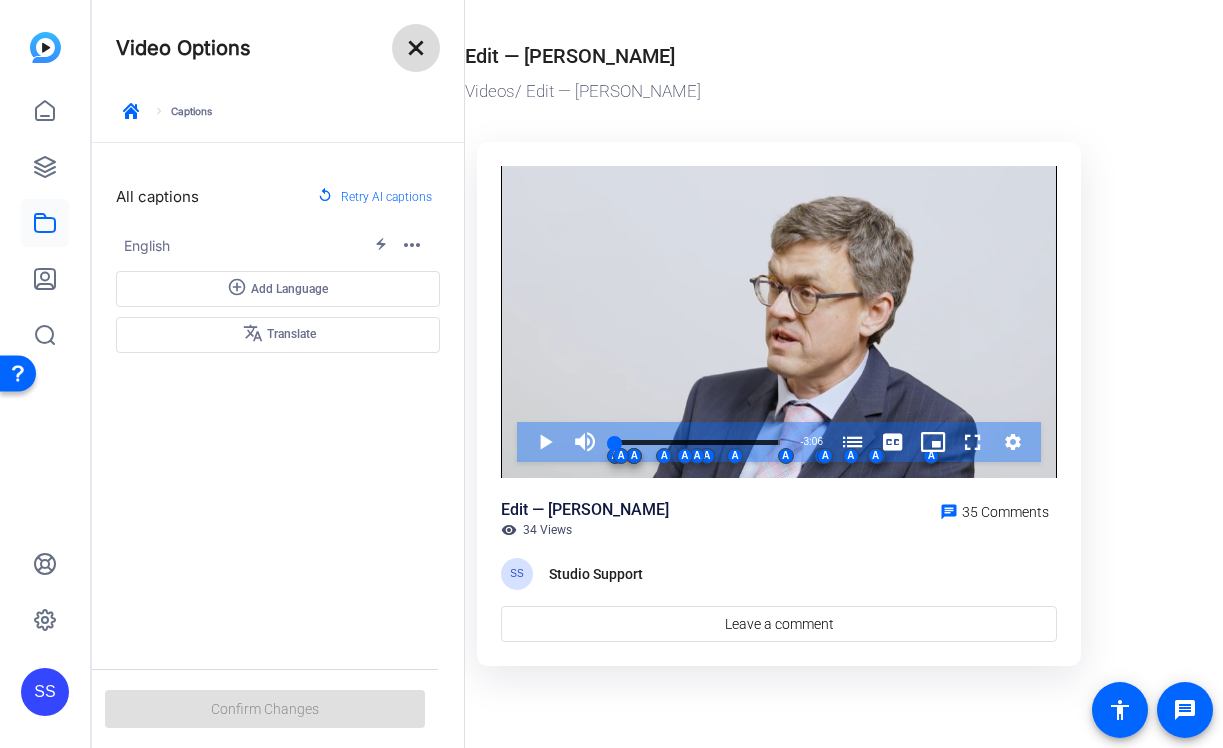 click on "close" 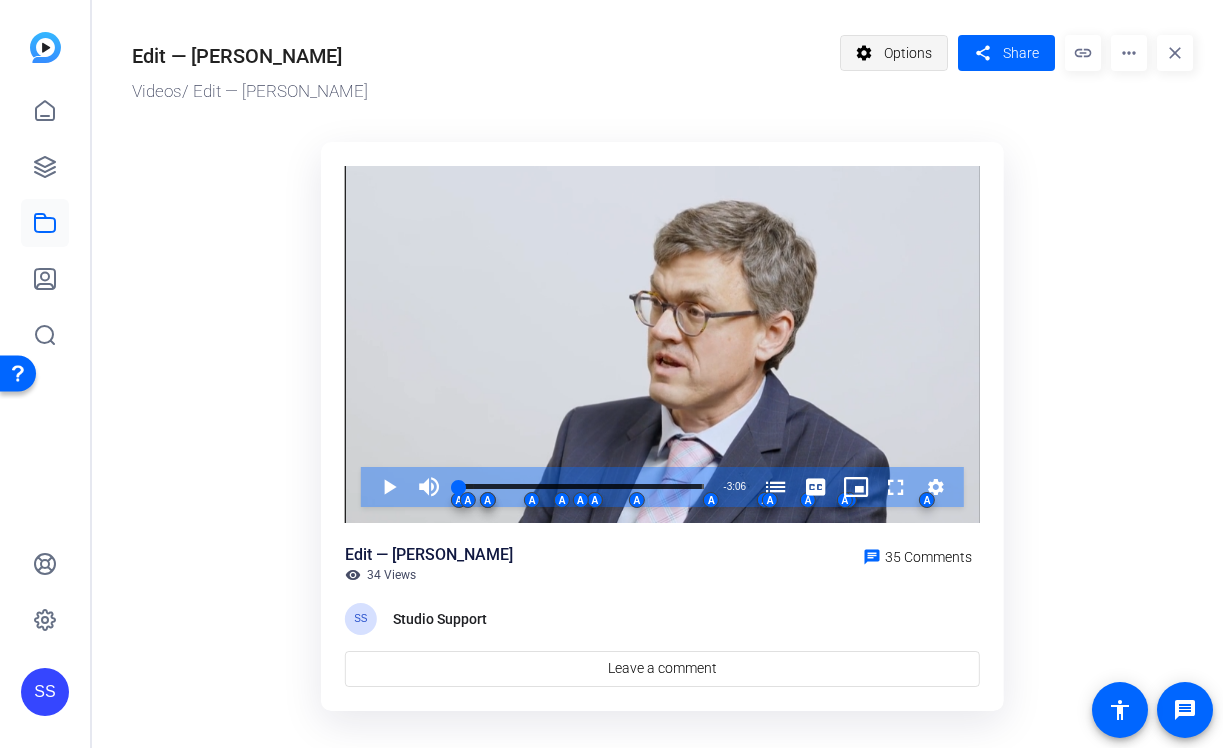 click on "Options" 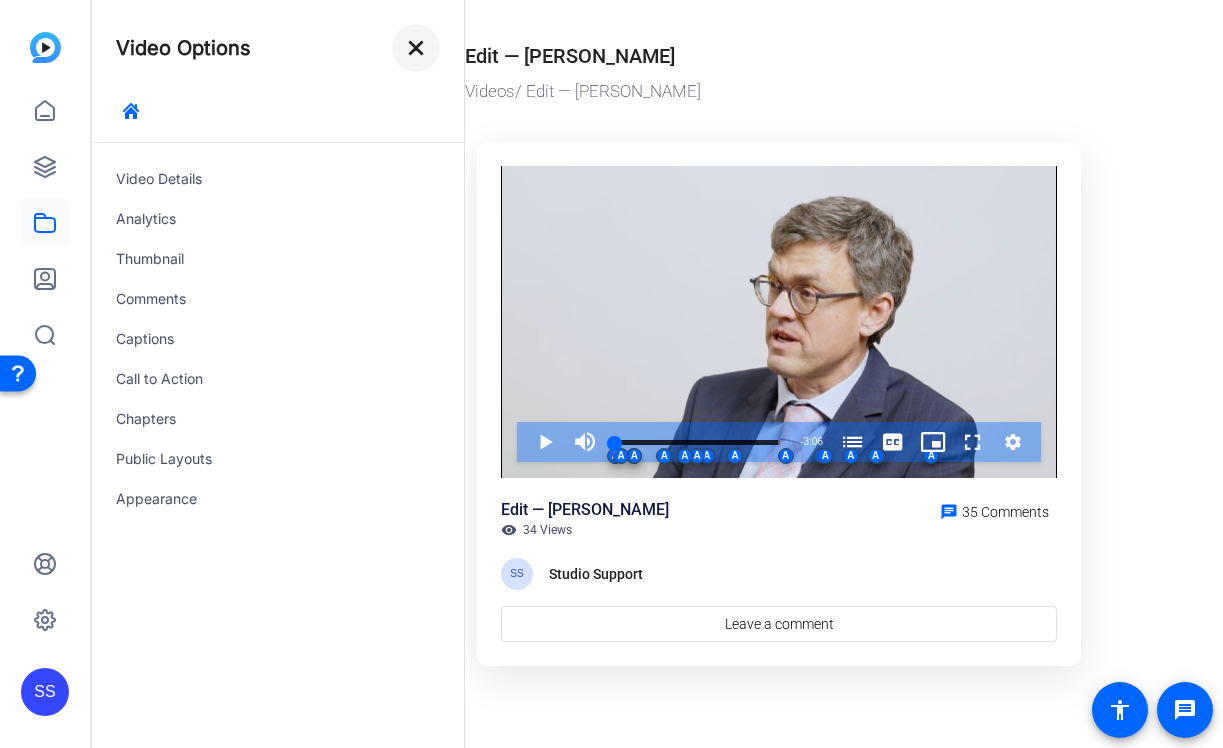click on "close" 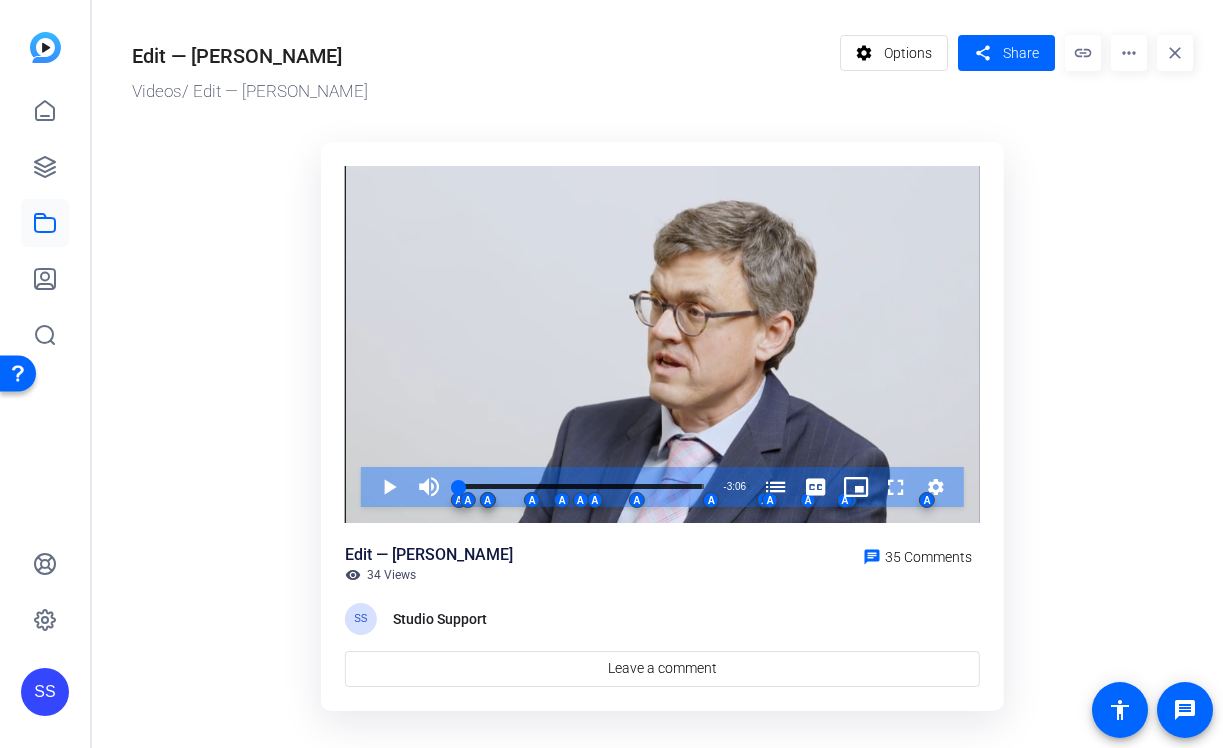 click on "more_horiz" 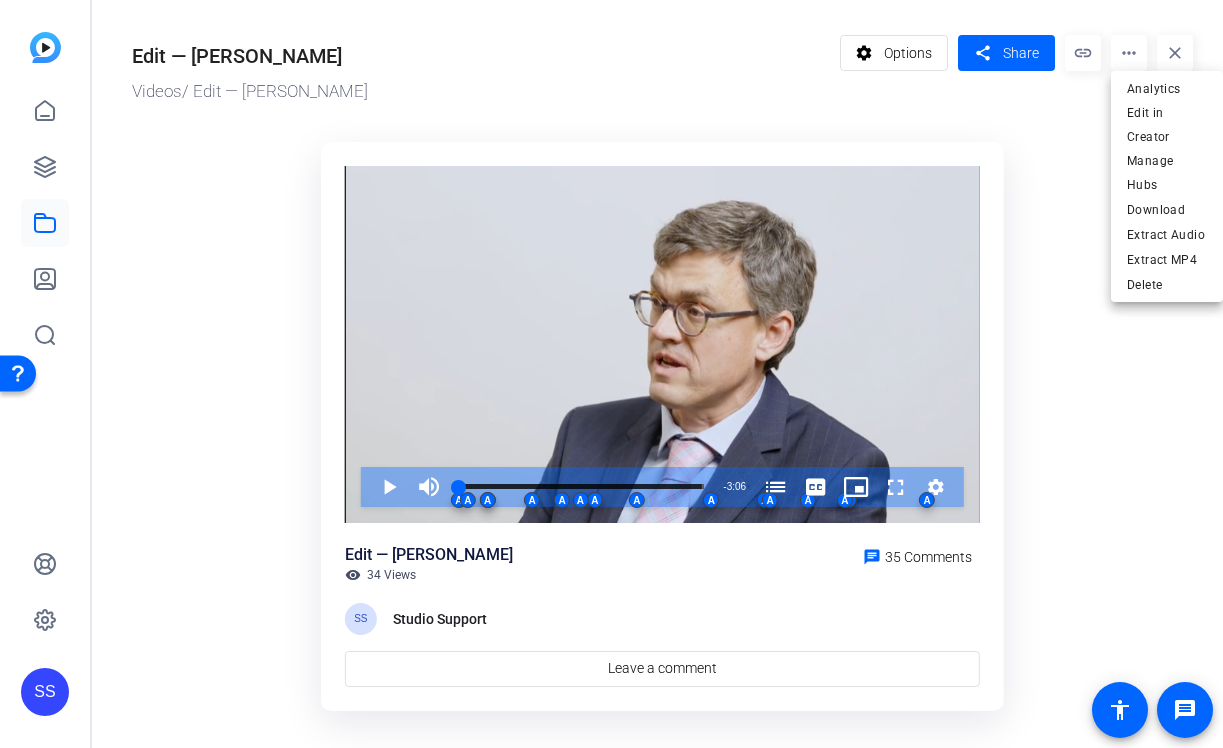 click at bounding box center [611, 374] 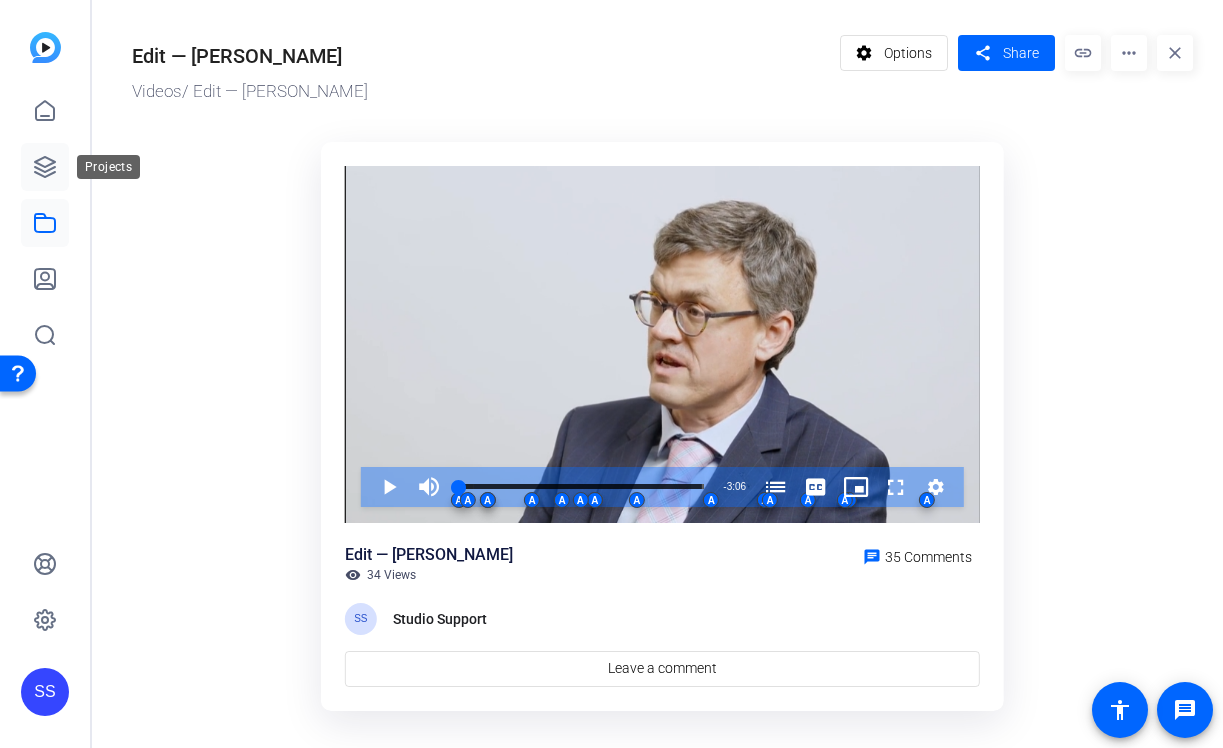 click 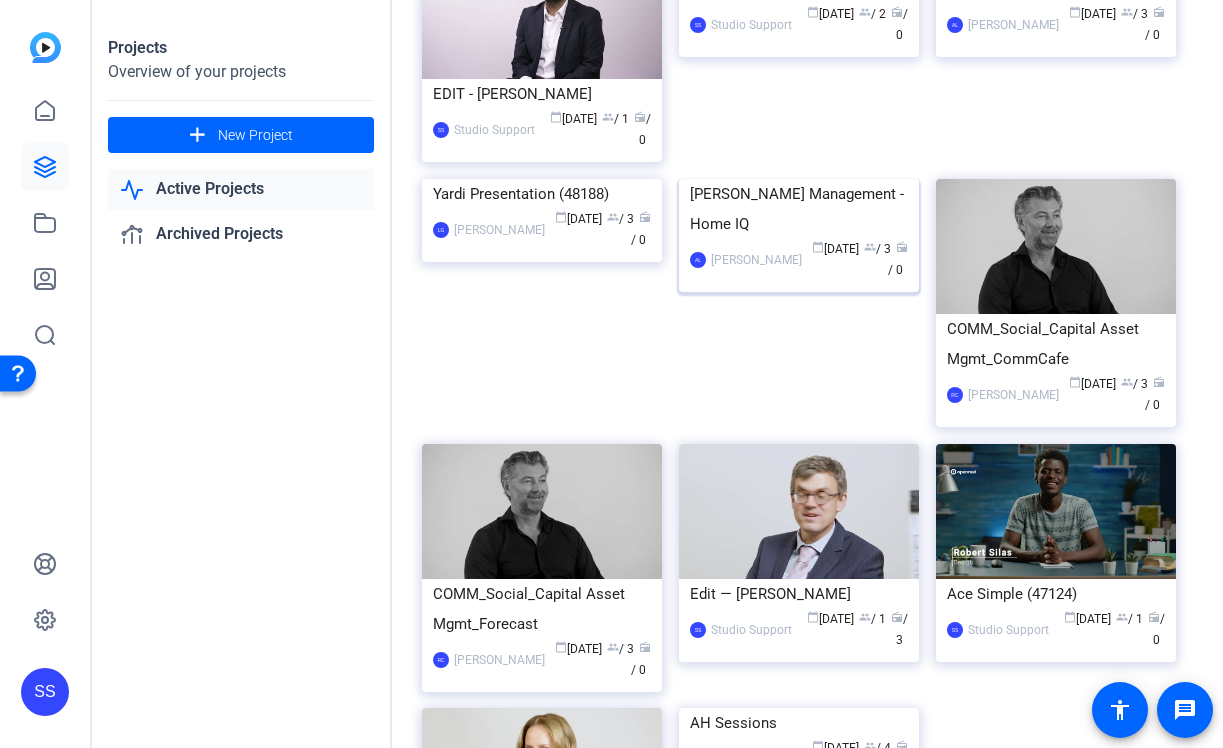 scroll, scrollTop: 347, scrollLeft: 0, axis: vertical 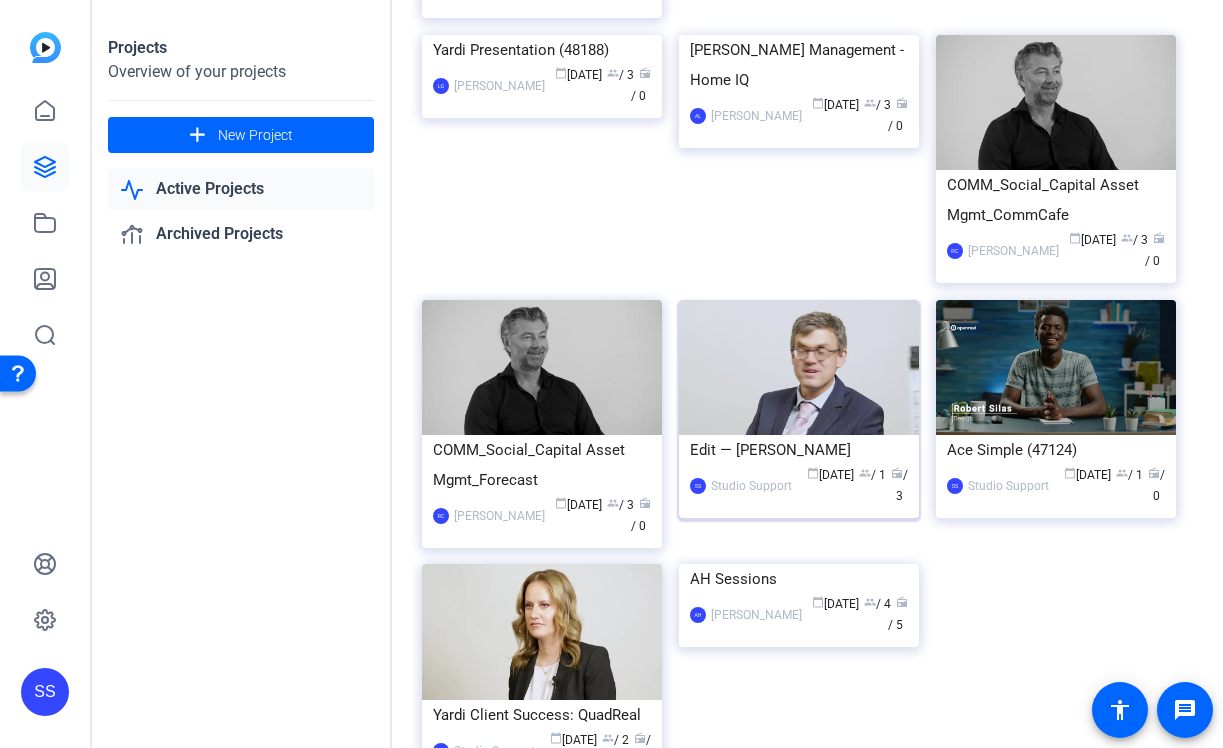 click on "Edit — [PERSON_NAME]" 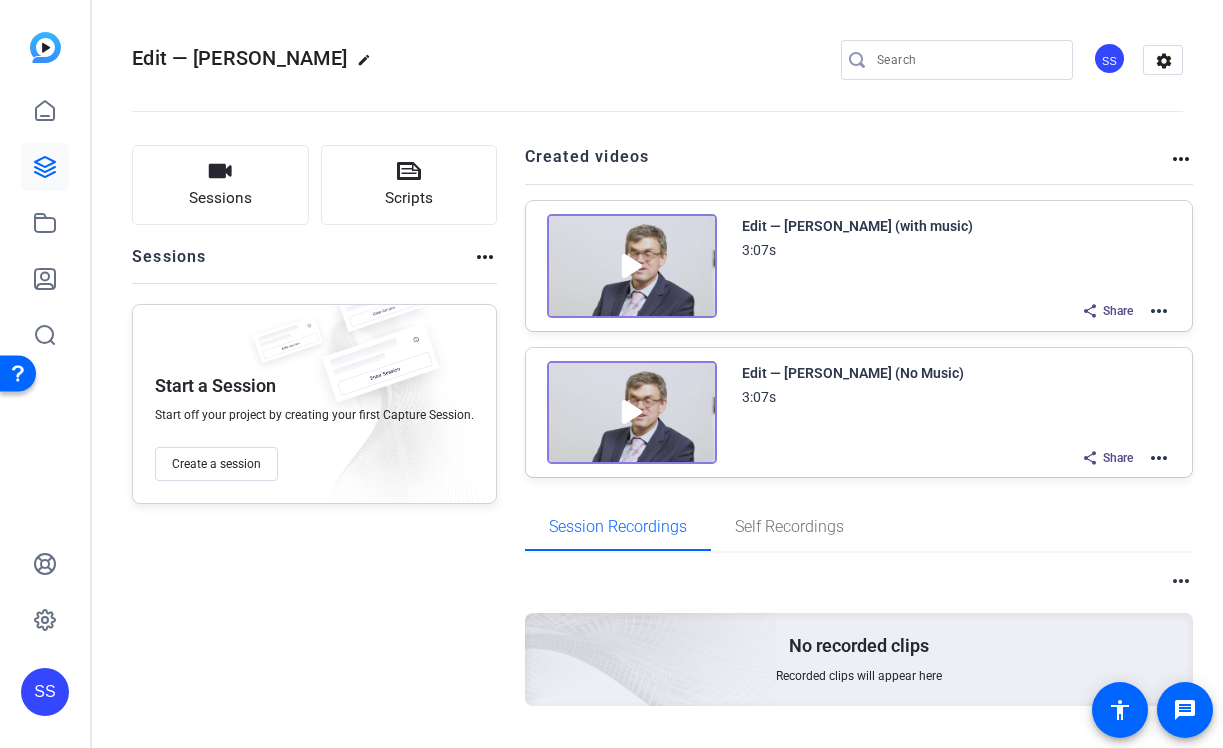 click on "more_horiz" 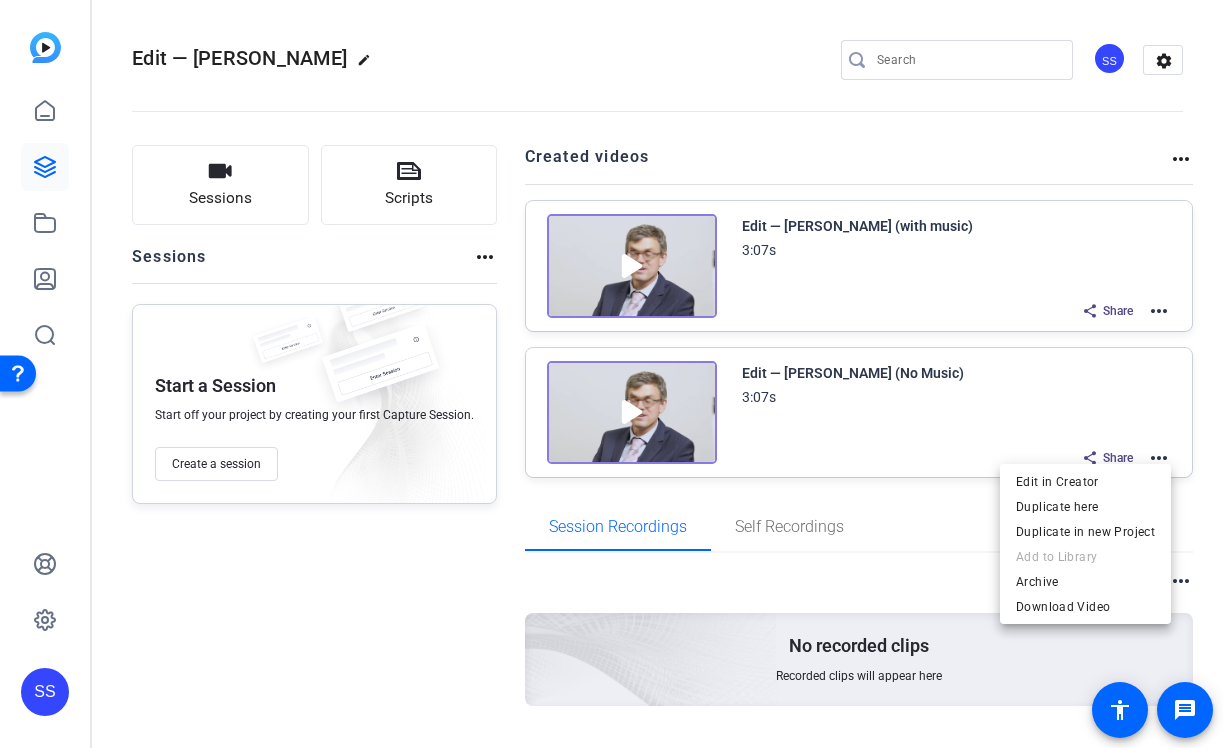click at bounding box center (611, 374) 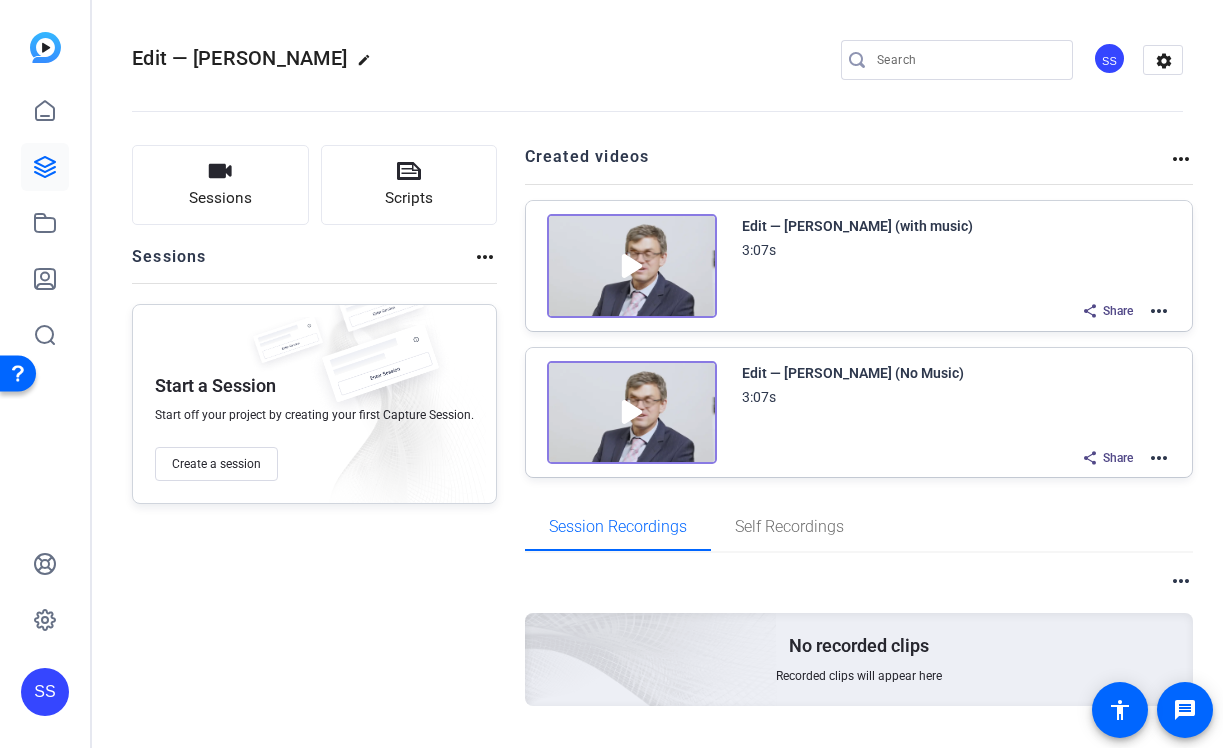click on "more_horiz" 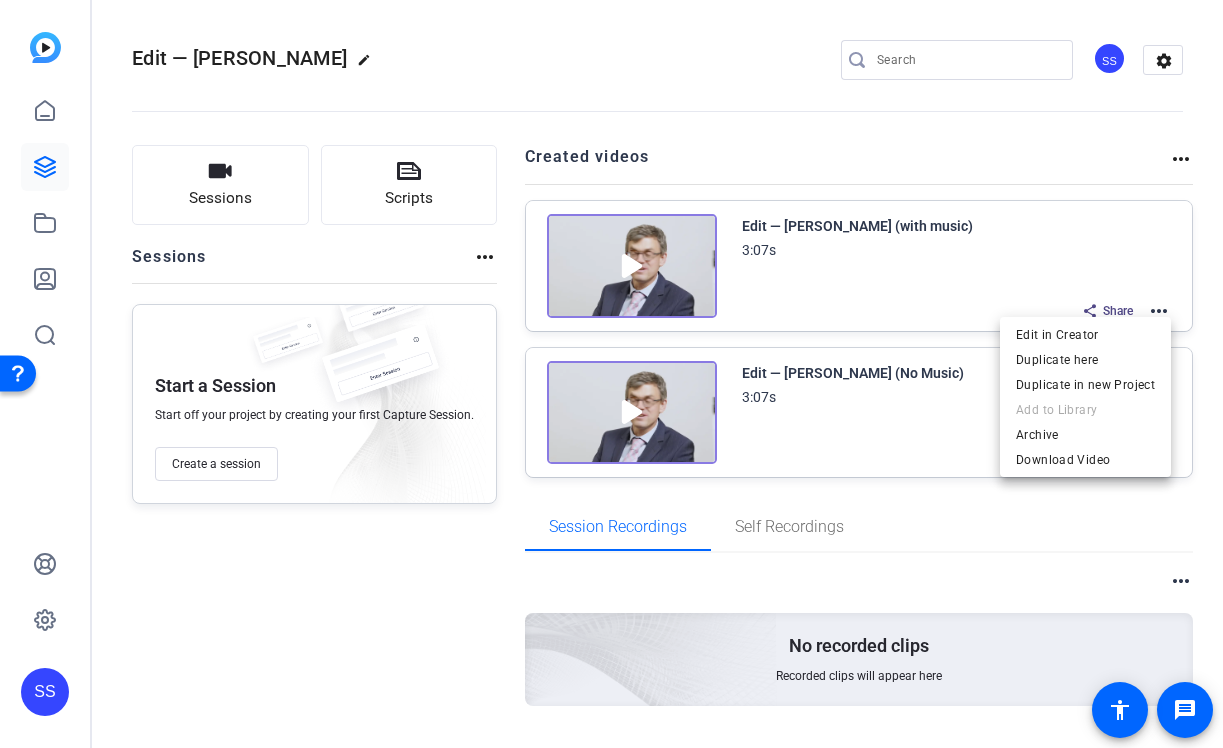 click at bounding box center [611, 374] 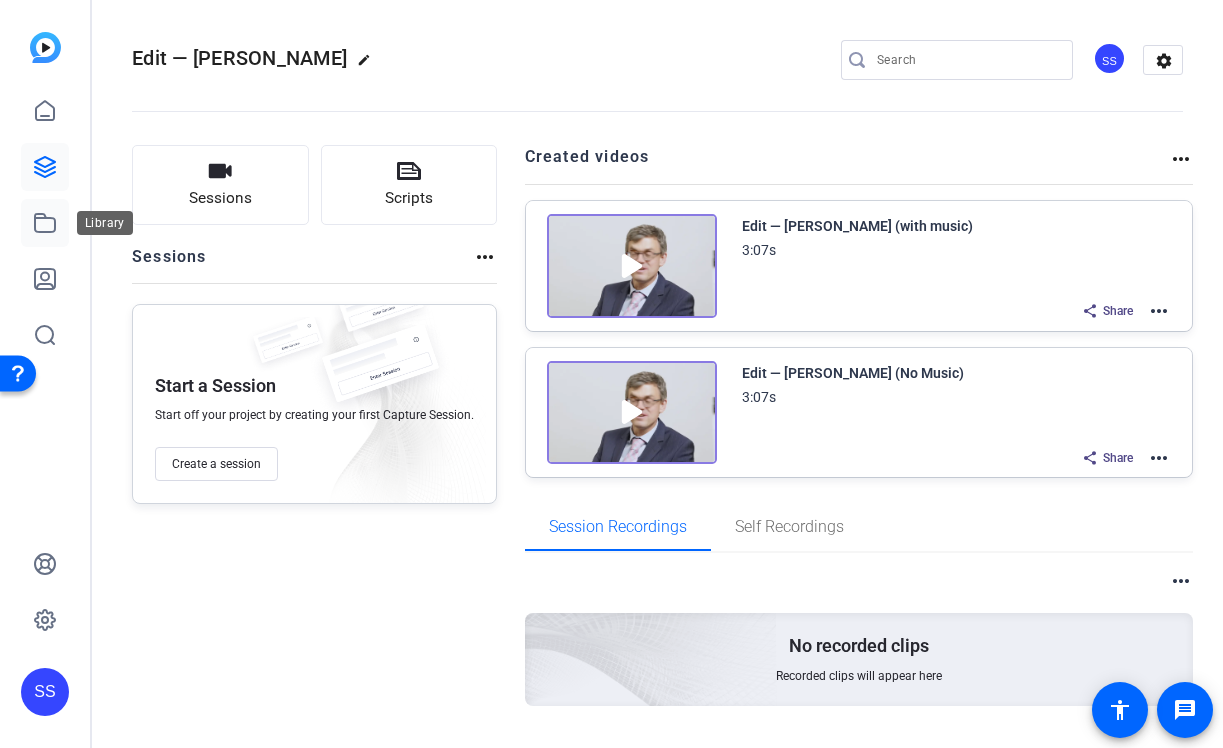 click 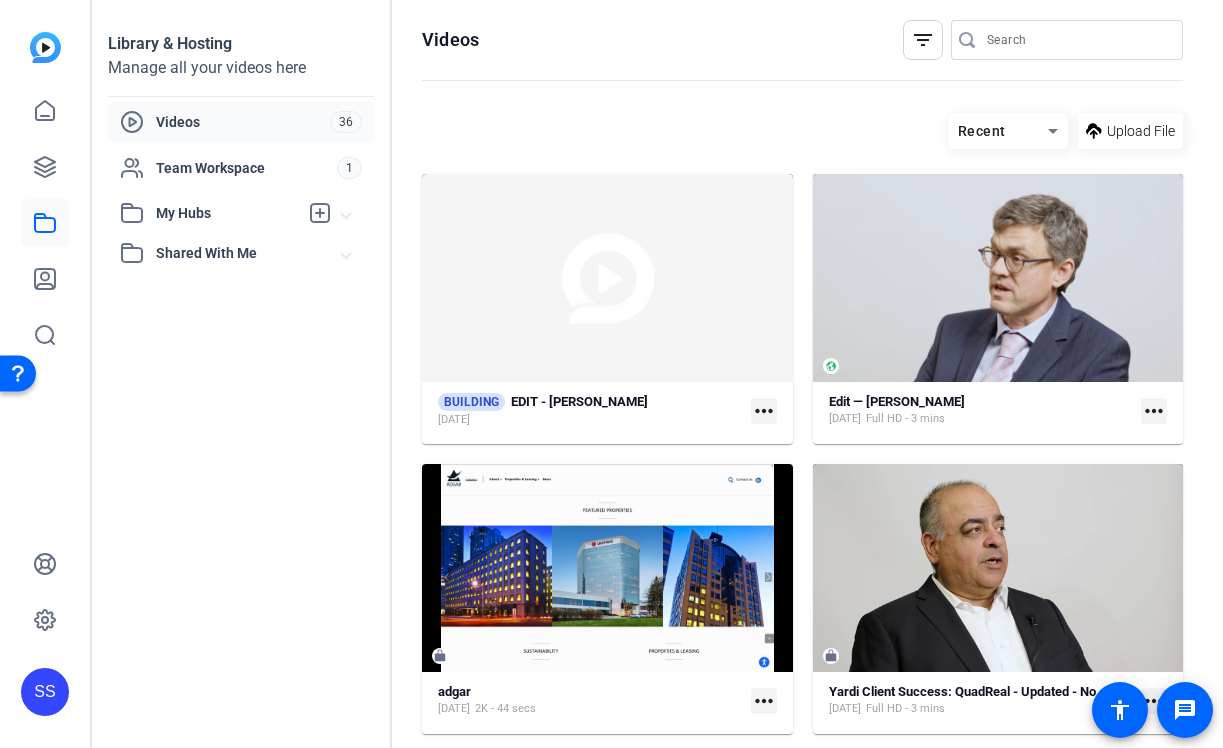click at bounding box center (1077, 40) 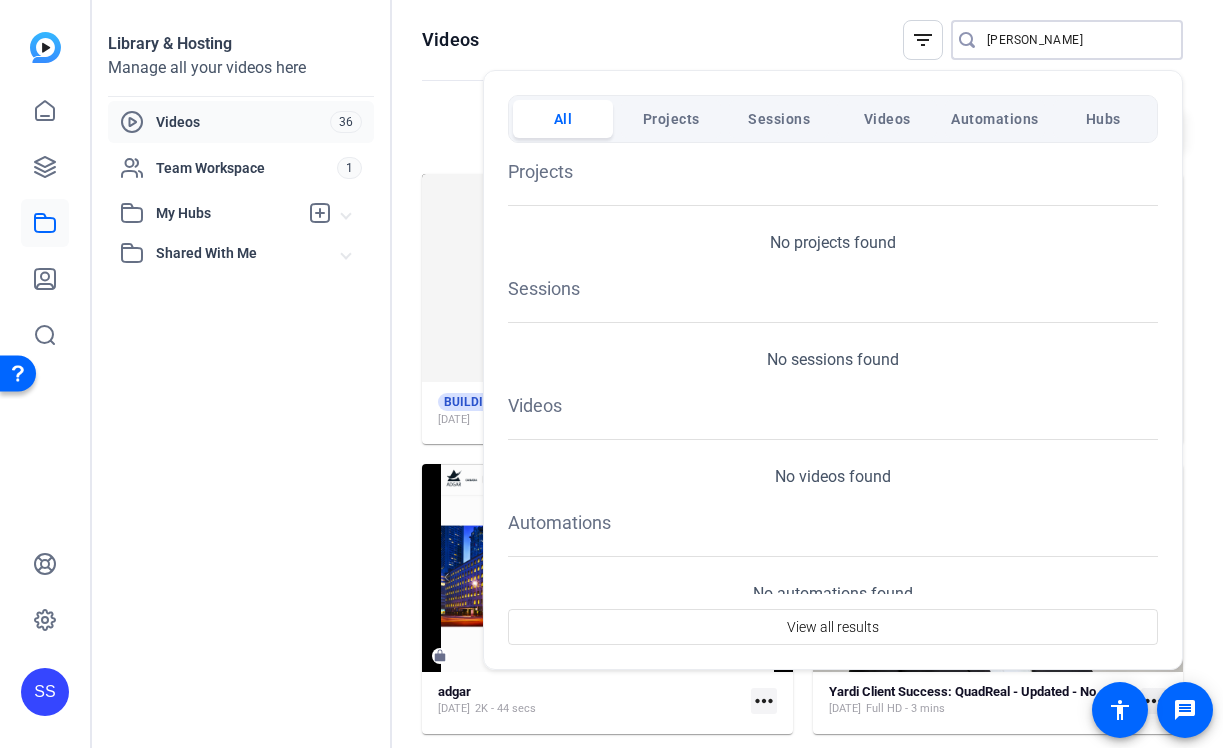type on "grubb" 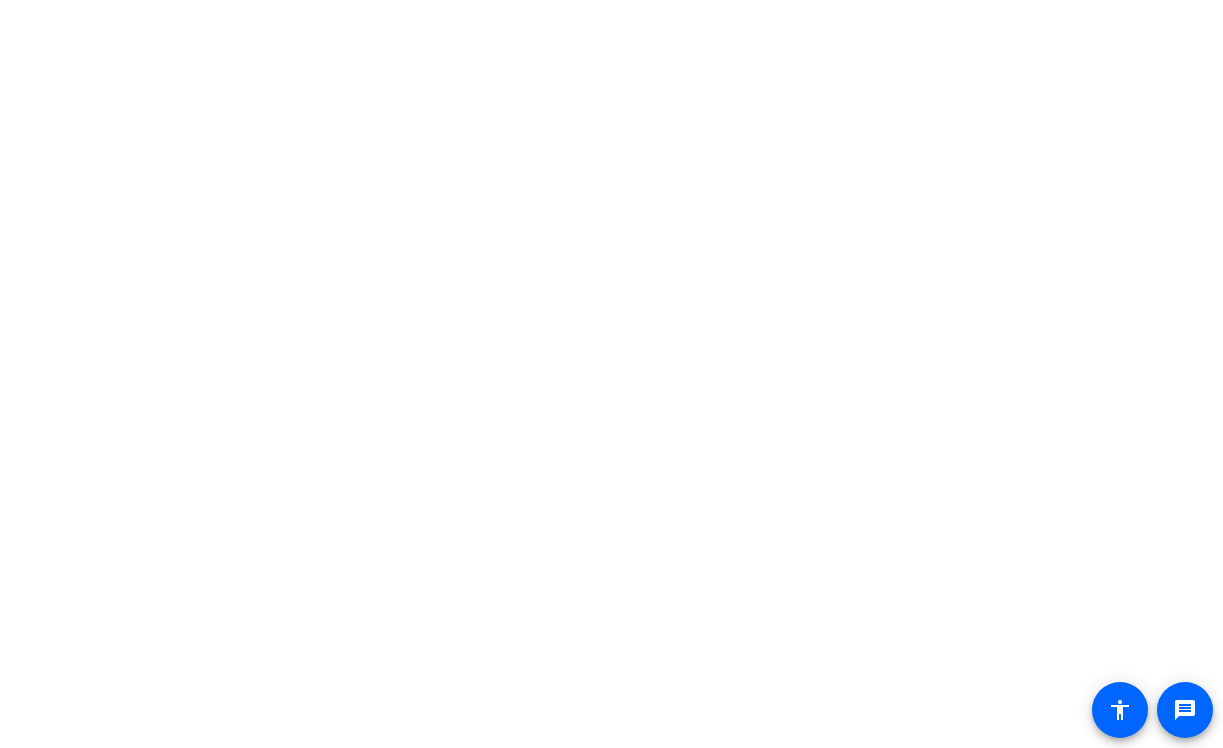 scroll, scrollTop: 0, scrollLeft: 0, axis: both 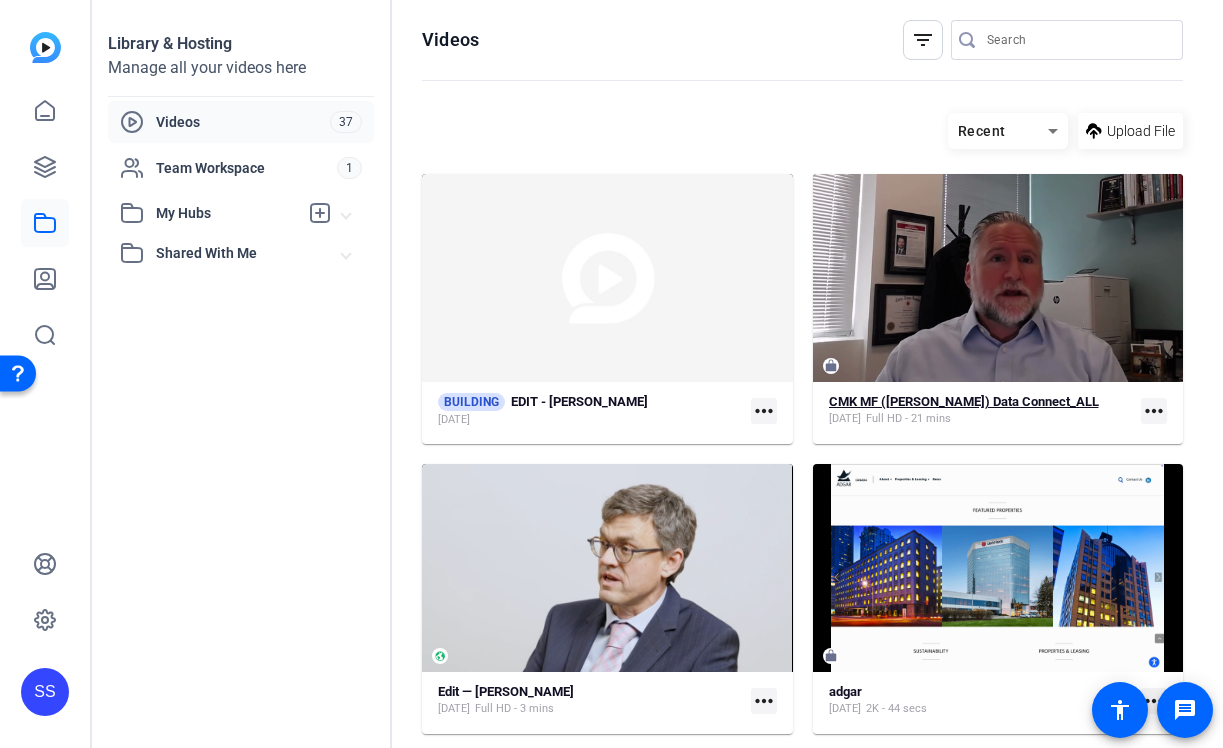 click on "CMK MF ([PERSON_NAME]) Data Connect_ALL" 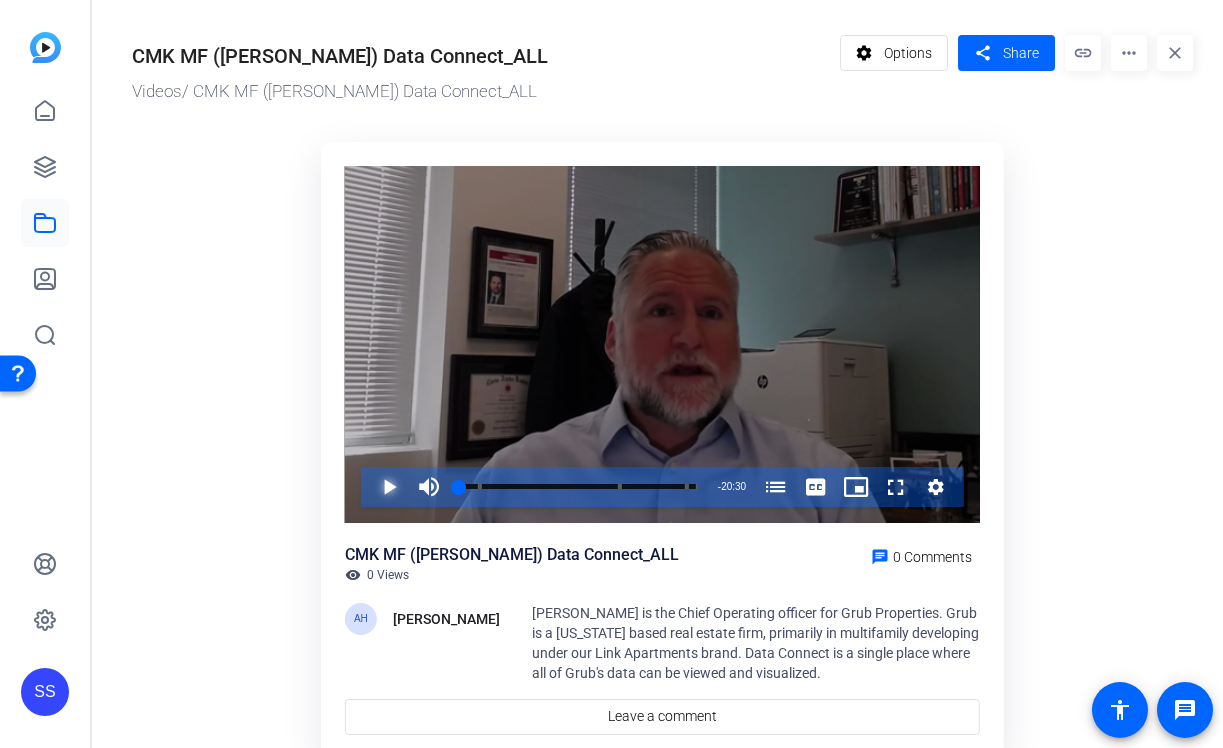 click at bounding box center (369, 487) 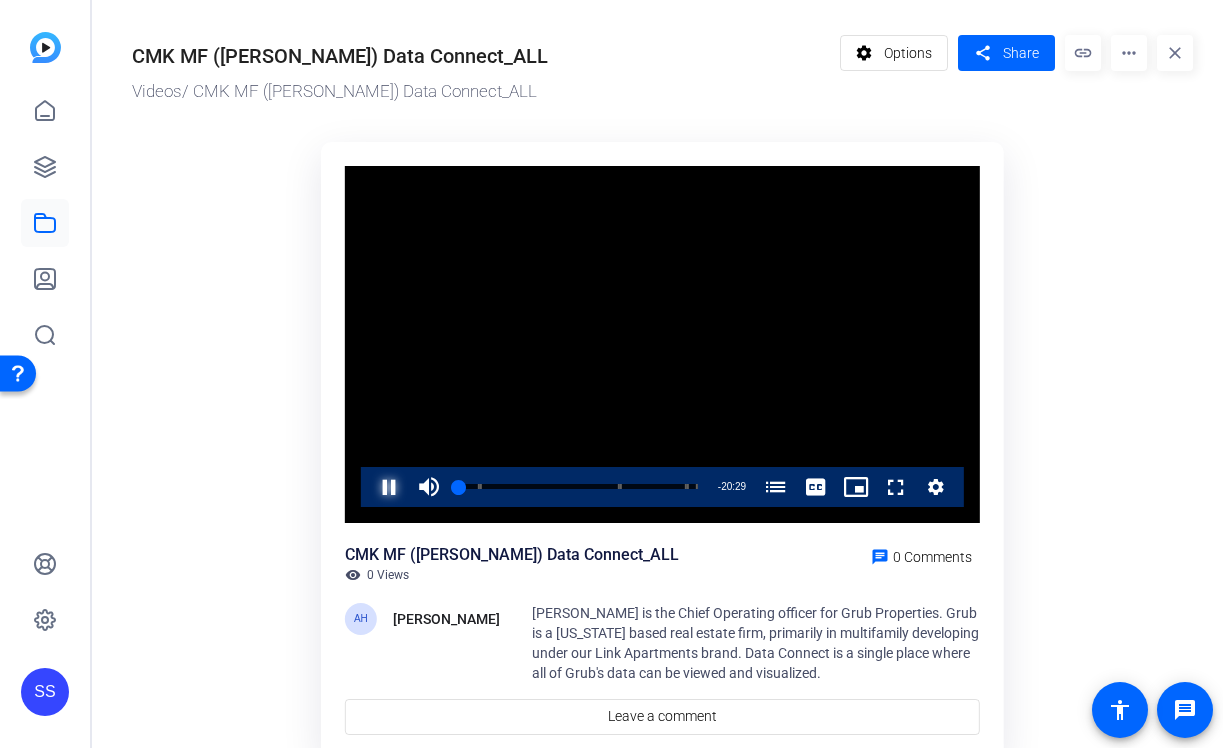 click at bounding box center (369, 487) 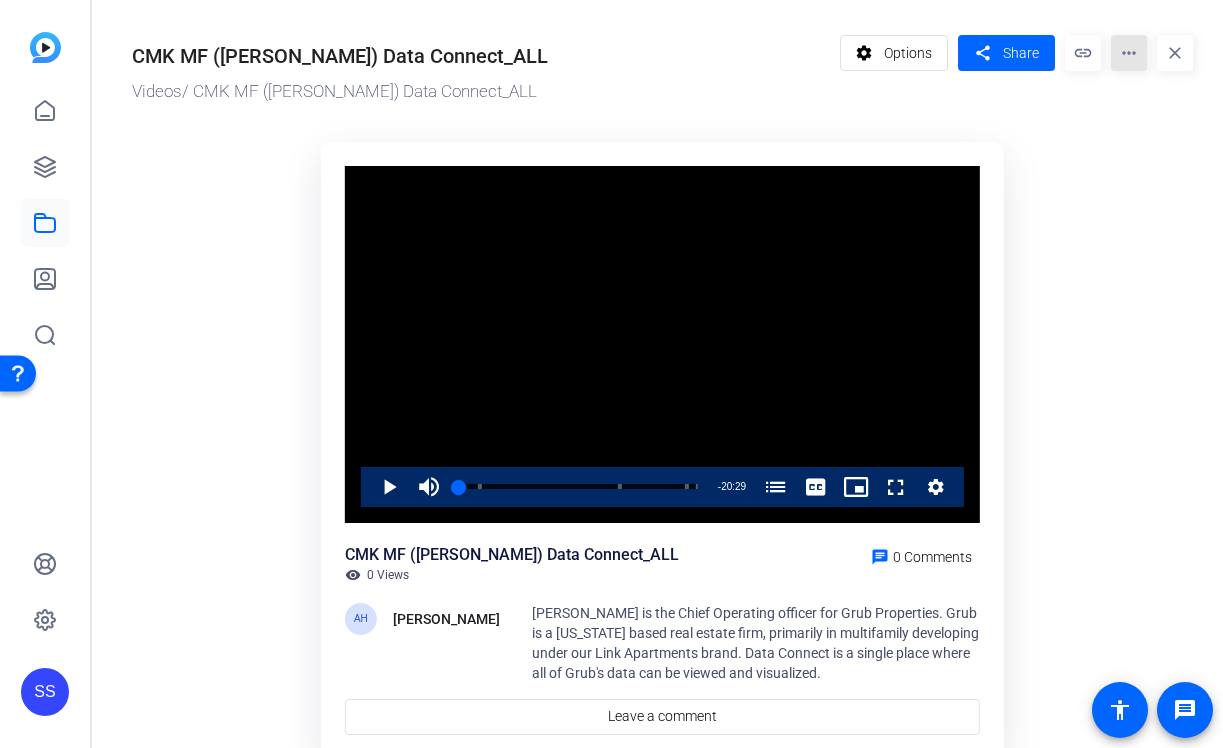 click on "more_horiz" 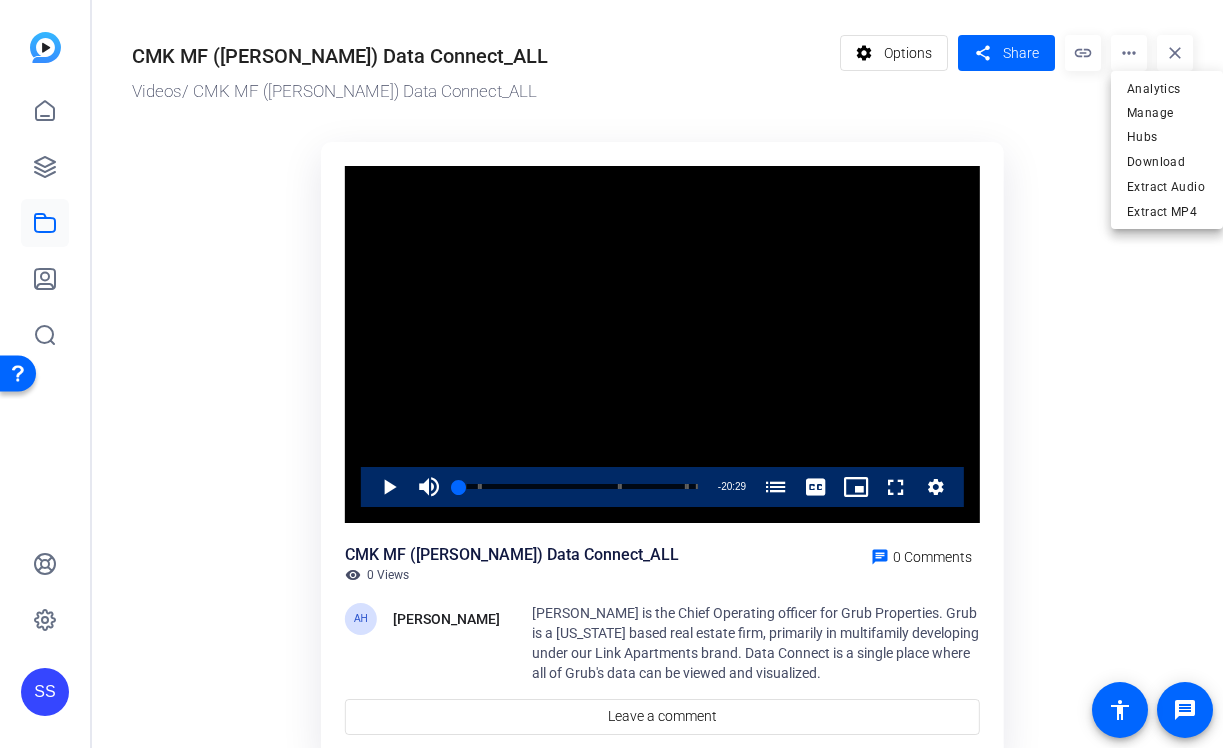 click at bounding box center (611, 374) 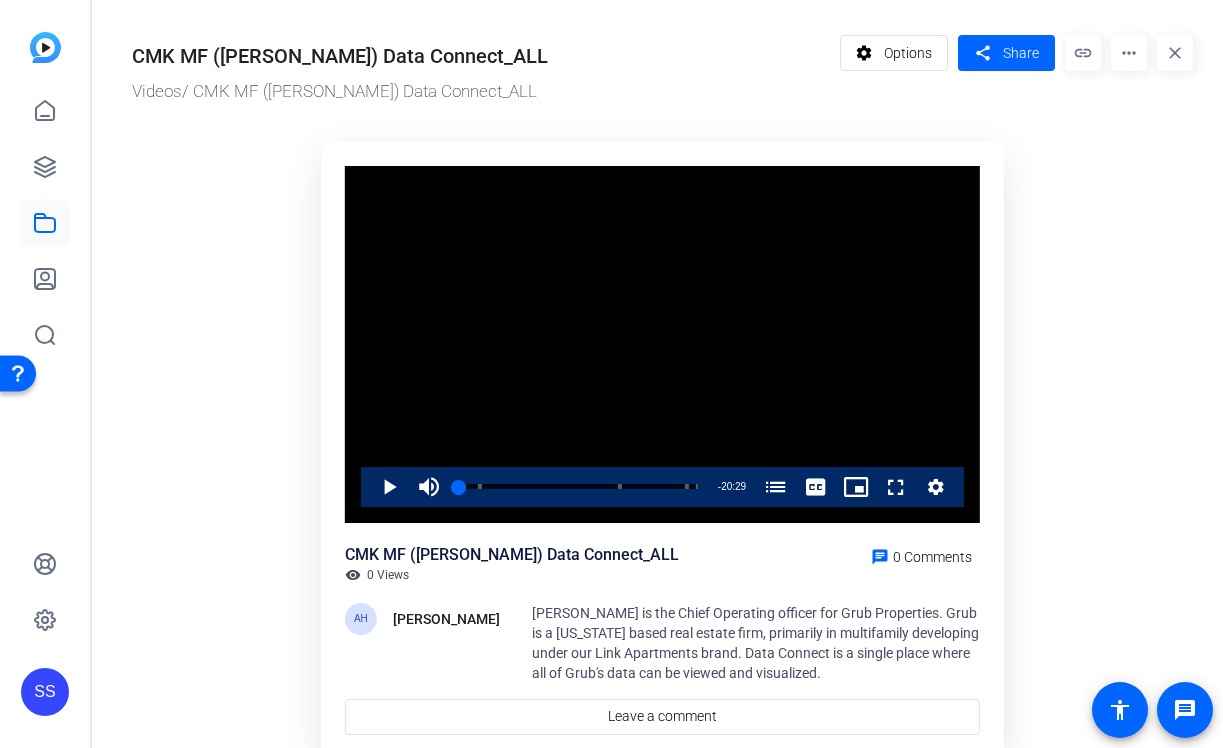 click on "SS" 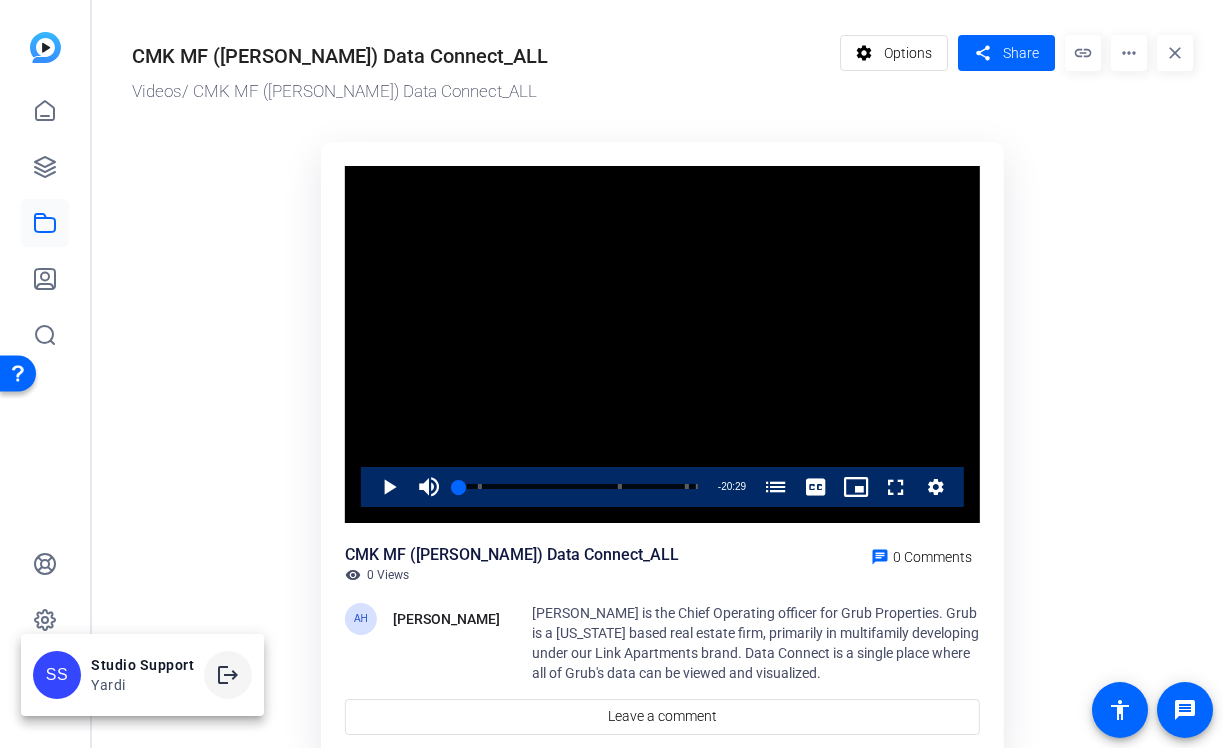 click on "logout" at bounding box center [228, 675] 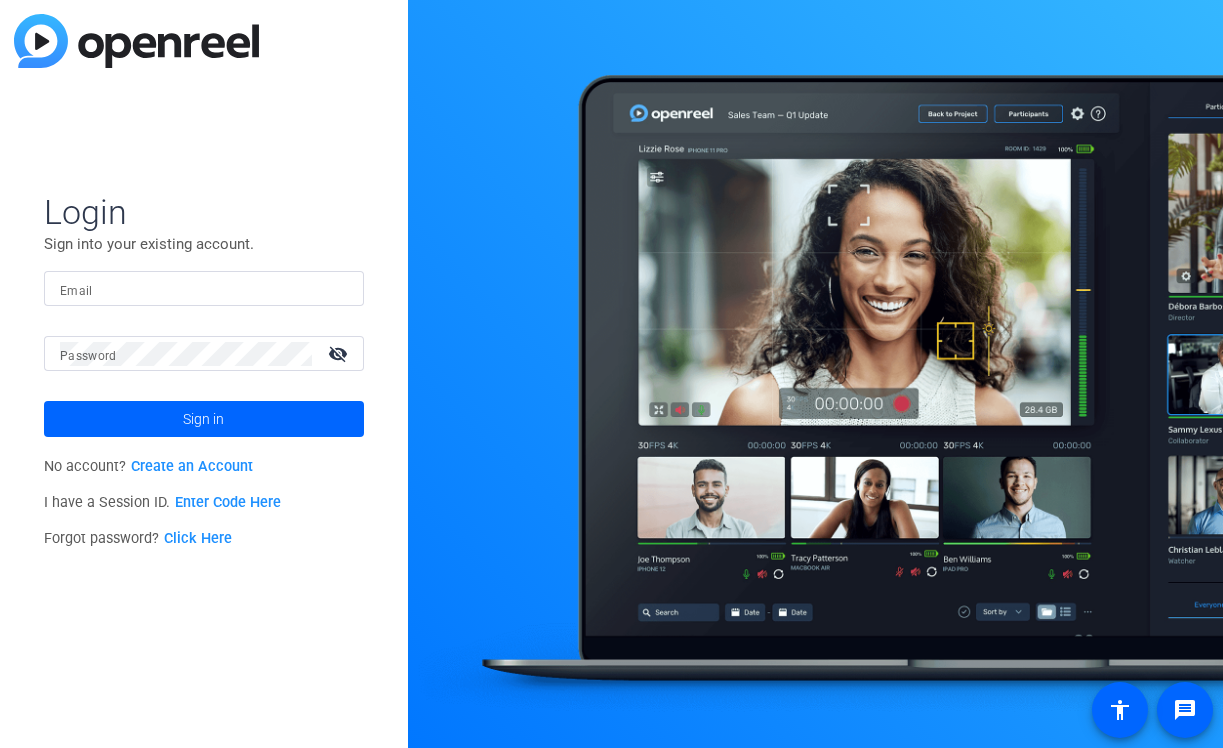 scroll, scrollTop: 0, scrollLeft: 0, axis: both 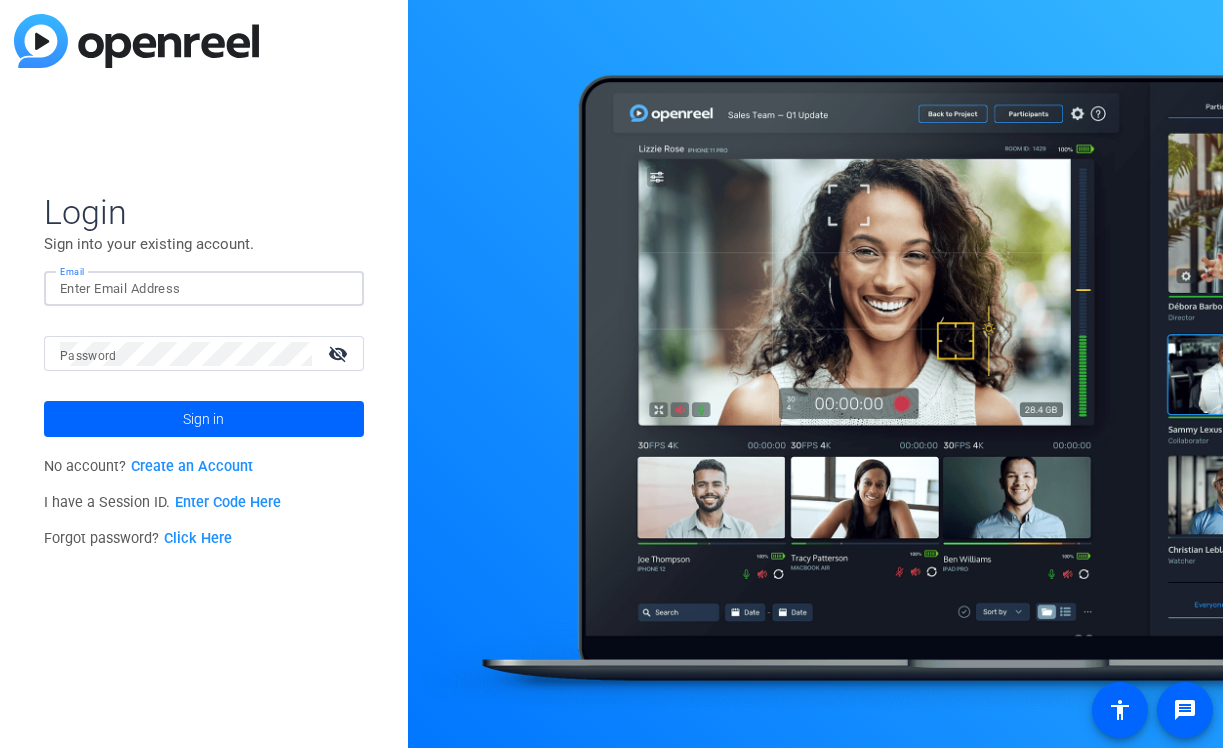click 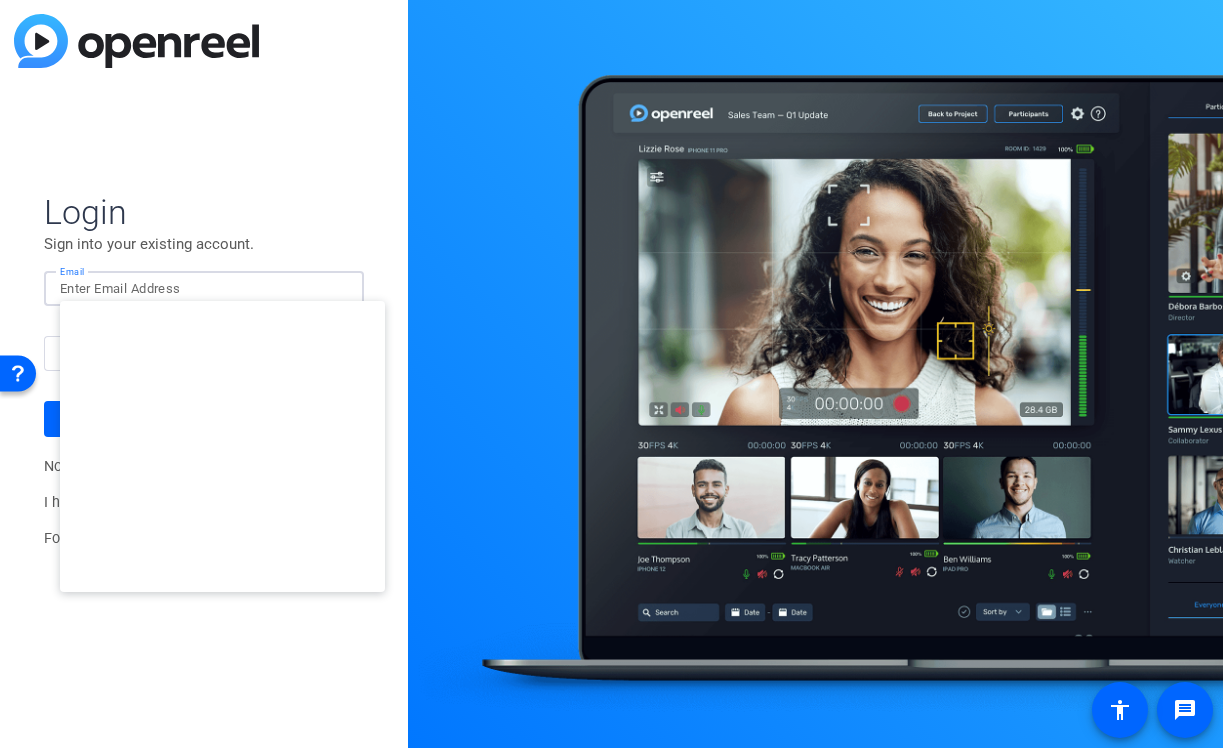 type on "[PERSON_NAME][EMAIL_ADDRESS][DOMAIN_NAME]" 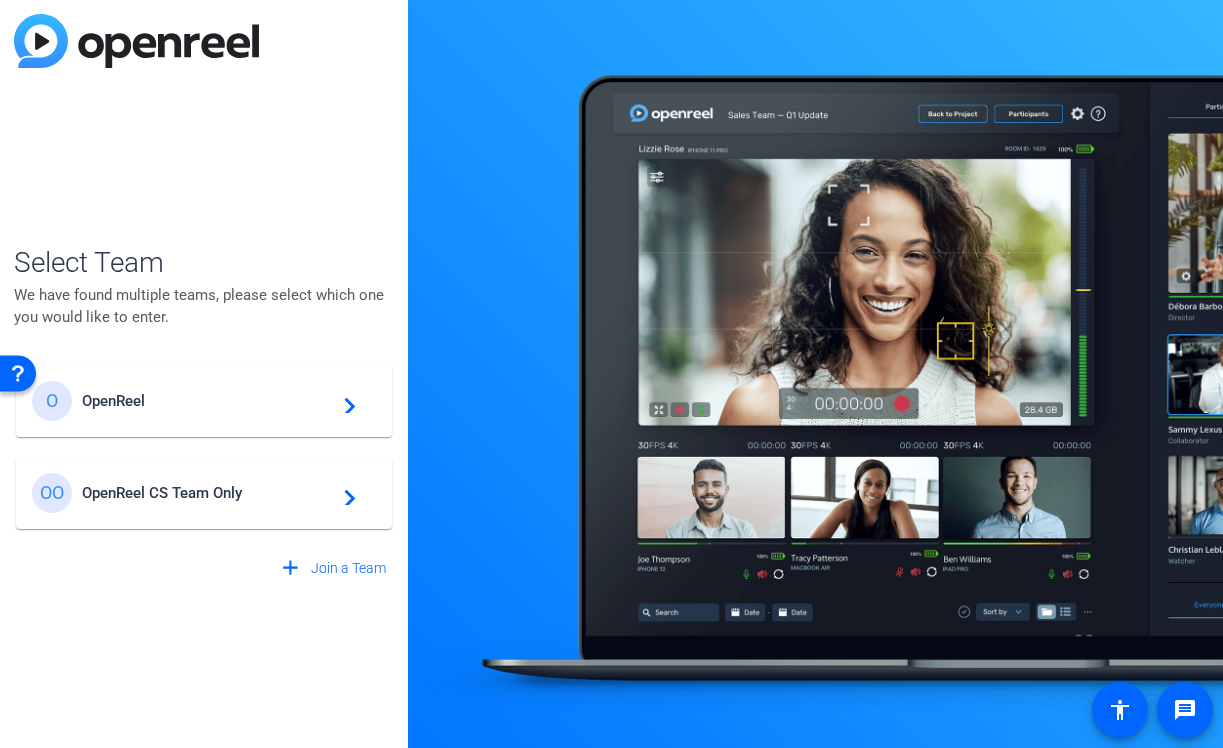 click on "OpenReel" 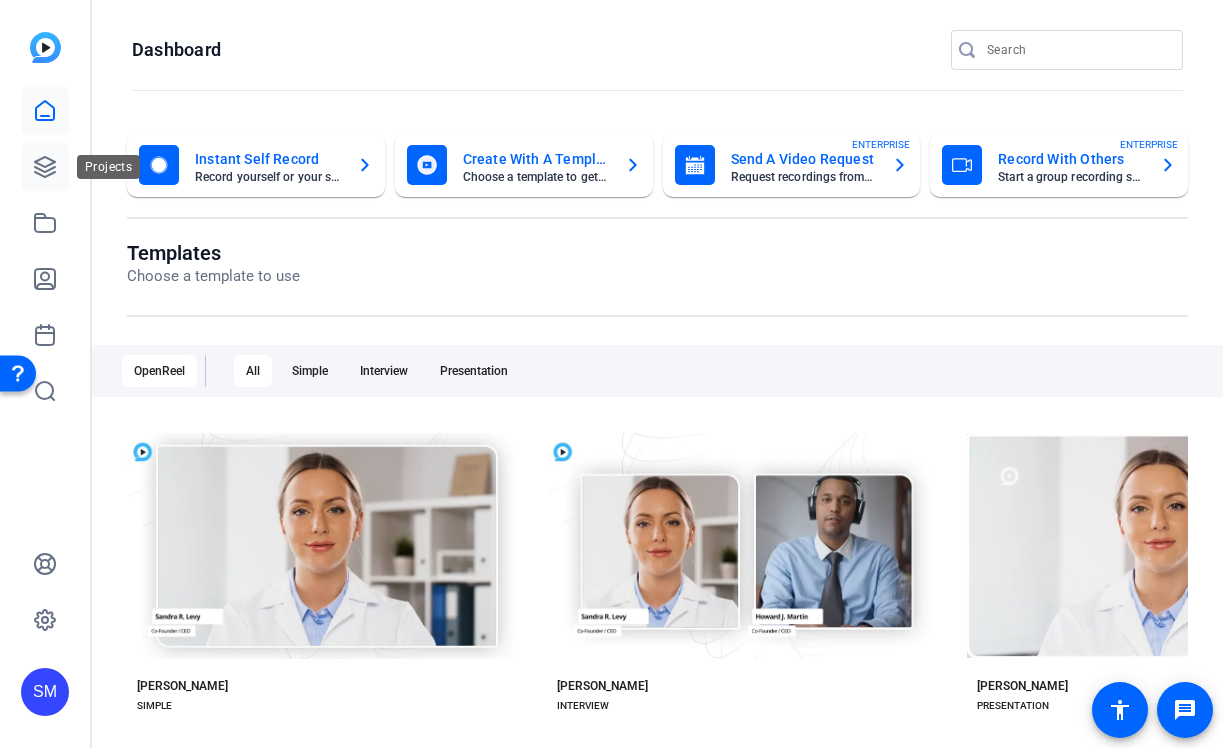 click 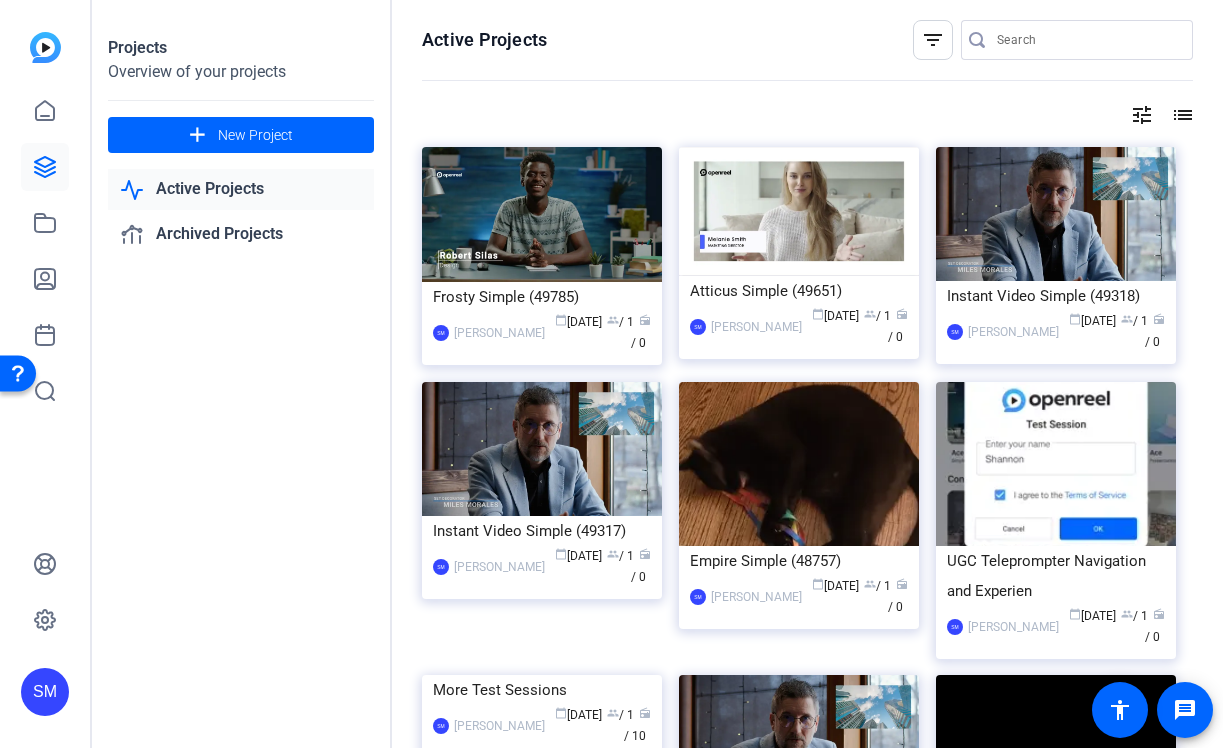 click on "SM" 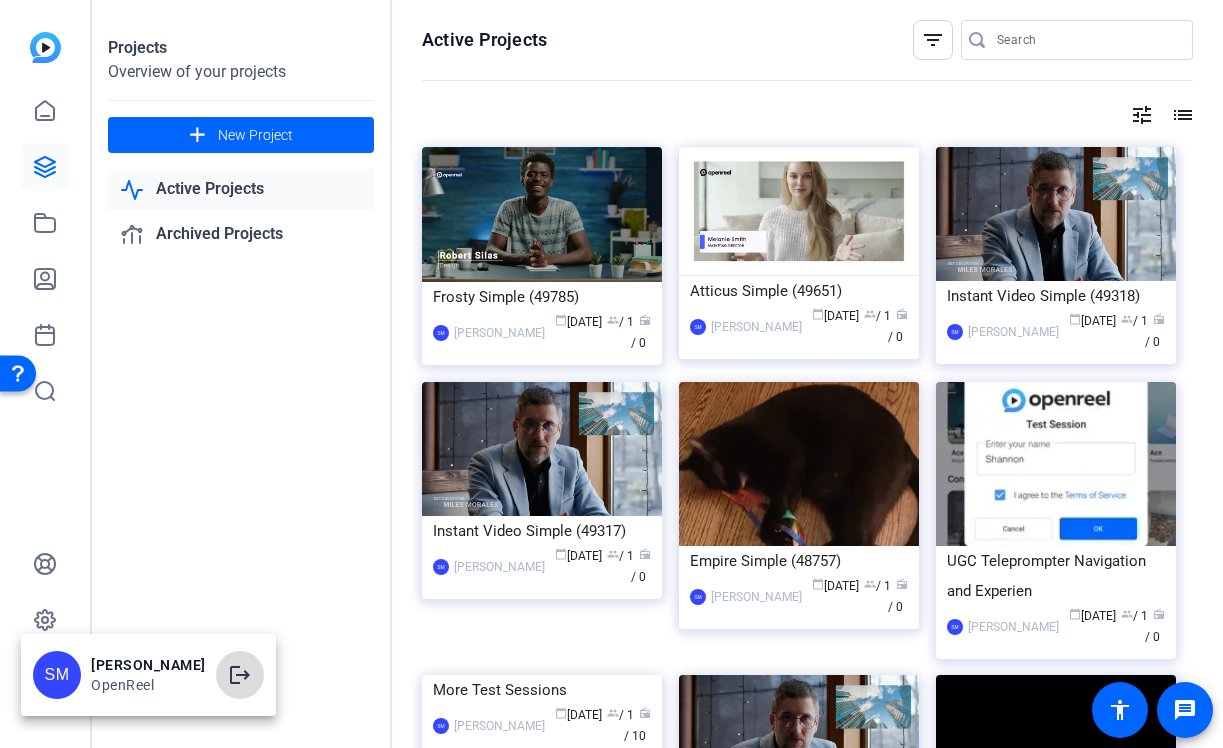 click on "logout" at bounding box center [240, 675] 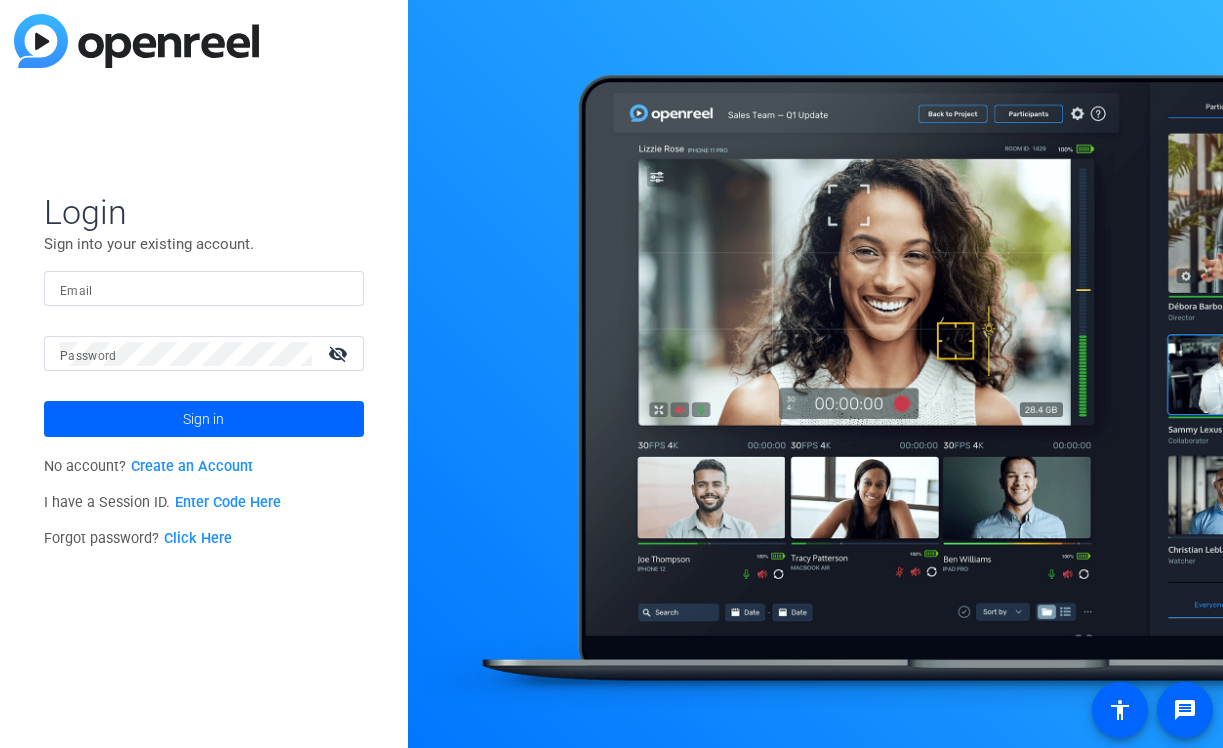 scroll, scrollTop: 0, scrollLeft: 0, axis: both 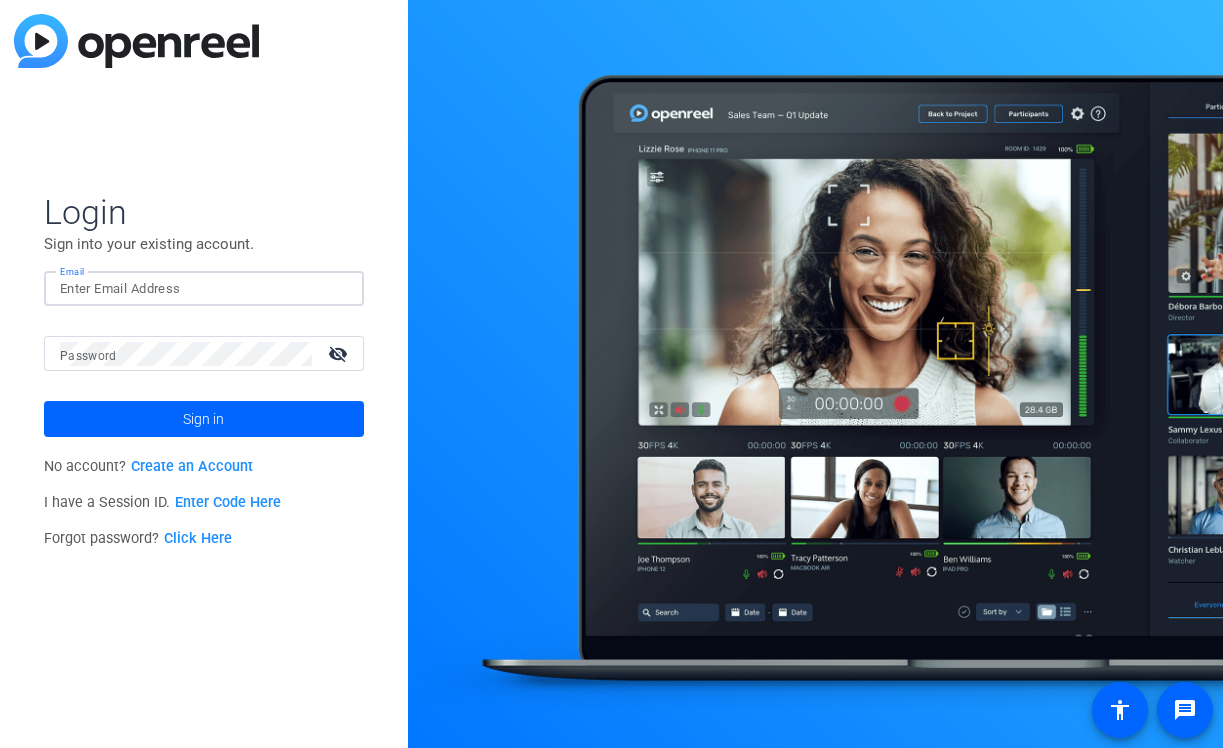 click 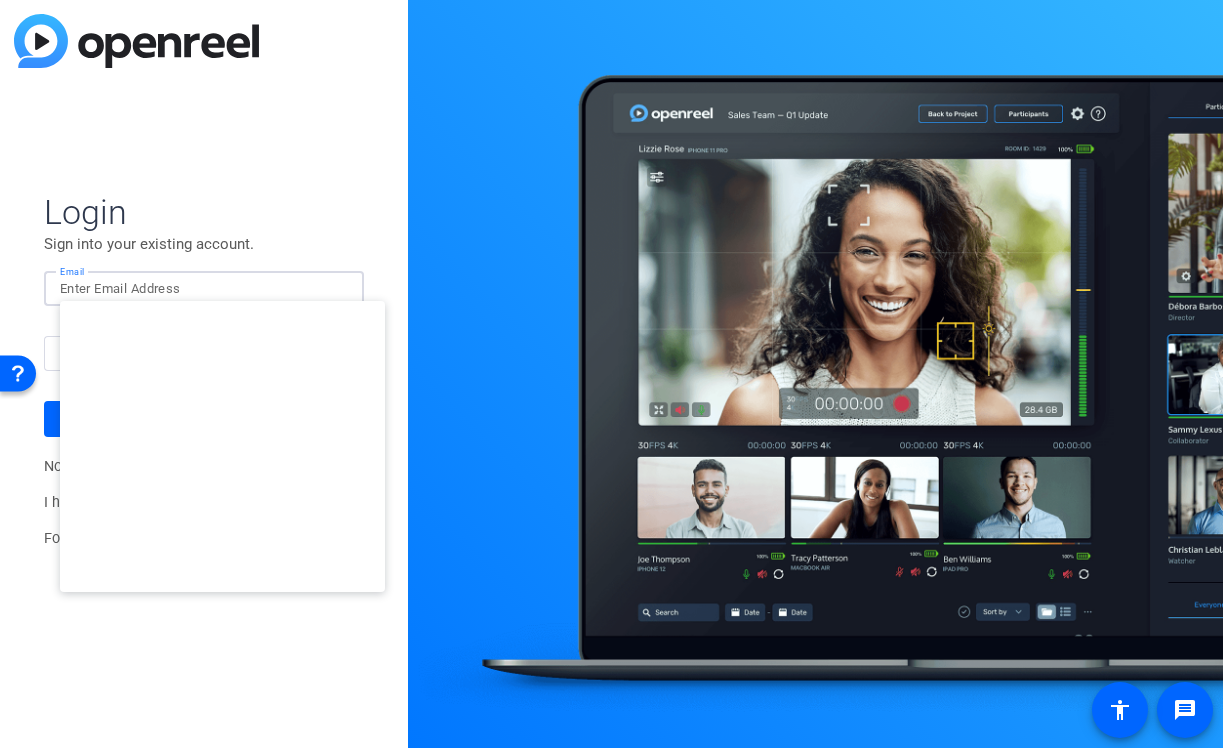type on "[EMAIL_ADDRESS][DOMAIN_NAME]" 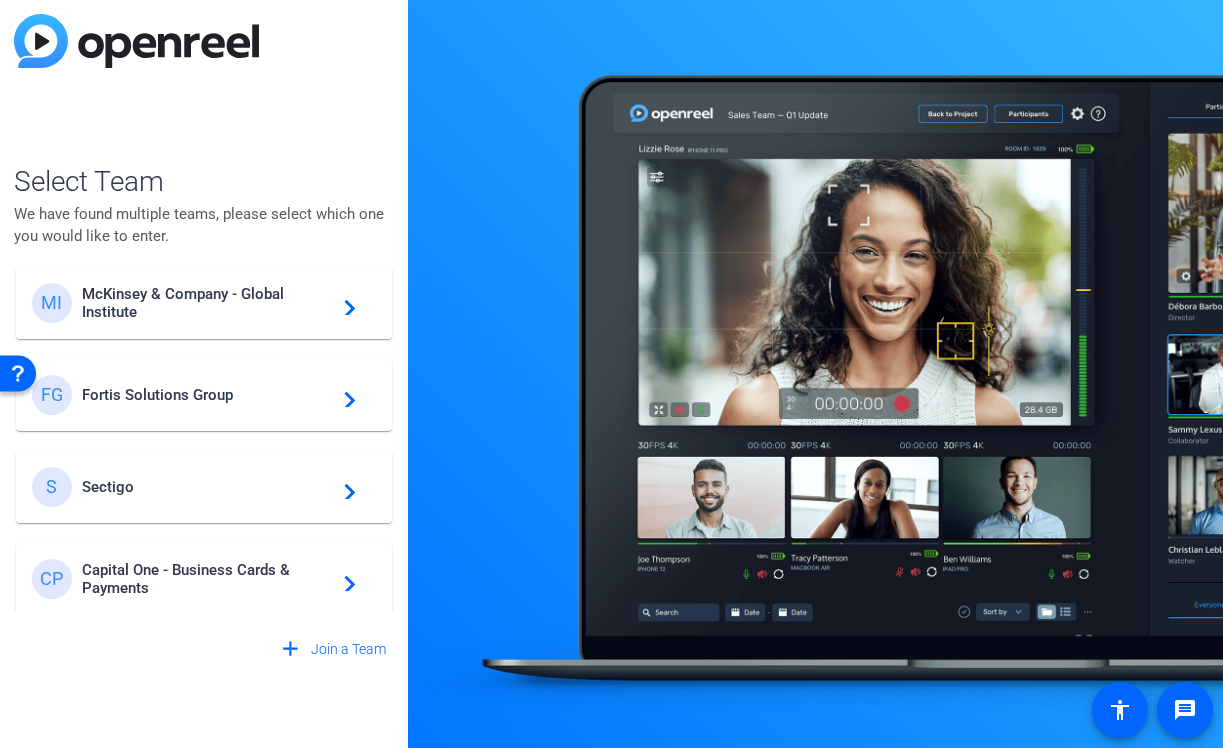 scroll, scrollTop: 209, scrollLeft: 0, axis: vertical 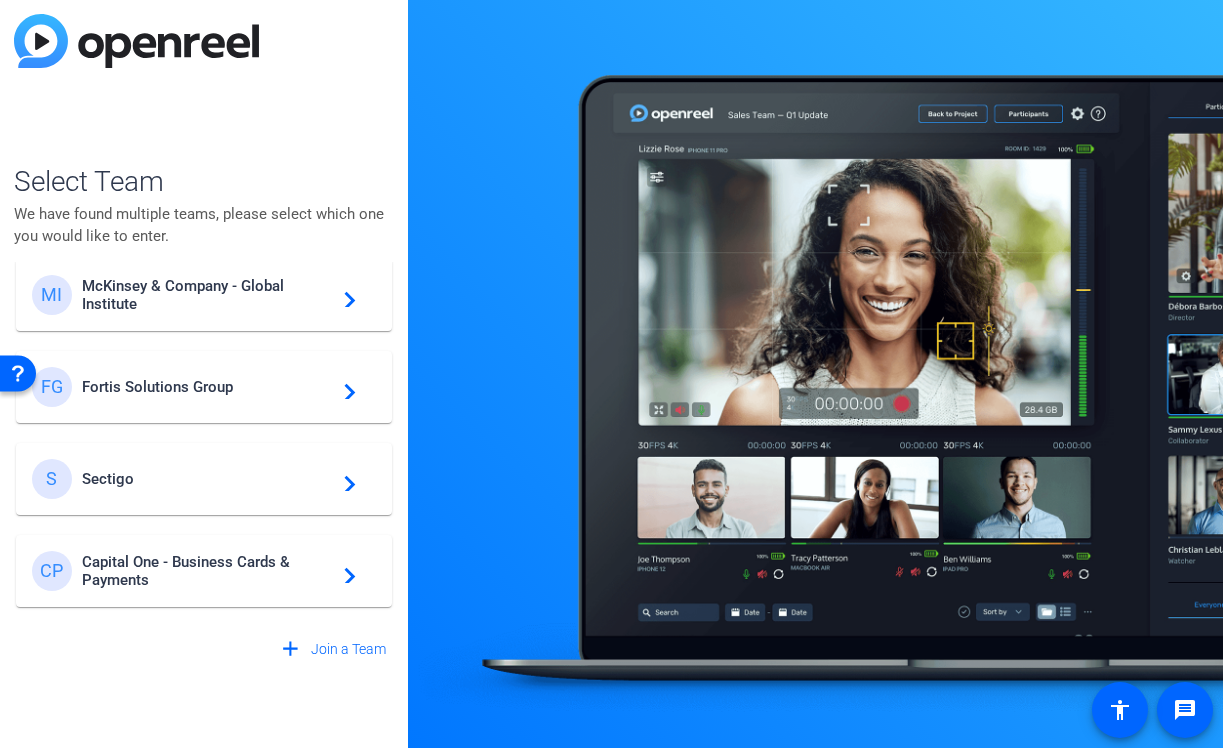 click on "Fortis Solutions Group" 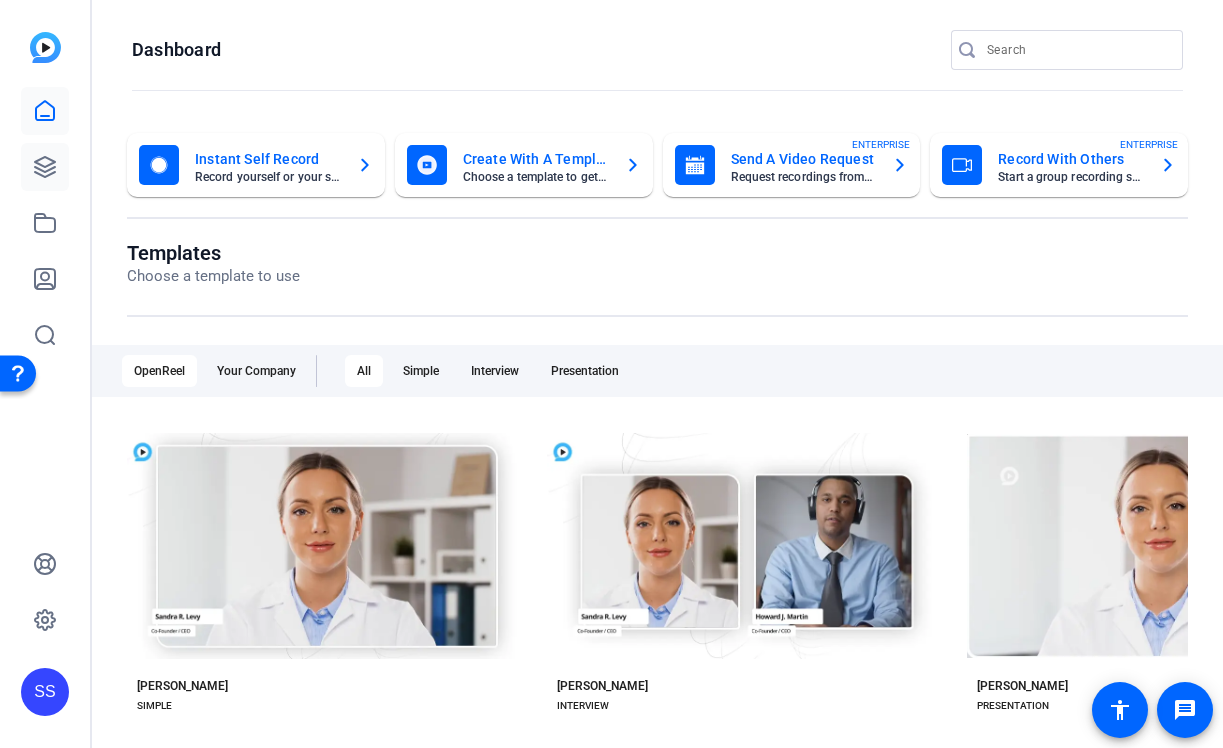 click 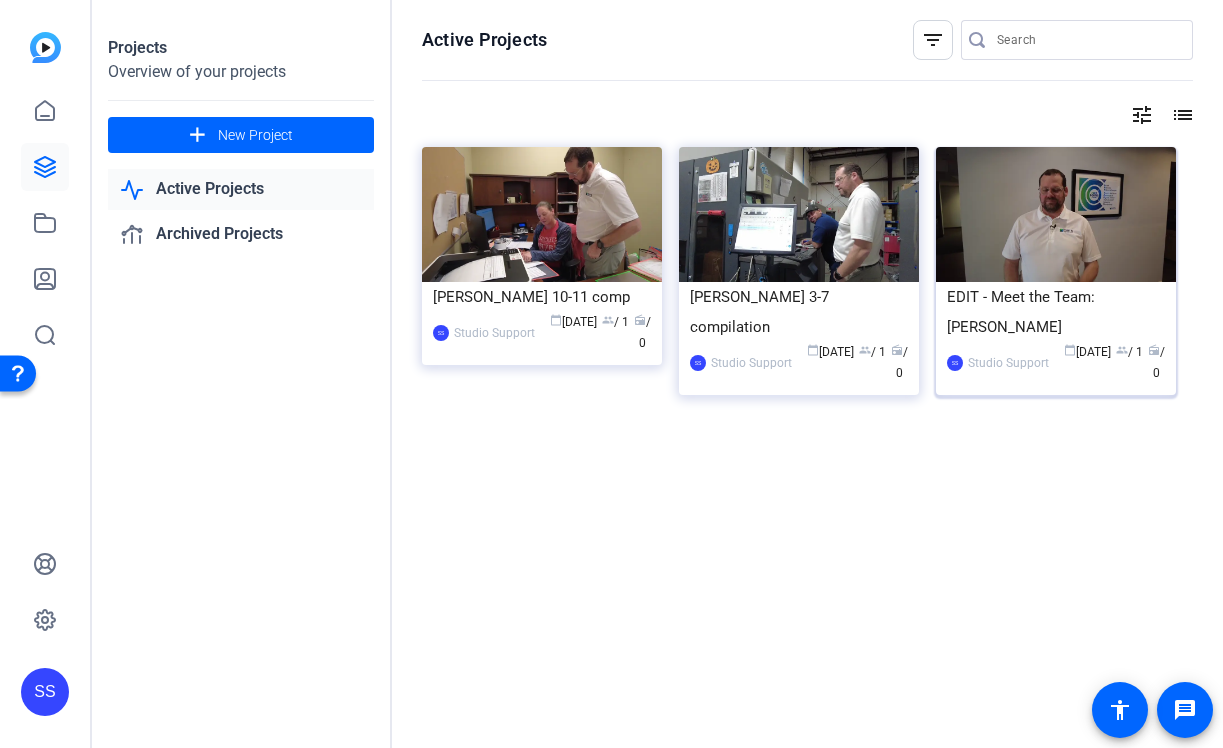 click on "EDIT - Meet the Team: Kevin Bourquin" 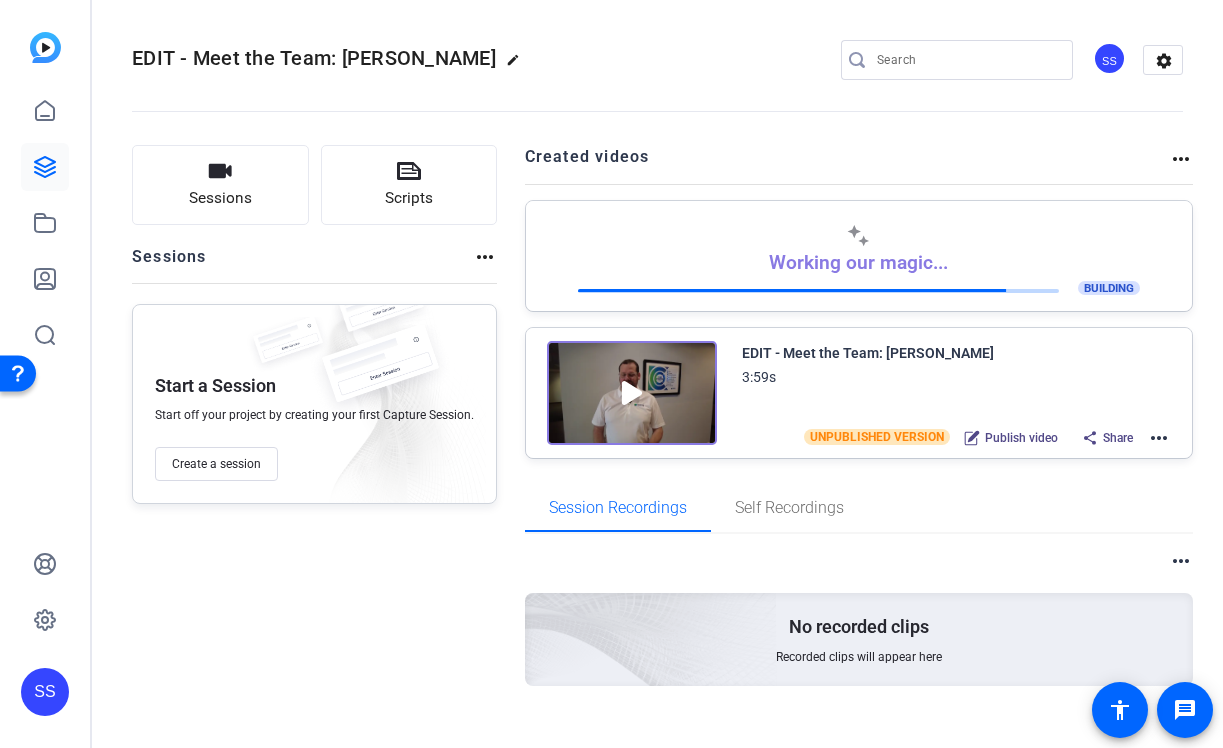 click on "more_horiz" 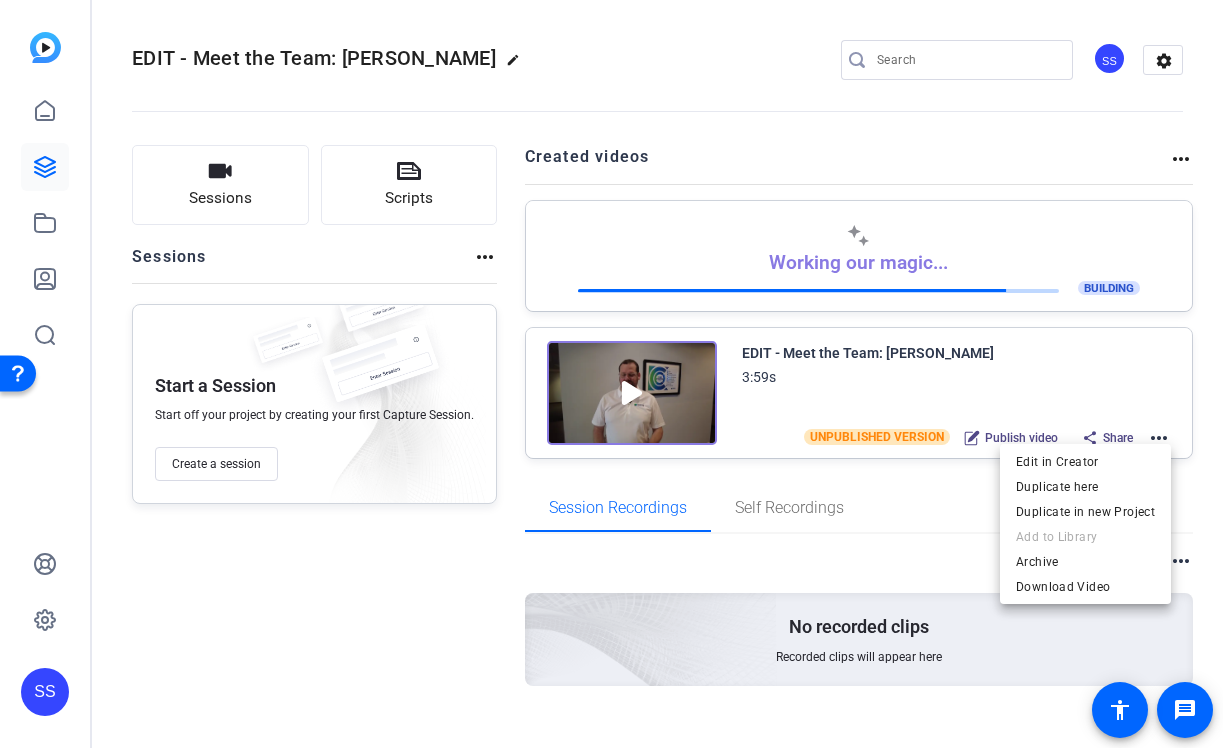 click at bounding box center (611, 374) 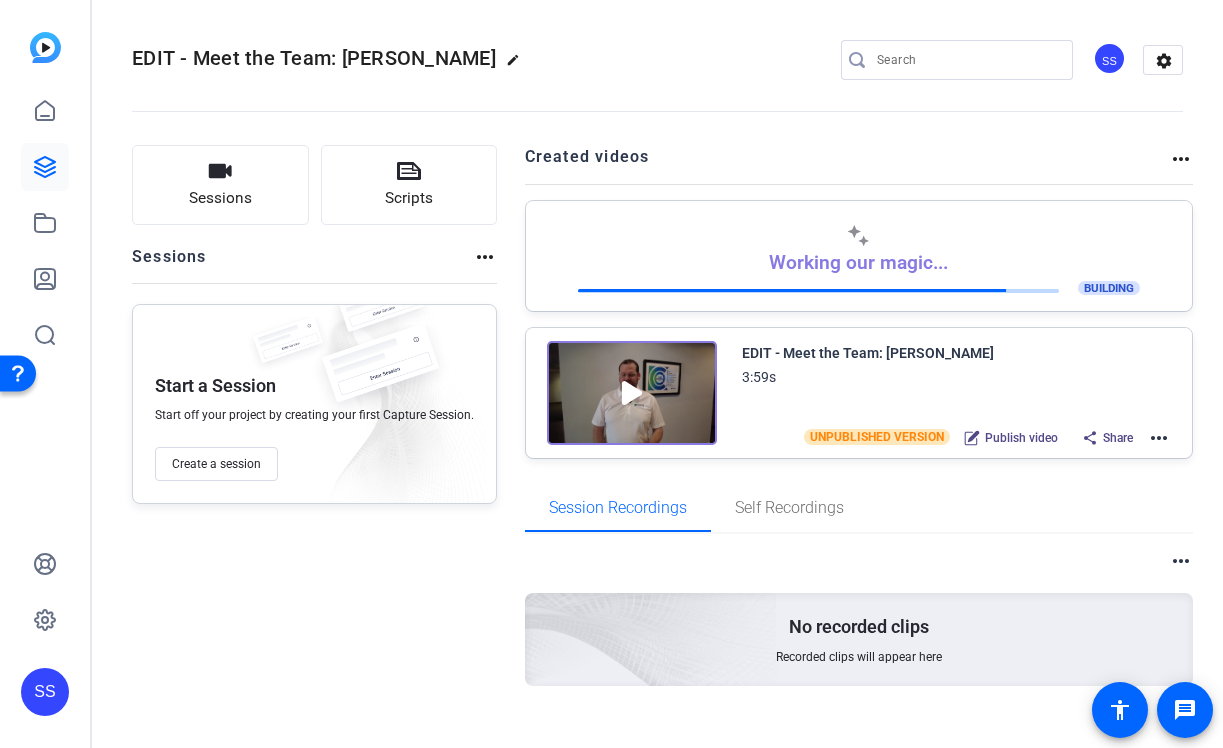 click on "SS" 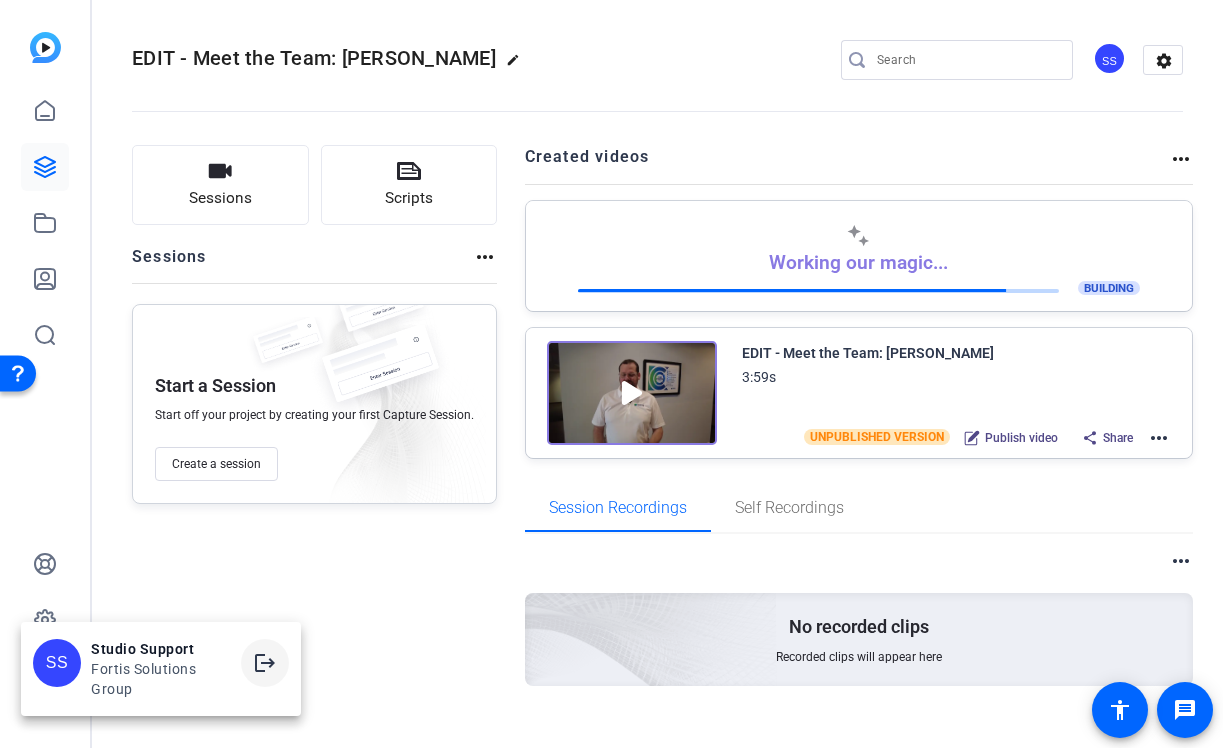 click on "logout" at bounding box center [265, 663] 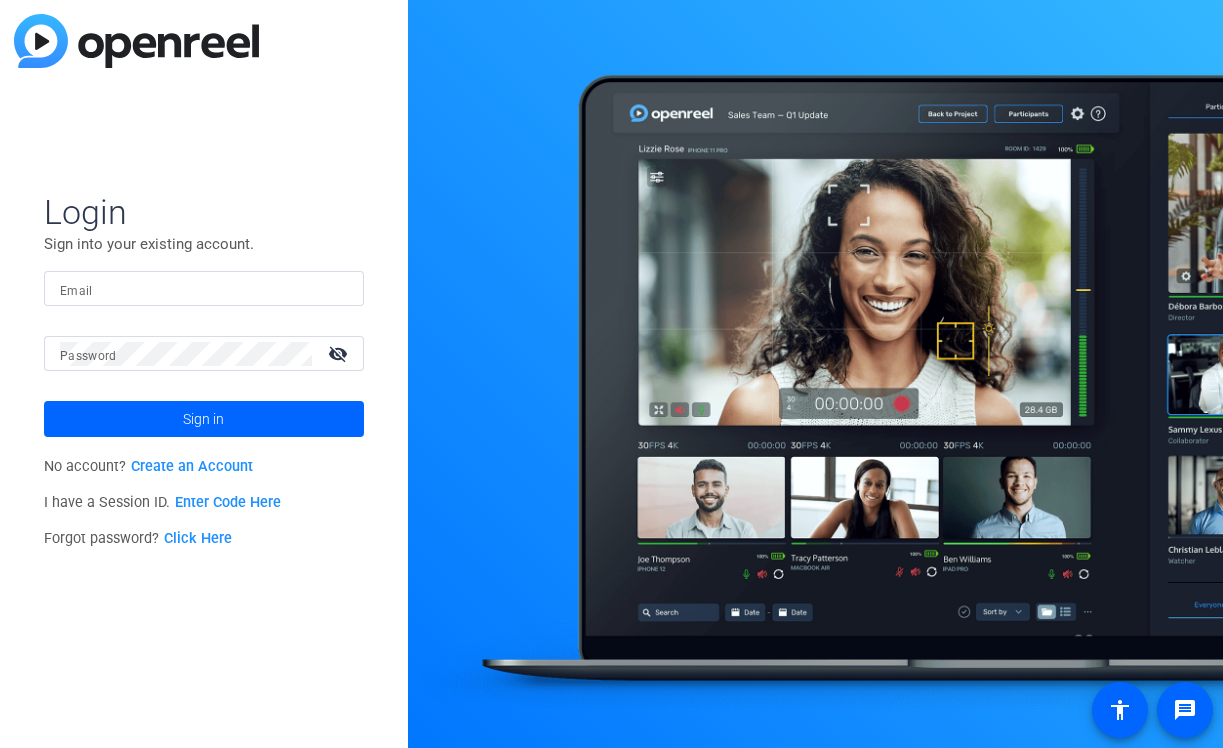 scroll, scrollTop: 0, scrollLeft: 0, axis: both 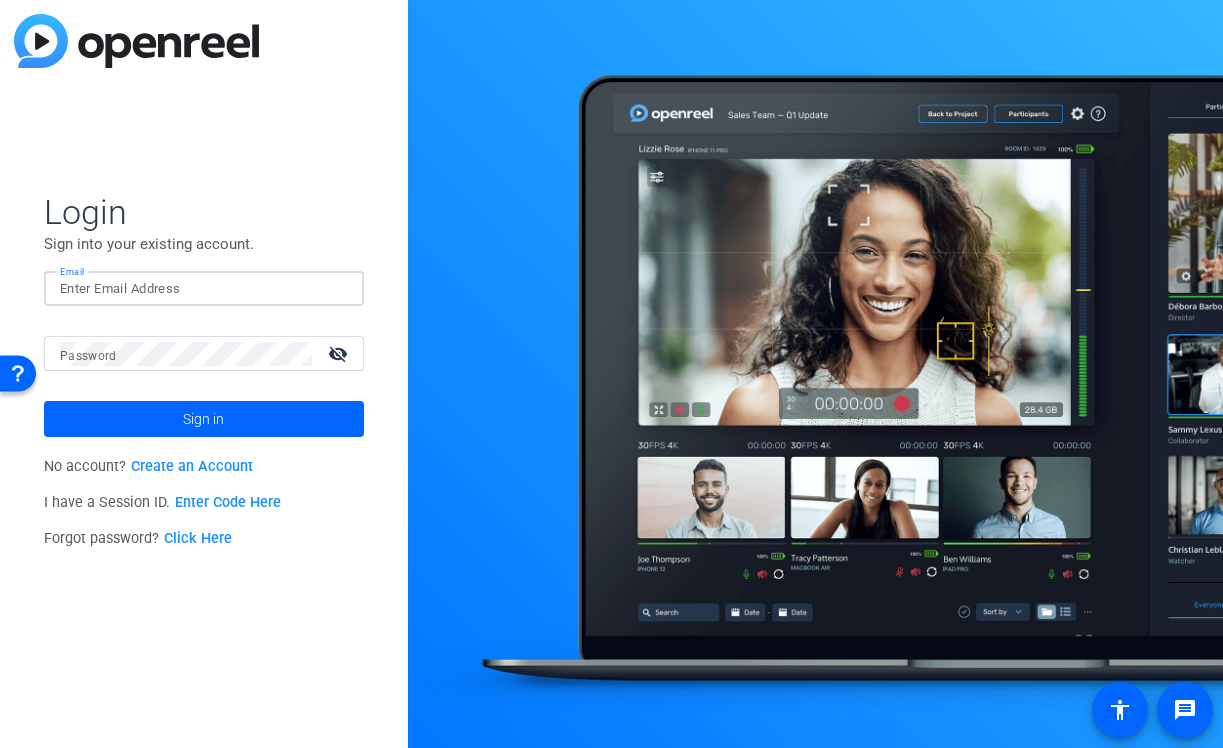 type on "[EMAIL_ADDRESS][DOMAIN_NAME]" 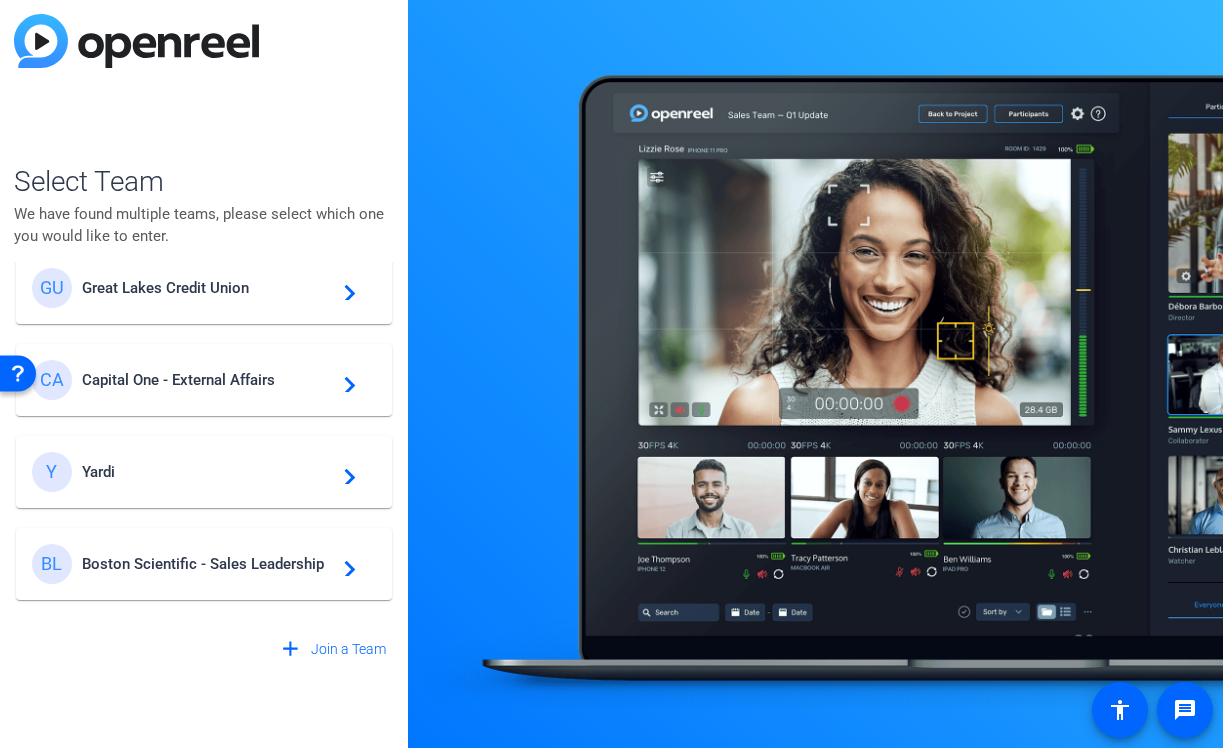 scroll, scrollTop: 266, scrollLeft: 0, axis: vertical 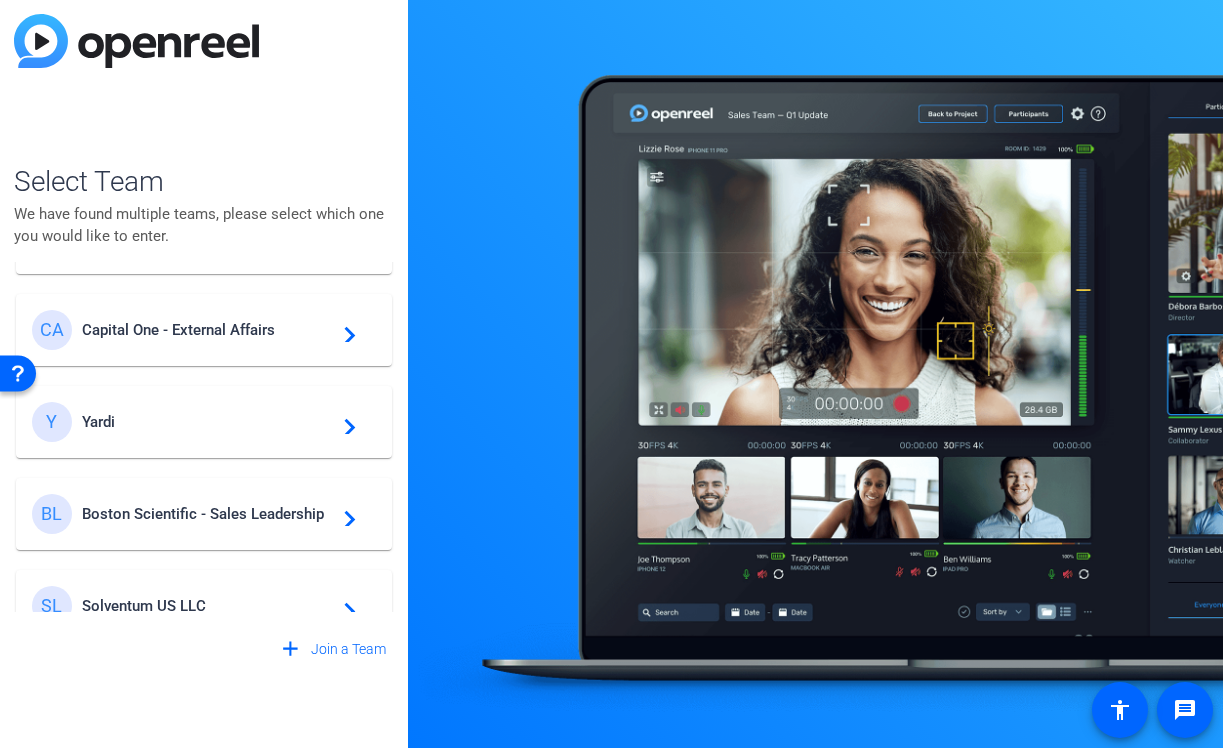 click on "Yardi" 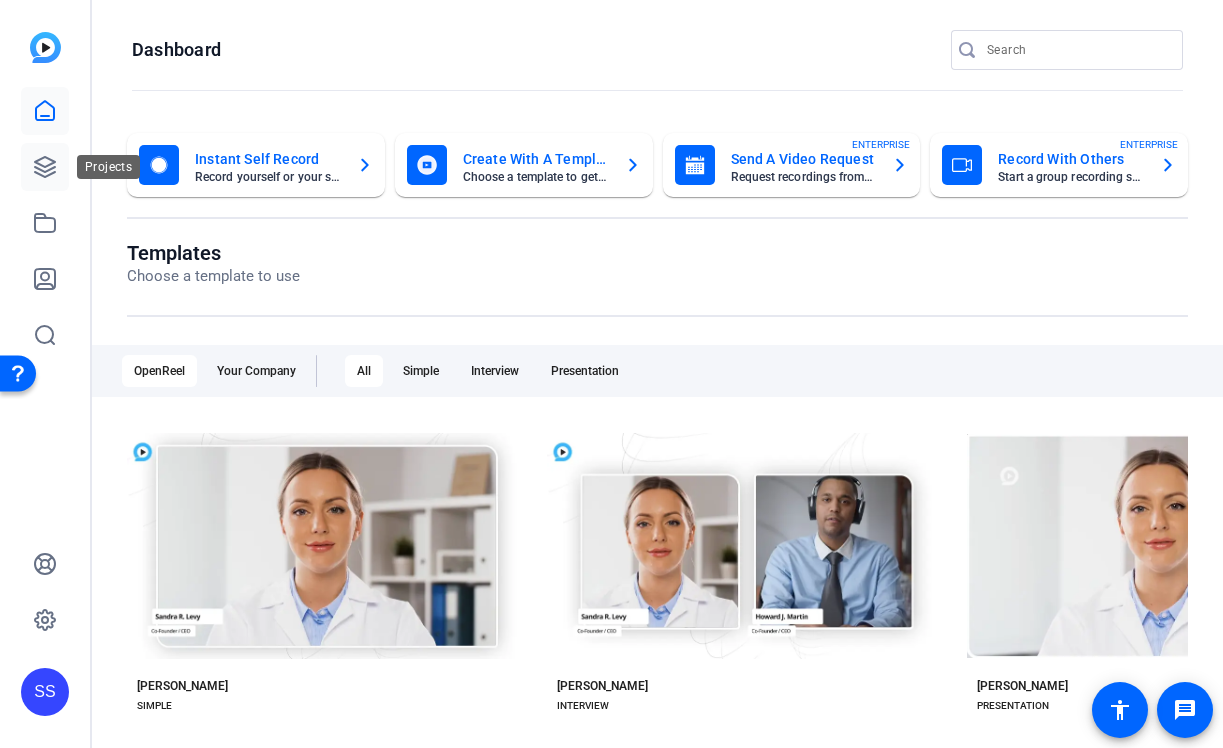 click 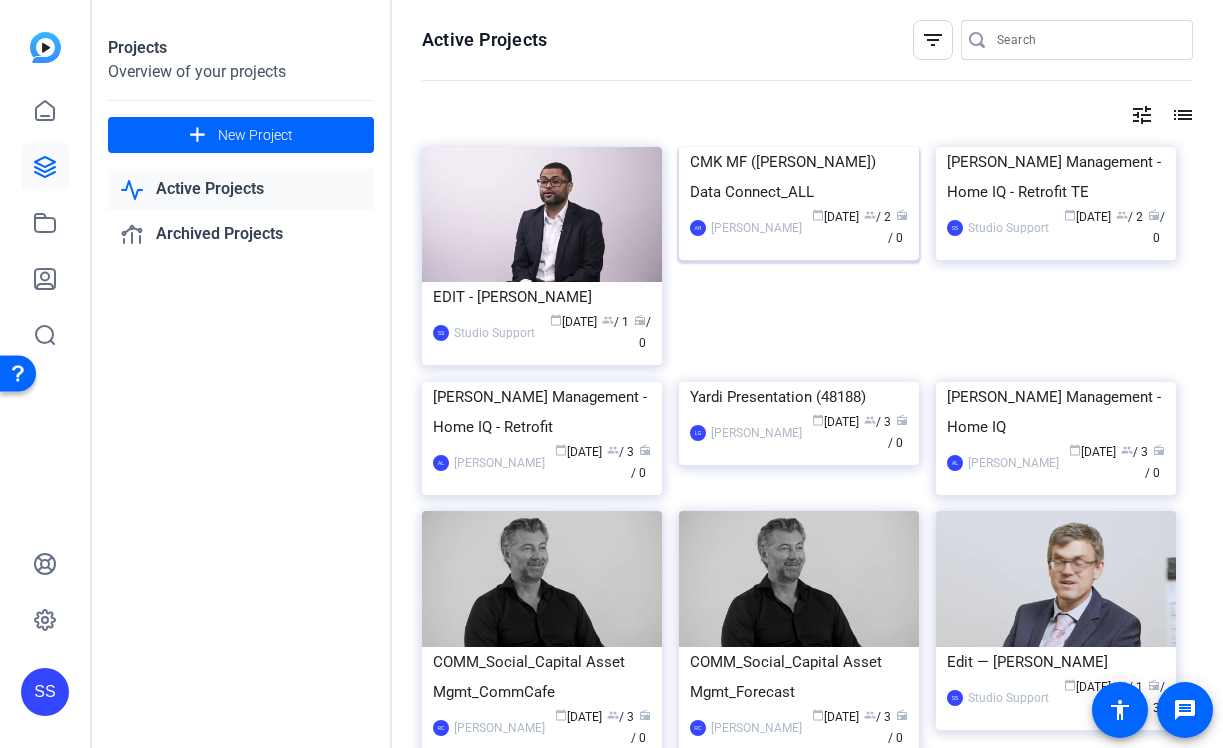 click on "CMK MF ([PERSON_NAME]) Data Connect_ALL" 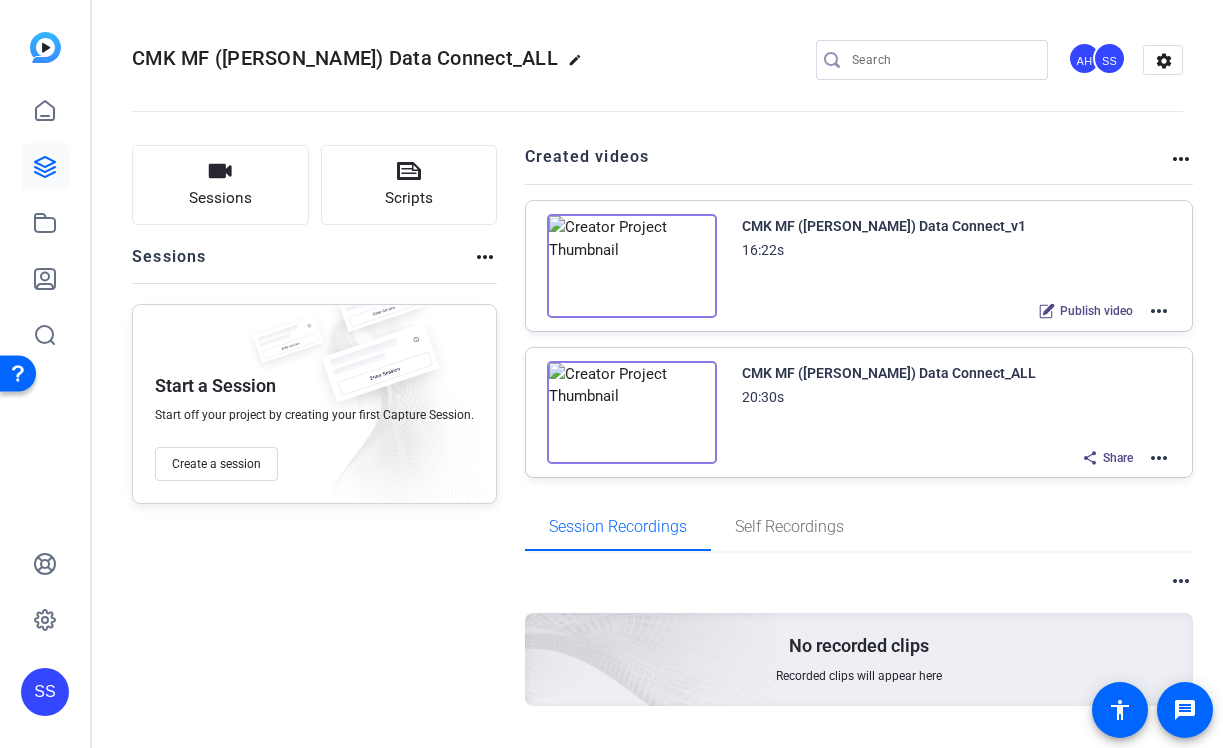 click on "CMK MF (Grubb-Cardner) Data Connect_v1 16:22s
Publish video  more_horiz" 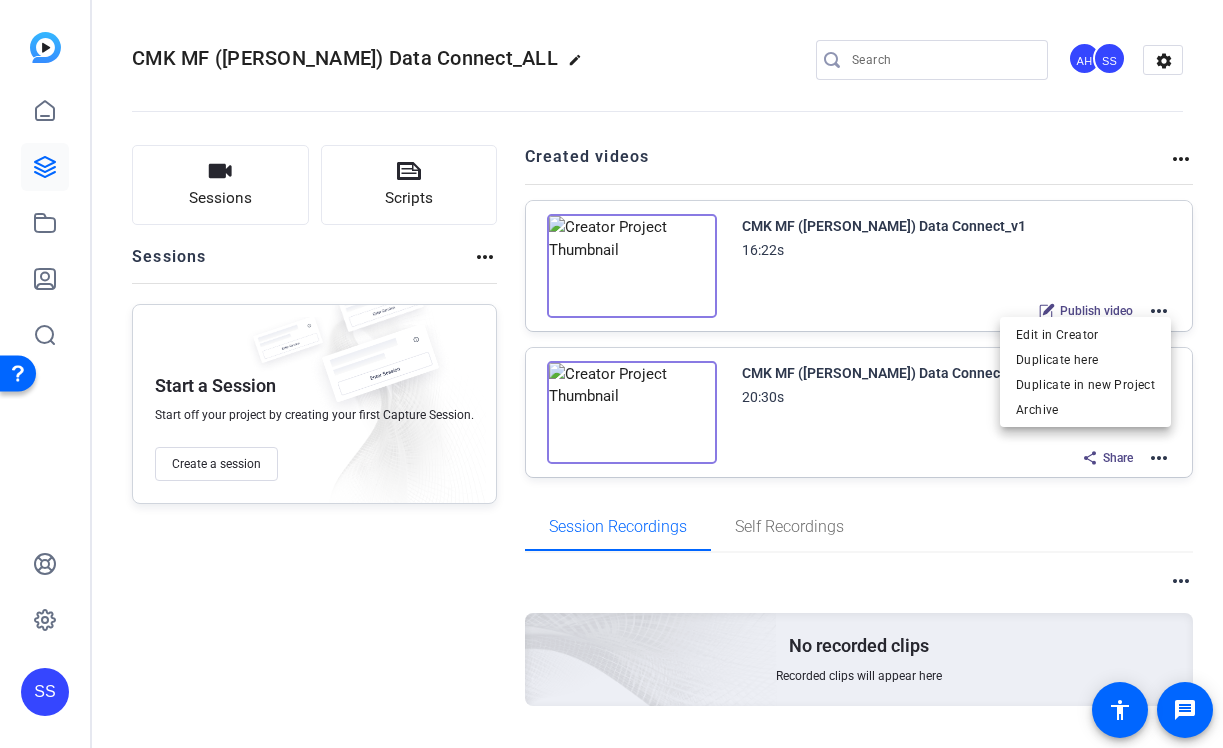 click at bounding box center (611, 374) 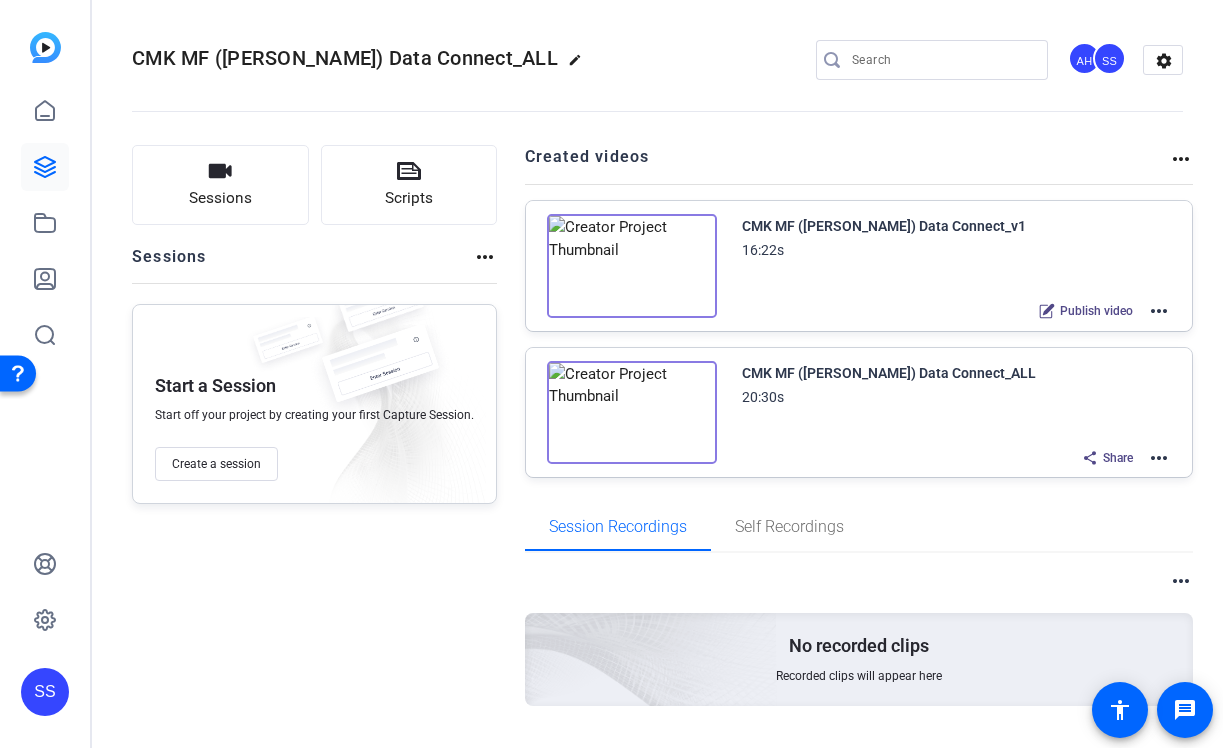 click on "more_horiz" 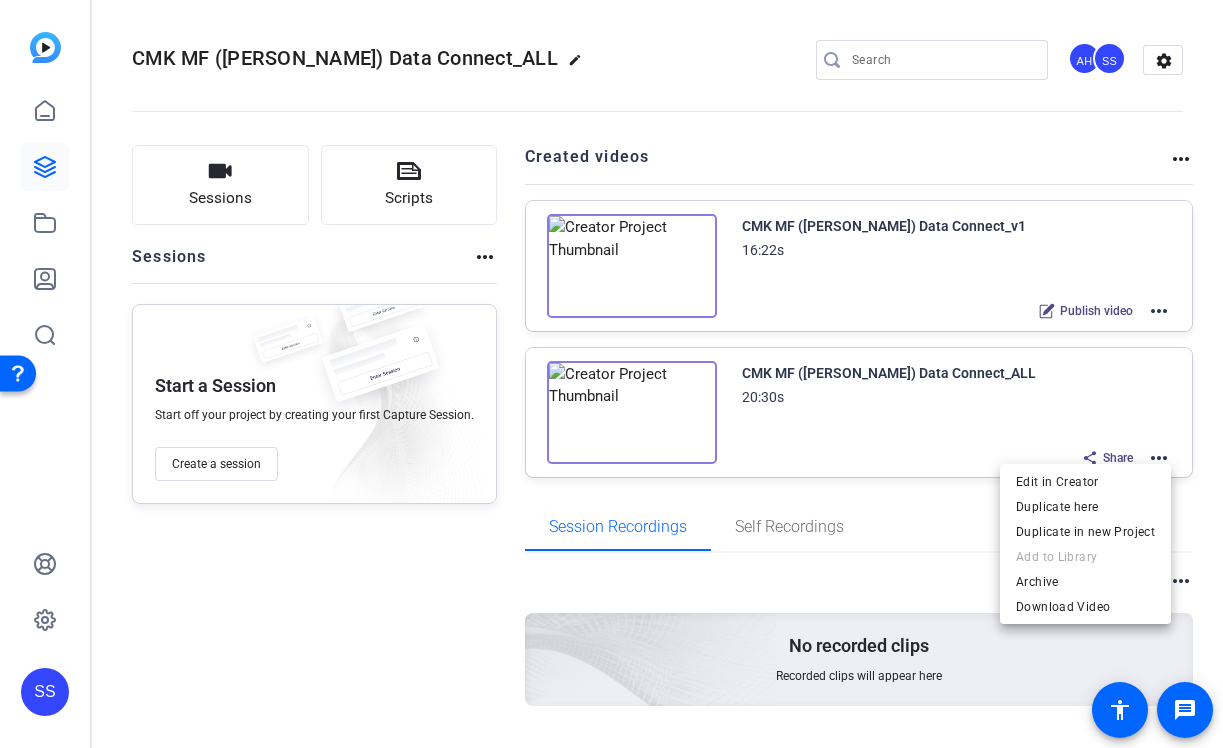 click at bounding box center (611, 374) 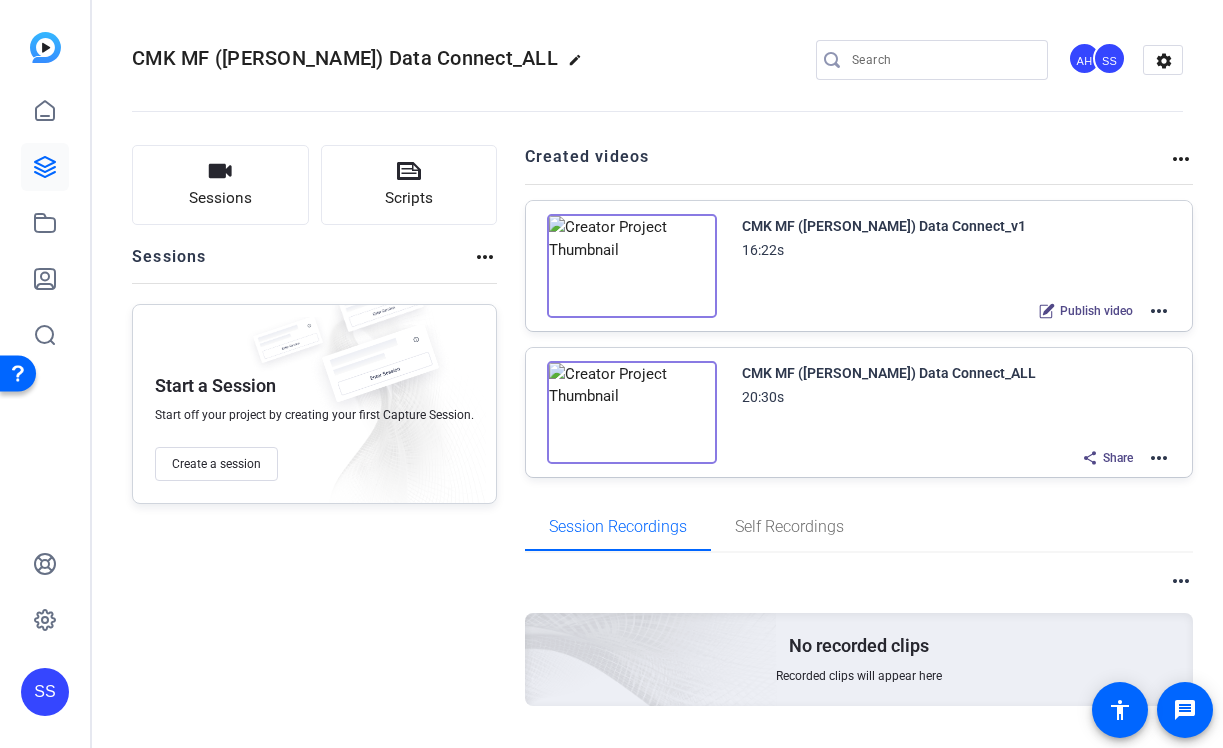 click on "more_horiz" 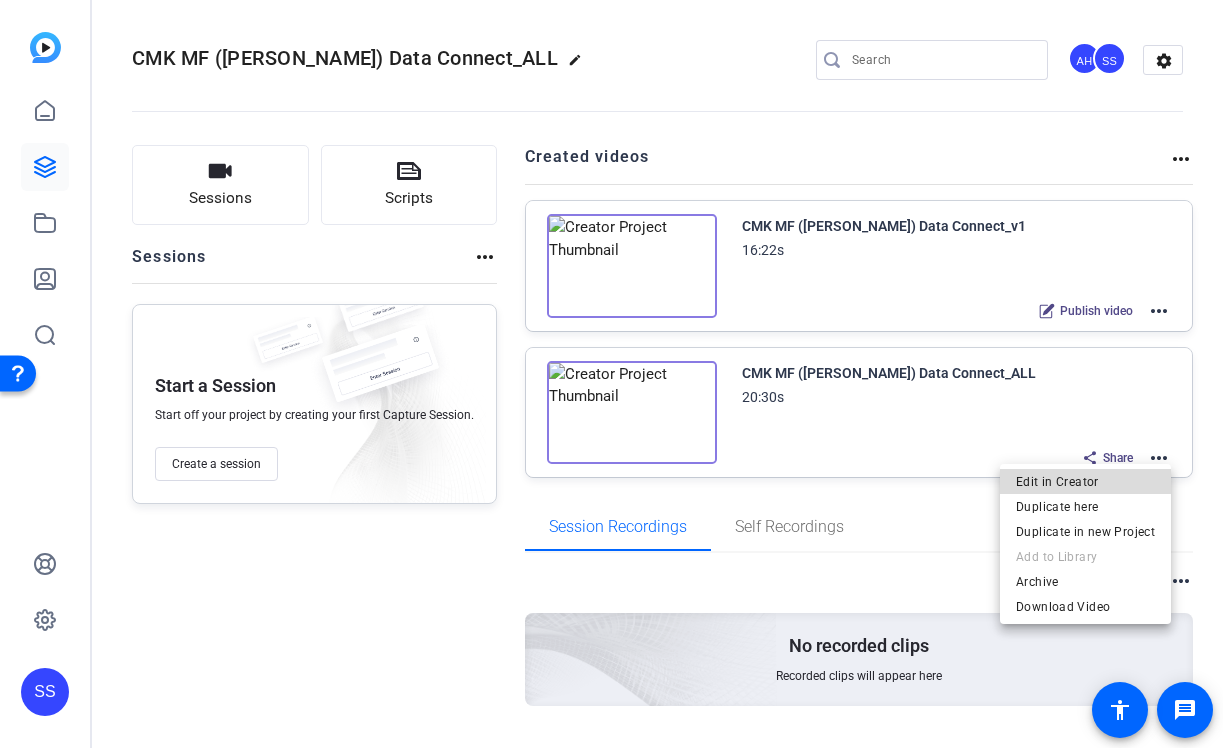 click on "Edit in Creator" at bounding box center (1085, 481) 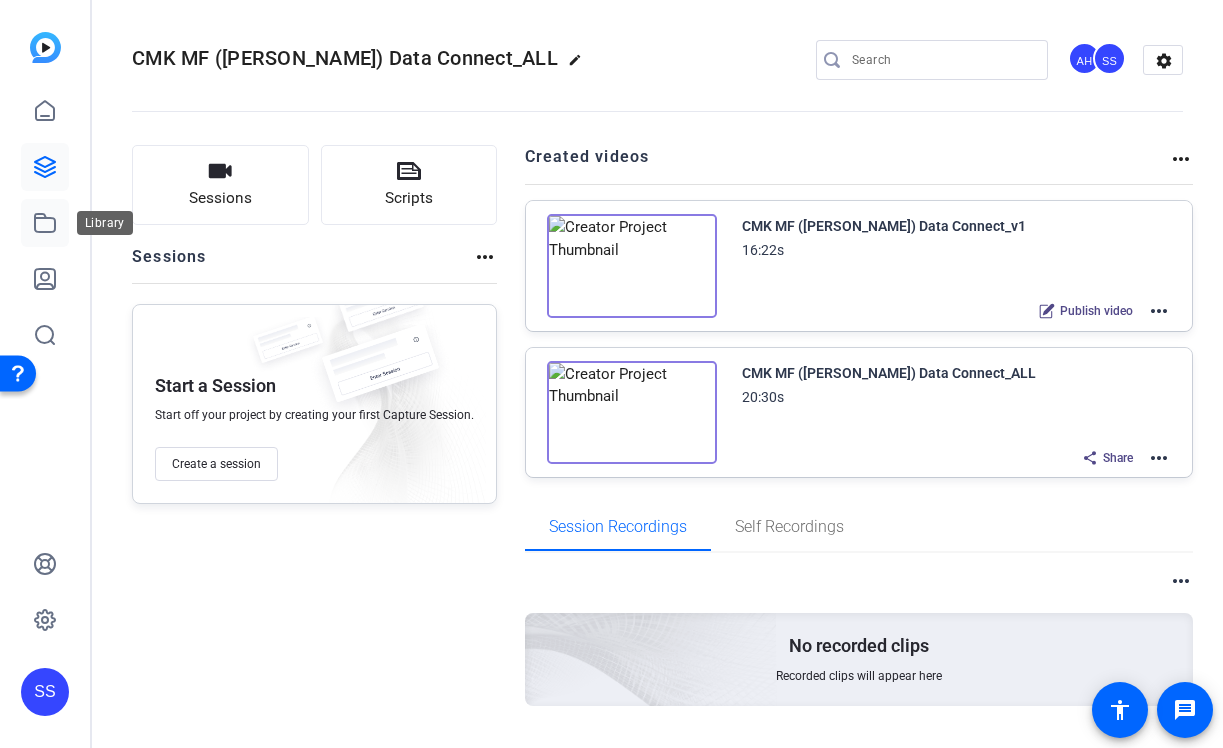 click 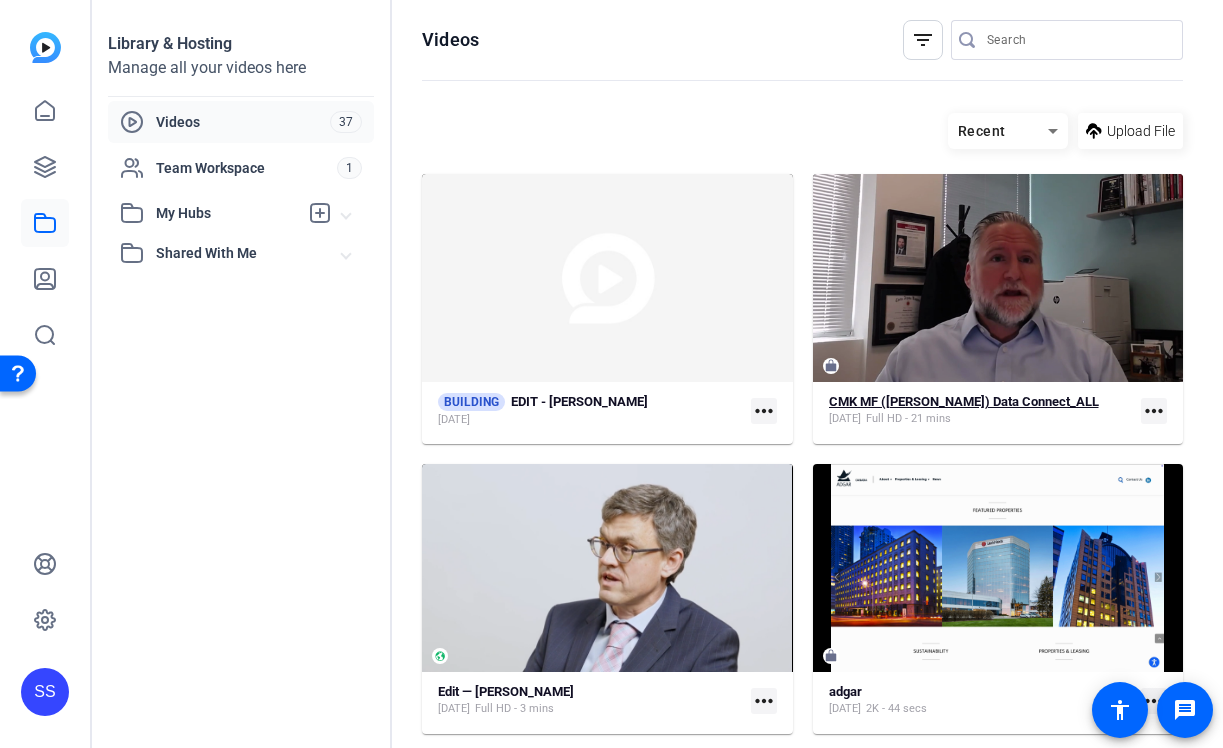click on "Full HD - 21 mins" 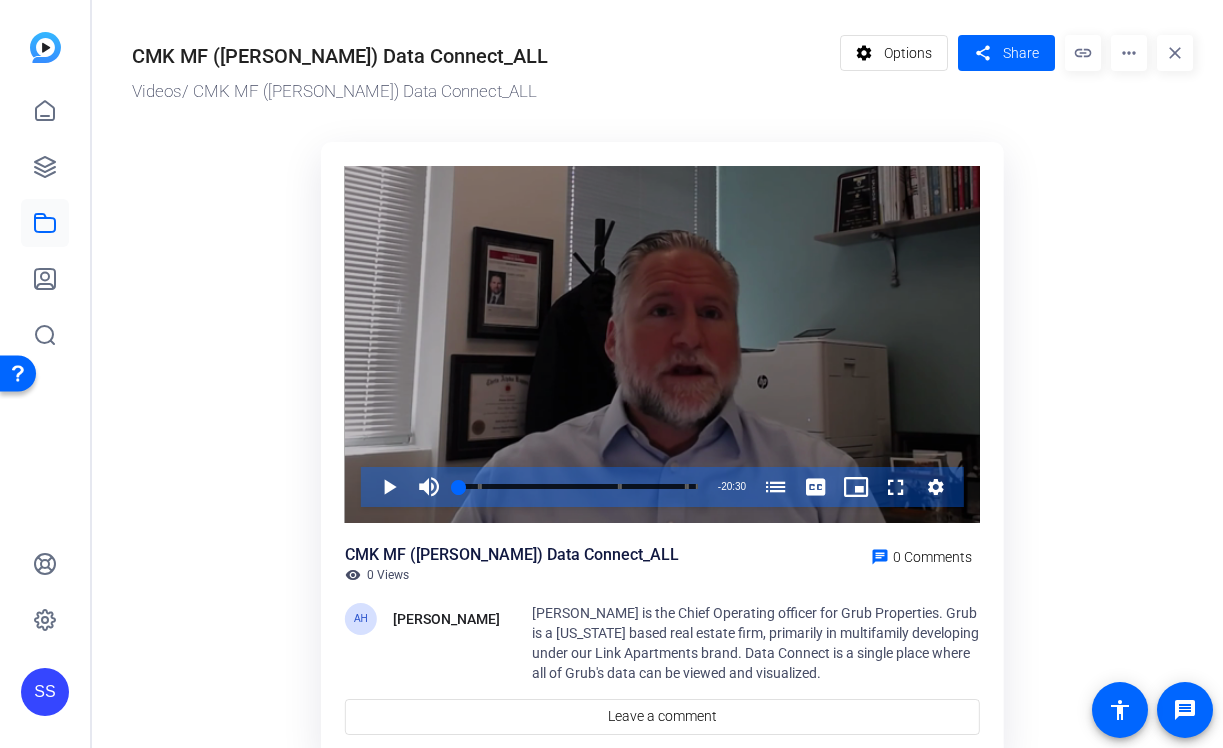 click at bounding box center (662, 344) 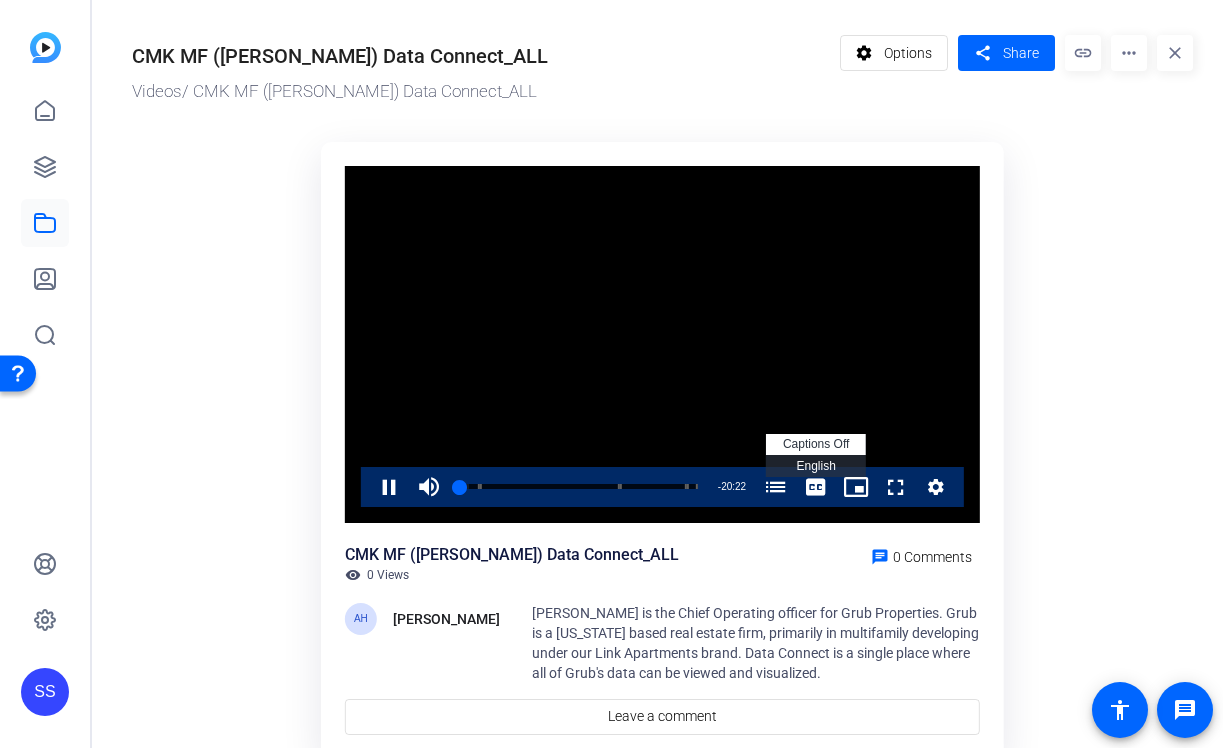 click on "English  Captions" at bounding box center (815, 466) 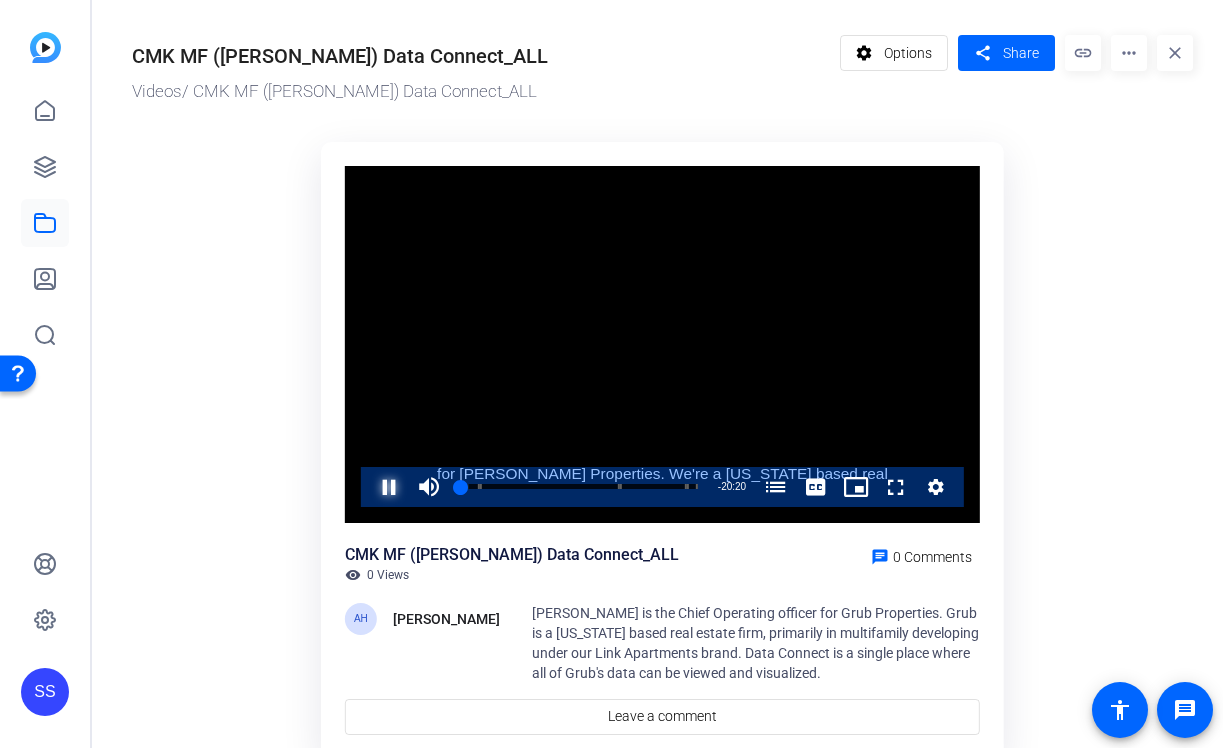 click at bounding box center [369, 487] 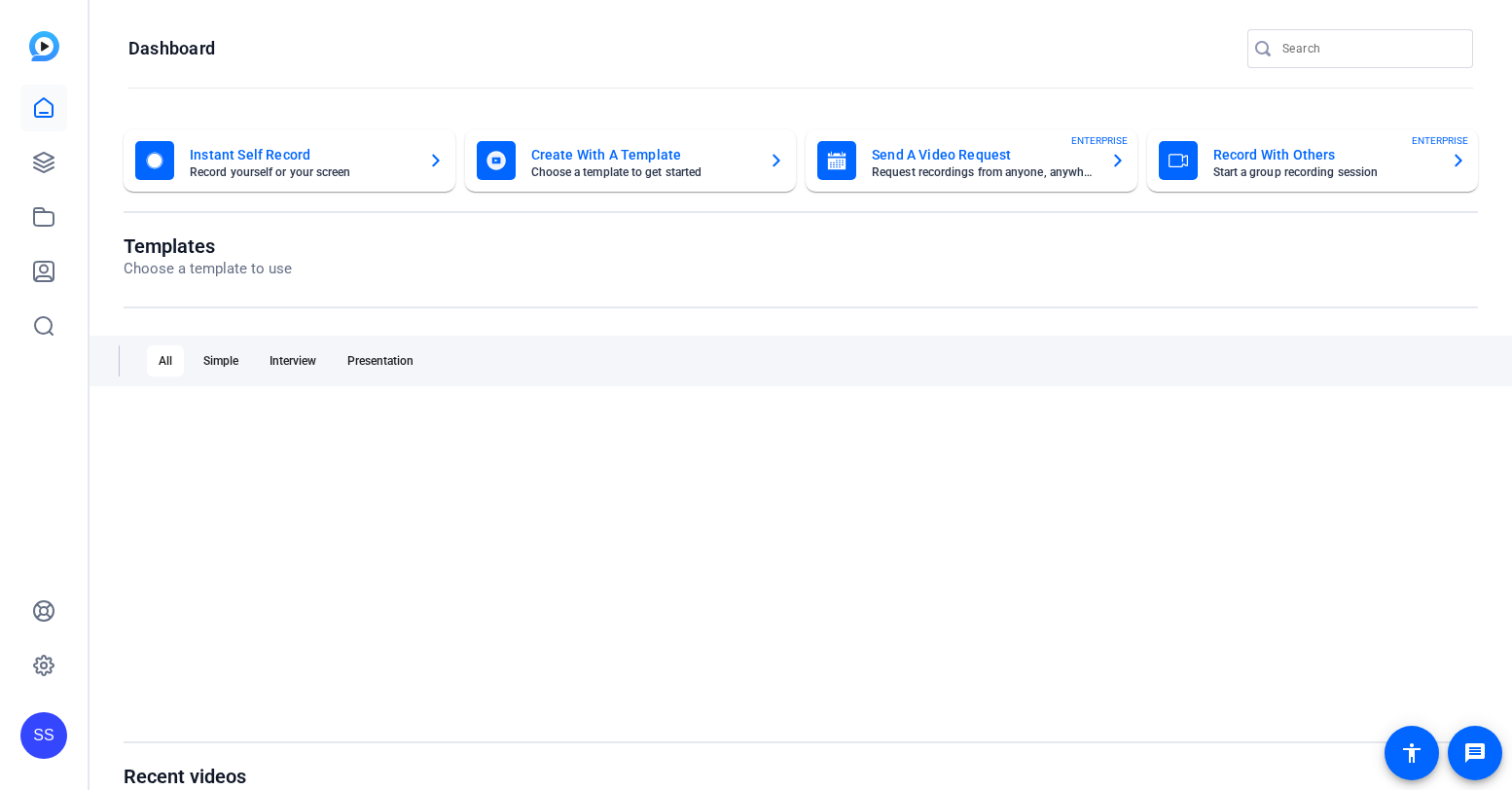 scroll, scrollTop: 0, scrollLeft: 0, axis: both 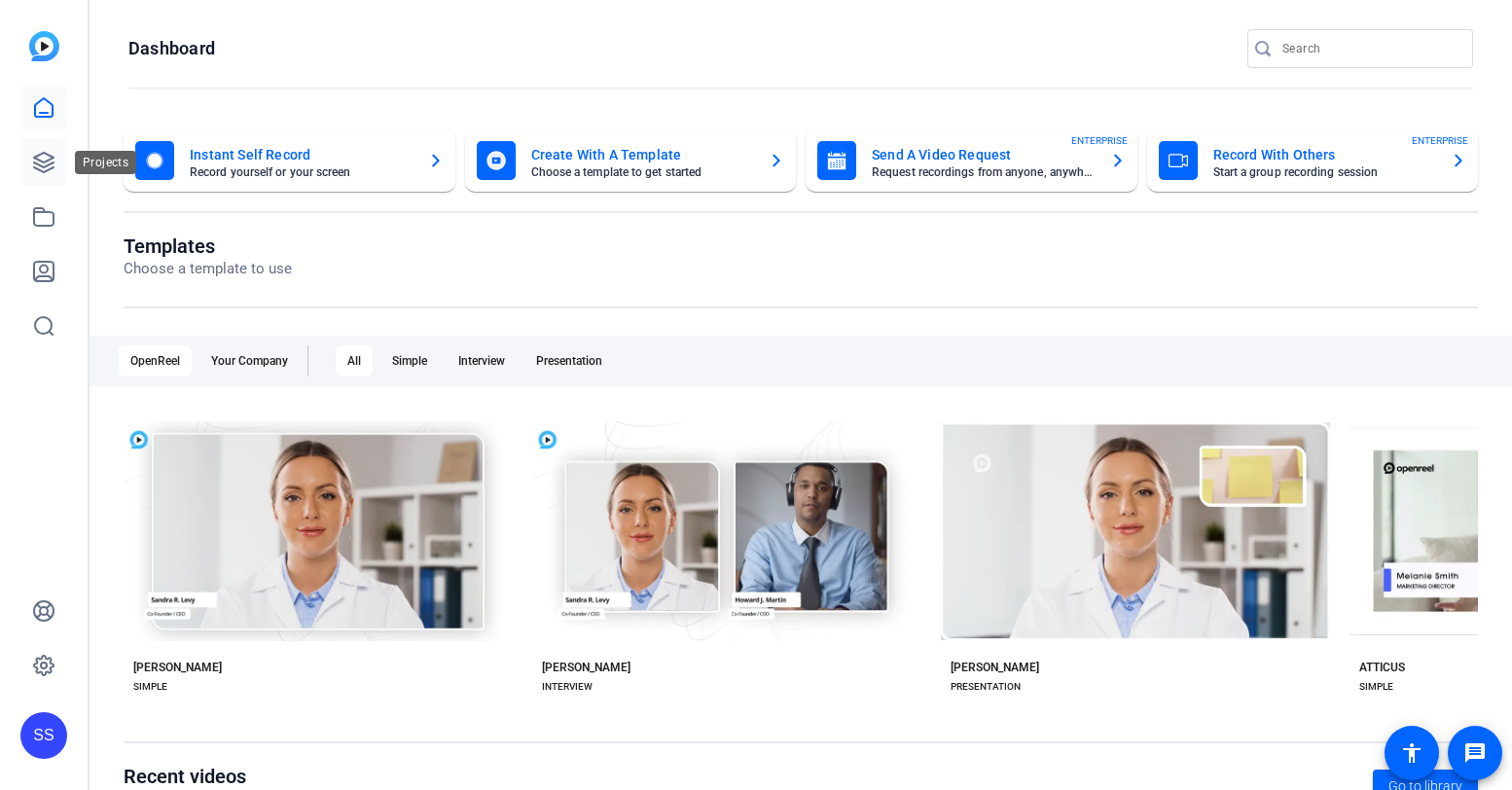 click 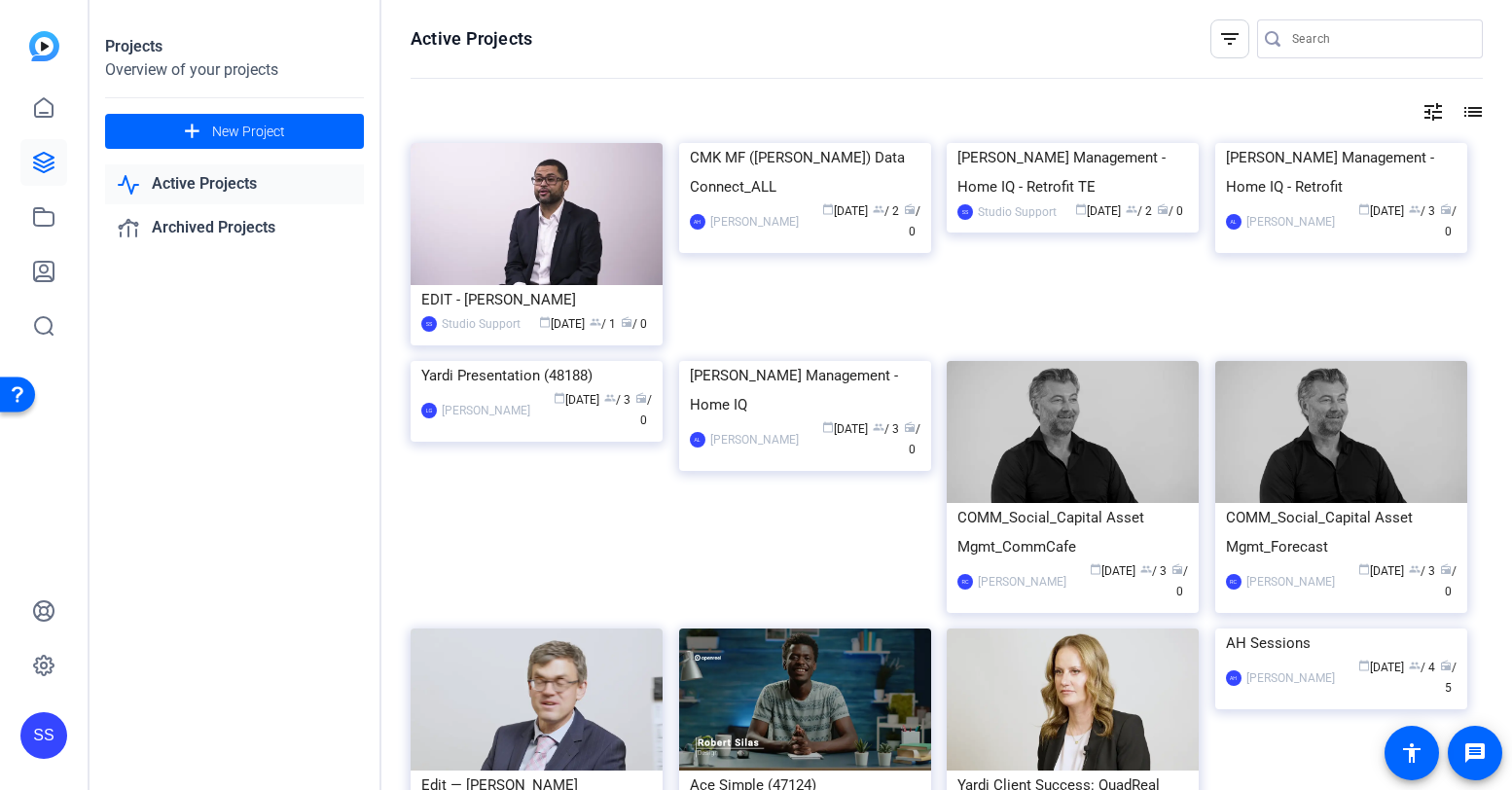 click on "SS" 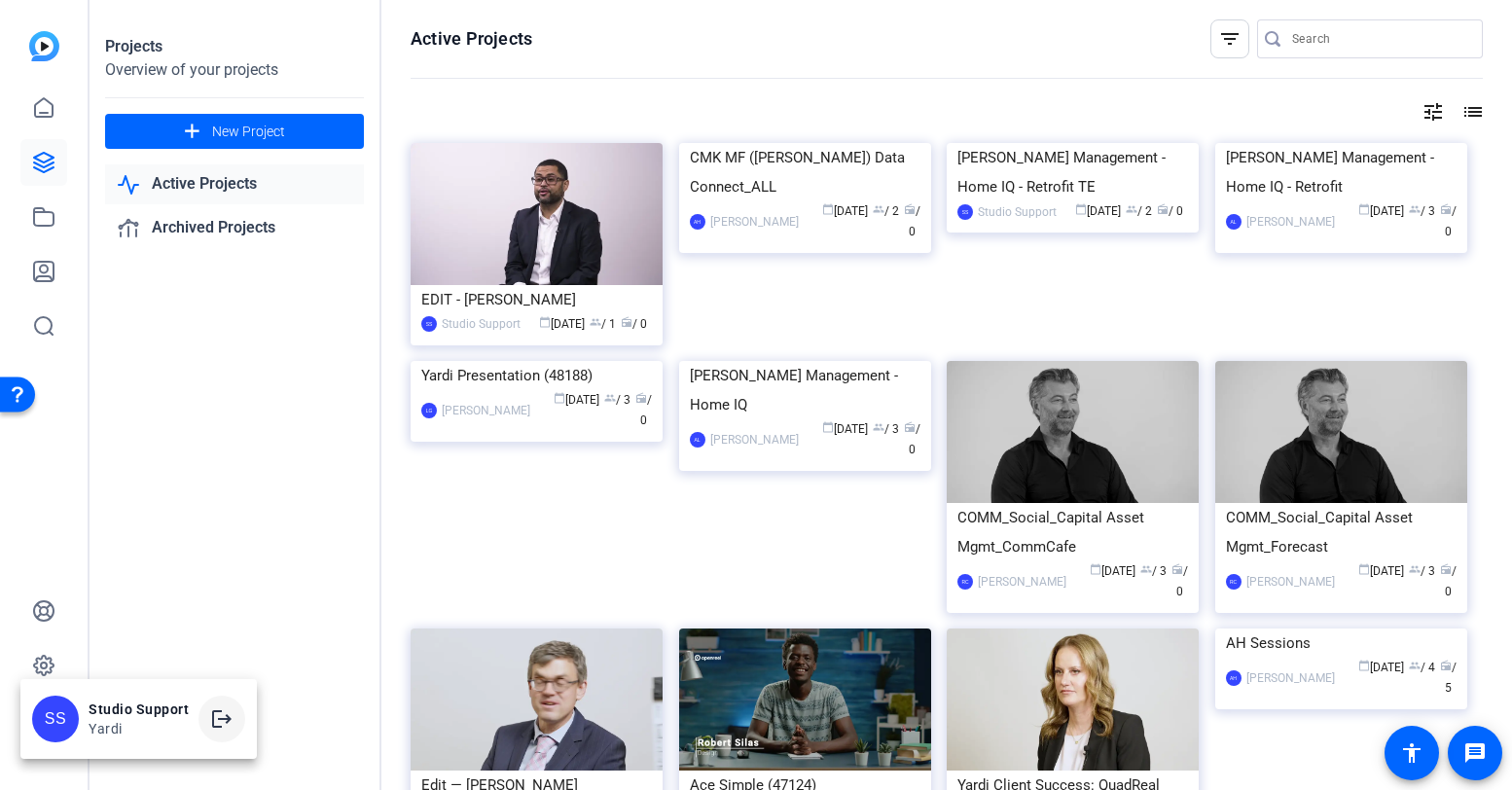 click on "logout" at bounding box center (222, 719) 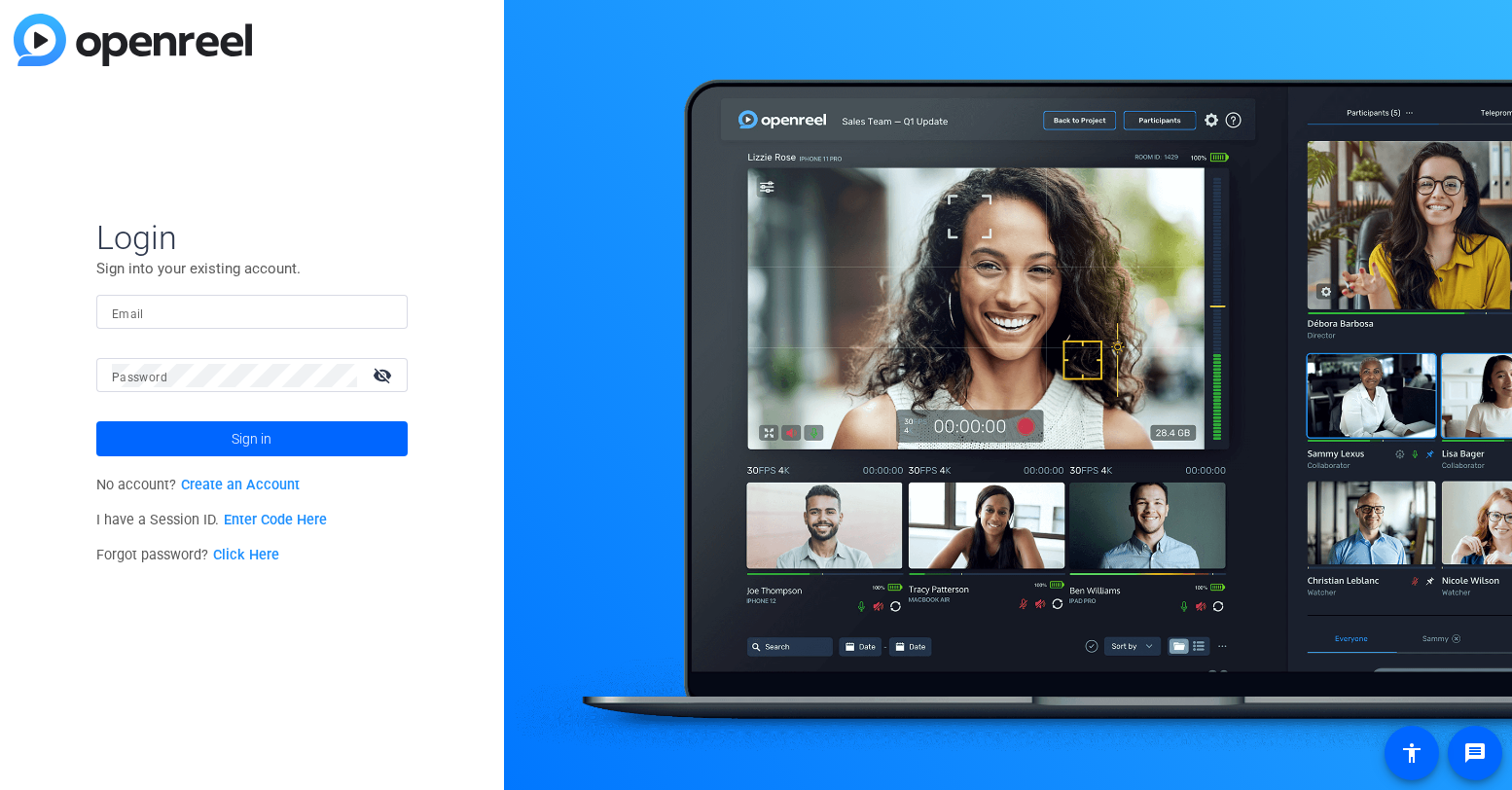 scroll, scrollTop: 0, scrollLeft: 0, axis: both 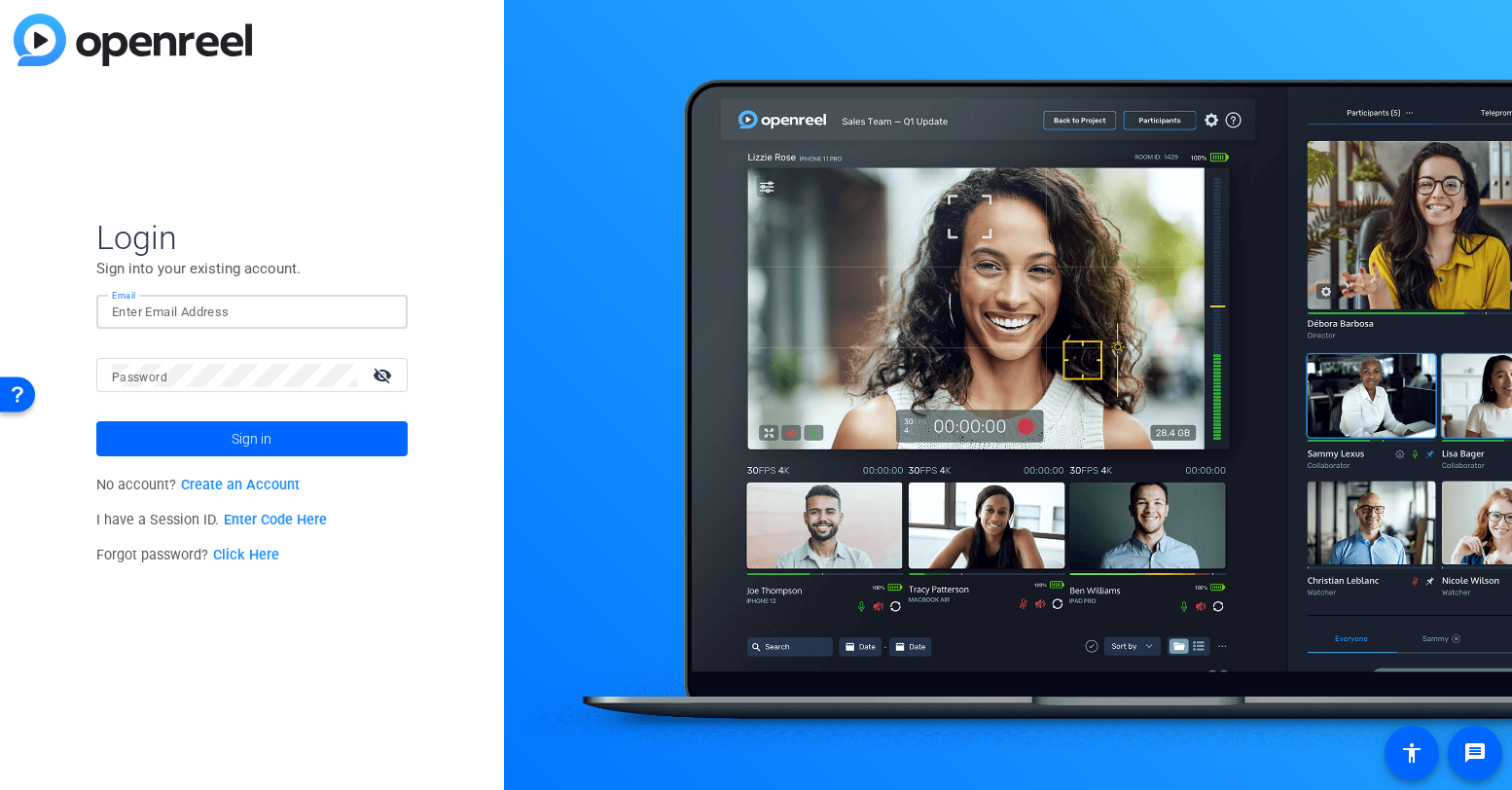 click 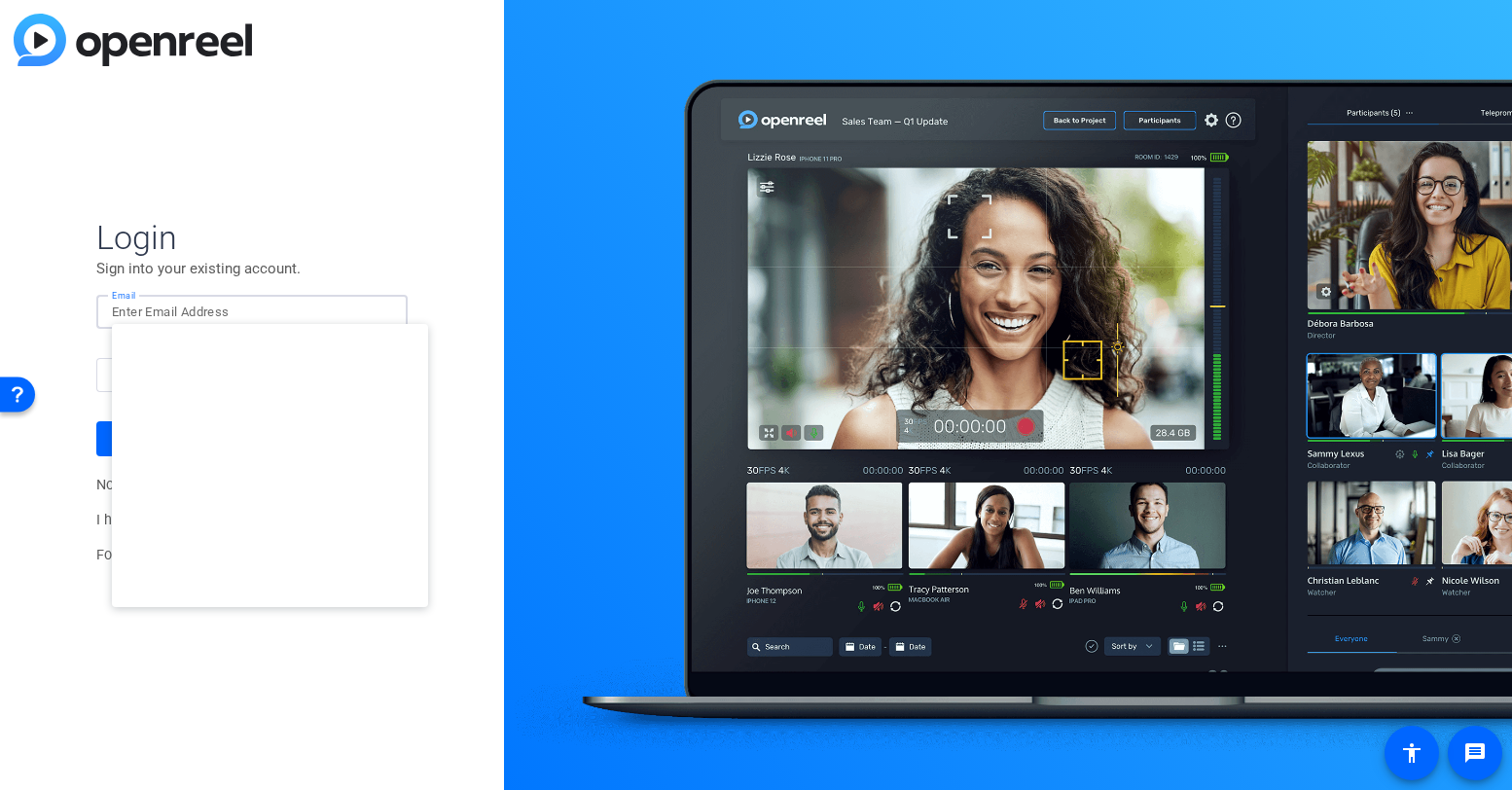 type on "[EMAIL_ADDRESS][DOMAIN_NAME]" 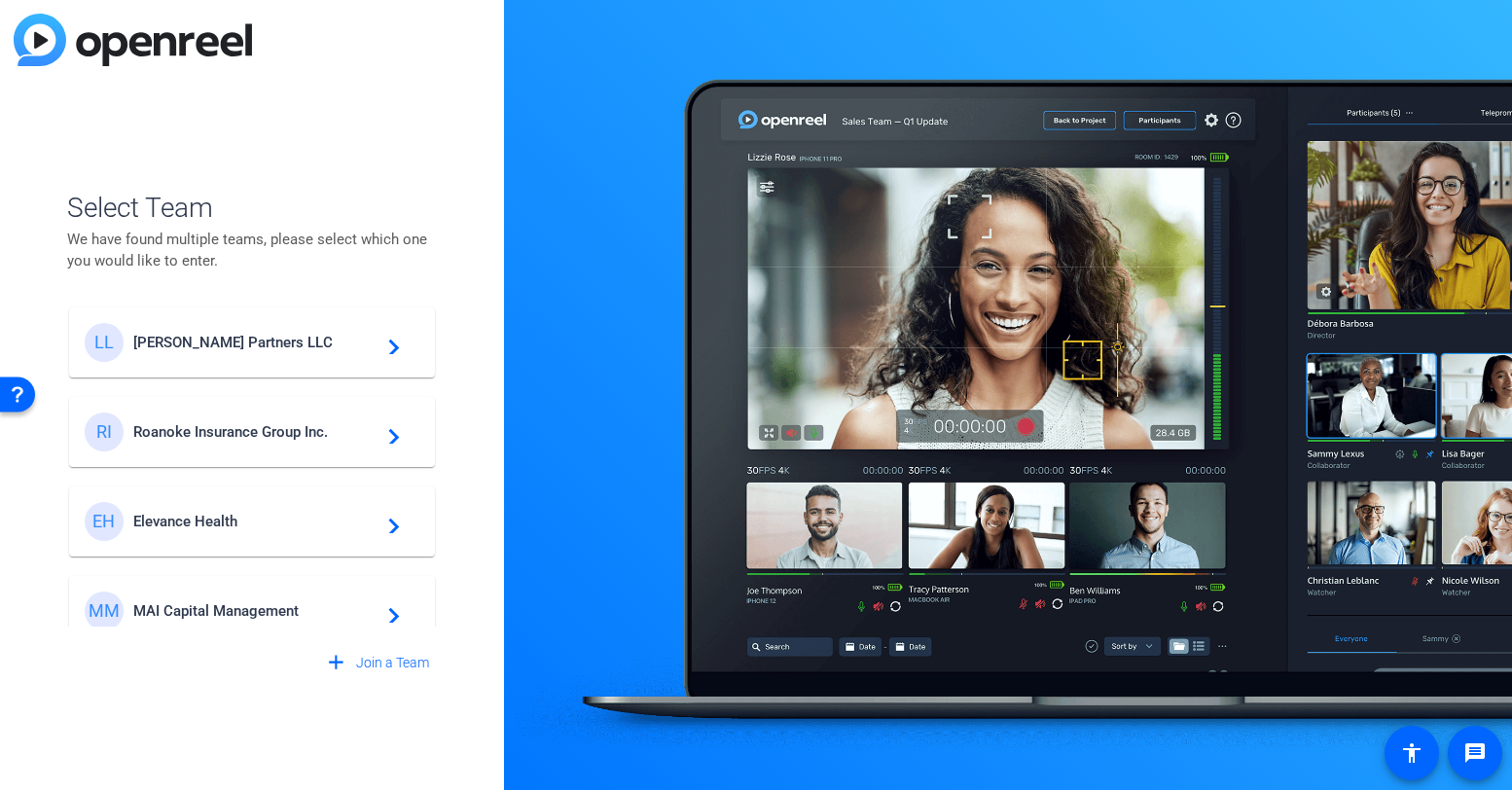 click on "Elevance Health" 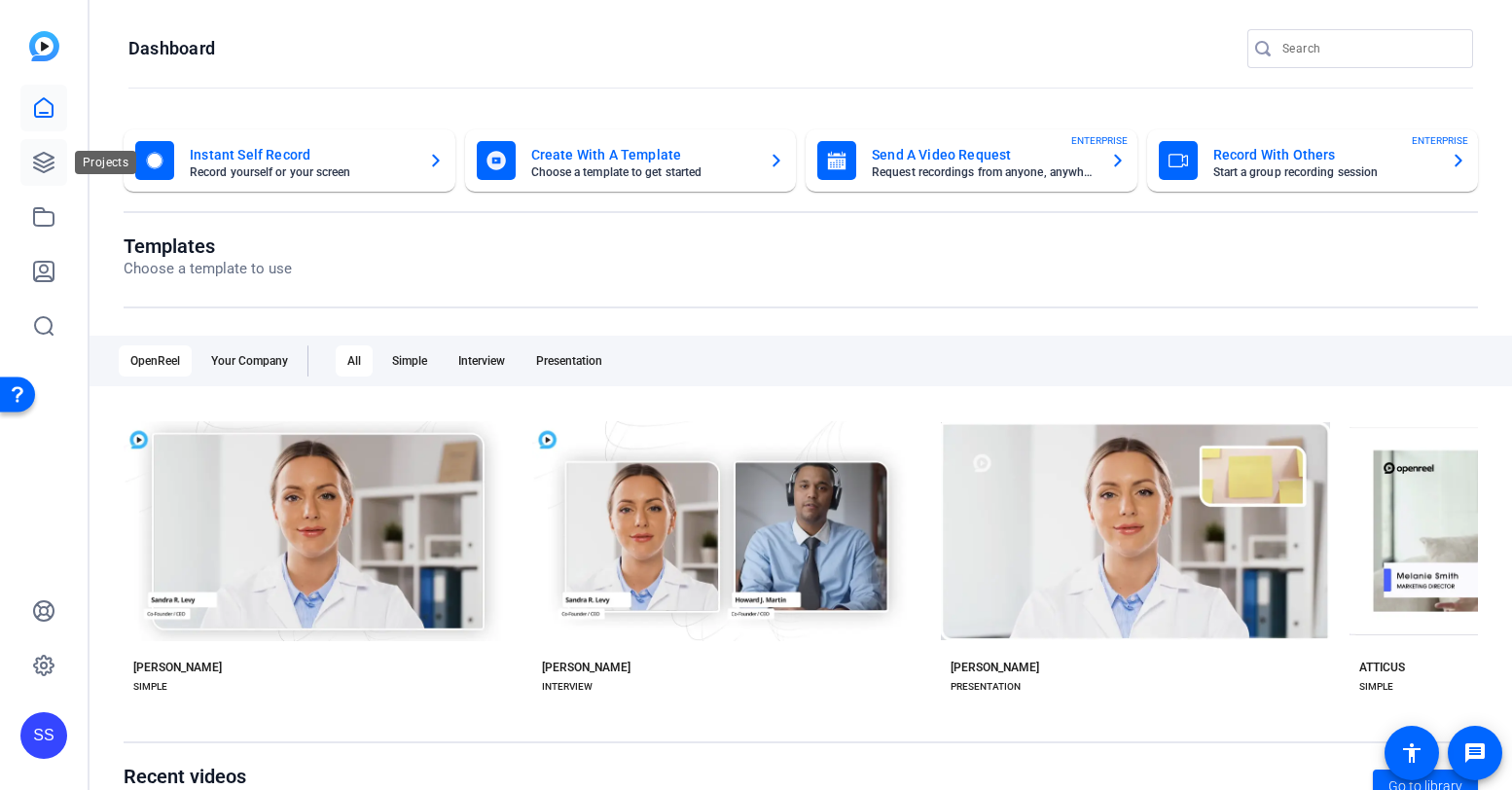 click 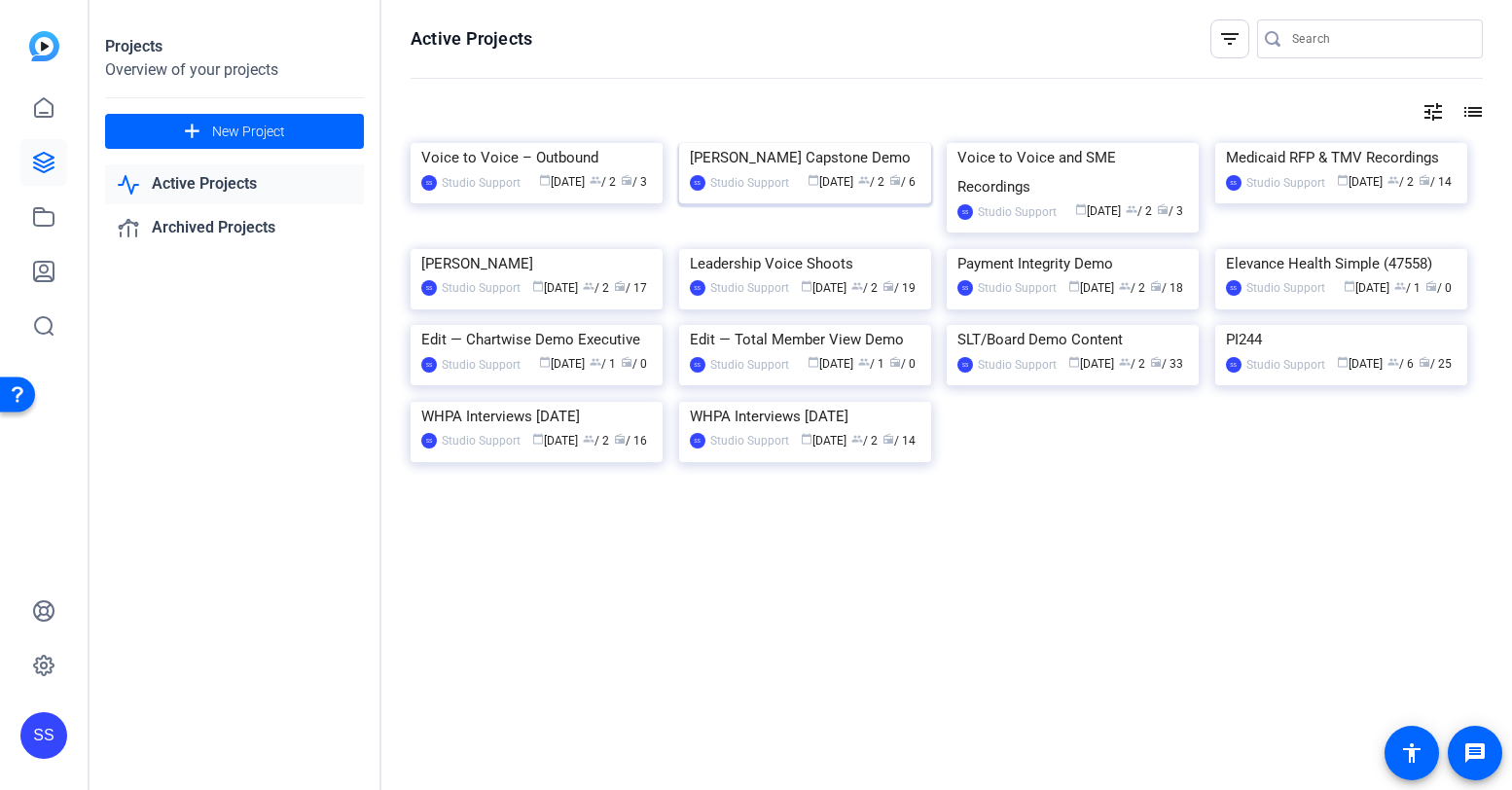 click 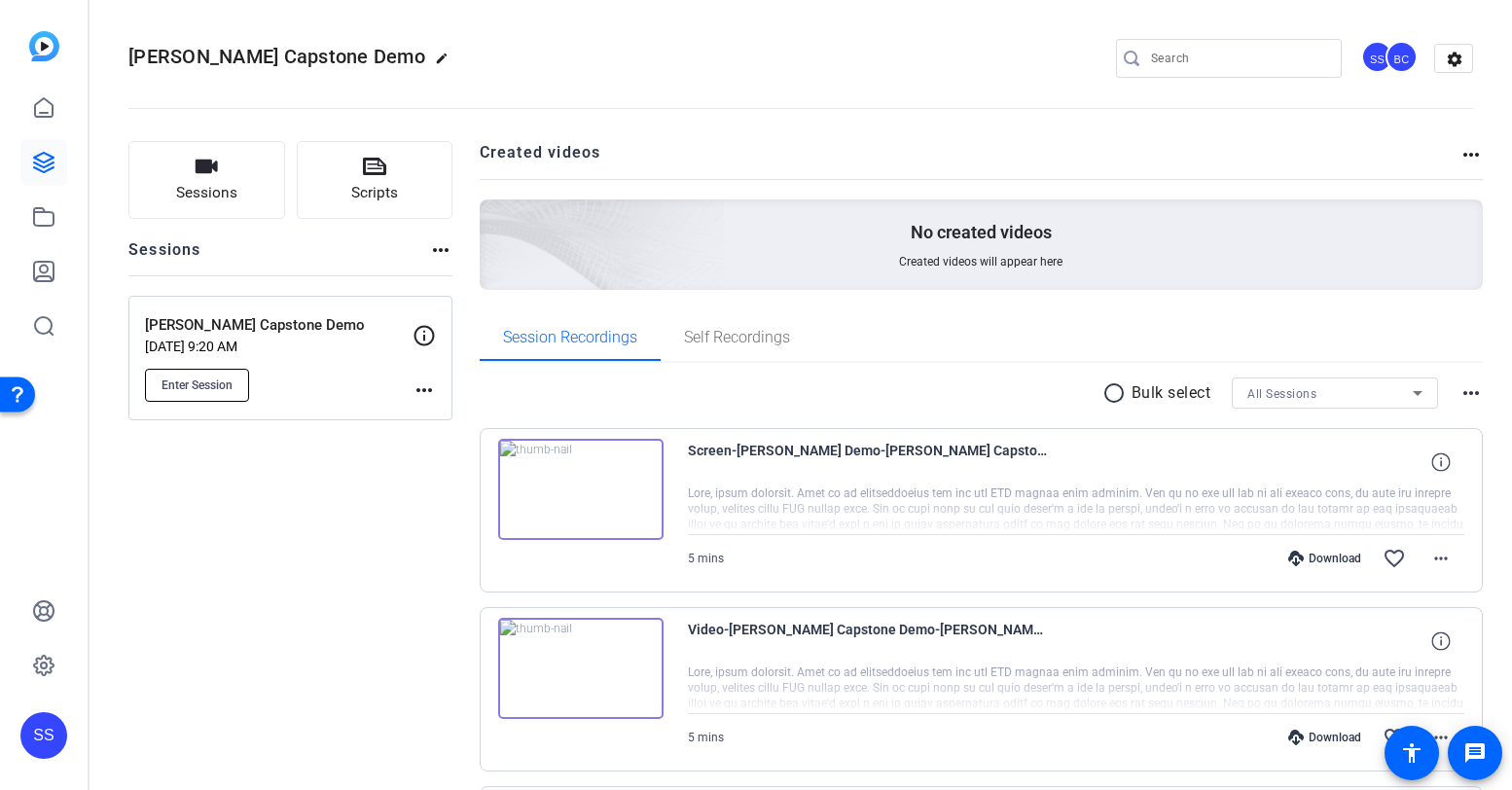 click on "Enter Session" 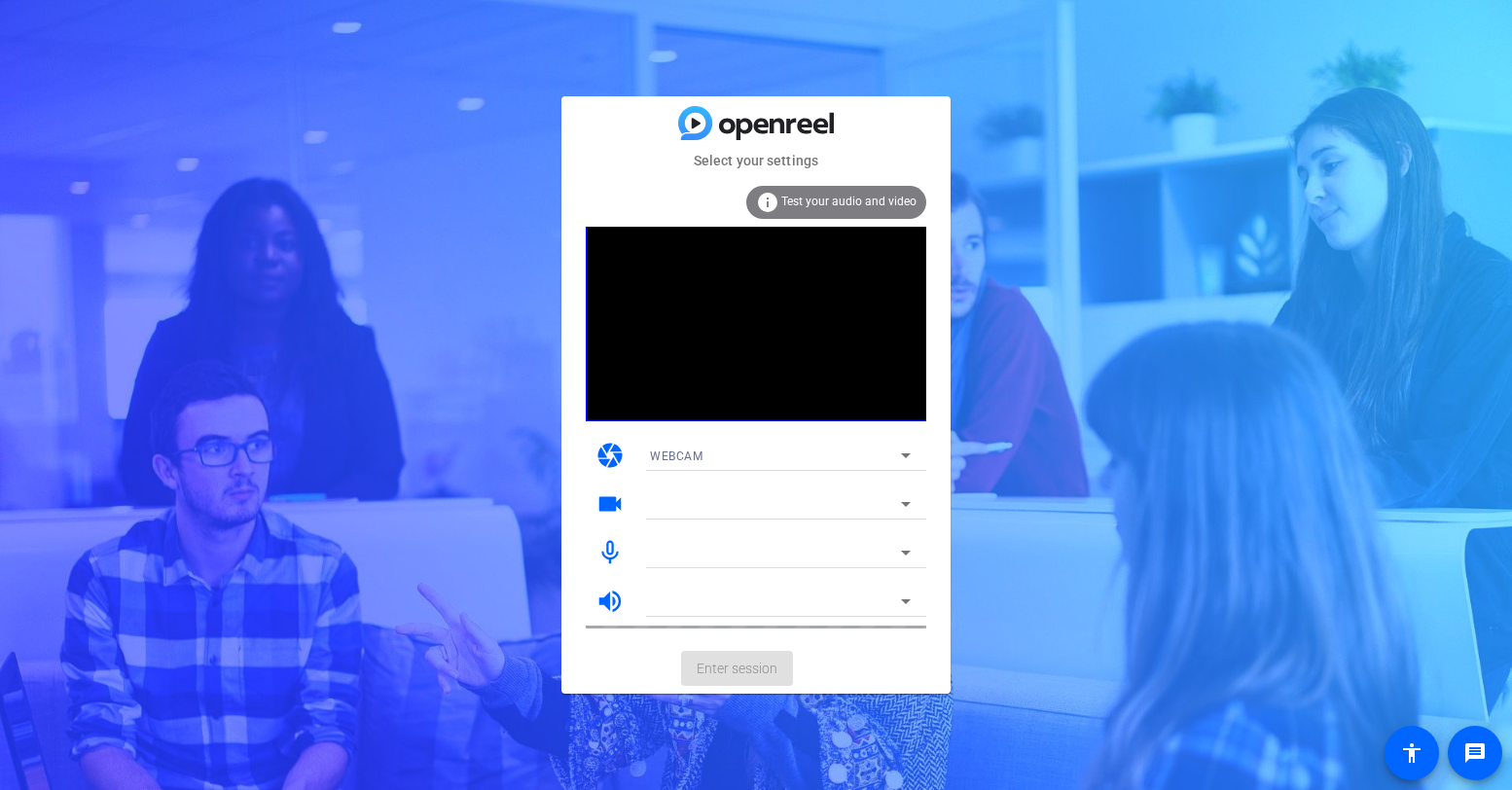 scroll, scrollTop: 0, scrollLeft: 0, axis: both 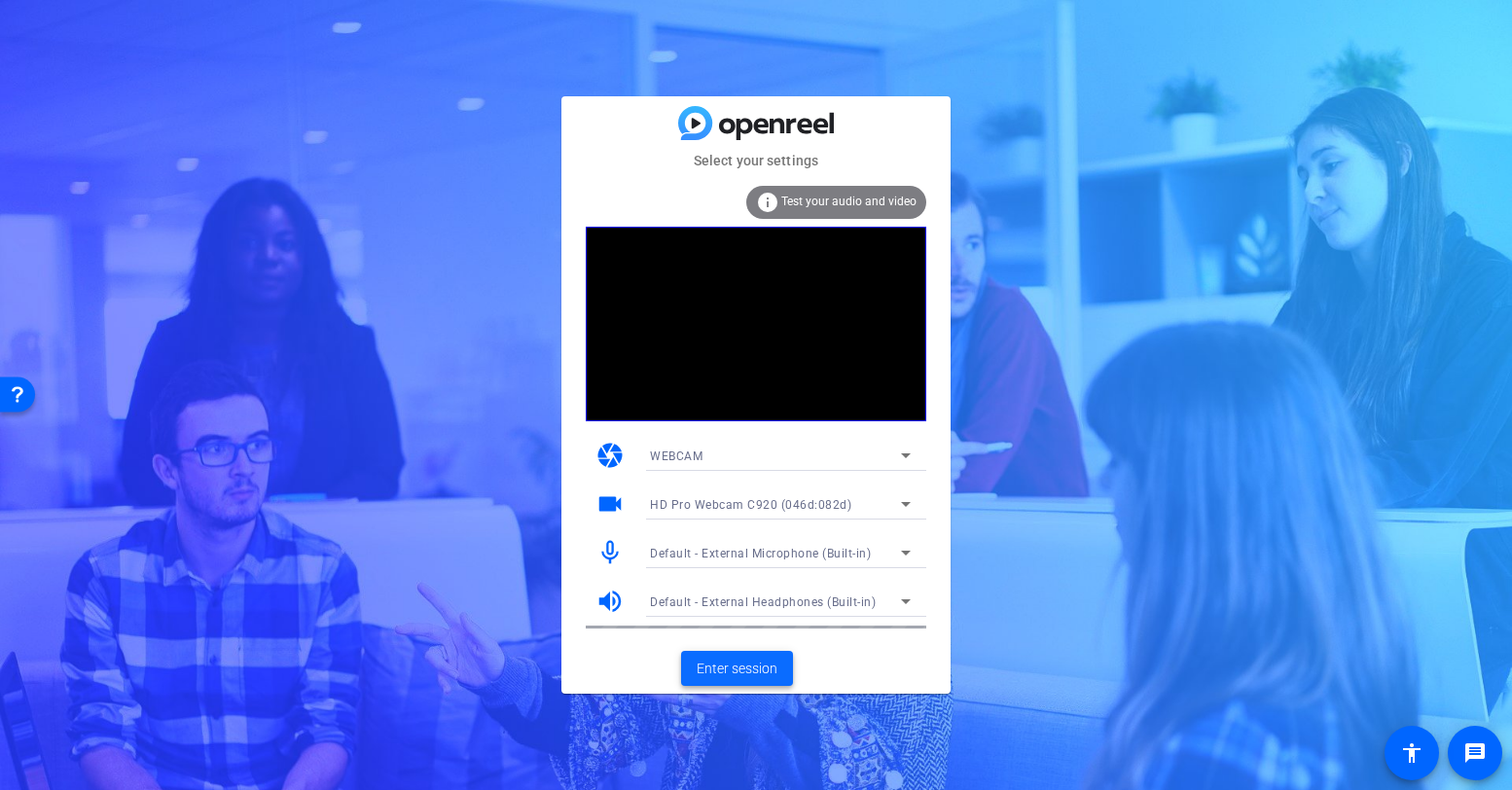 click on "Enter session" 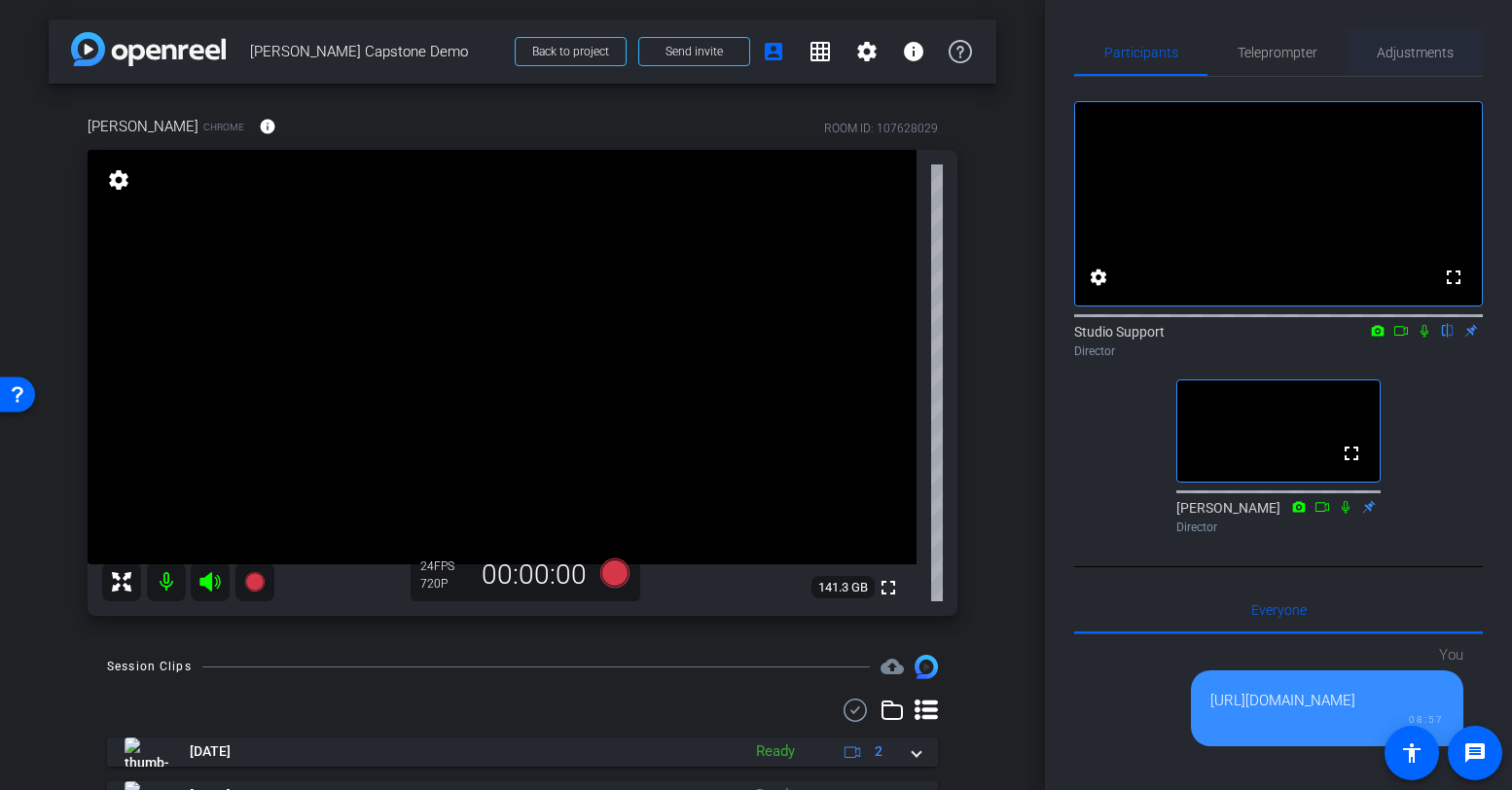 click on "Adjustments" at bounding box center (1415, 53) 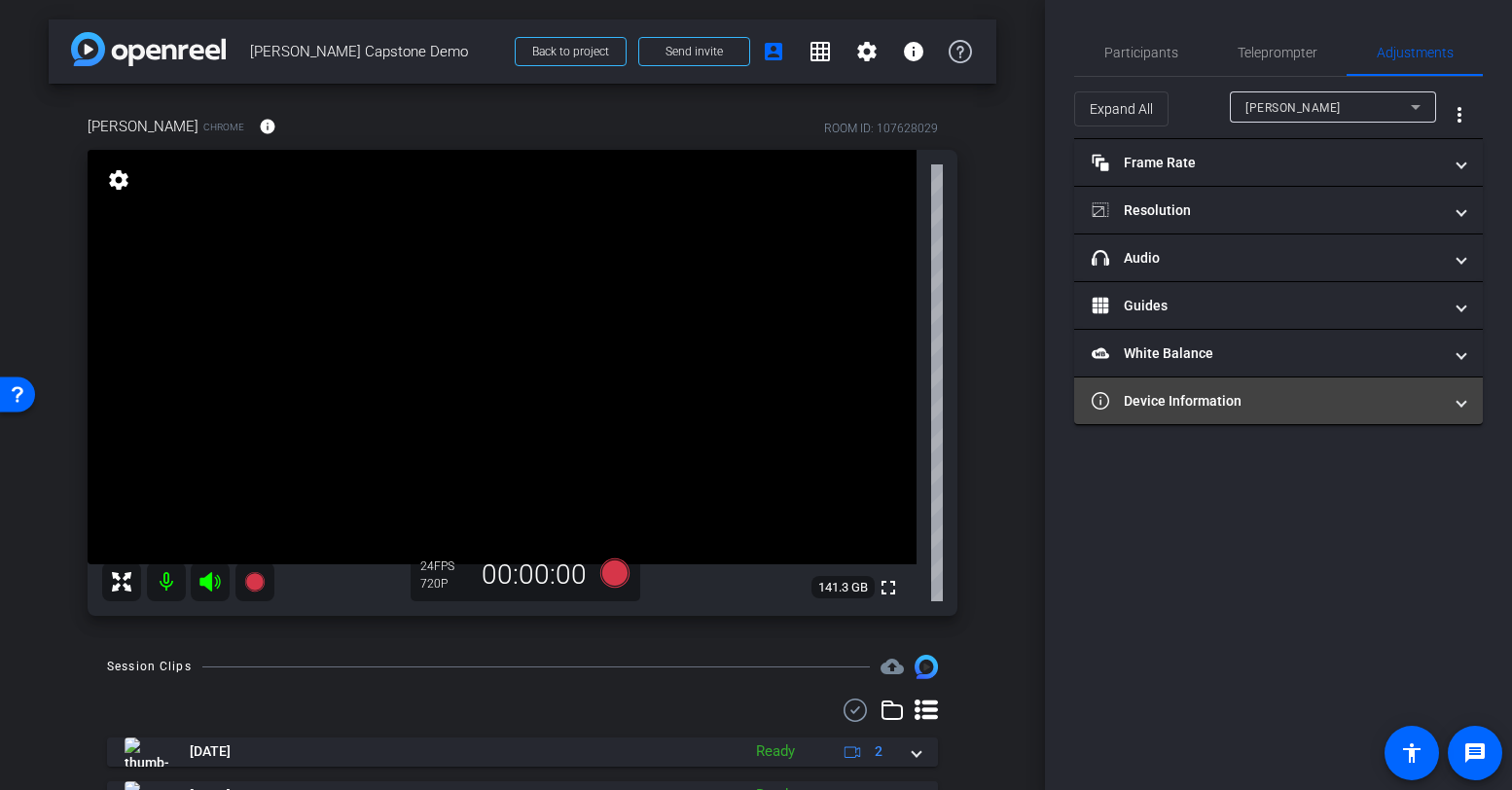 click on "Device Information" at bounding box center [1267, 401] 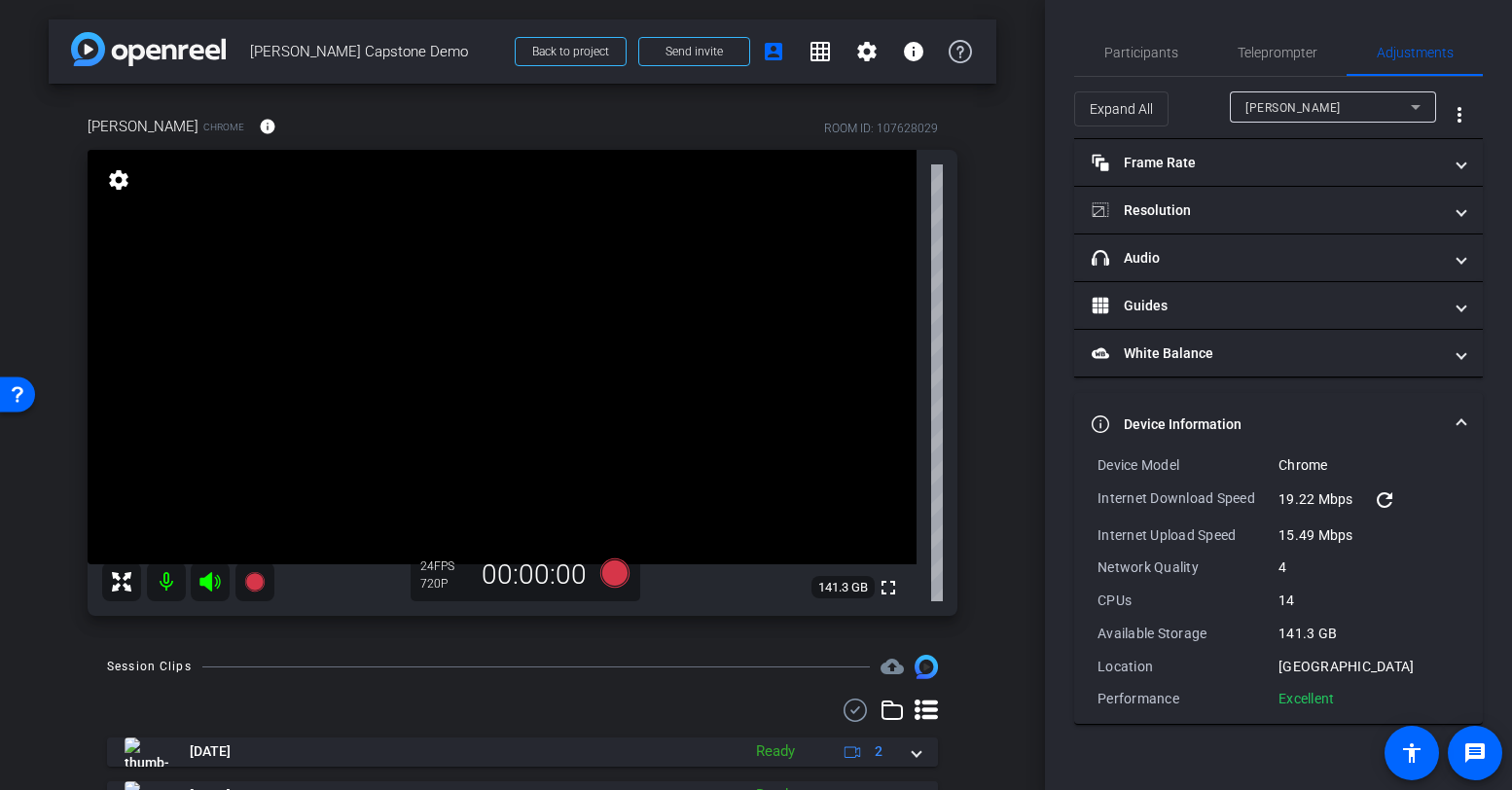 drag, startPoint x: 1361, startPoint y: 700, endPoint x: 1099, endPoint y: 470, distance: 348.63161 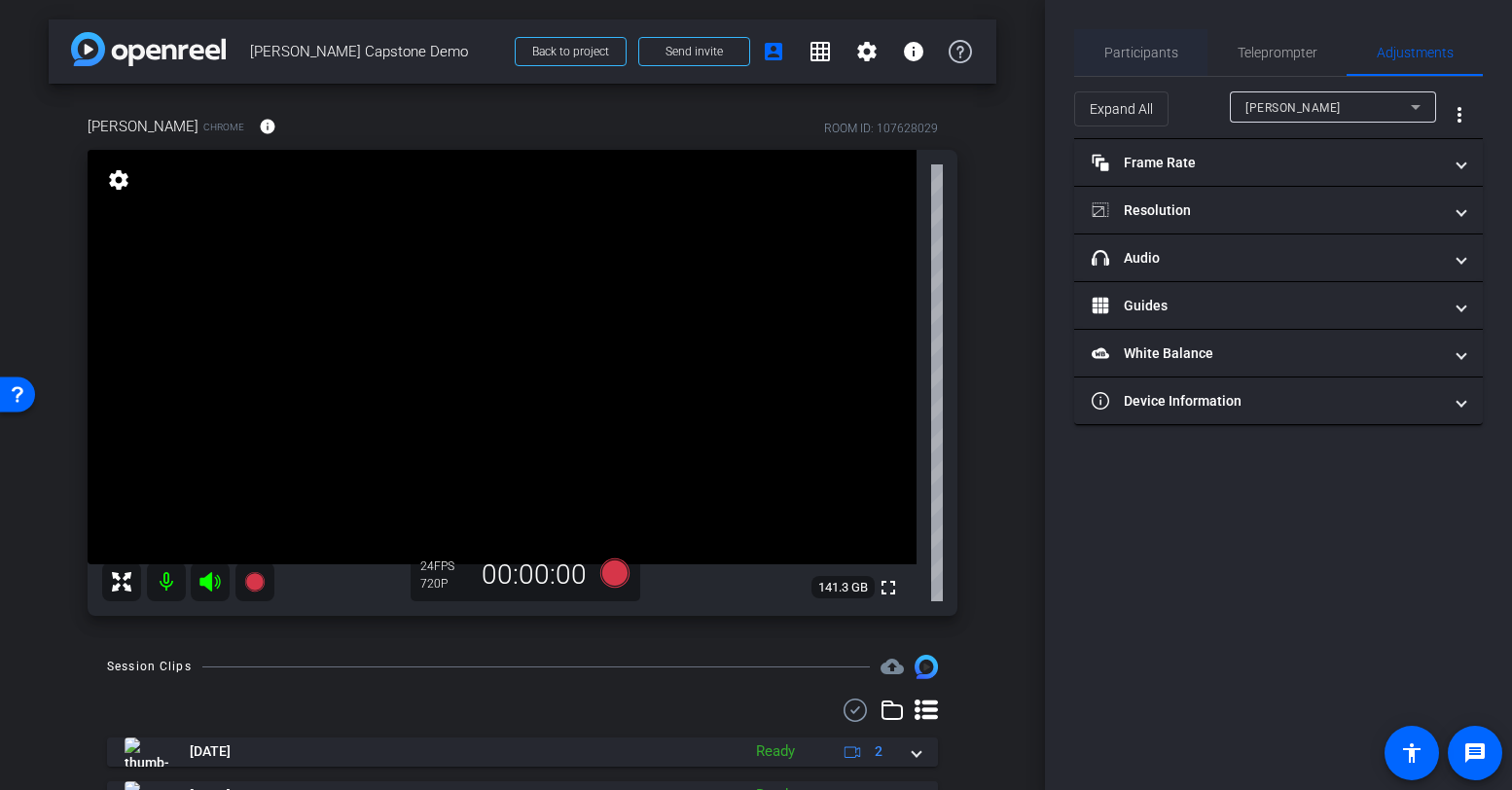 click on "Participants" at bounding box center (1141, 53) 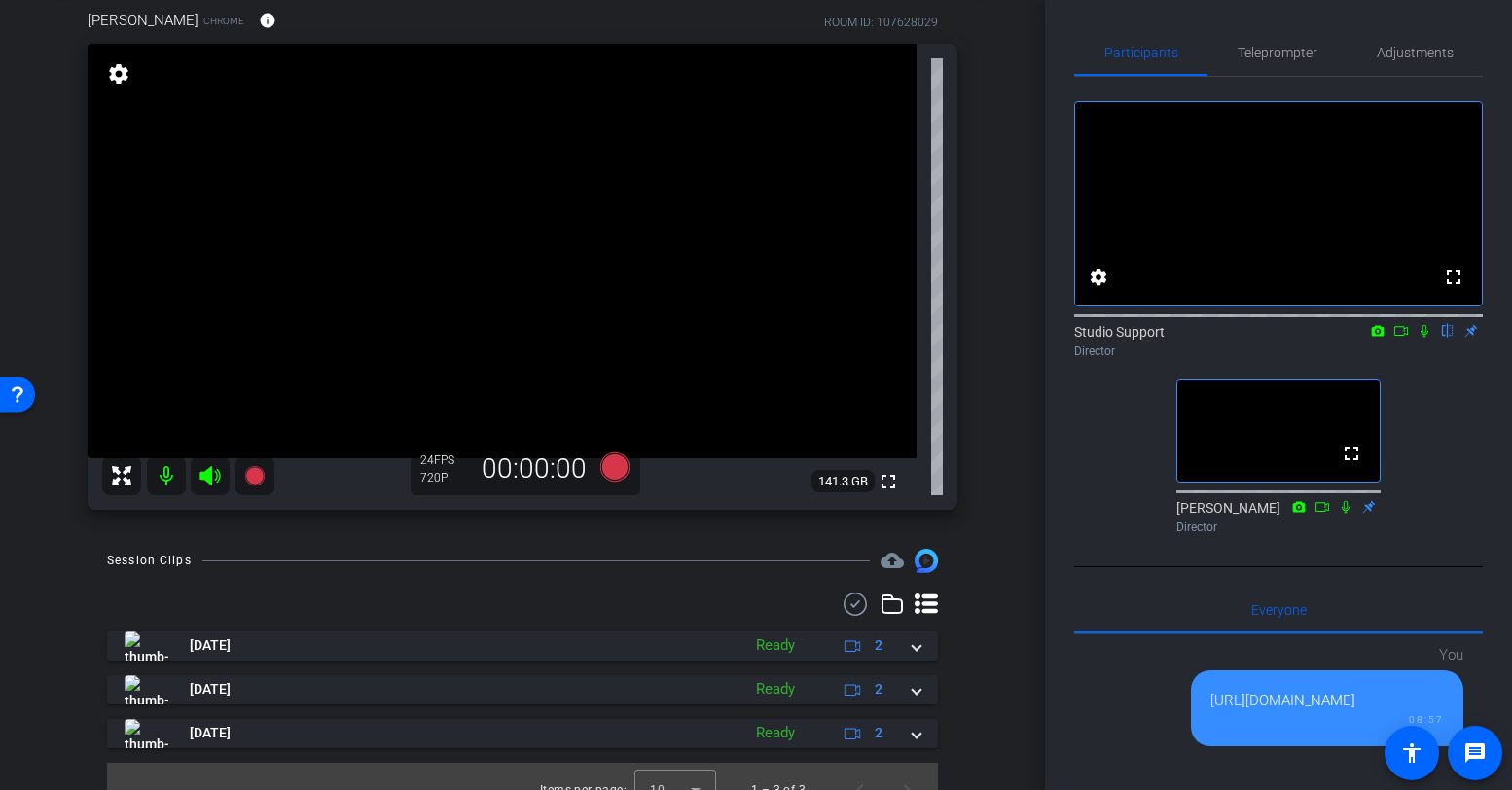 scroll, scrollTop: 133, scrollLeft: 0, axis: vertical 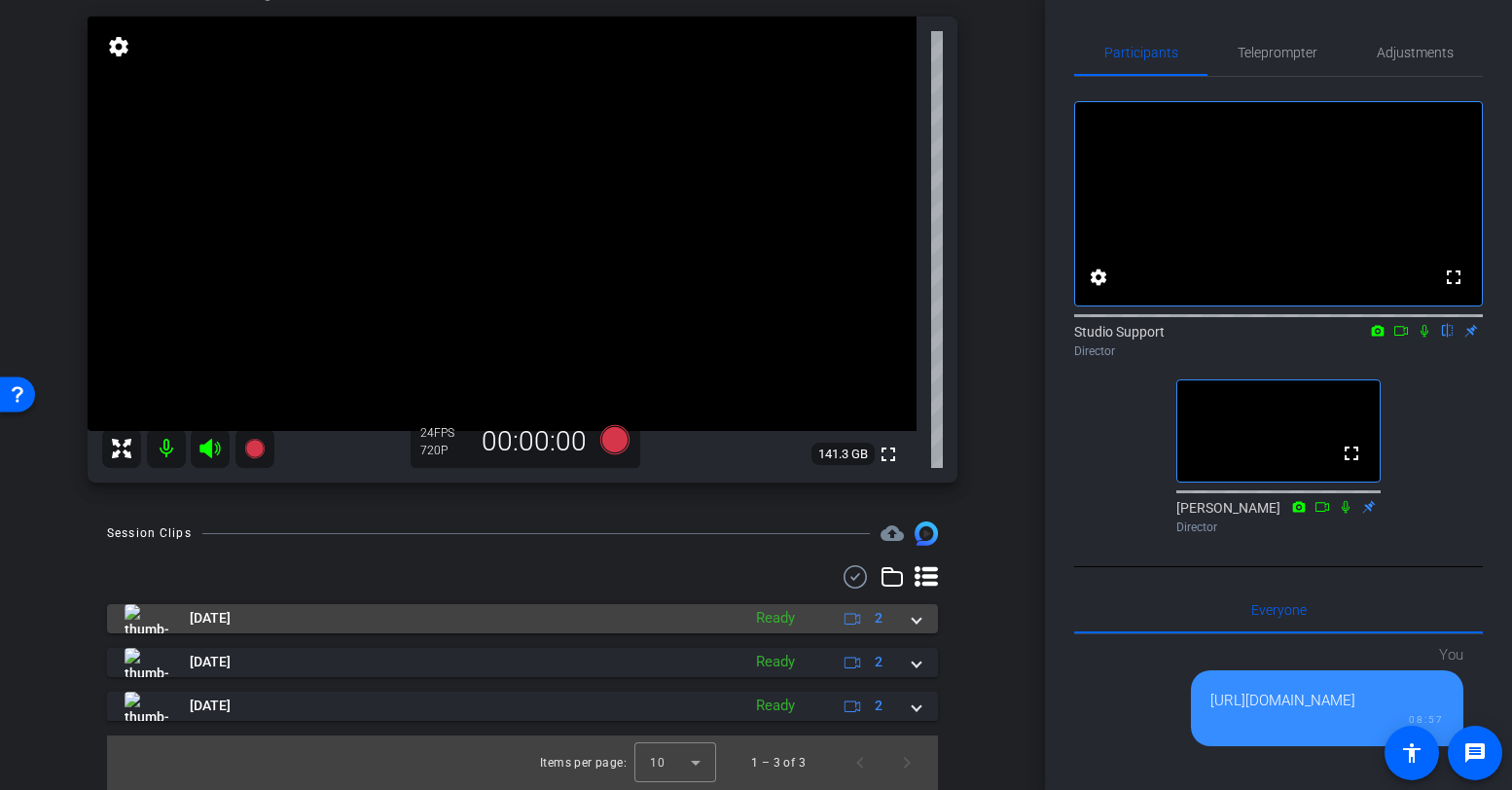 click on "Jul 22, 2025" at bounding box center [427, 619] 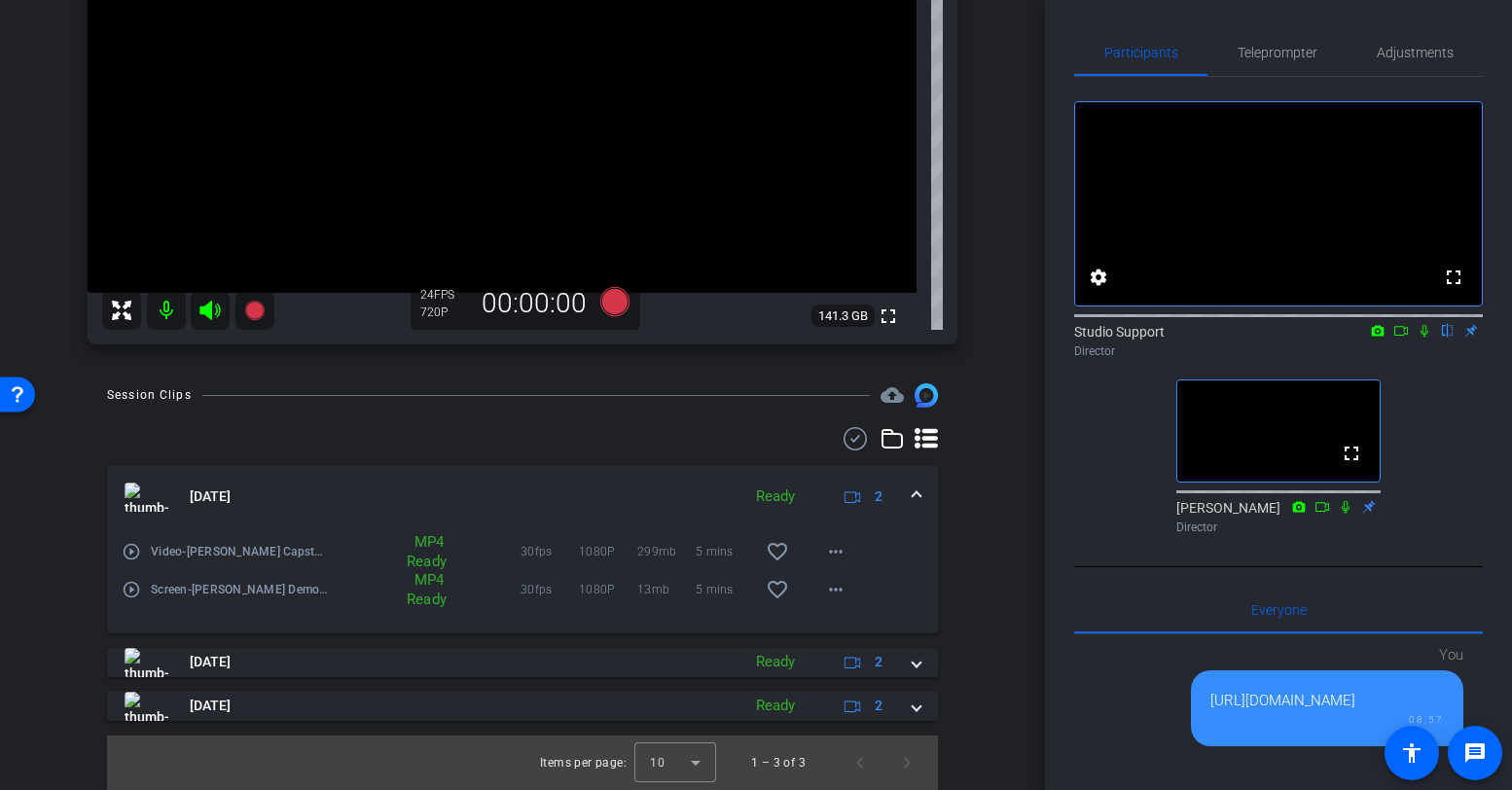 scroll, scrollTop: 0, scrollLeft: 0, axis: both 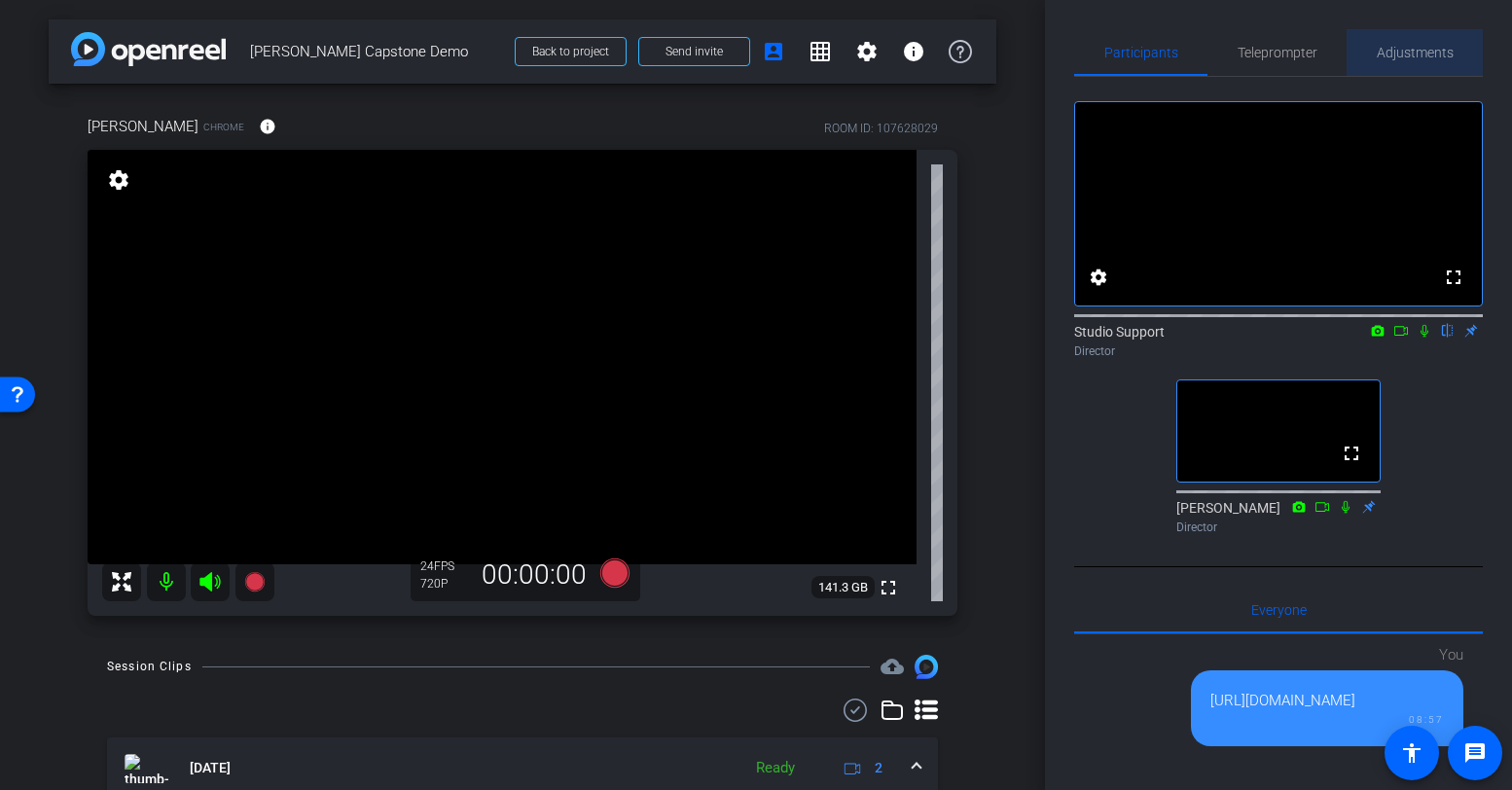 click on "Adjustments" at bounding box center [1415, 53] 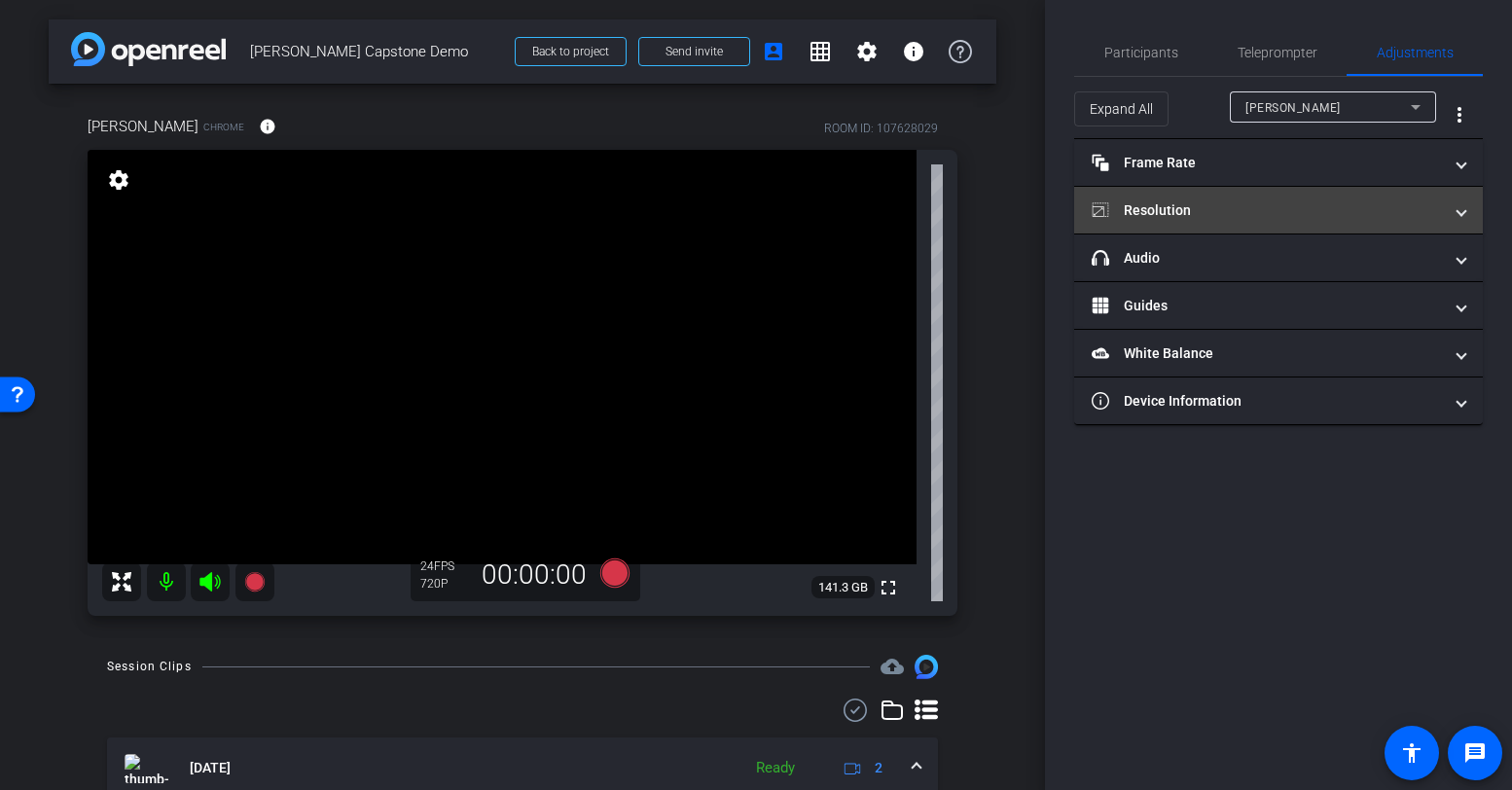 click on "Resolution" at bounding box center [1278, 210] 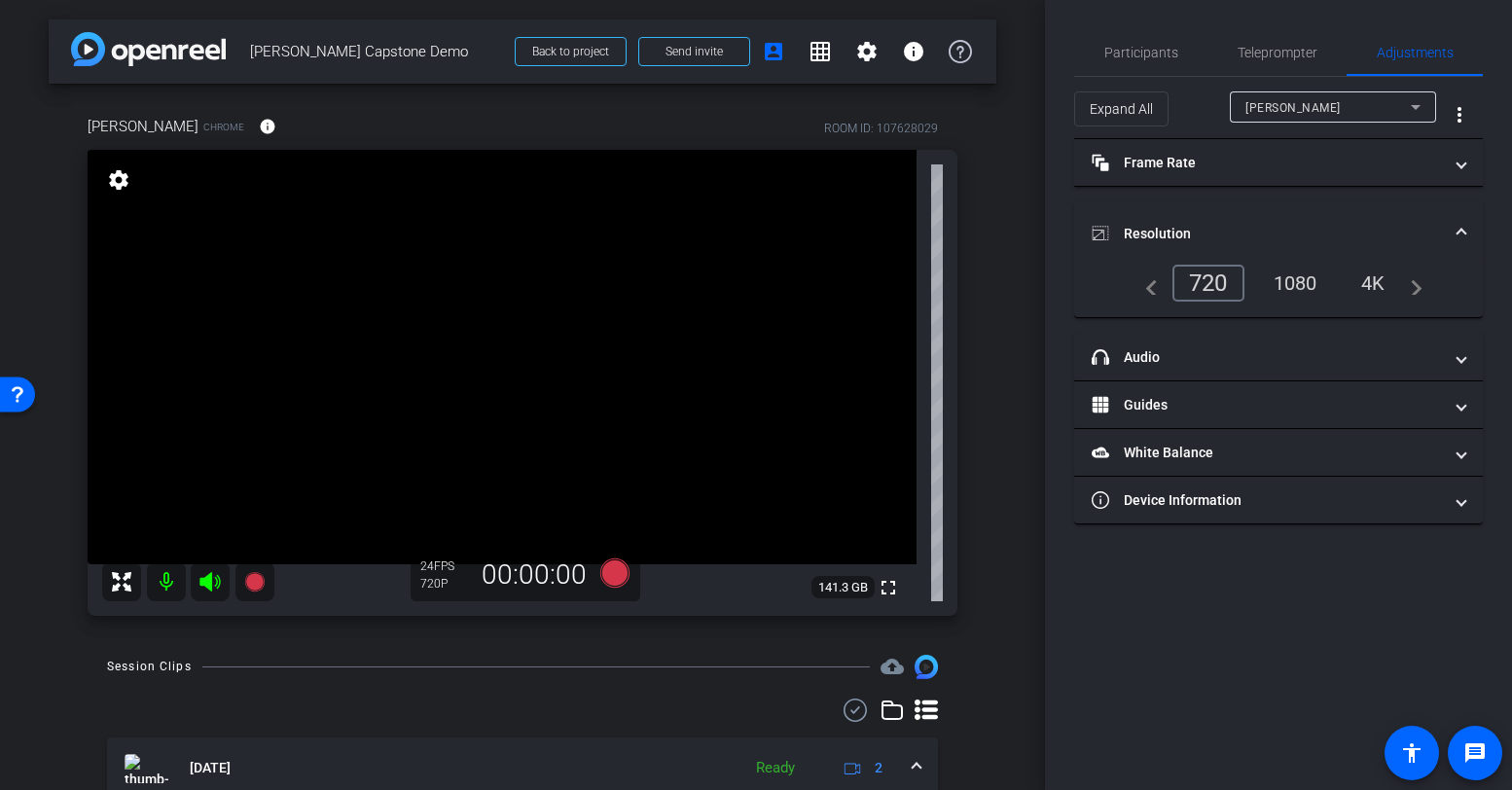 click on "1080" at bounding box center [1295, 283] 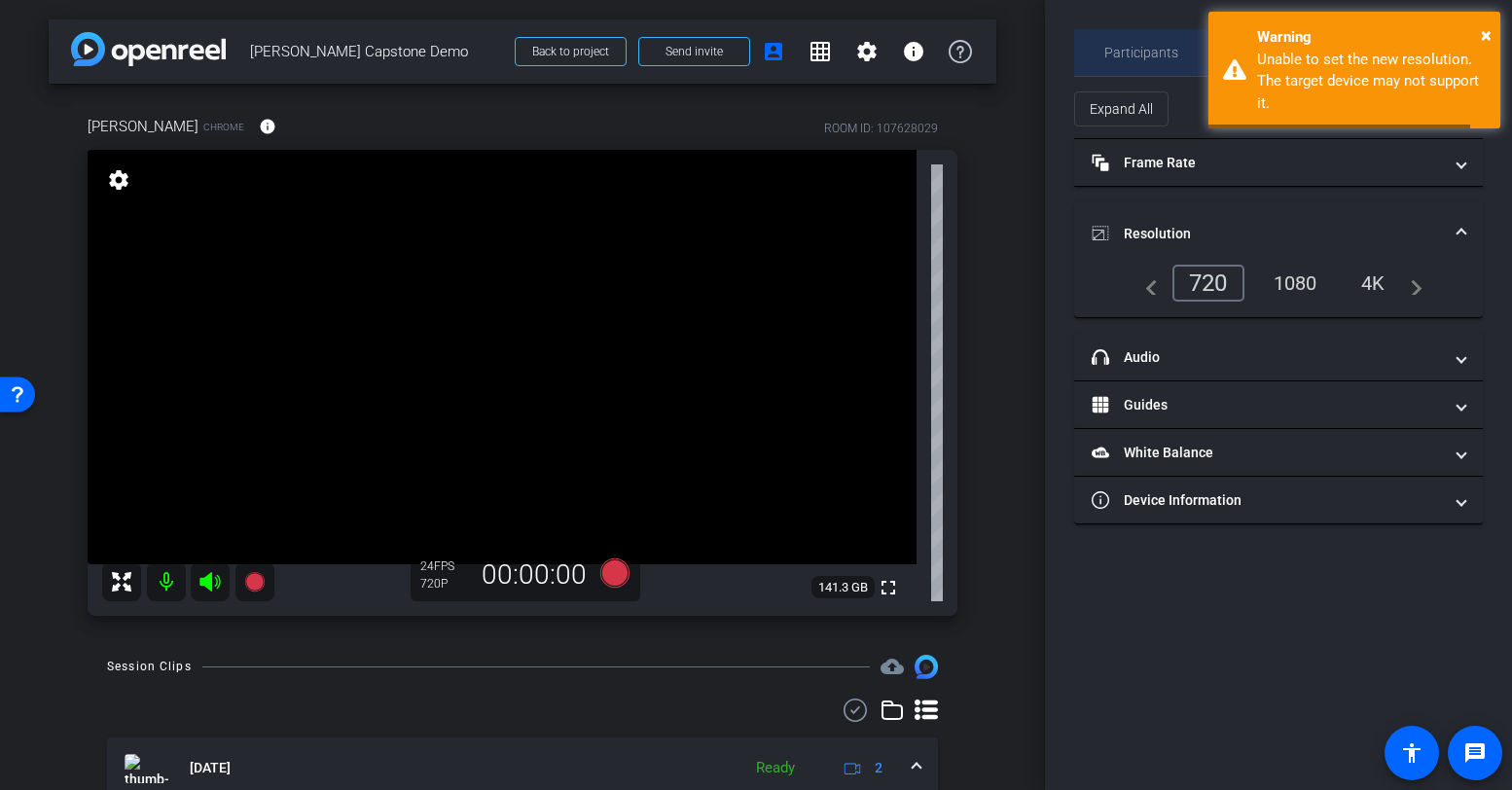 click on "Participants" at bounding box center (1141, 53) 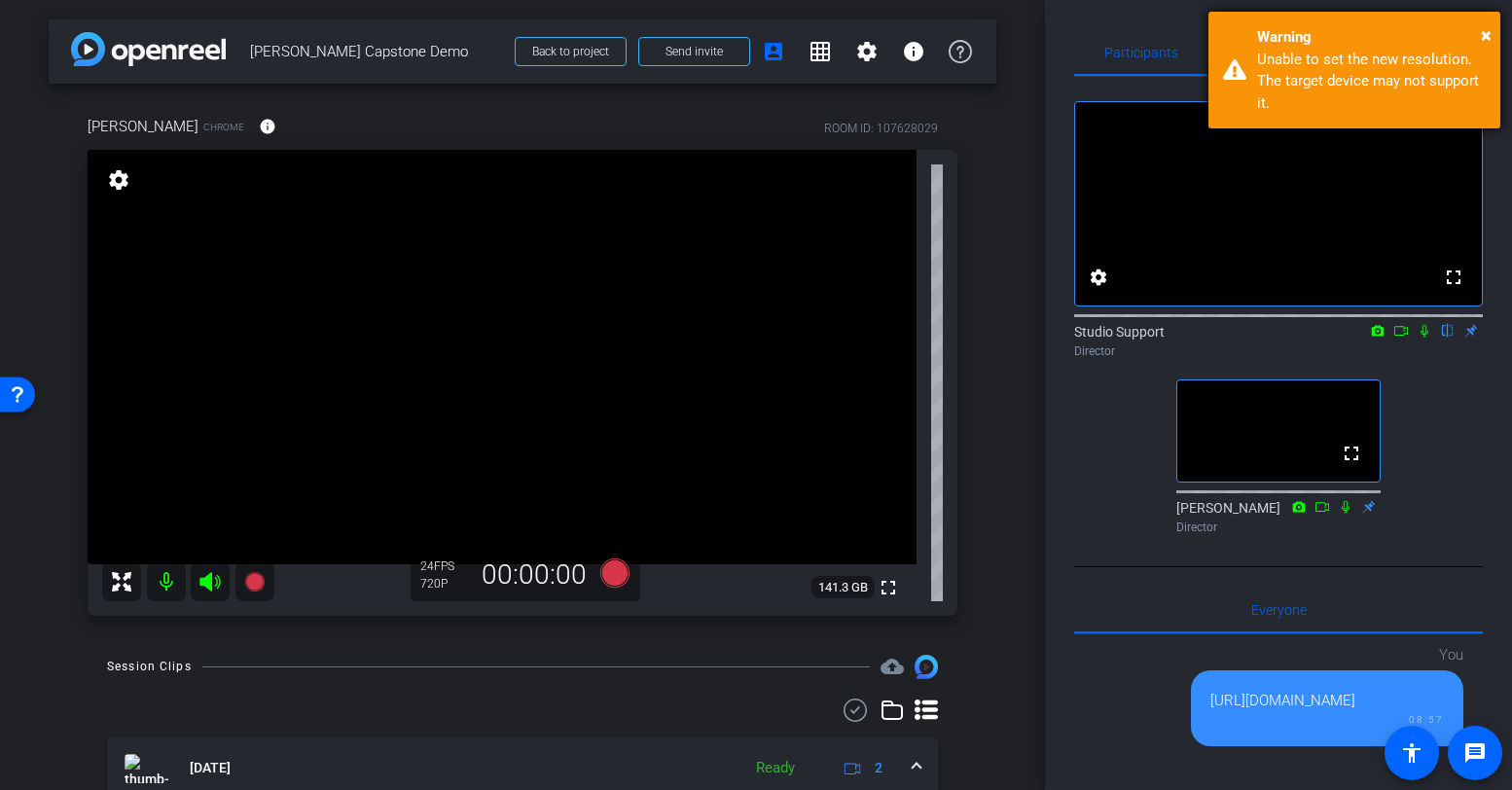 click on "Unable to set the new resolution. The target device may not support it." at bounding box center (1371, 82) 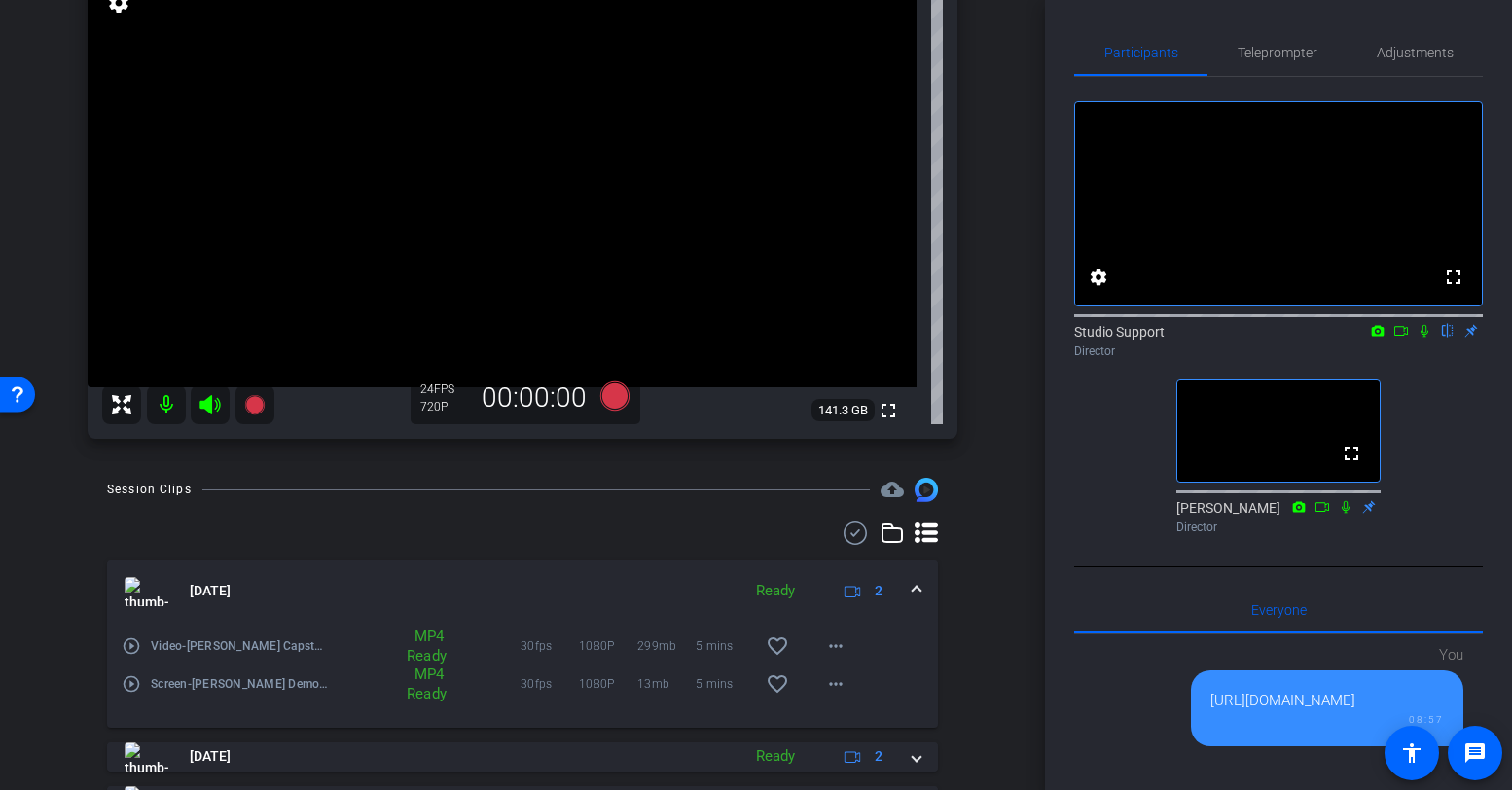 scroll, scrollTop: 271, scrollLeft: 0, axis: vertical 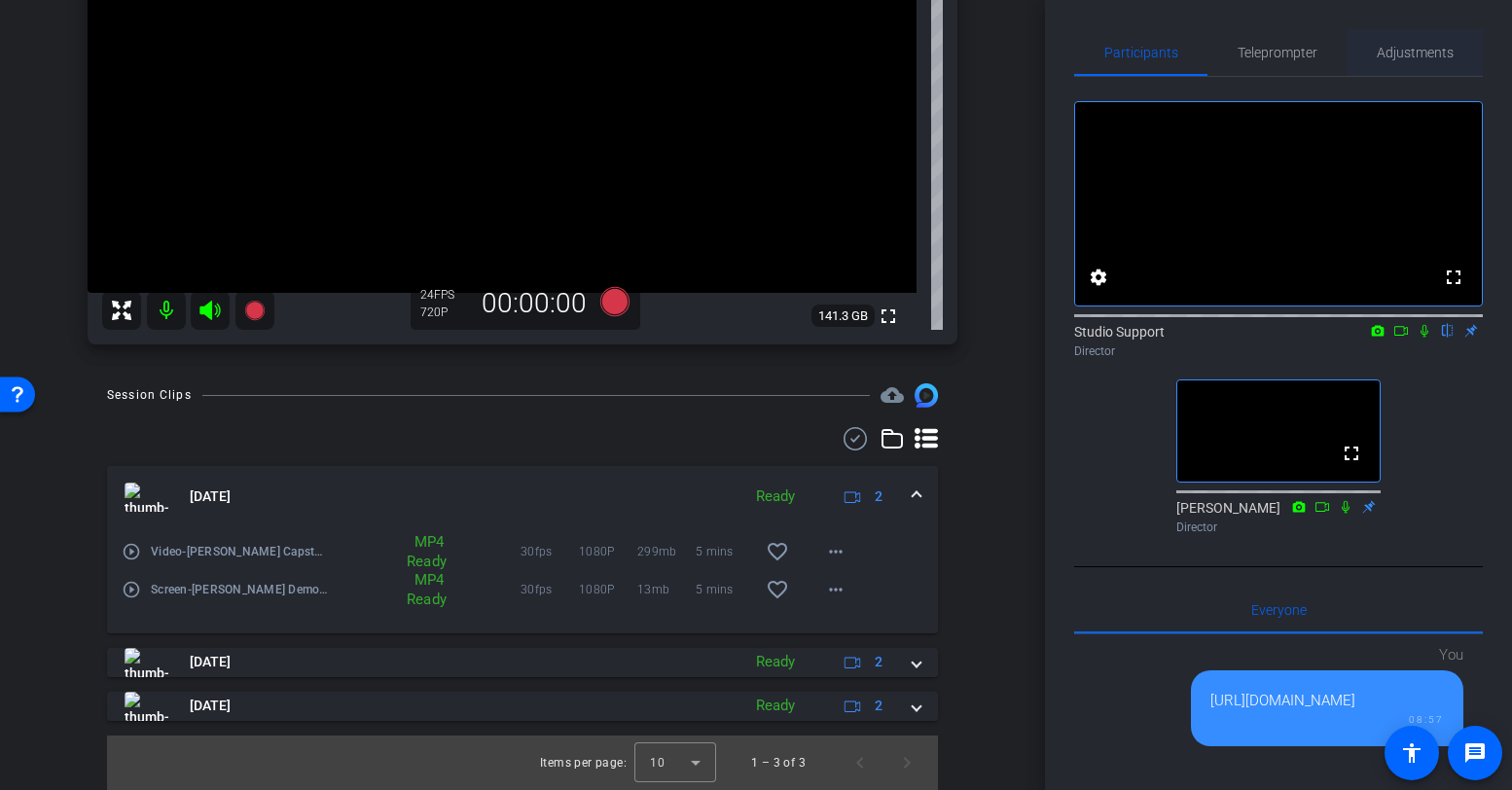 click on "Adjustments" at bounding box center [1415, 53] 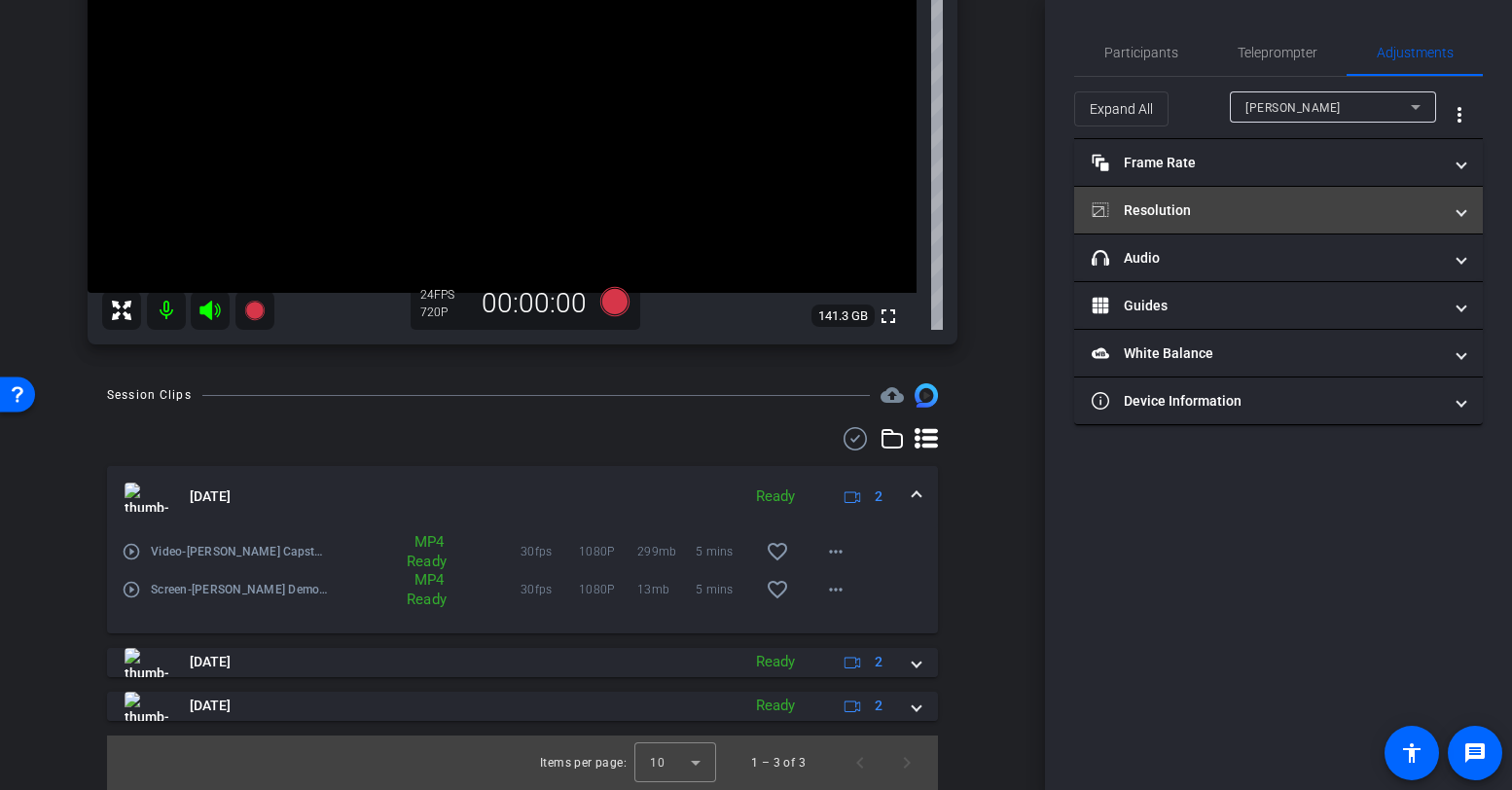 click on "Resolution" at bounding box center [1267, 210] 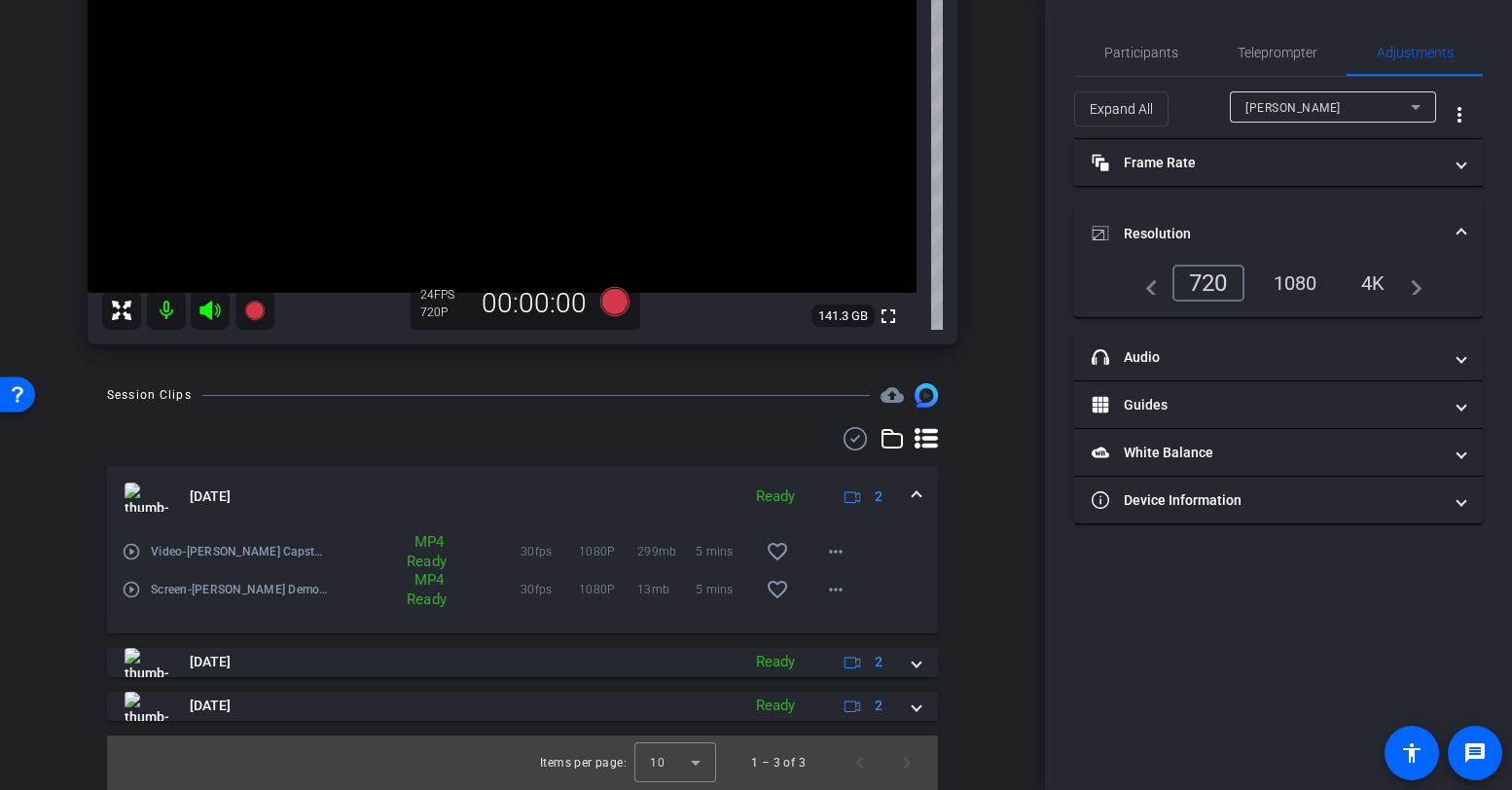 click on "1080" at bounding box center [1295, 283] 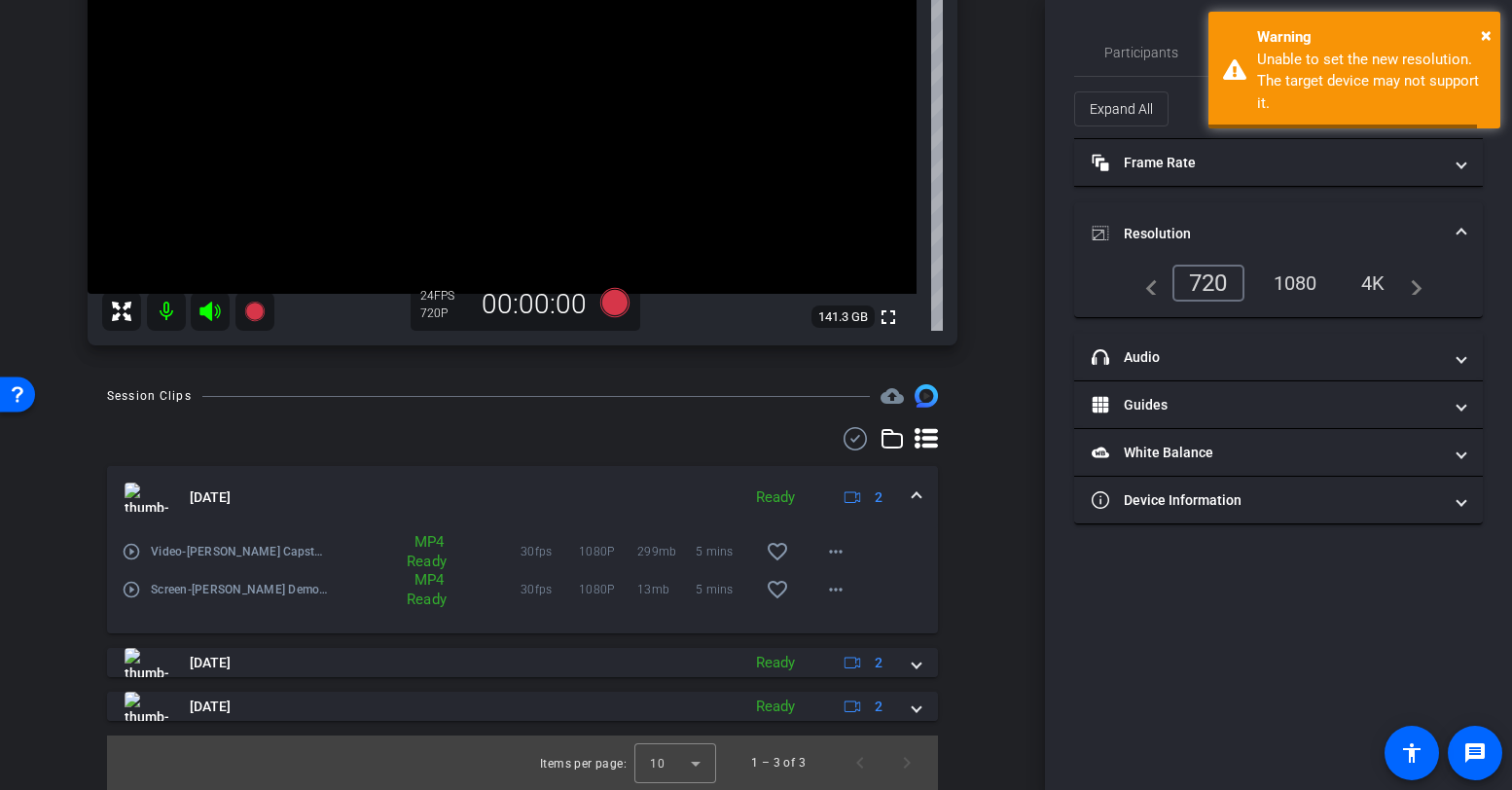 scroll, scrollTop: 271, scrollLeft: 0, axis: vertical 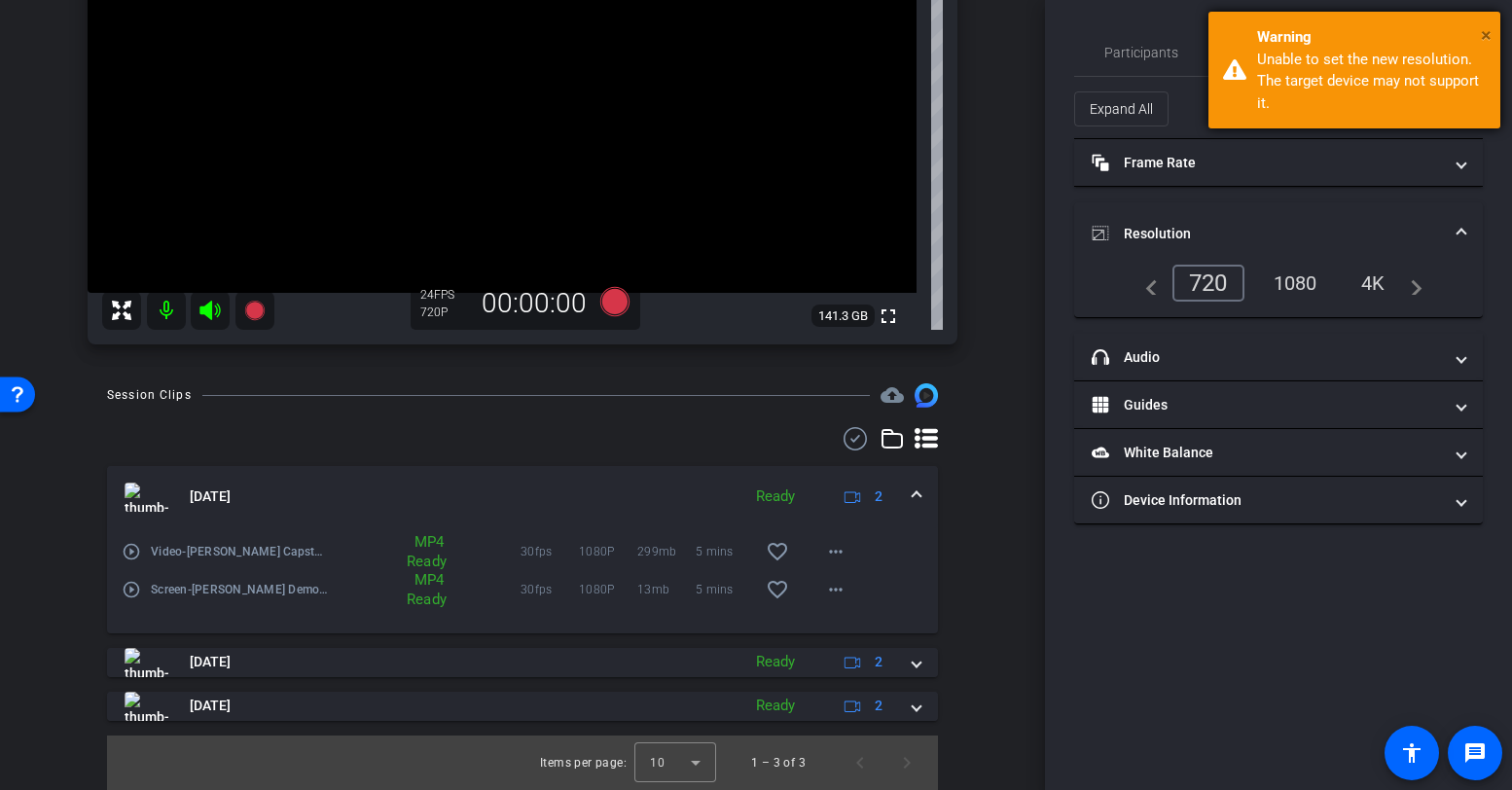 click on "×" at bounding box center (1486, 35) 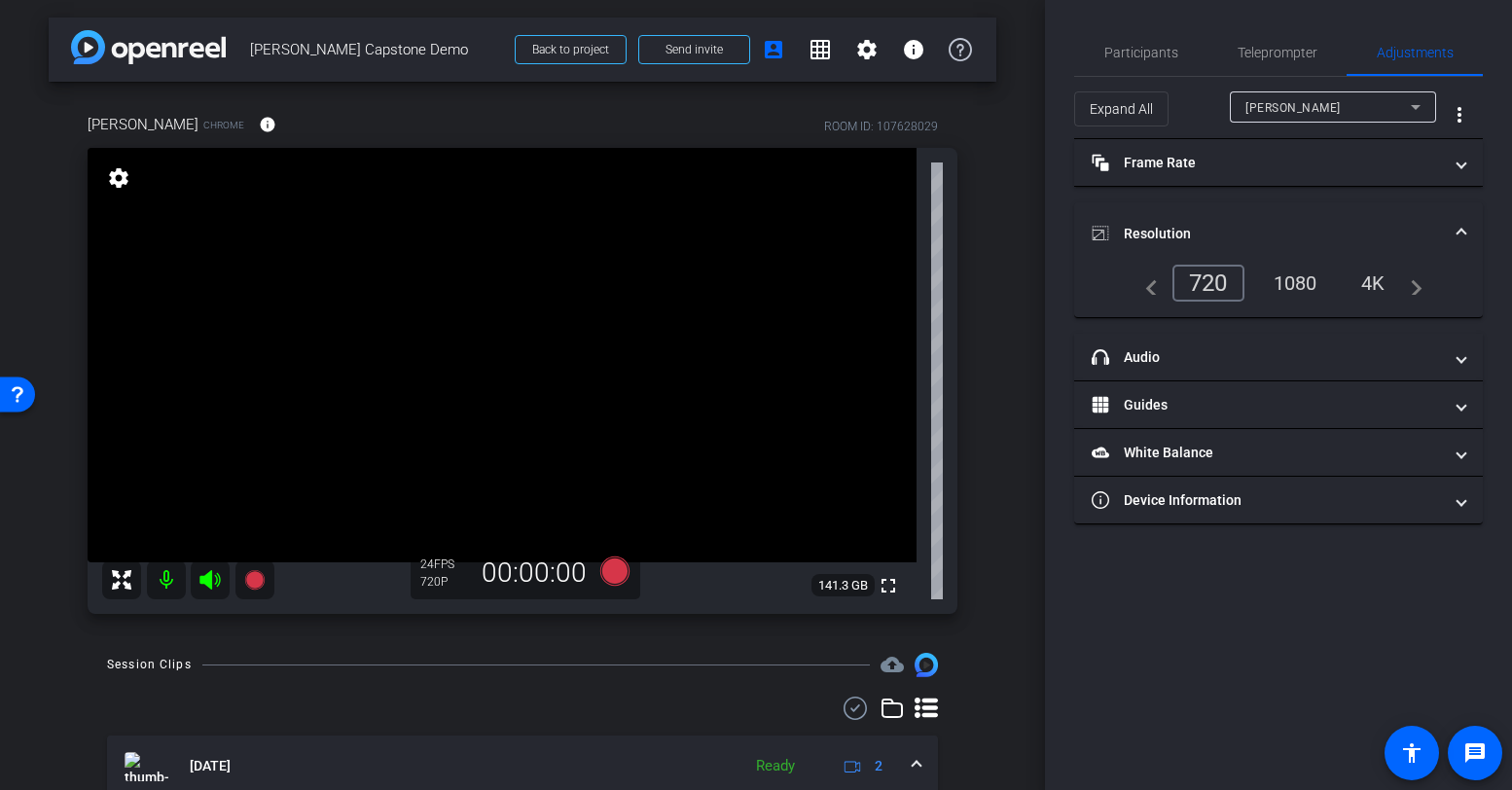 scroll, scrollTop: 4, scrollLeft: 0, axis: vertical 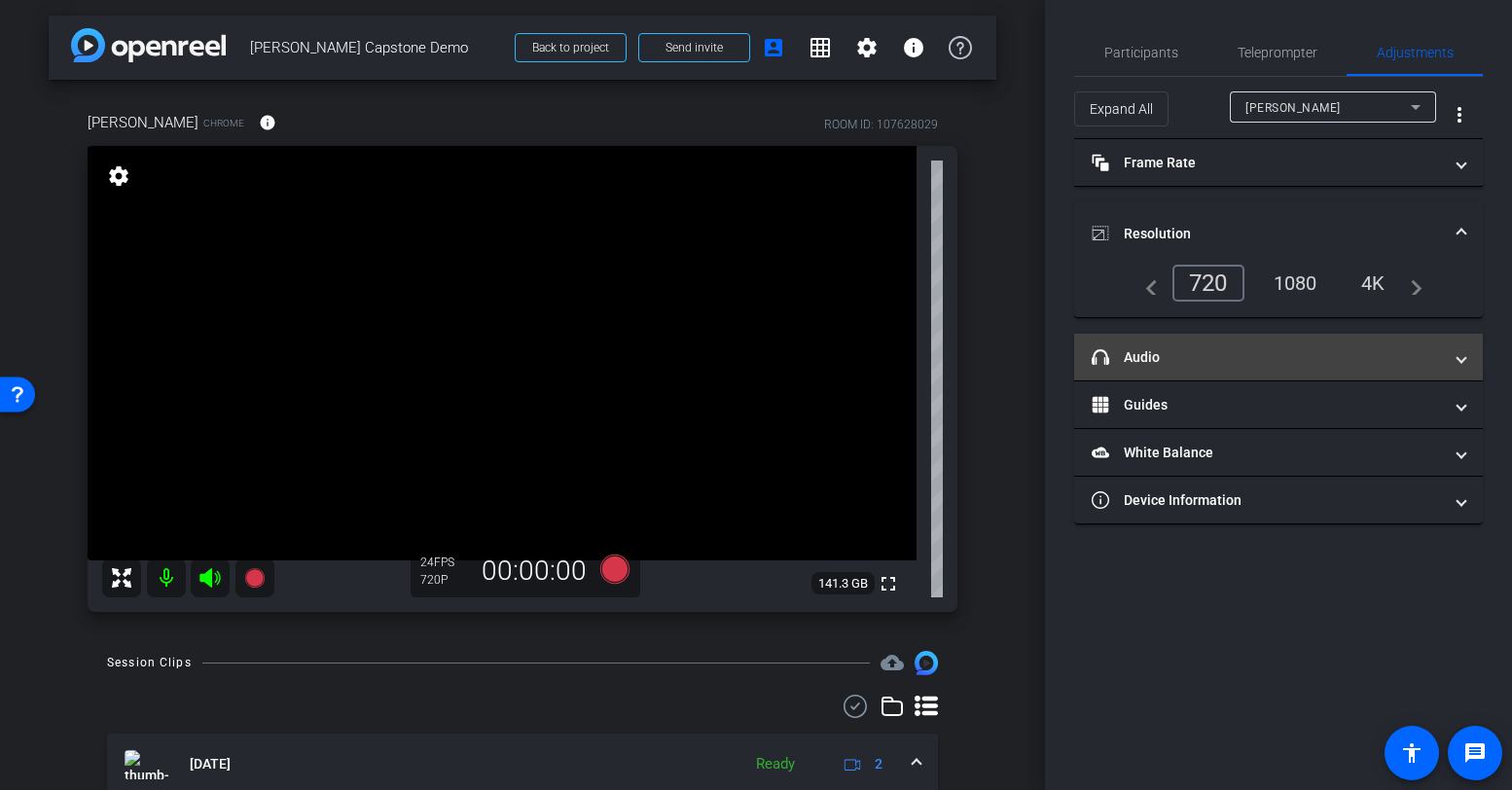 click on "headphone icon
Audio" at bounding box center (1267, 357) 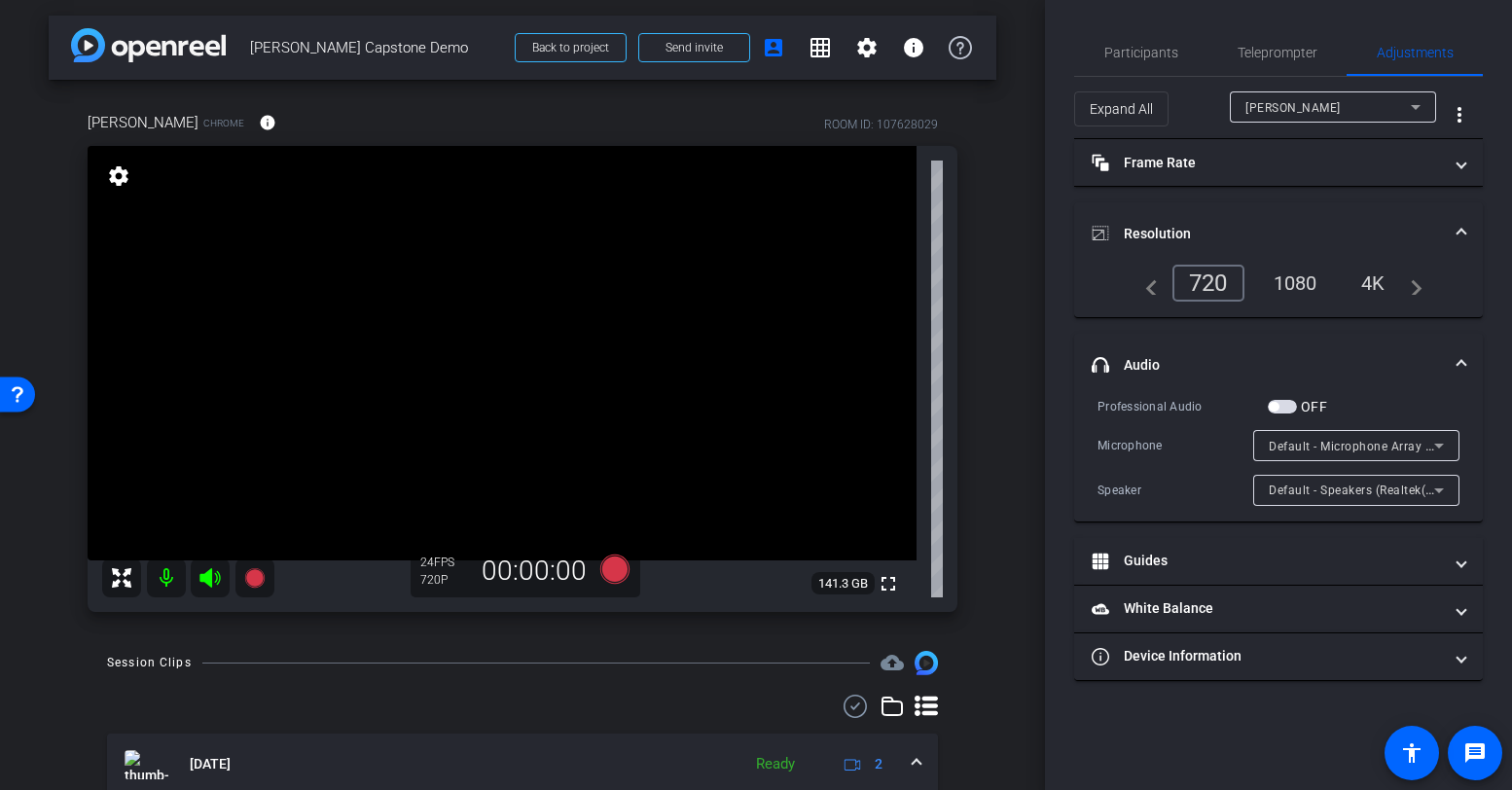 click on "Default - Microphone Array (Realtek(R) Audio)" at bounding box center [1398, 446] 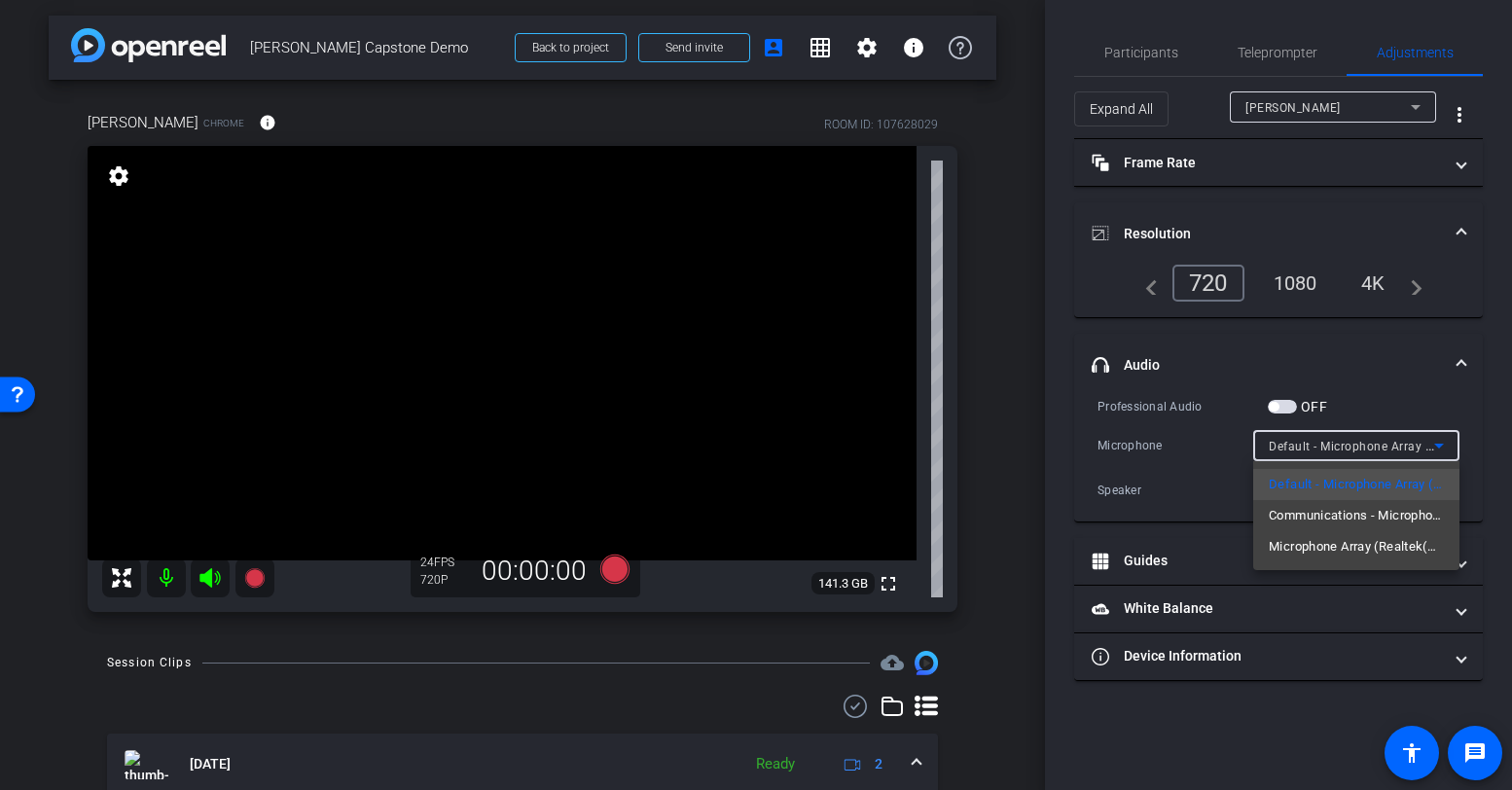 click at bounding box center (756, 395) 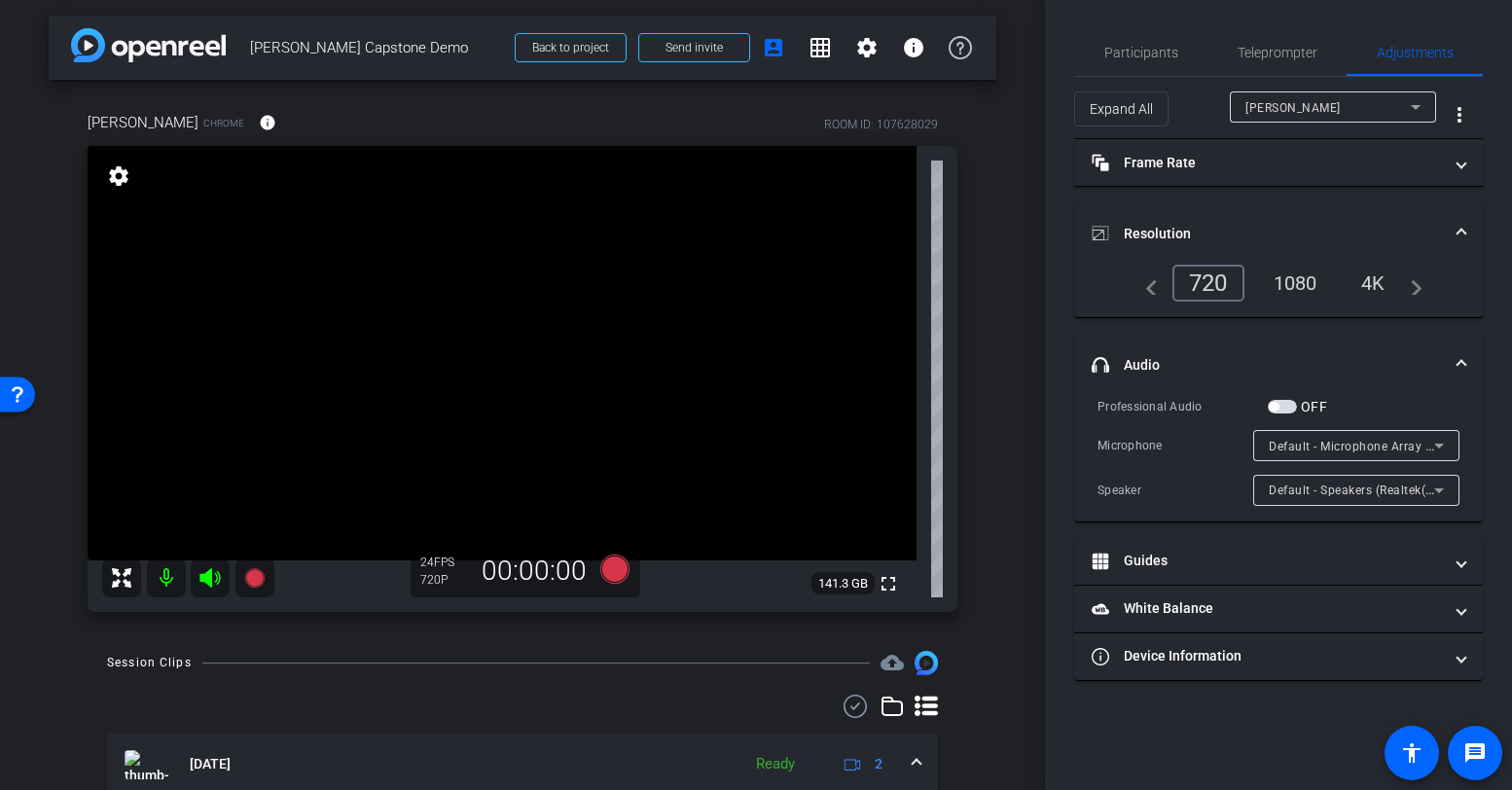 scroll, scrollTop: 271, scrollLeft: 0, axis: vertical 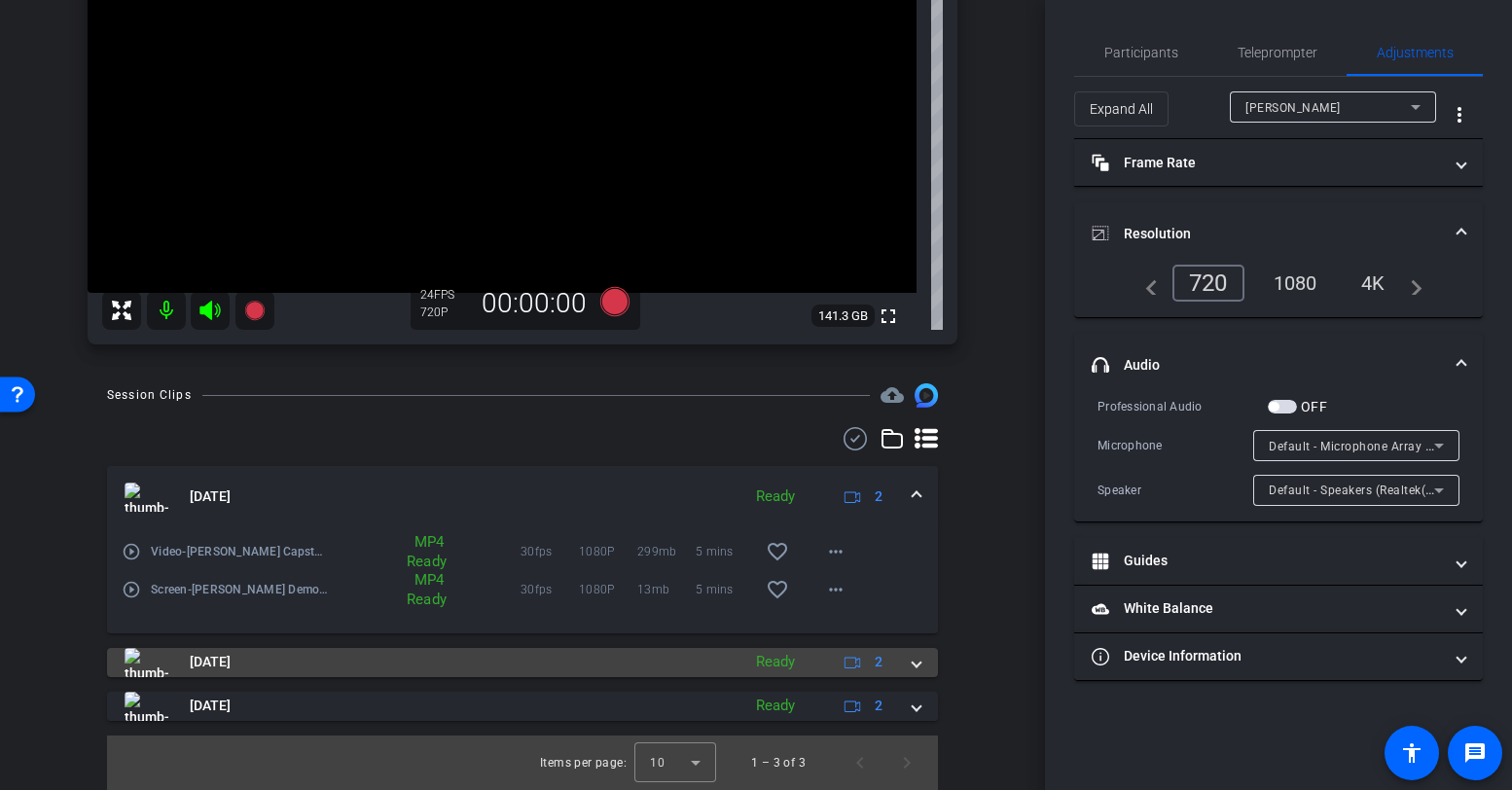 click on "Jul 22, 2025" at bounding box center (427, 663) 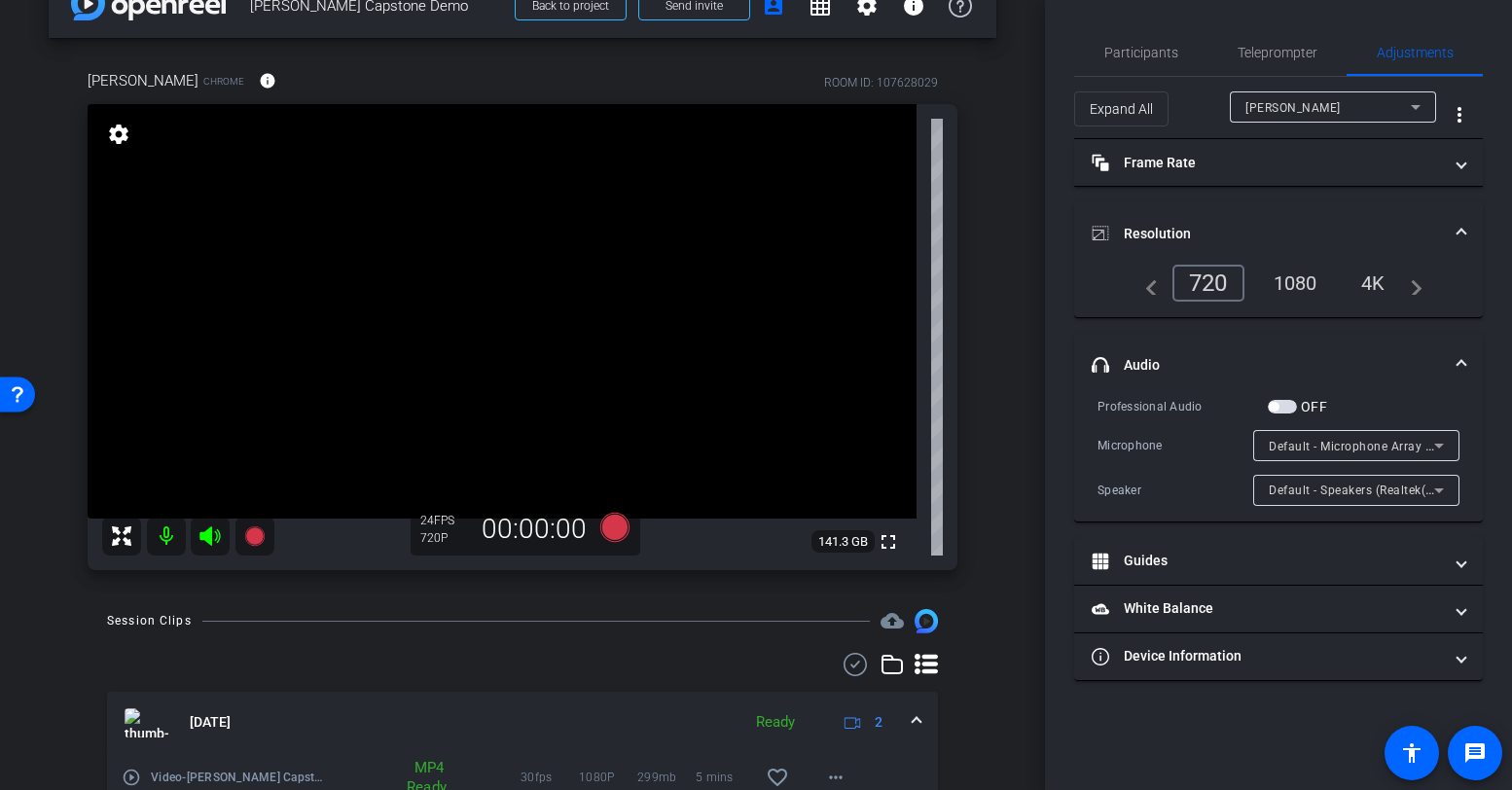 scroll, scrollTop: 0, scrollLeft: 0, axis: both 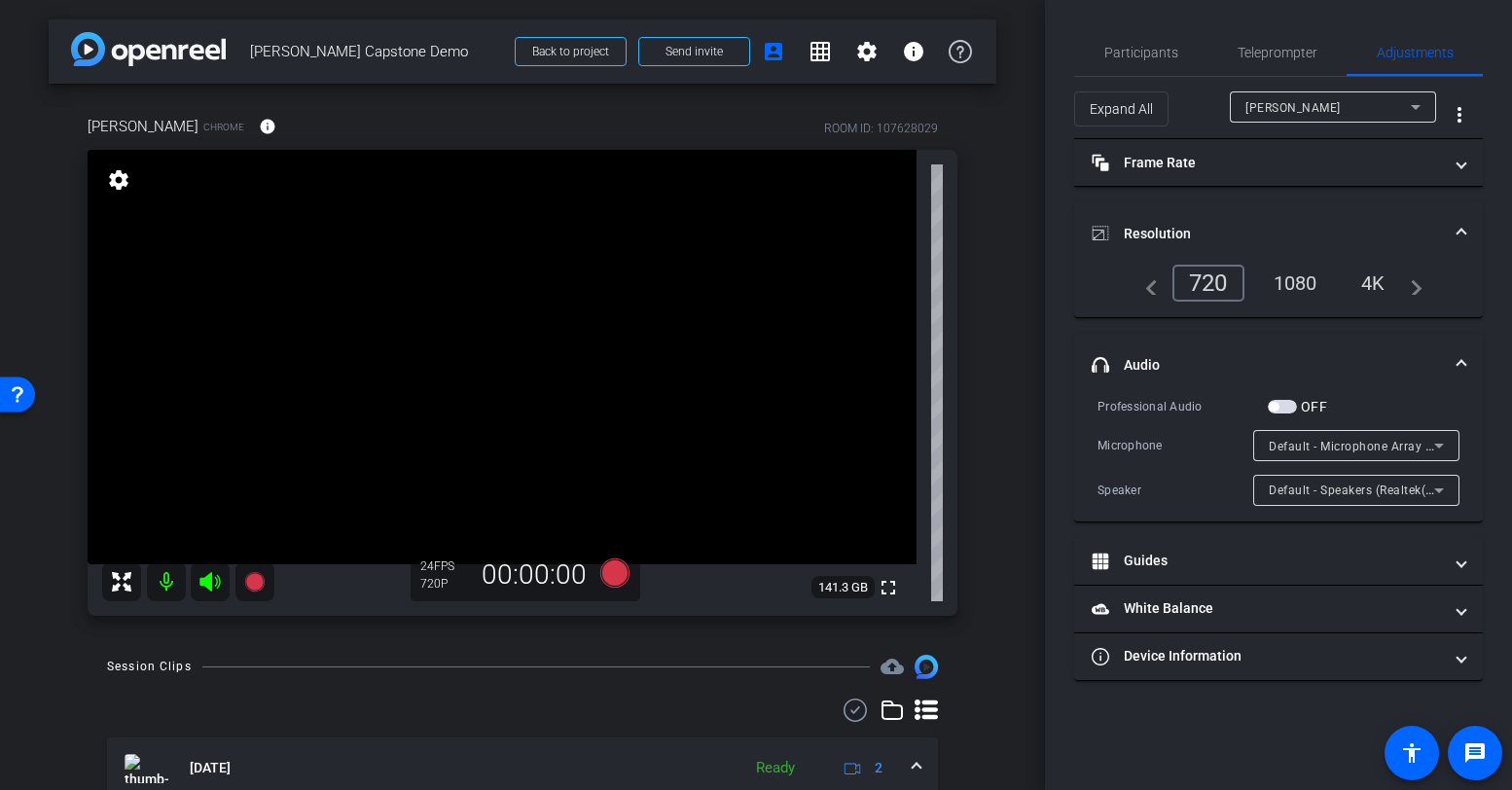 click on "1080" at bounding box center [1295, 283] 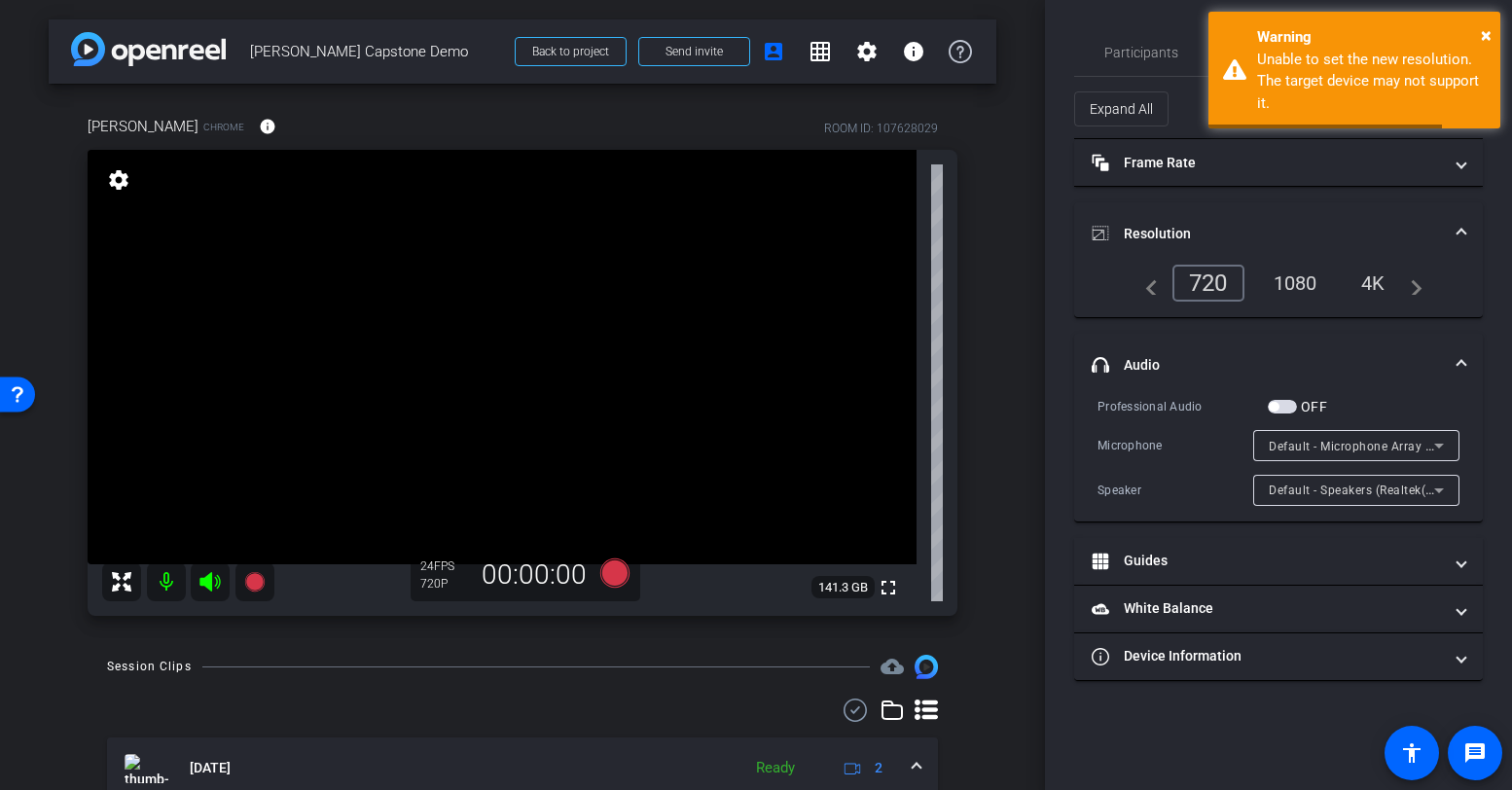 click on "1080" at bounding box center [1295, 283] 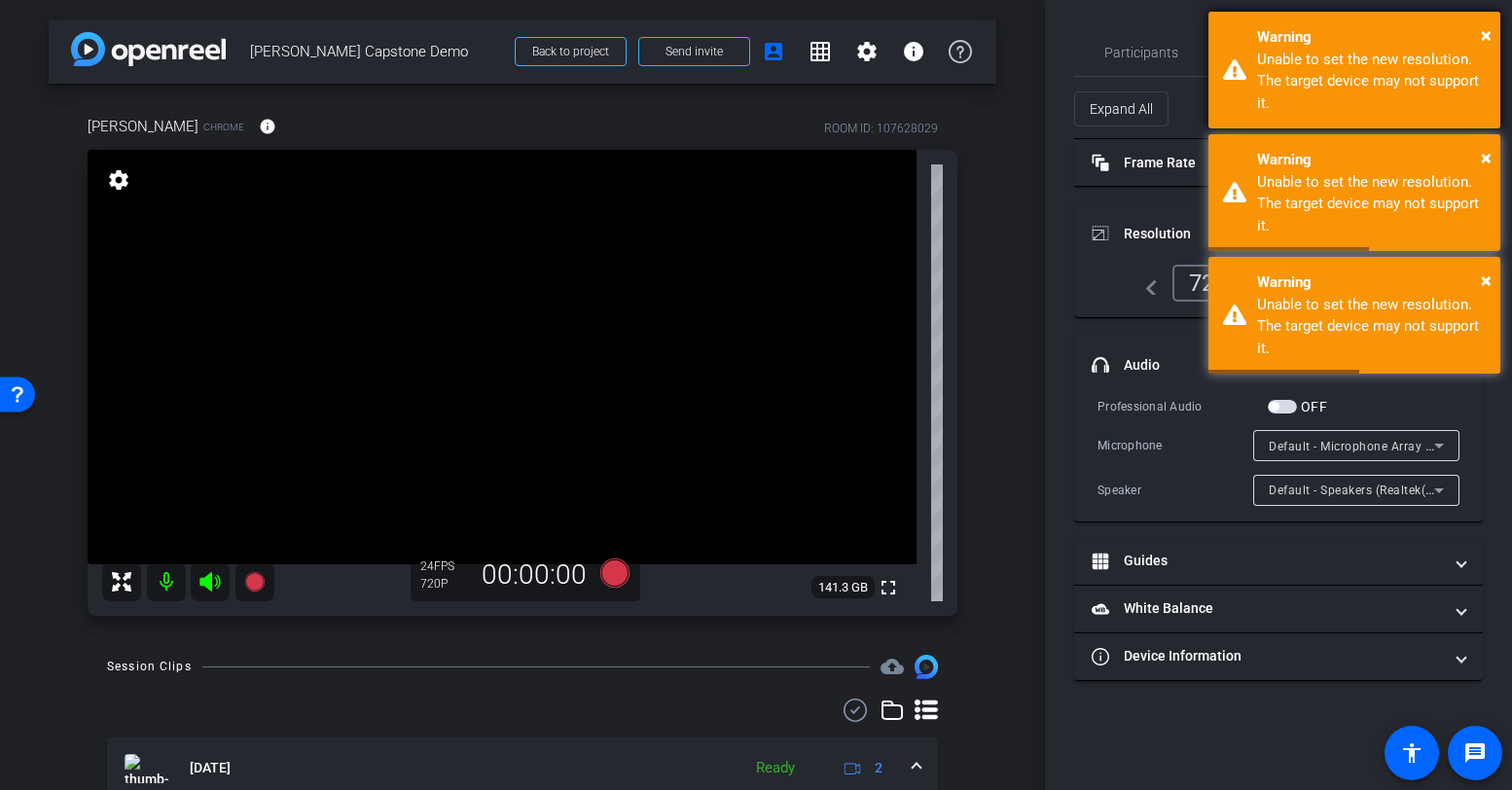 click on "×  Warning   Unable to set the new resolution. The target device may not support it." at bounding box center (1354, 70) 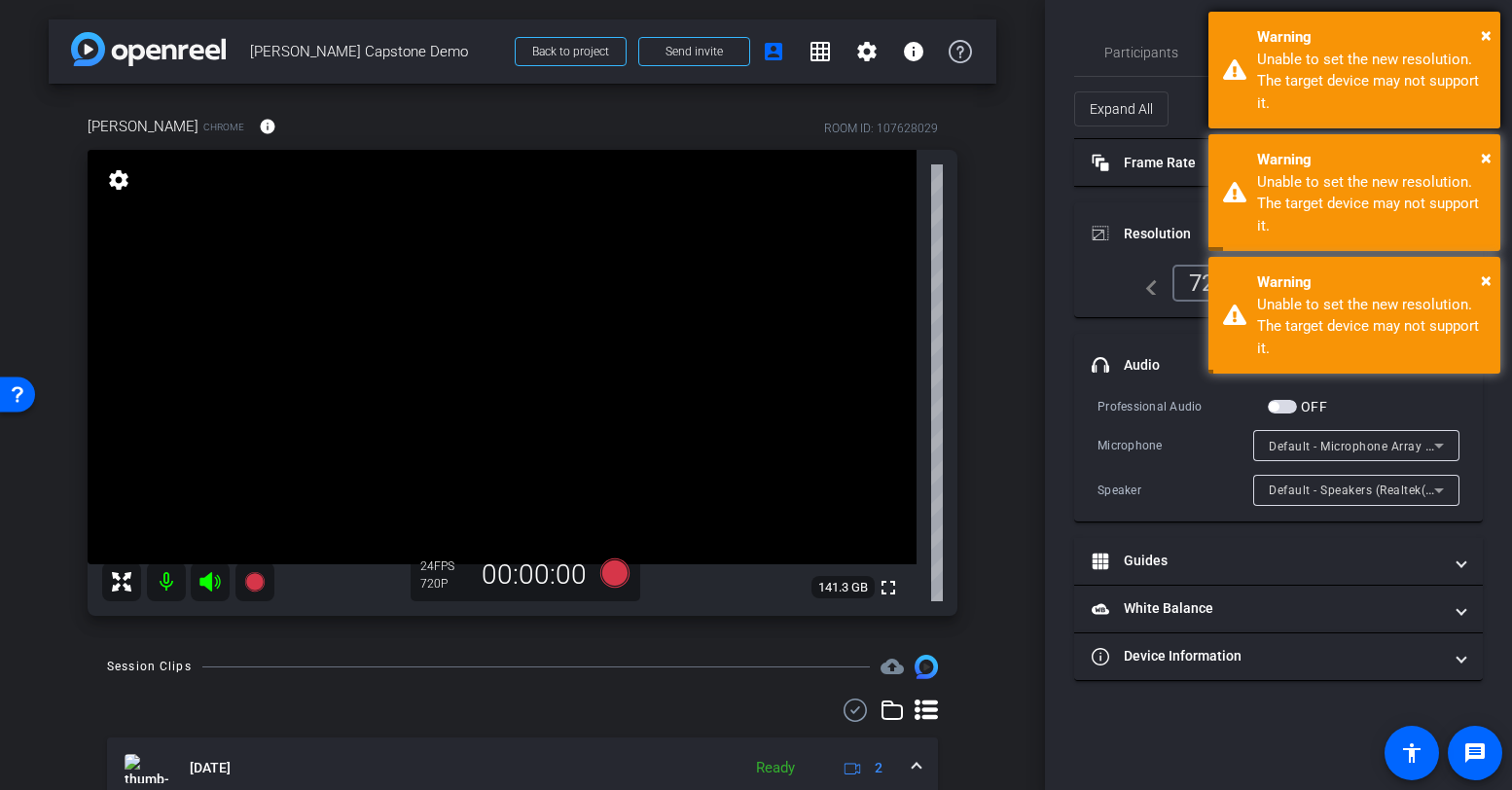 click on "×  Warning   Unable to set the new resolution. The target device may not support it." at bounding box center [1354, 193] 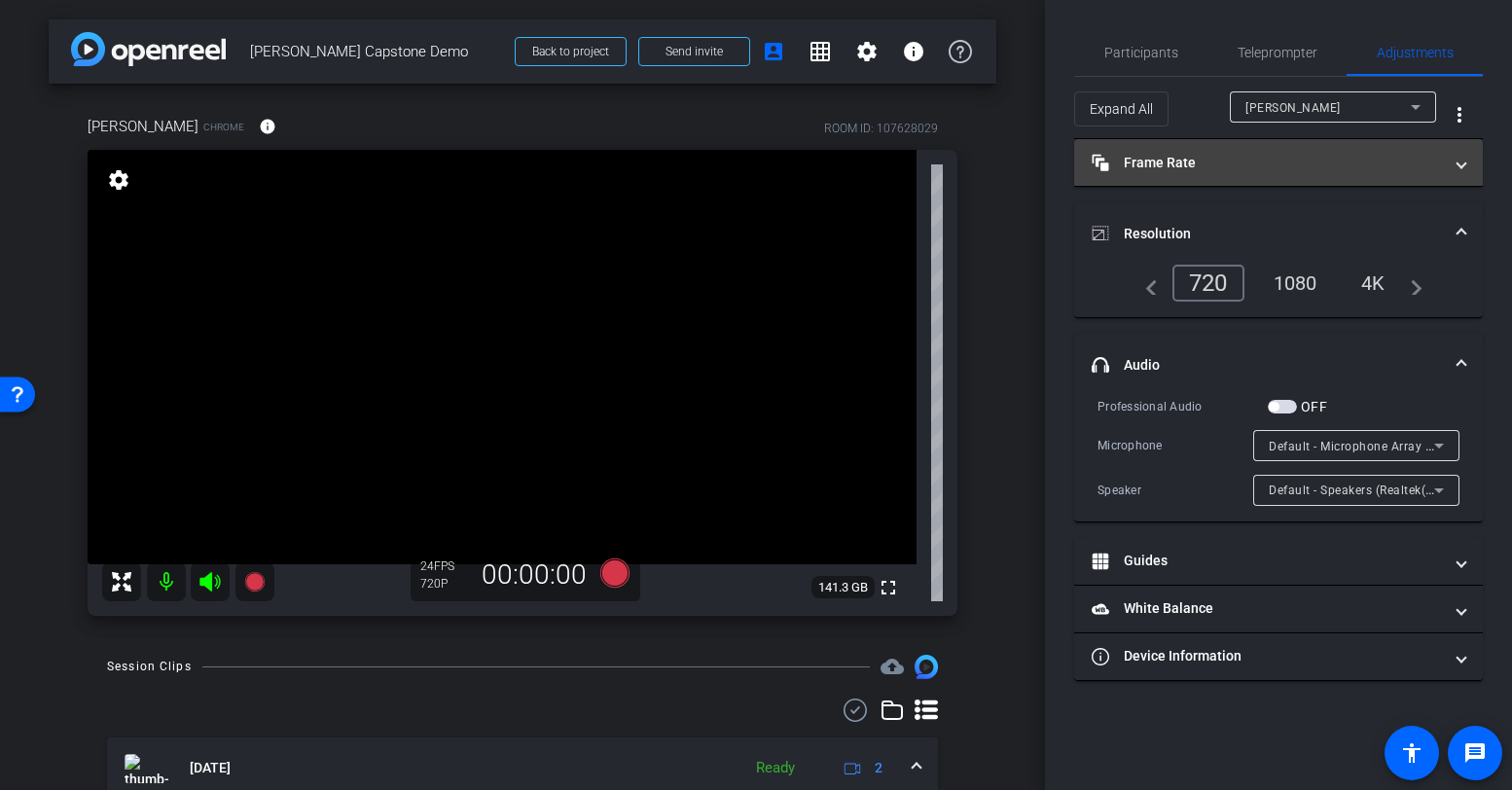 click on "Frame Rate
Frame Rate" at bounding box center [1267, 162] 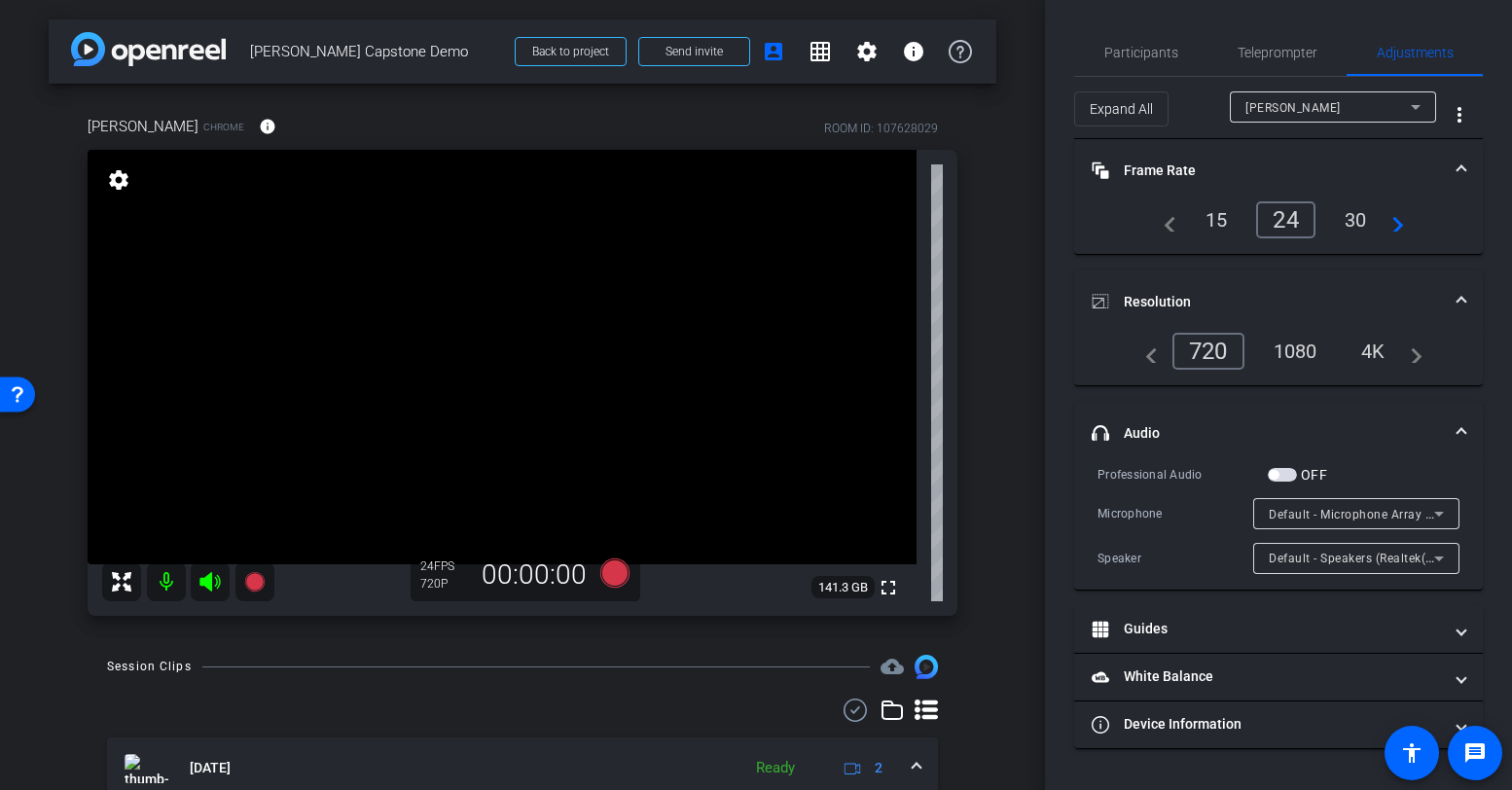 click on "30" at bounding box center (1355, 220) 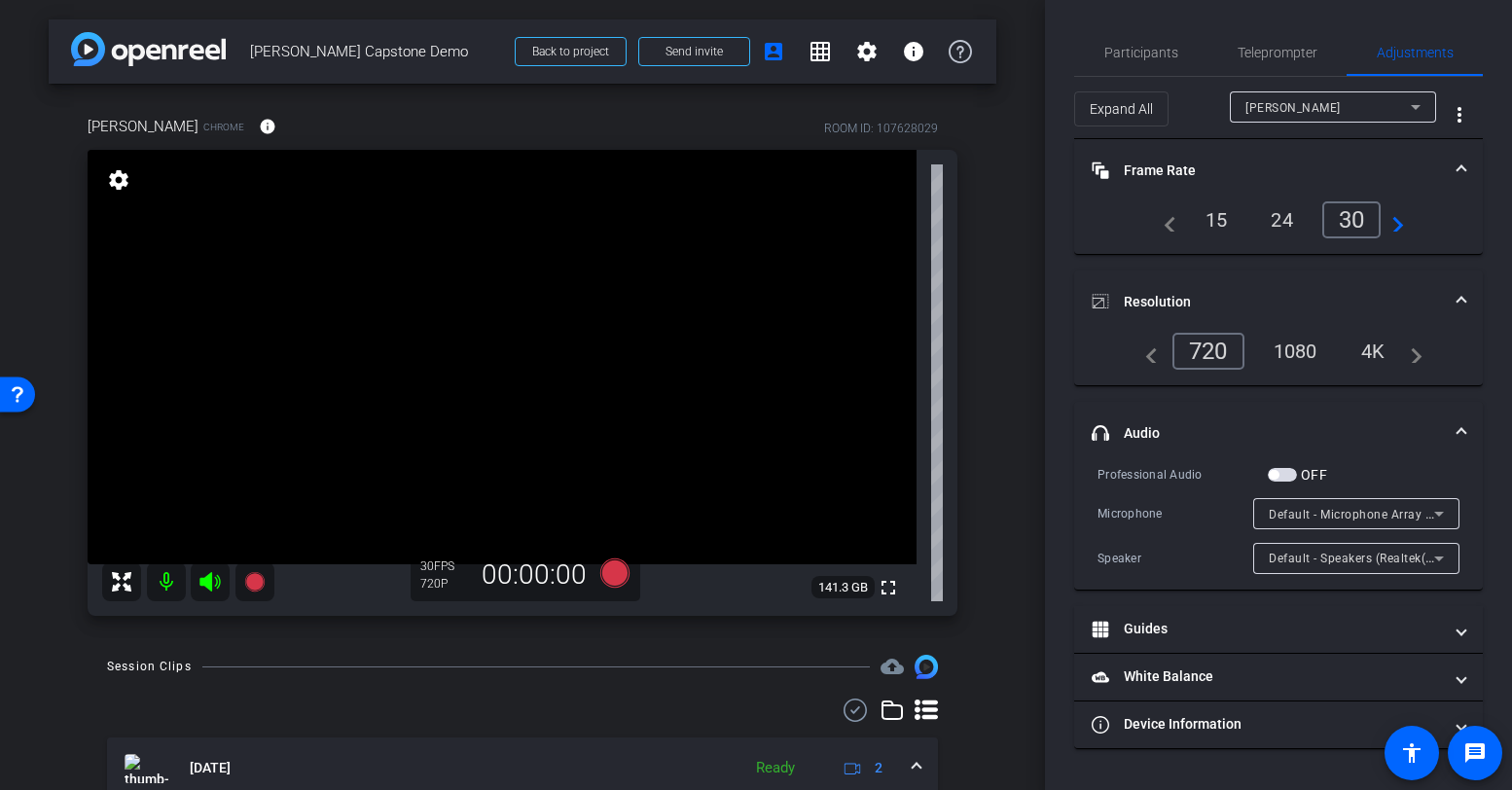 click on "1080" at bounding box center [1295, 351] 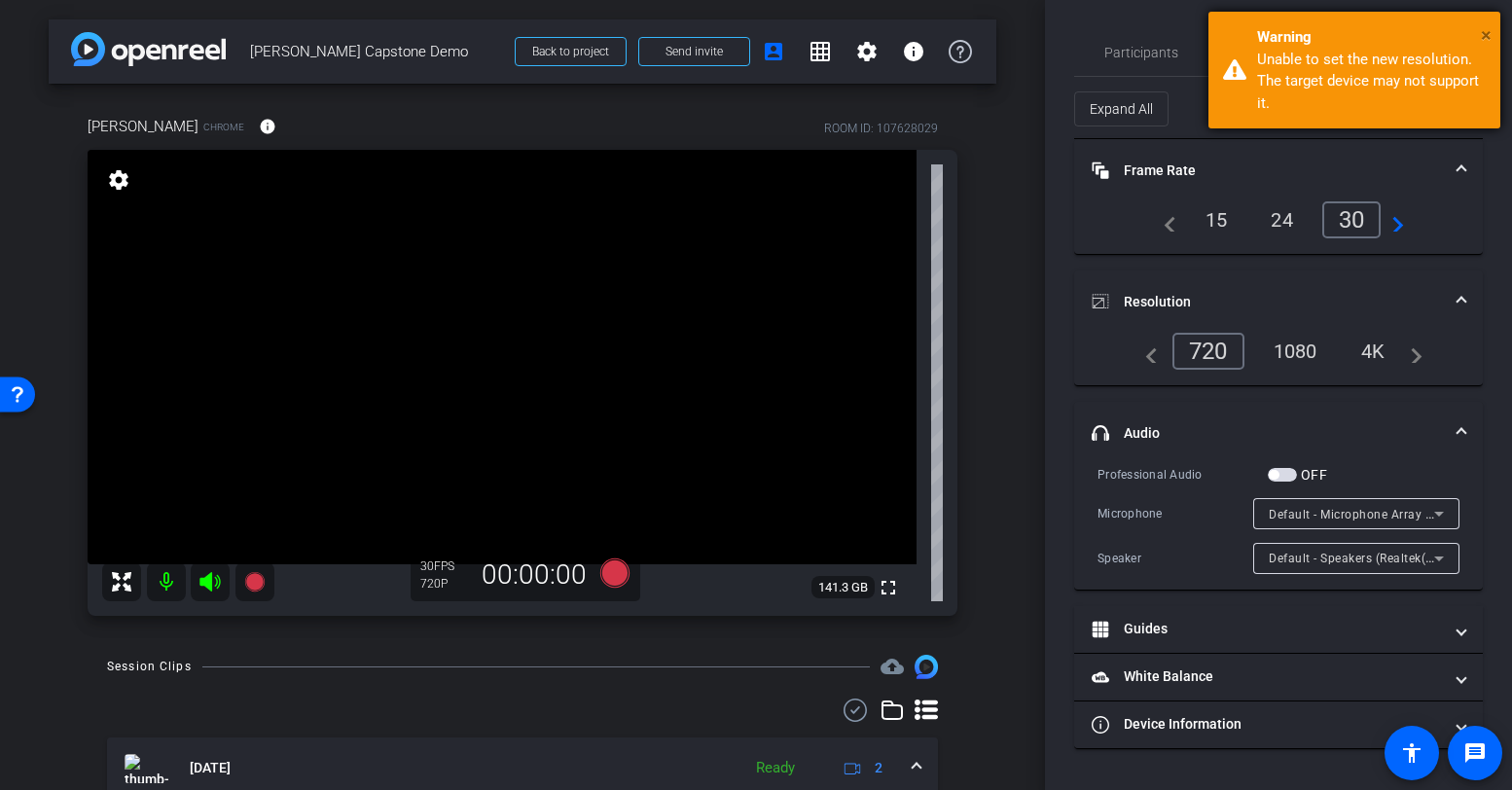 click on "×" at bounding box center [1486, 35] 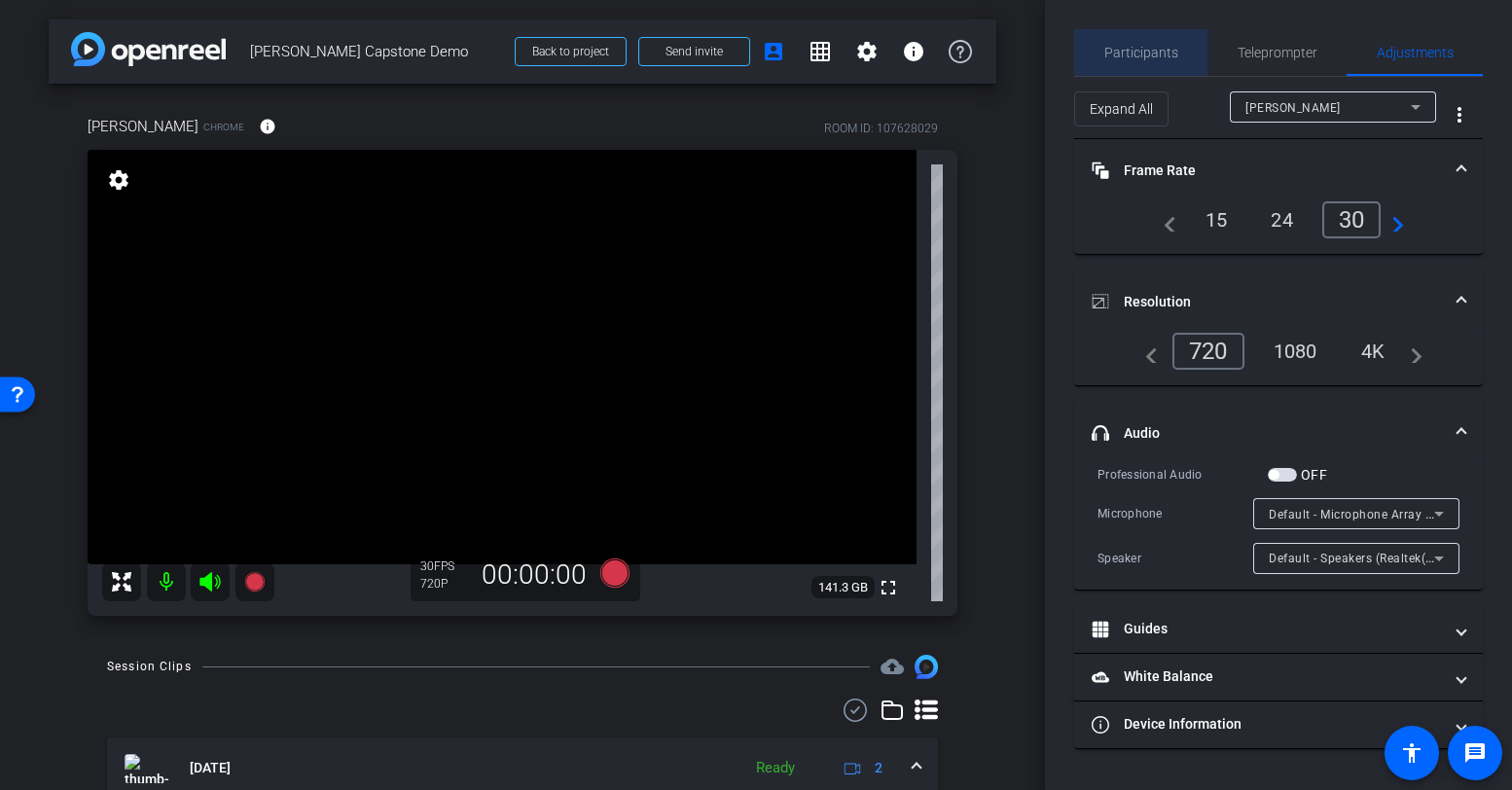 click on "Participants" at bounding box center (1141, 53) 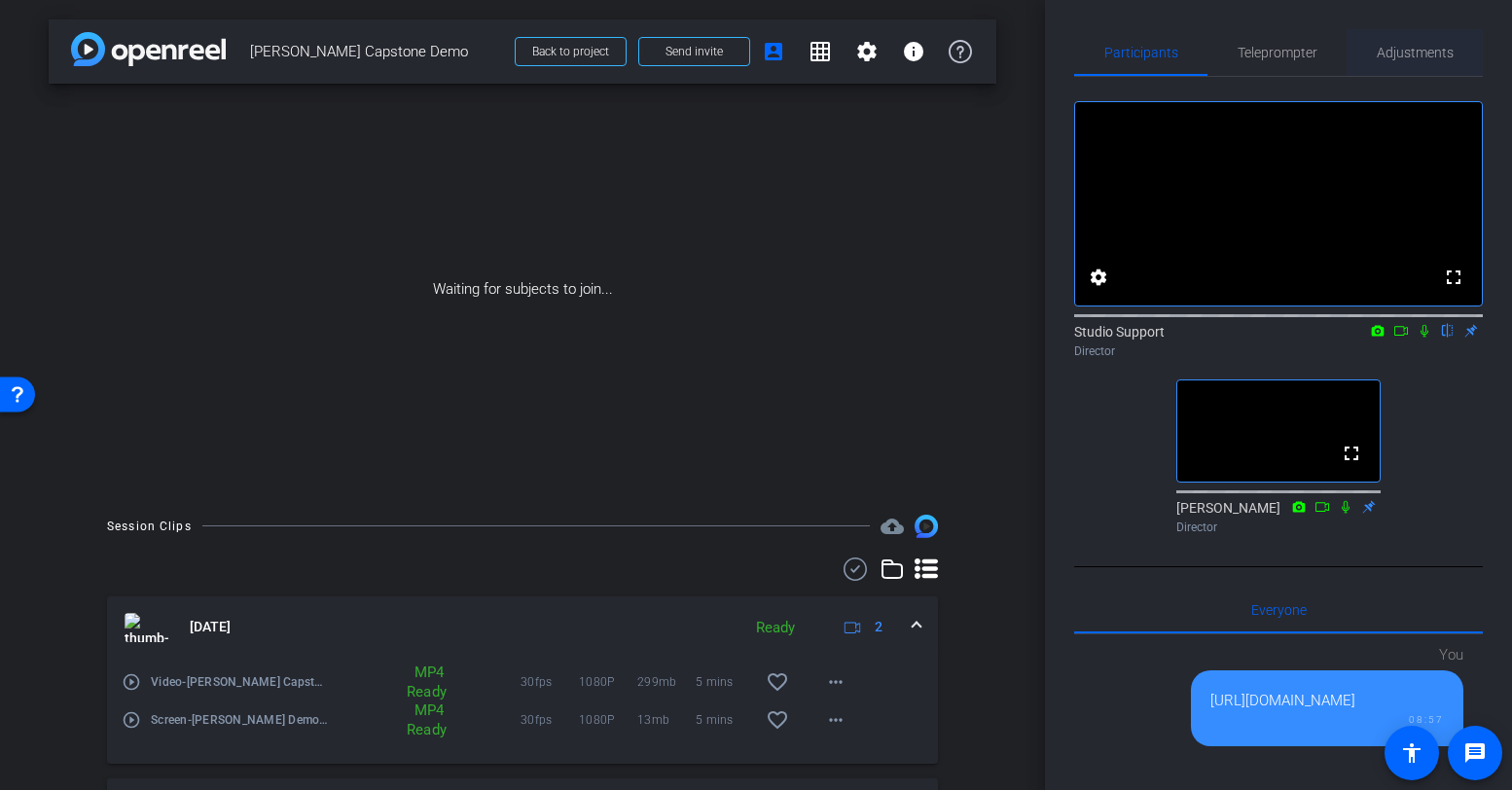 click on "Adjustments" at bounding box center (1415, 53) 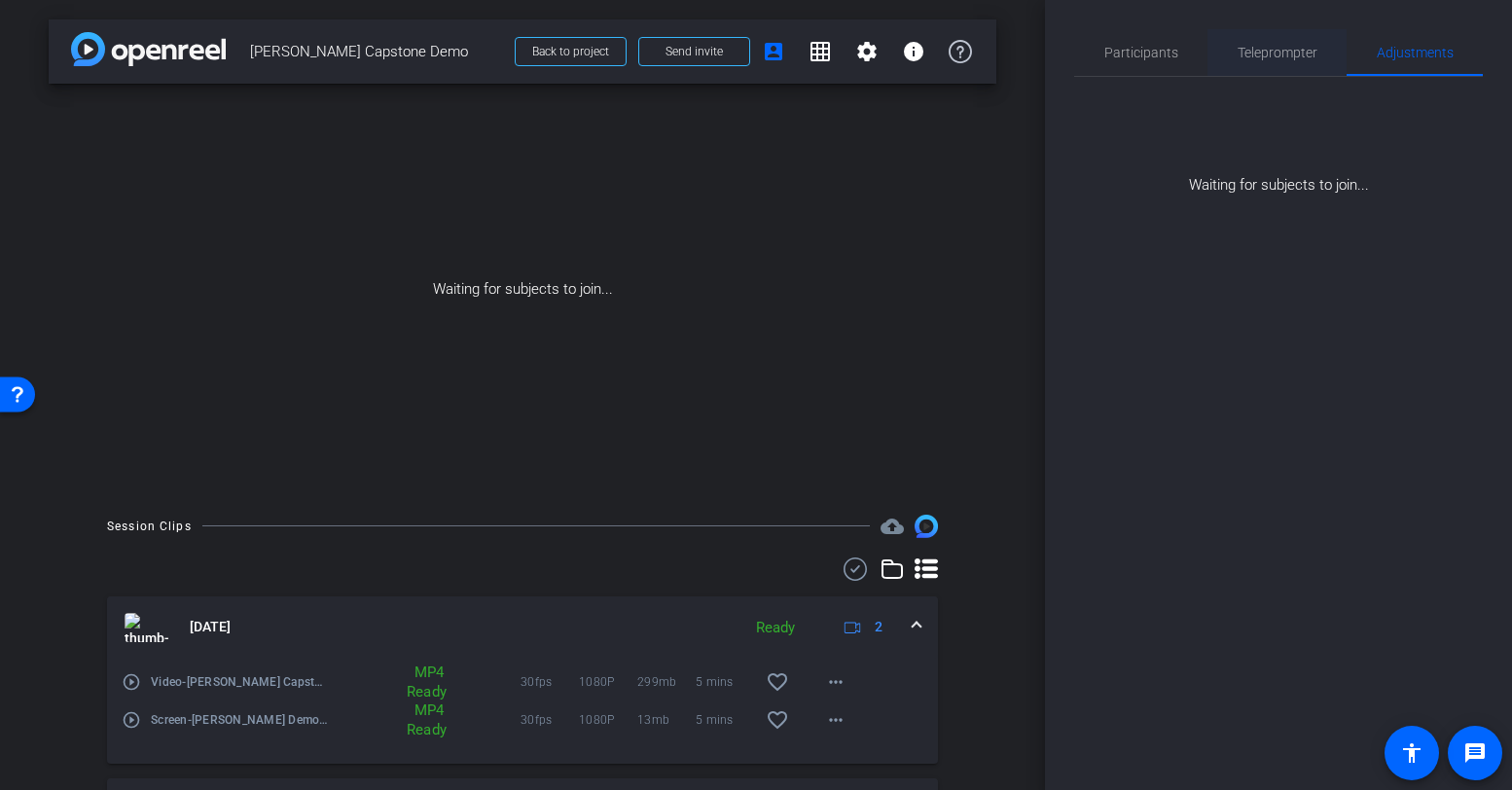 click on "Teleprompter" at bounding box center [1278, 53] 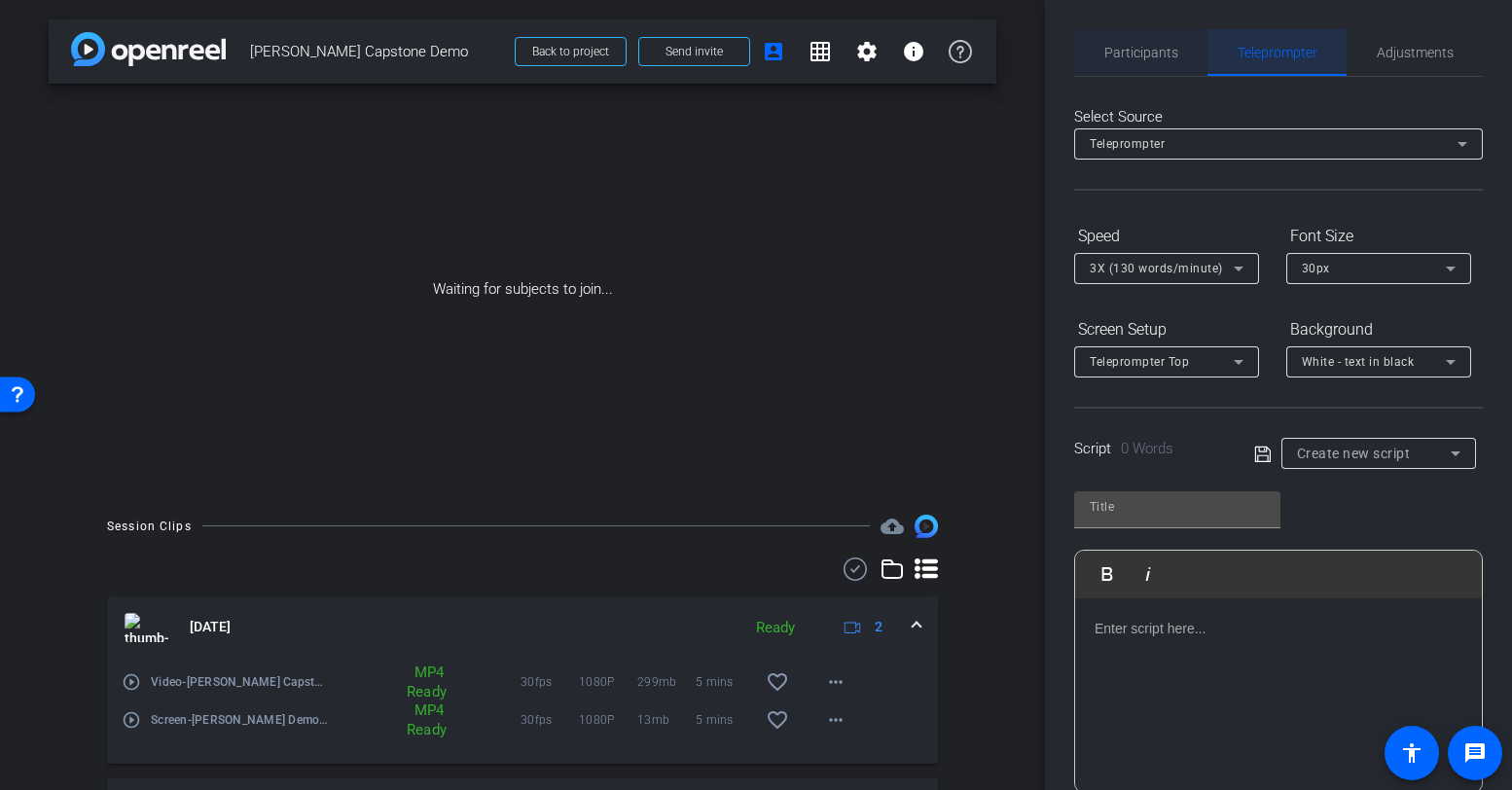 click on "Participants" at bounding box center [1141, 53] 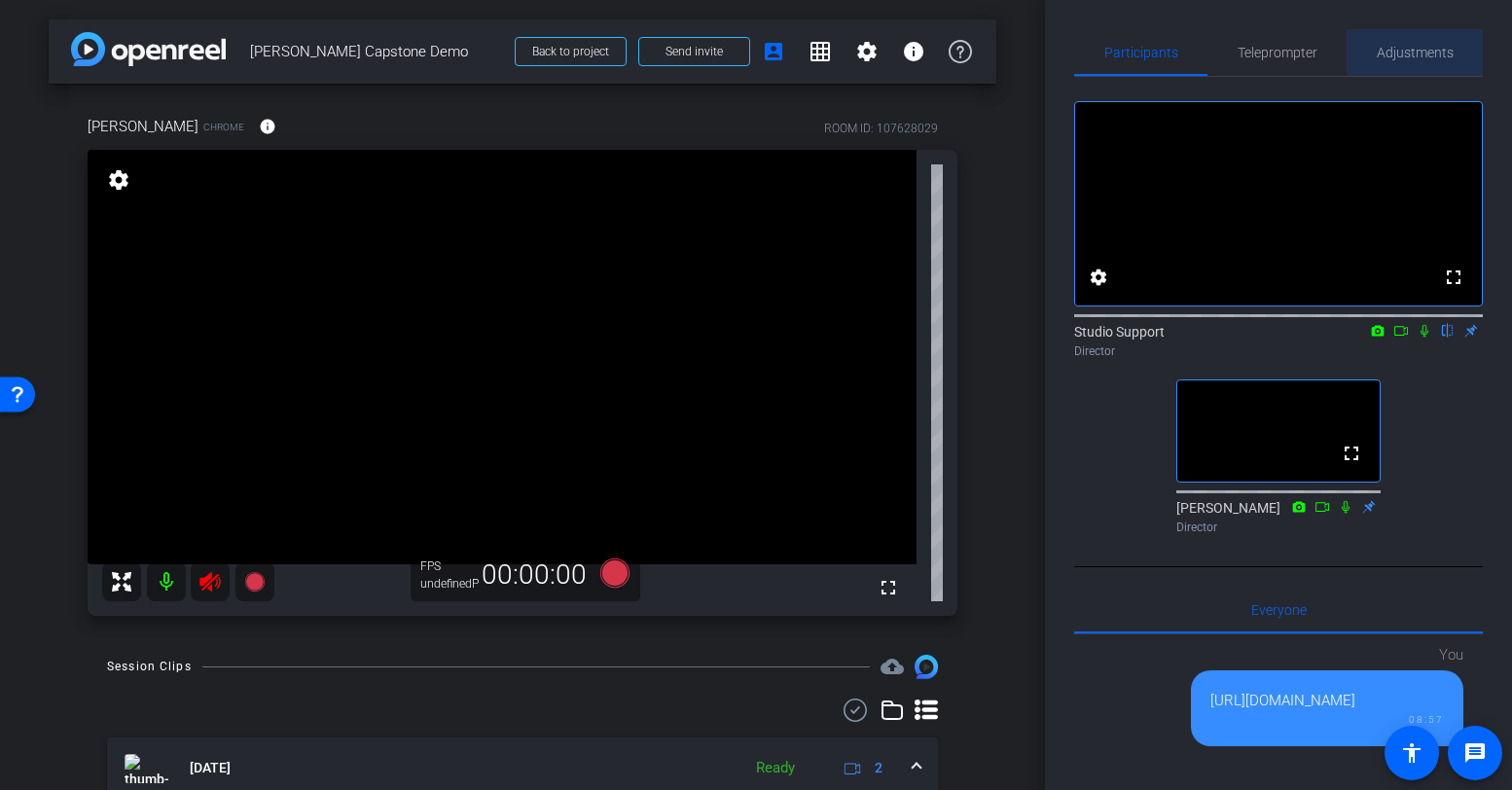 click on "Adjustments" at bounding box center [1415, 53] 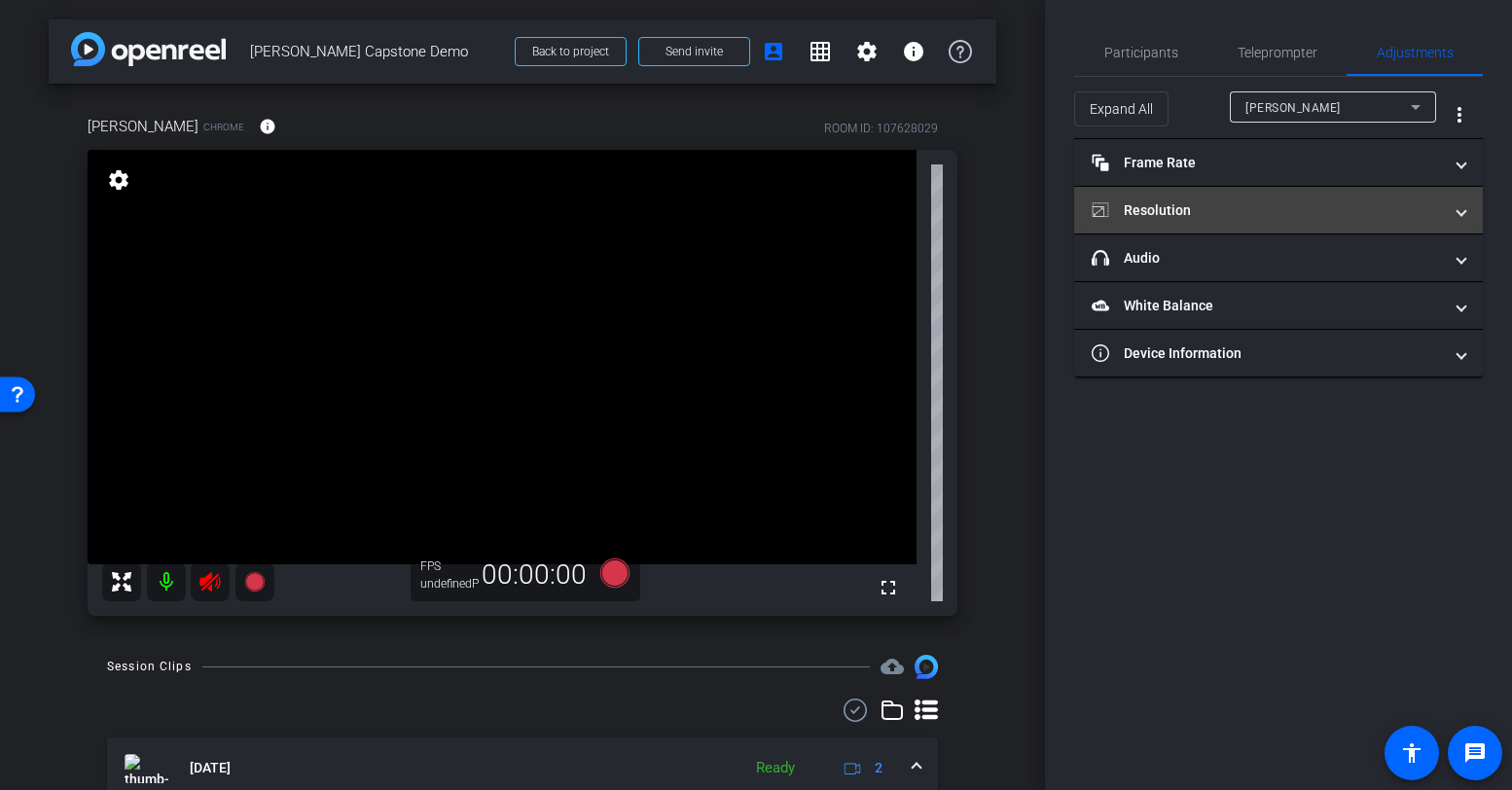 click on "Resolution" at bounding box center [1267, 210] 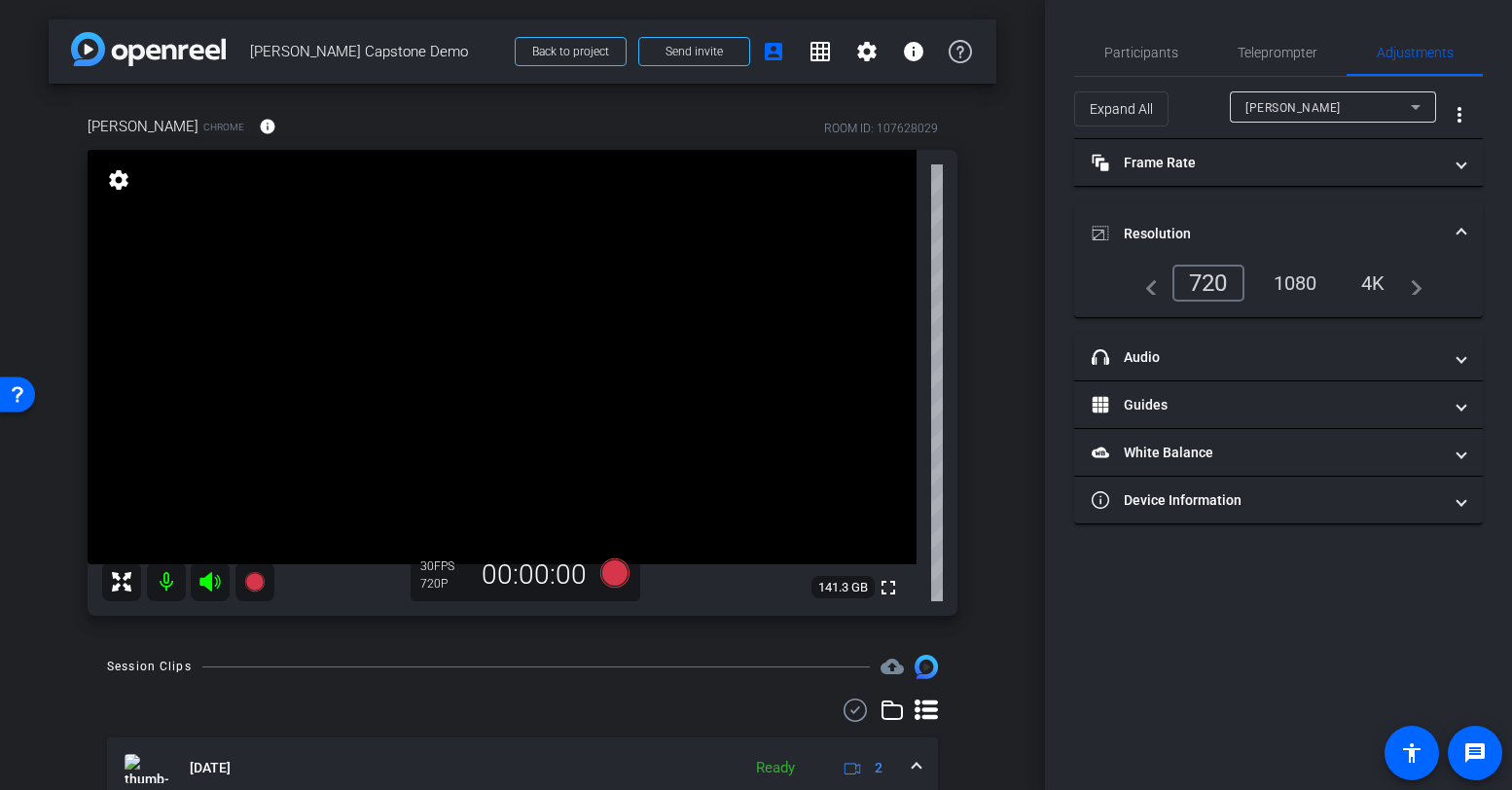 click on "1080" at bounding box center [1295, 283] 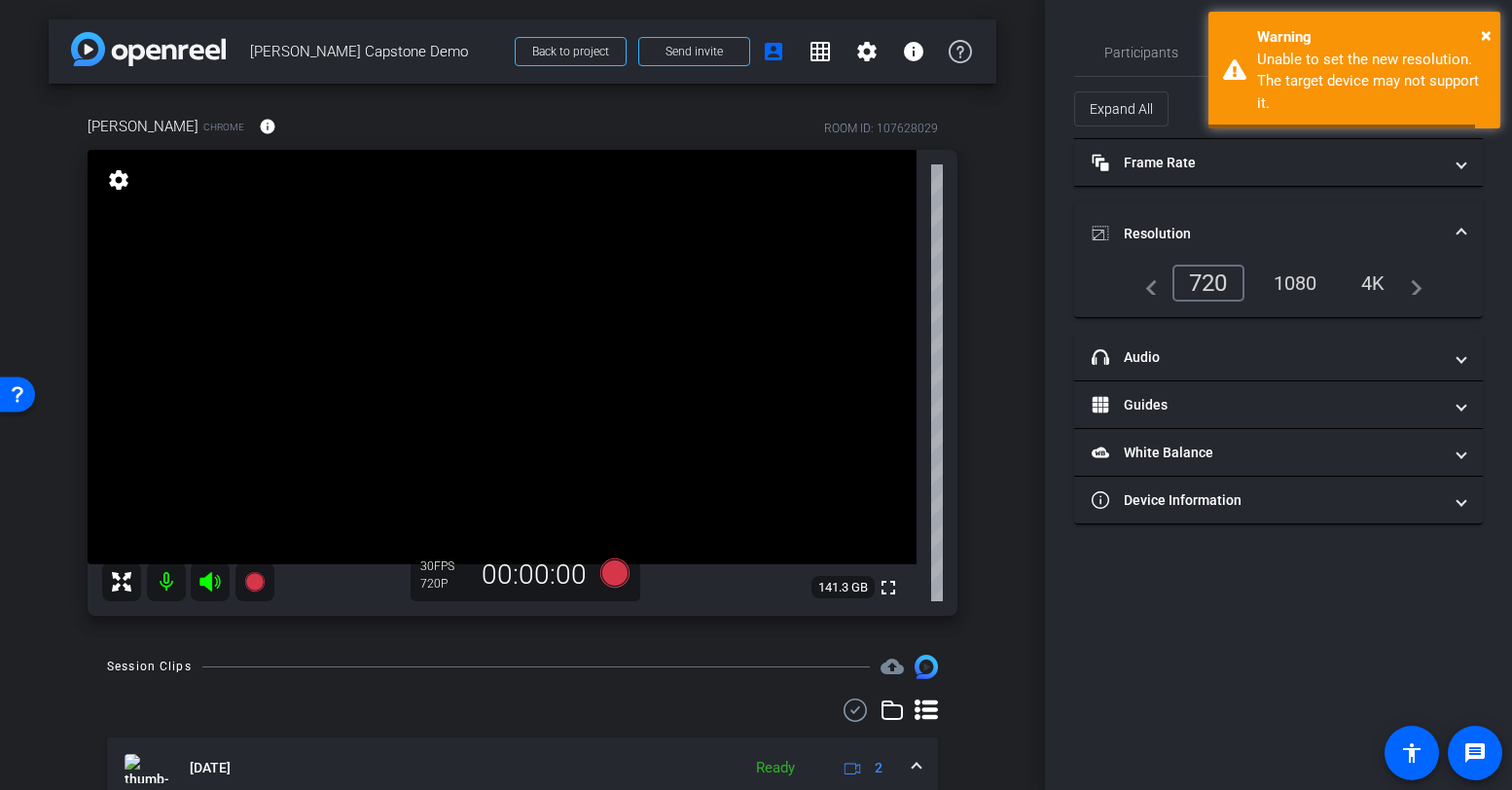 type on "11000" 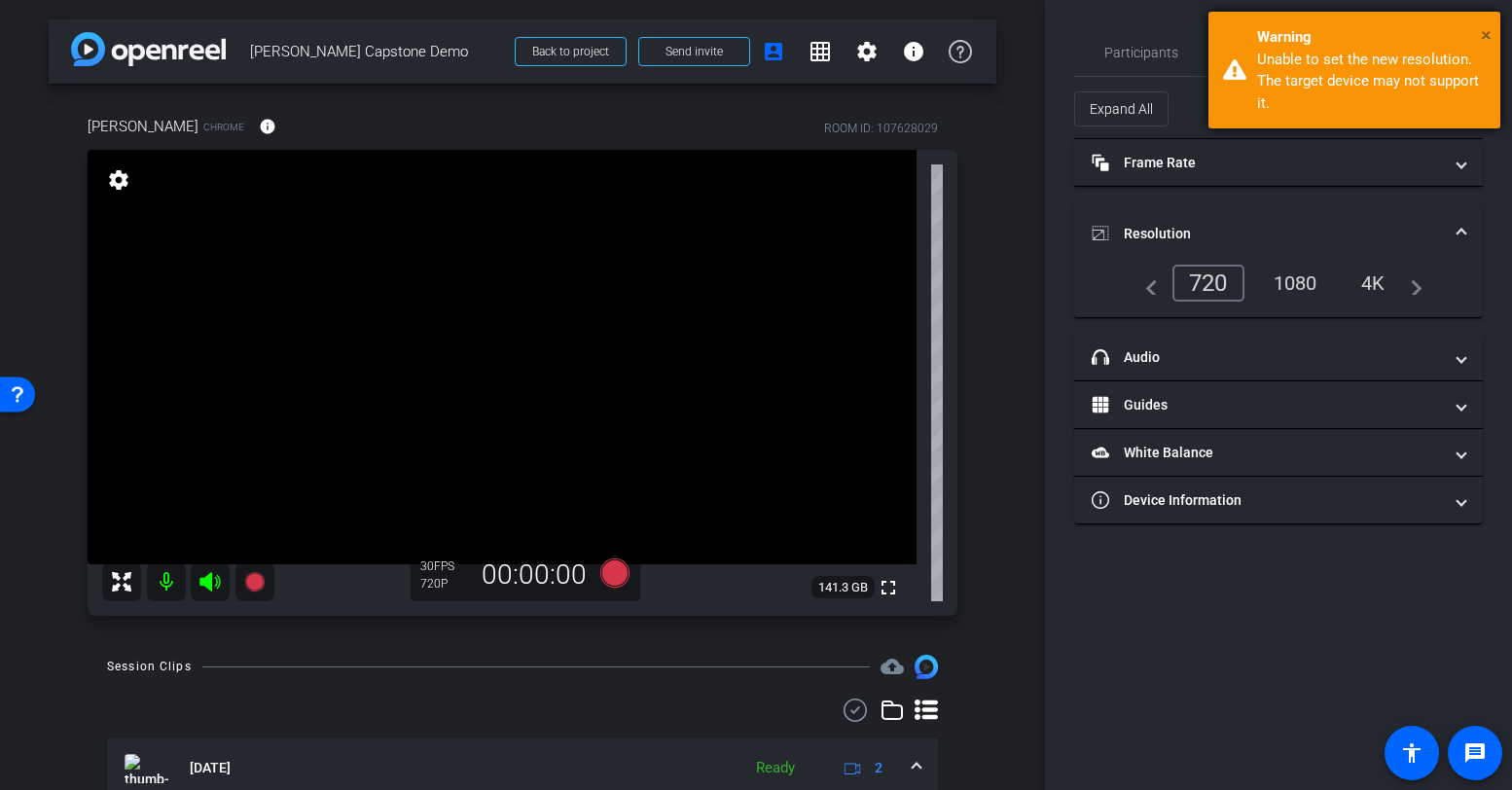 click on "×" at bounding box center [1486, 35] 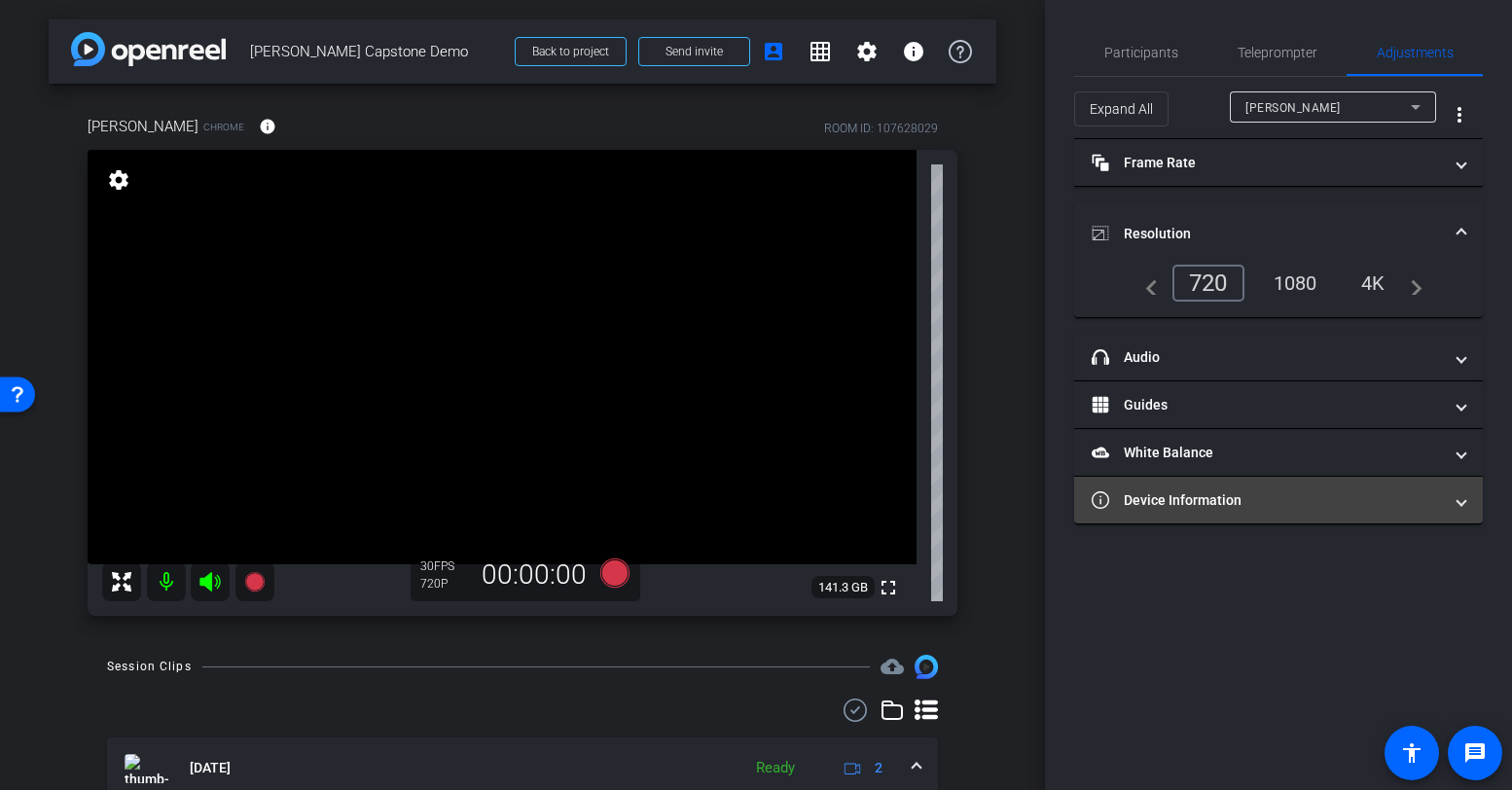 click on "Device Information" at bounding box center [1267, 500] 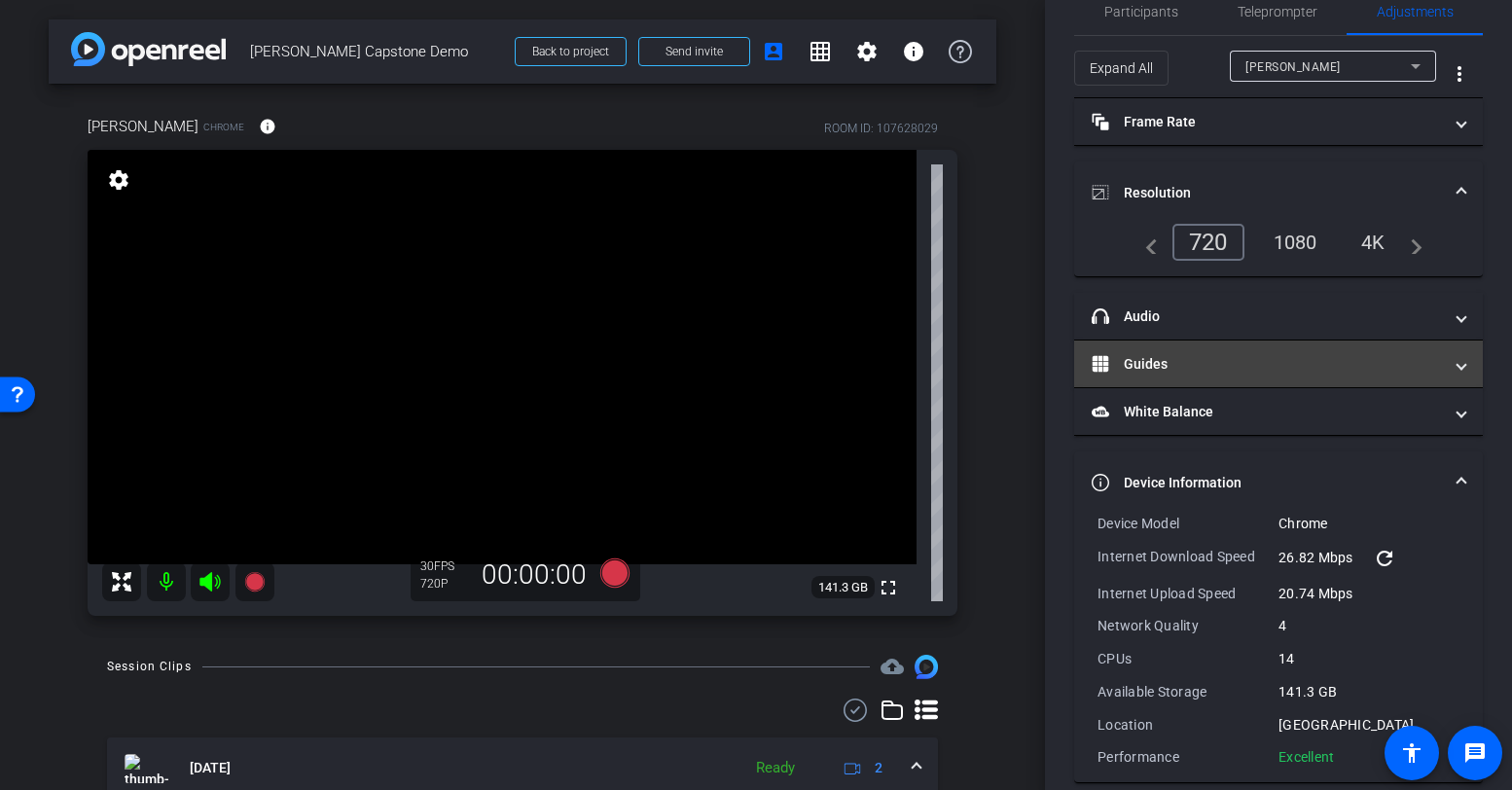 scroll, scrollTop: 40, scrollLeft: 0, axis: vertical 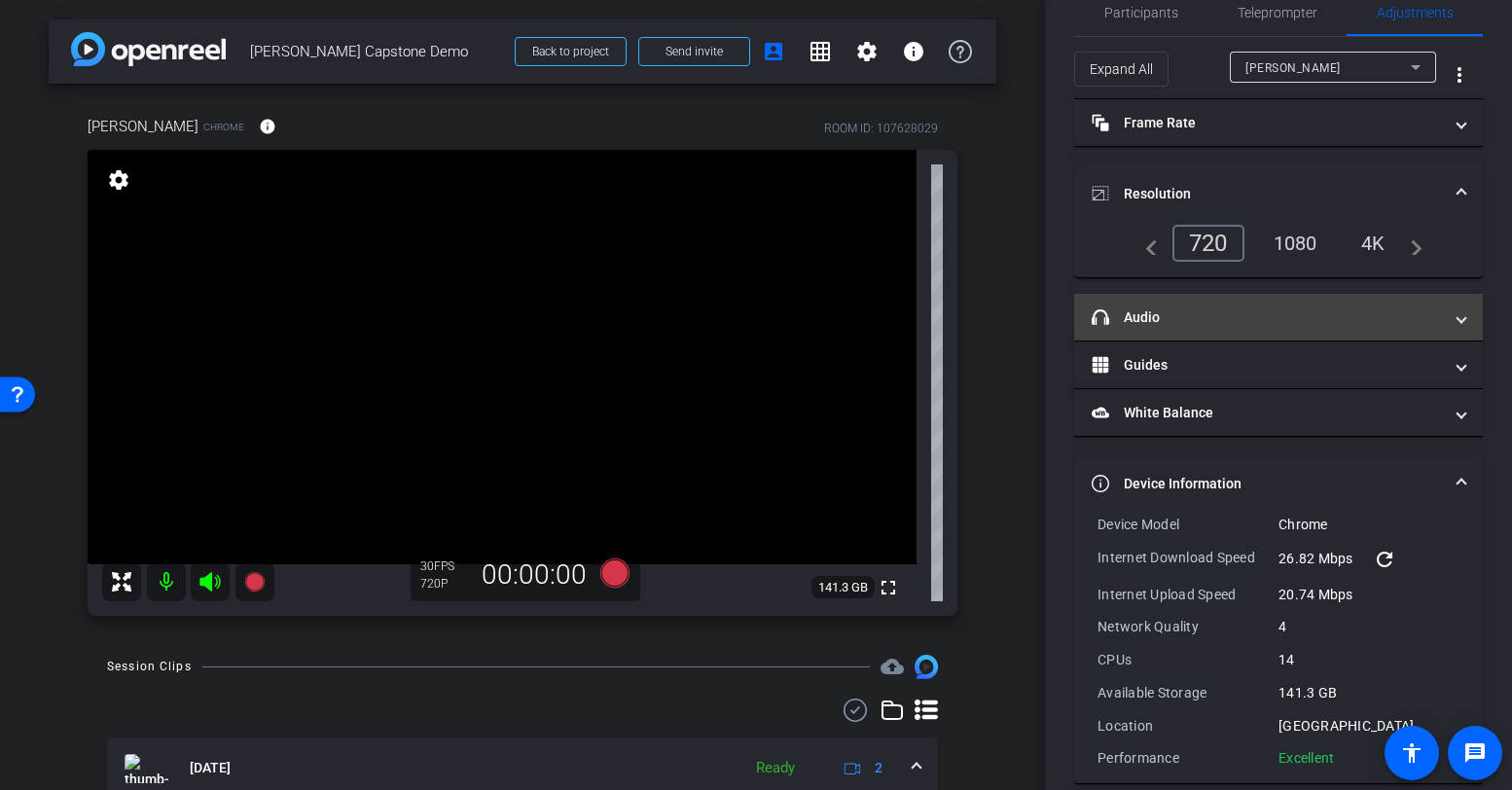 click on "headphone icon
Audio" at bounding box center [1267, 317] 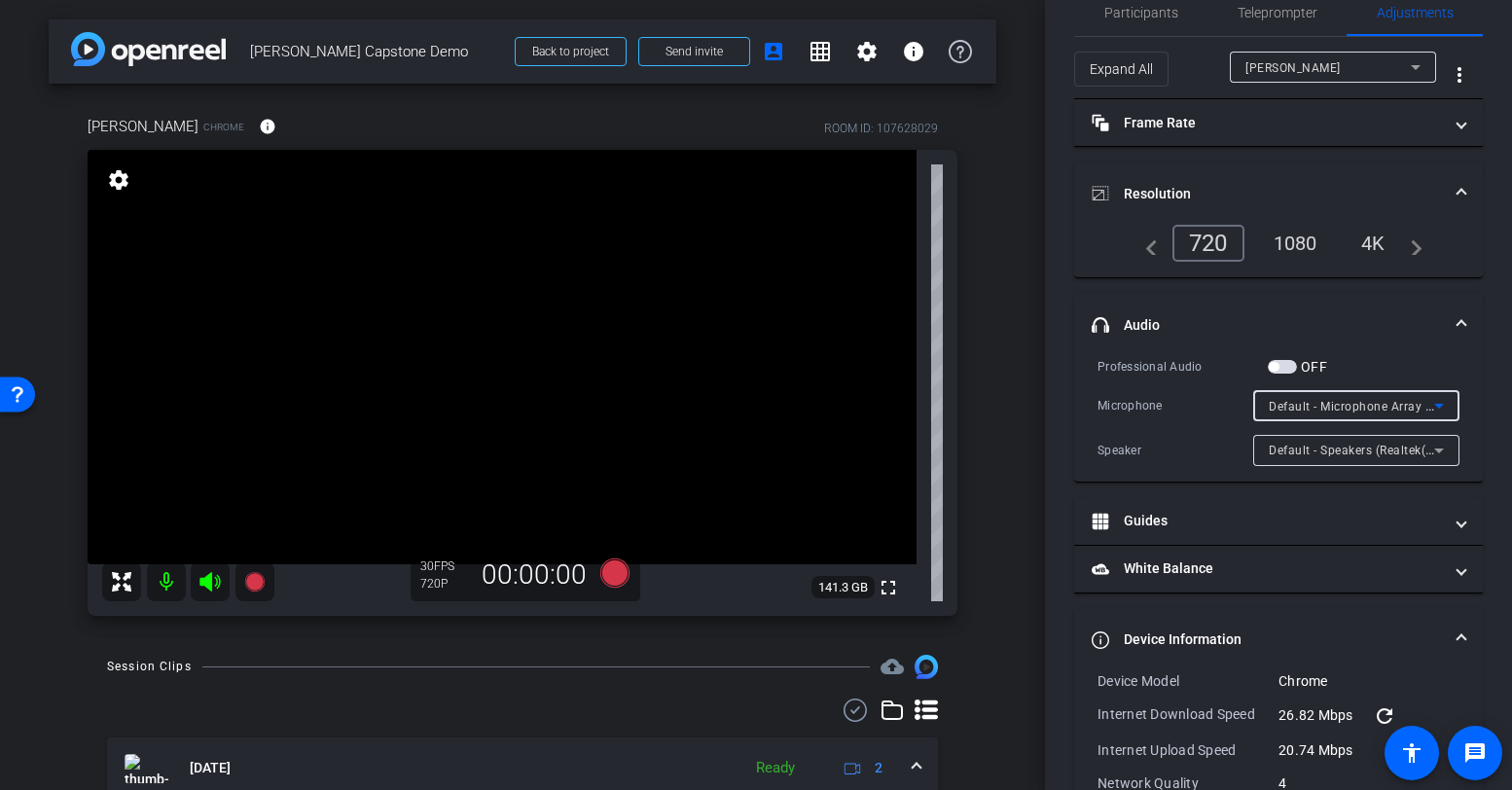 click on "Default - Microphone Array (Realtek(R) Audio)" at bounding box center (1398, 406) 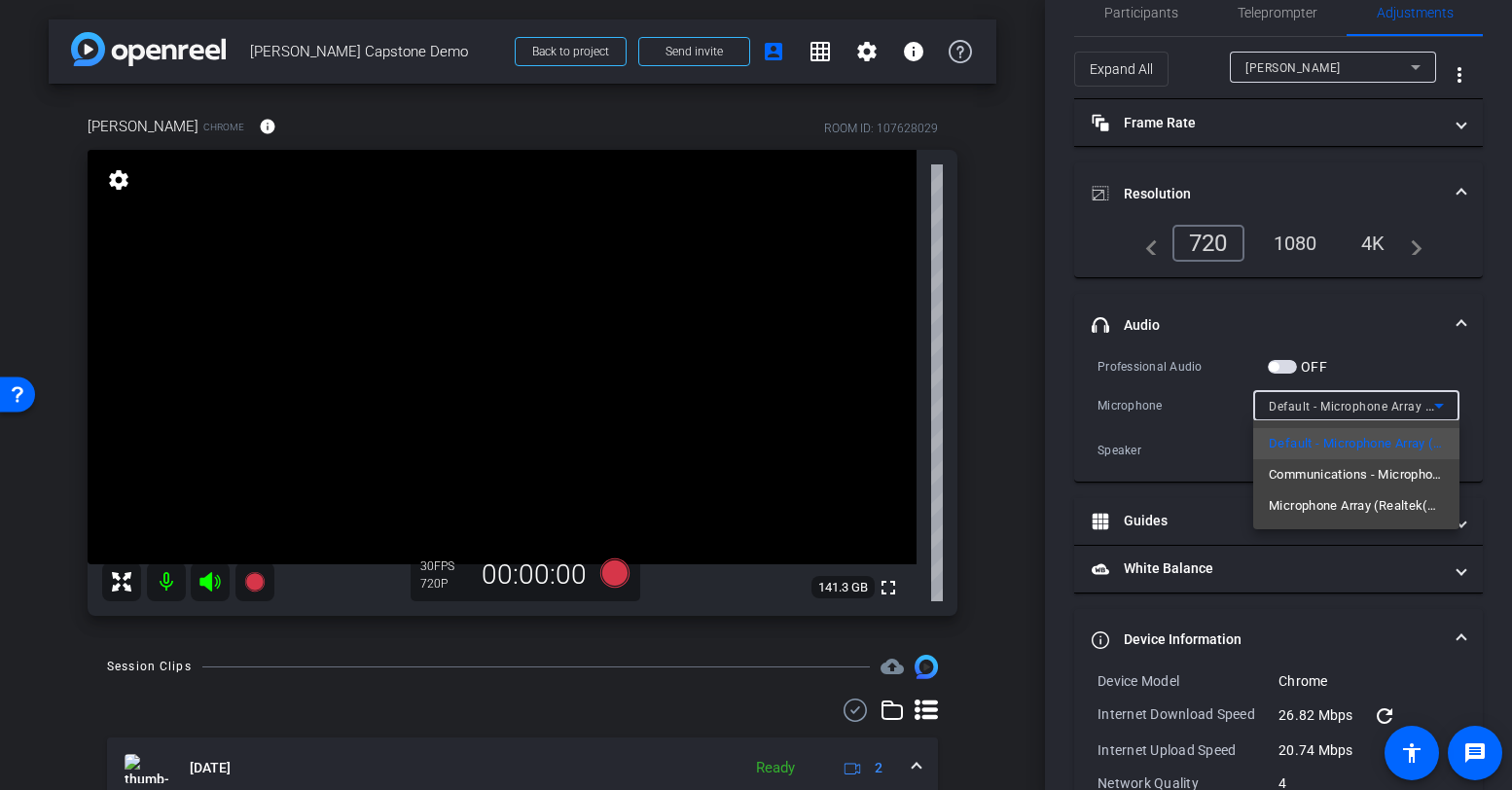 click at bounding box center (756, 395) 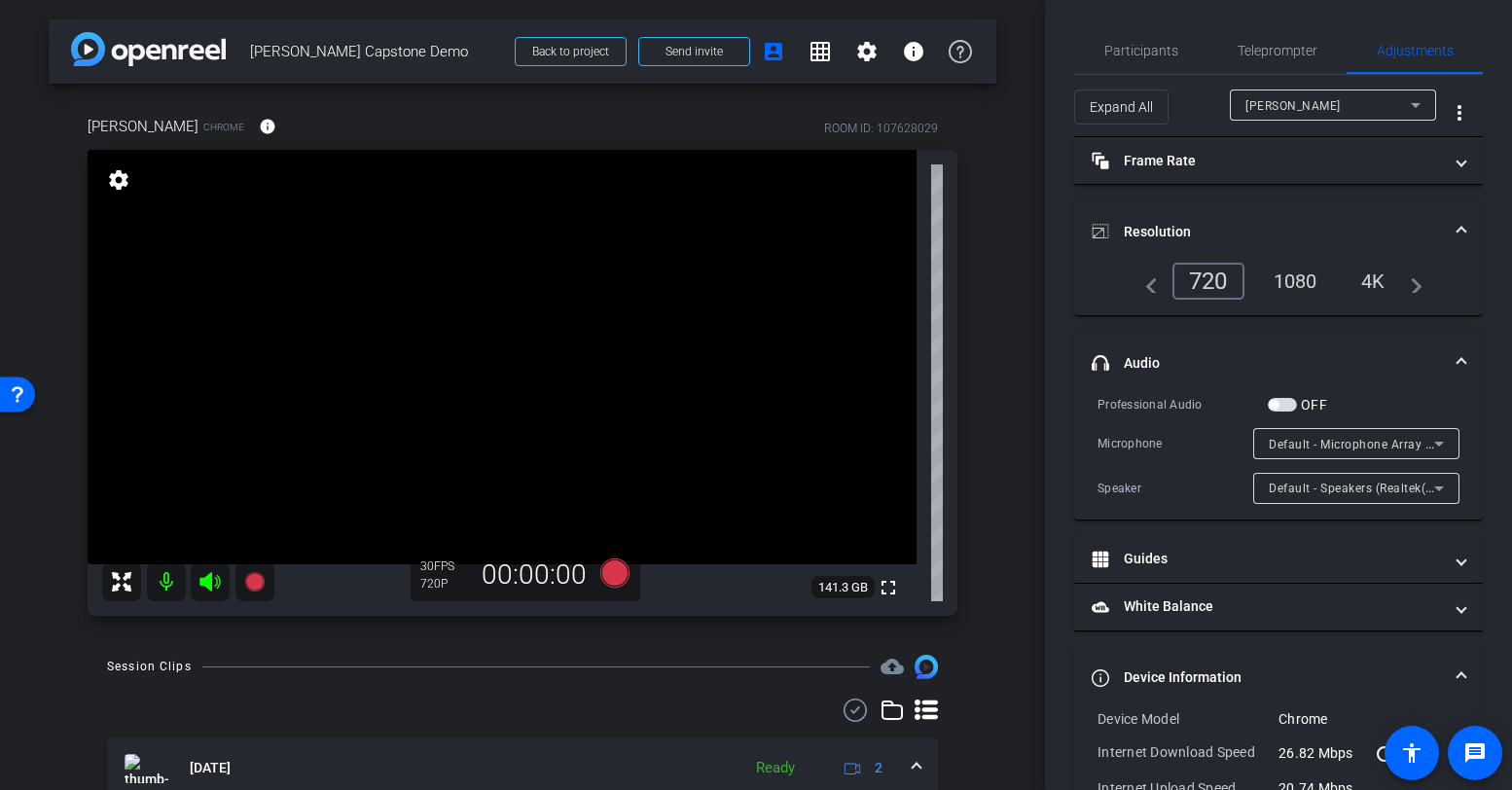 scroll, scrollTop: 0, scrollLeft: 0, axis: both 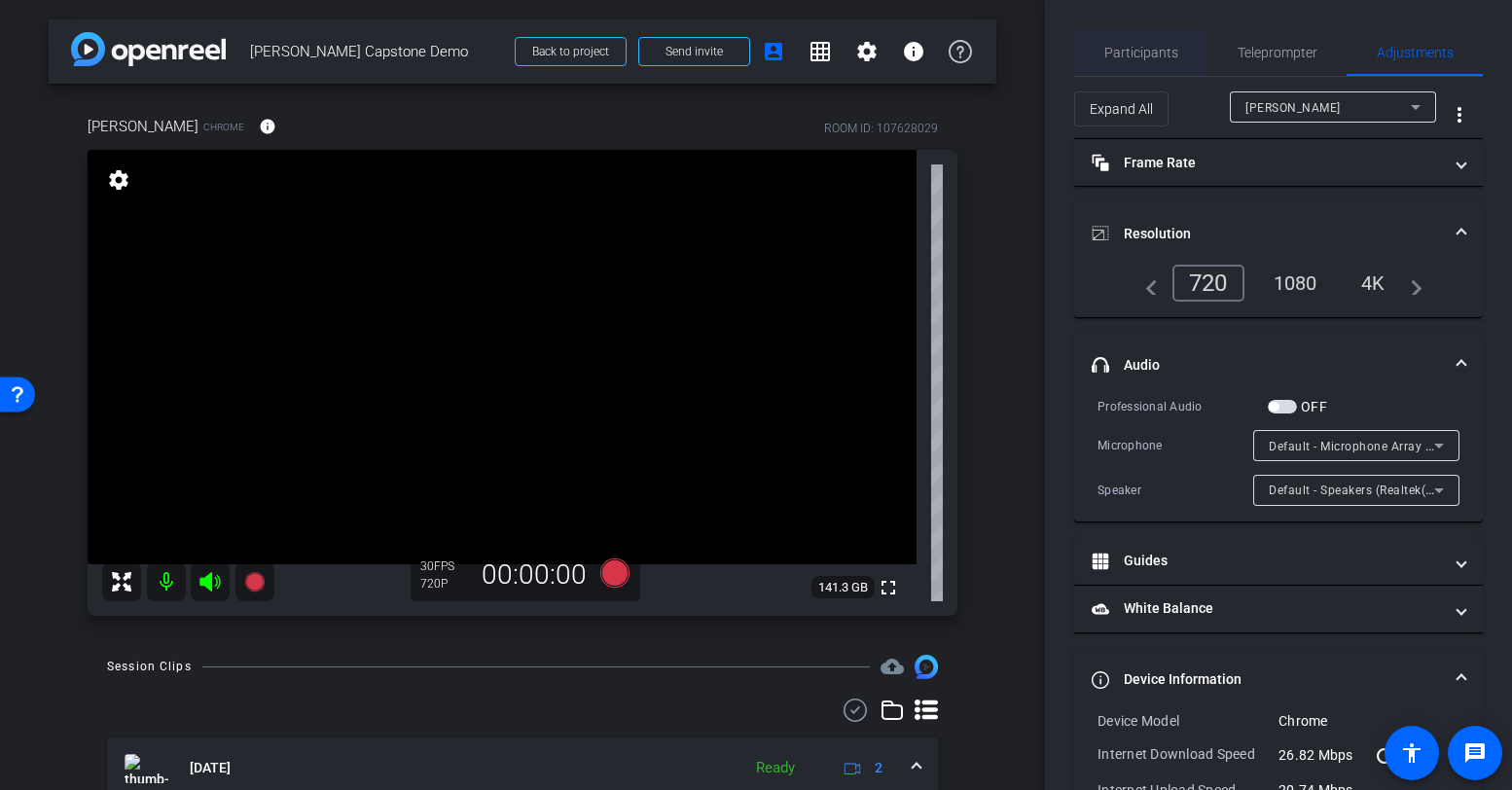 click on "Participants" at bounding box center [1141, 53] 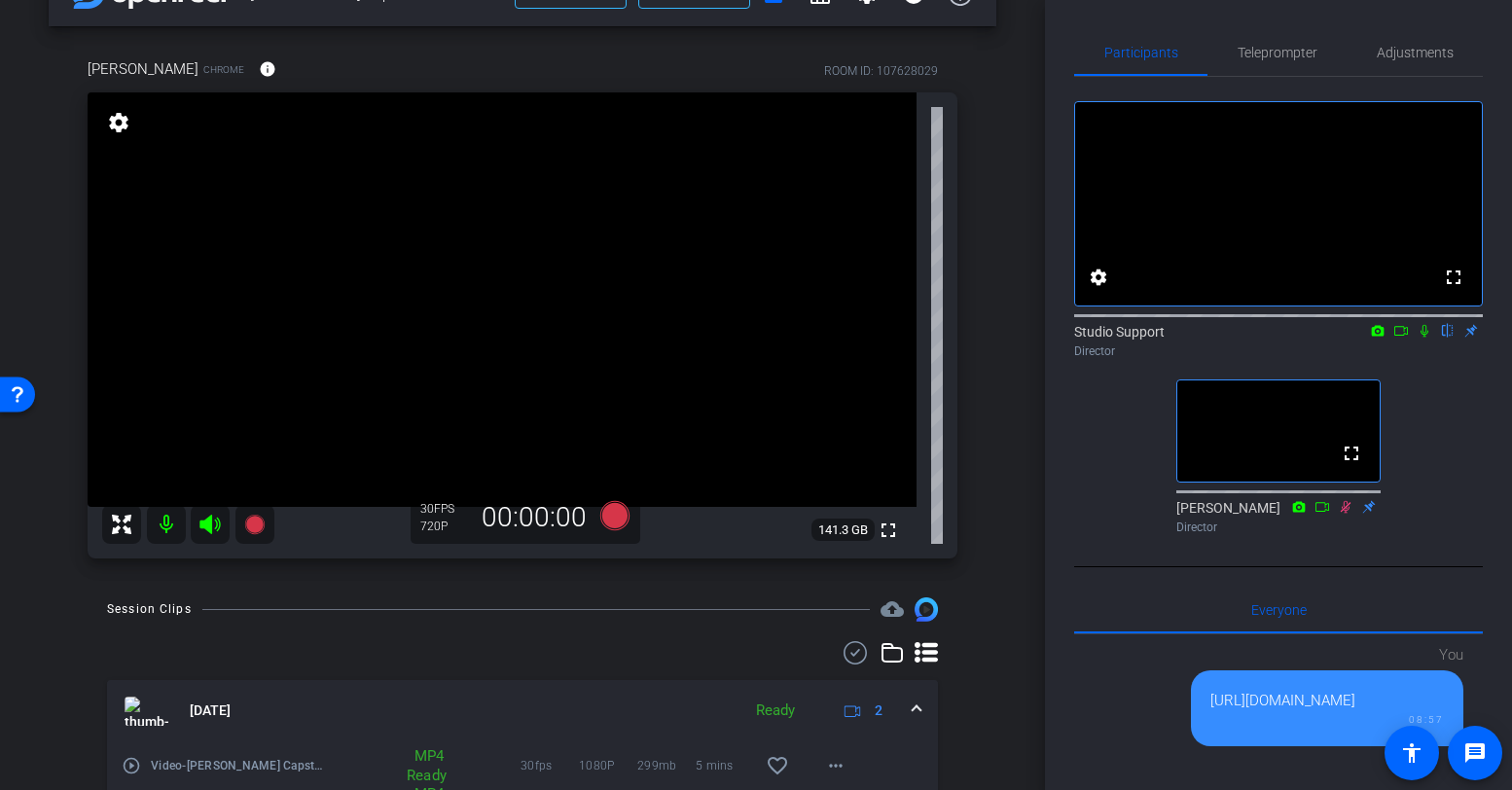 scroll, scrollTop: 270, scrollLeft: 0, axis: vertical 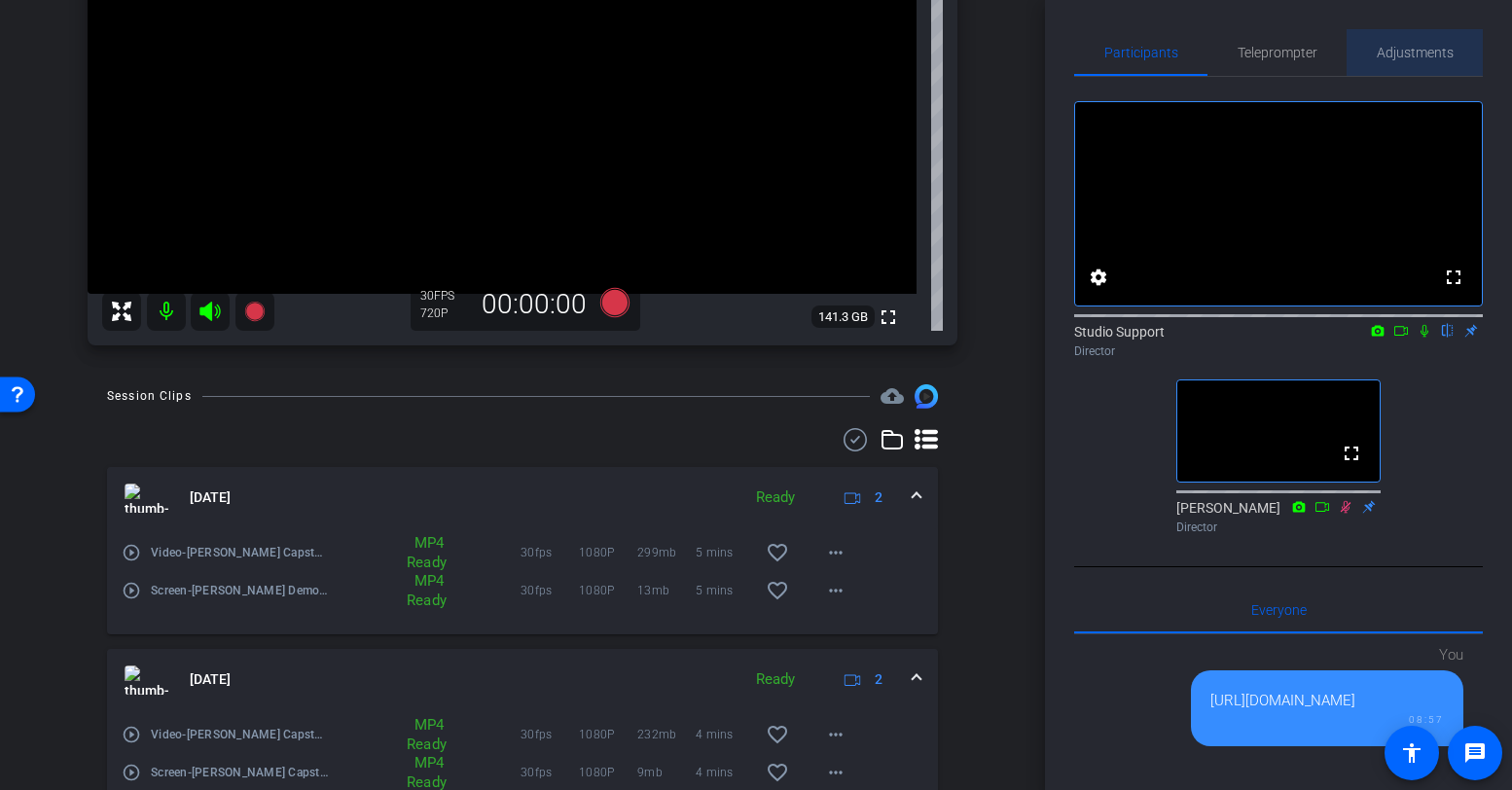 click on "Adjustments" at bounding box center (1415, 53) 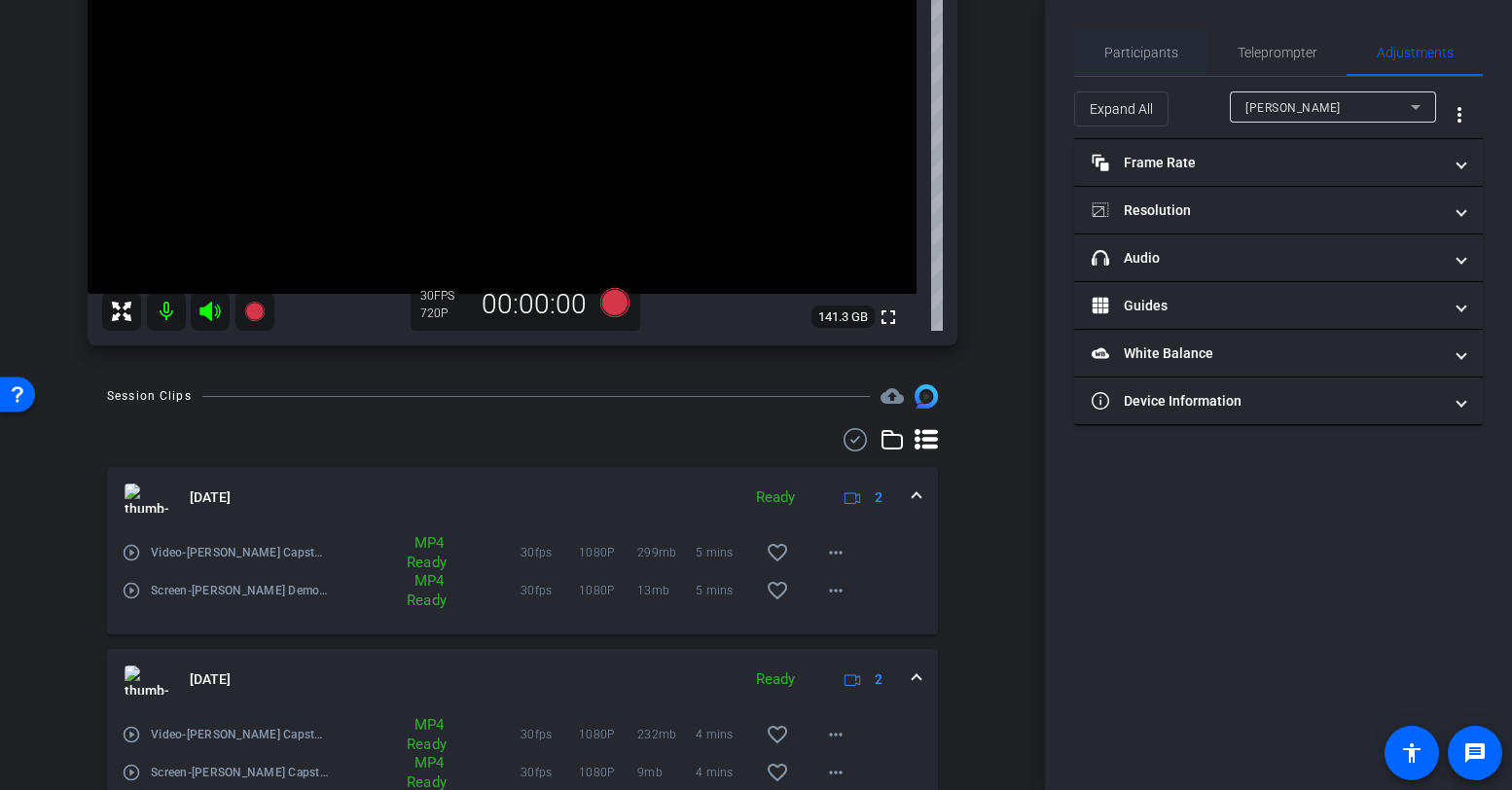 click on "Participants" at bounding box center [1141, 53] 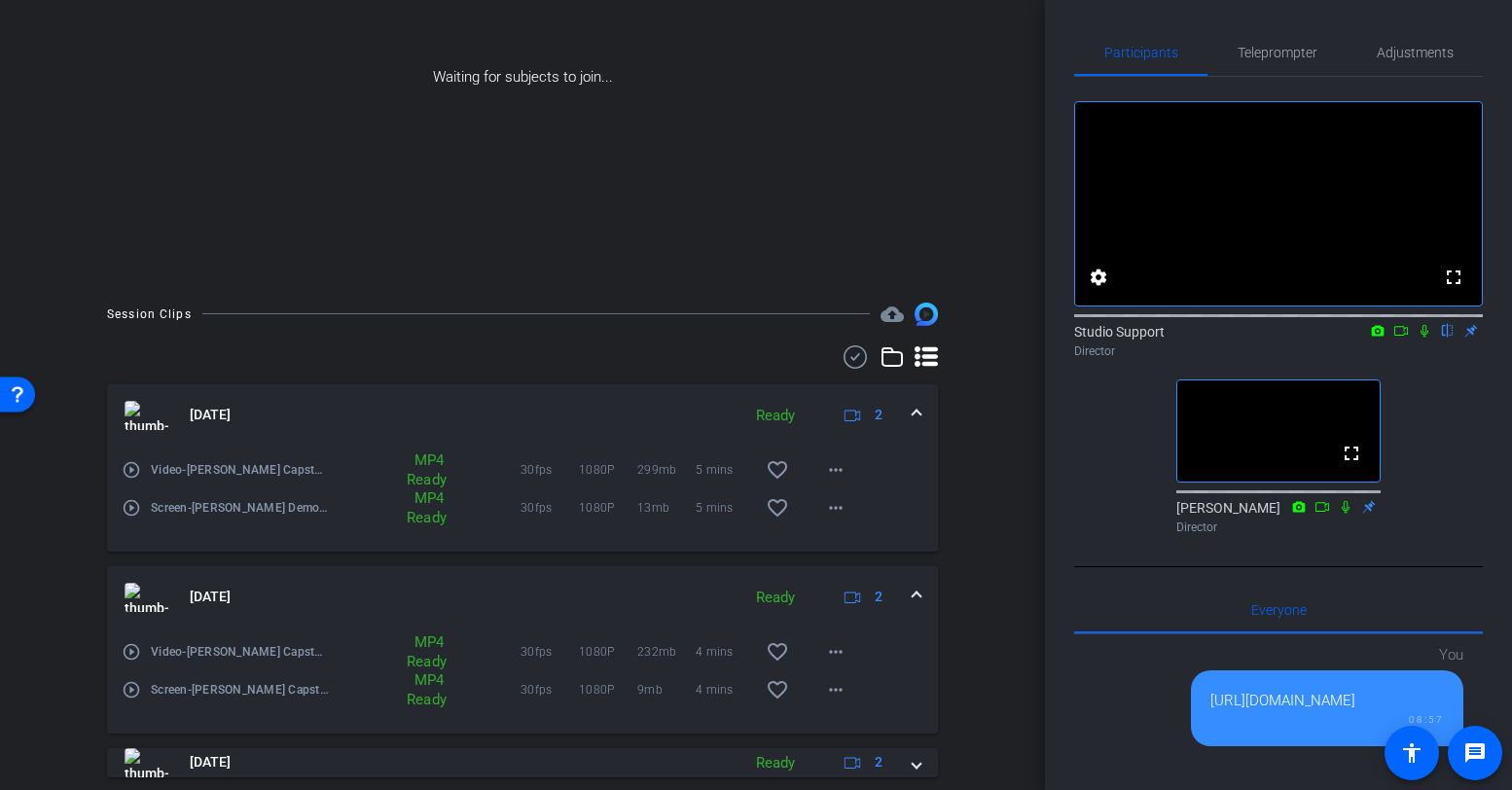 scroll, scrollTop: 269, scrollLeft: 0, axis: vertical 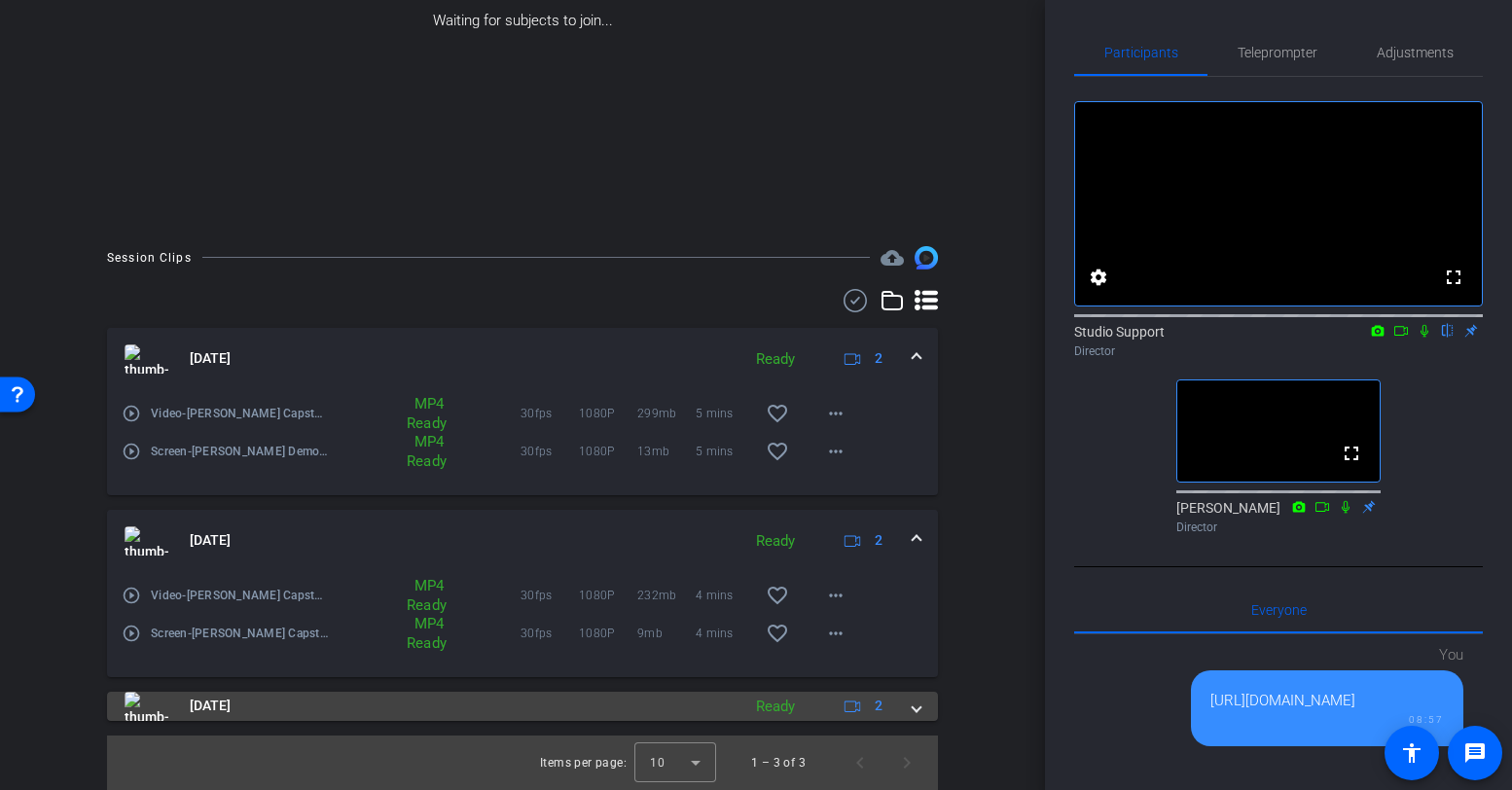 click on "Jul 22, 2025" at bounding box center [427, 706] 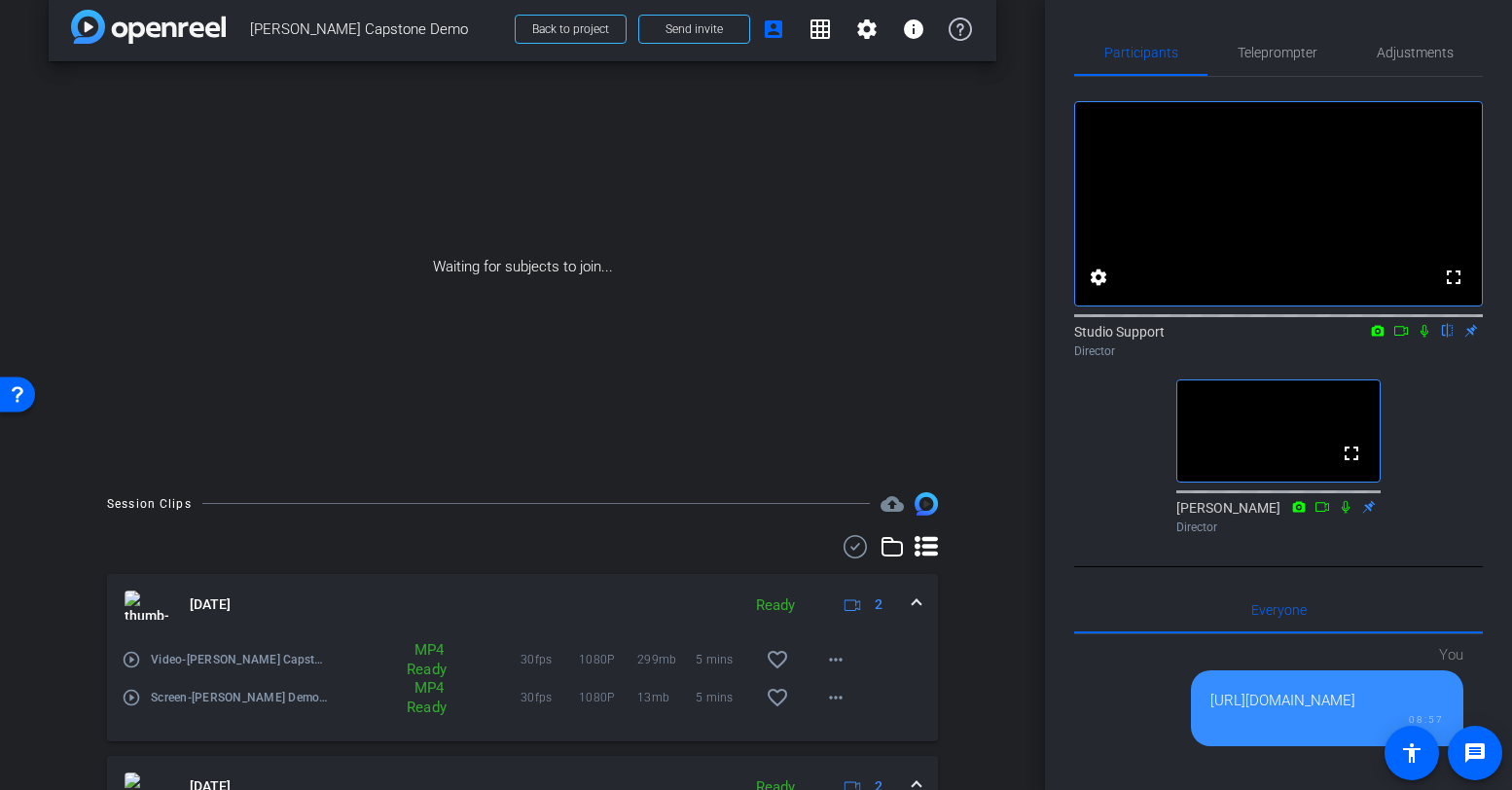 scroll, scrollTop: 0, scrollLeft: 0, axis: both 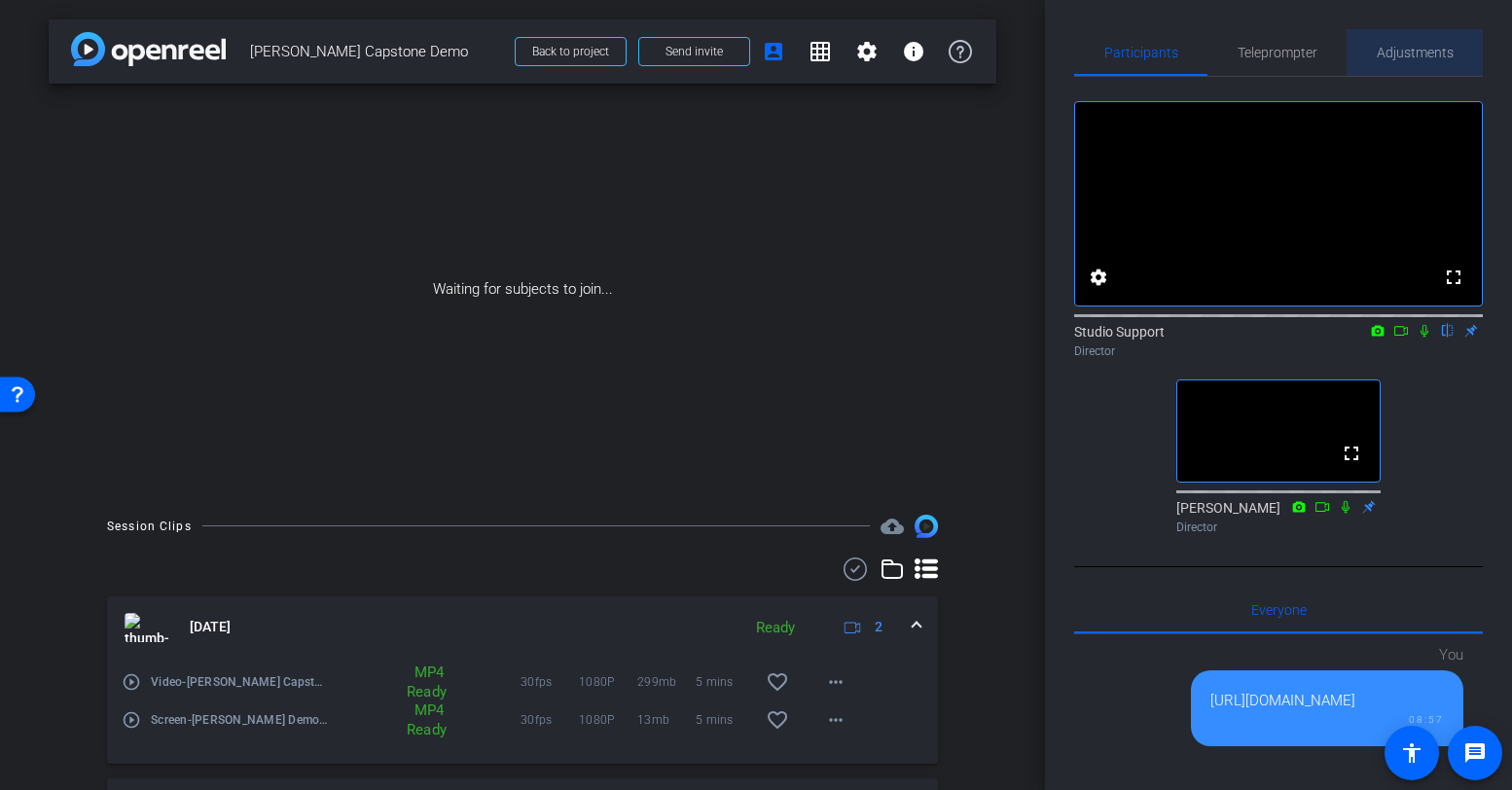 click on "Adjustments" at bounding box center (1415, 53) 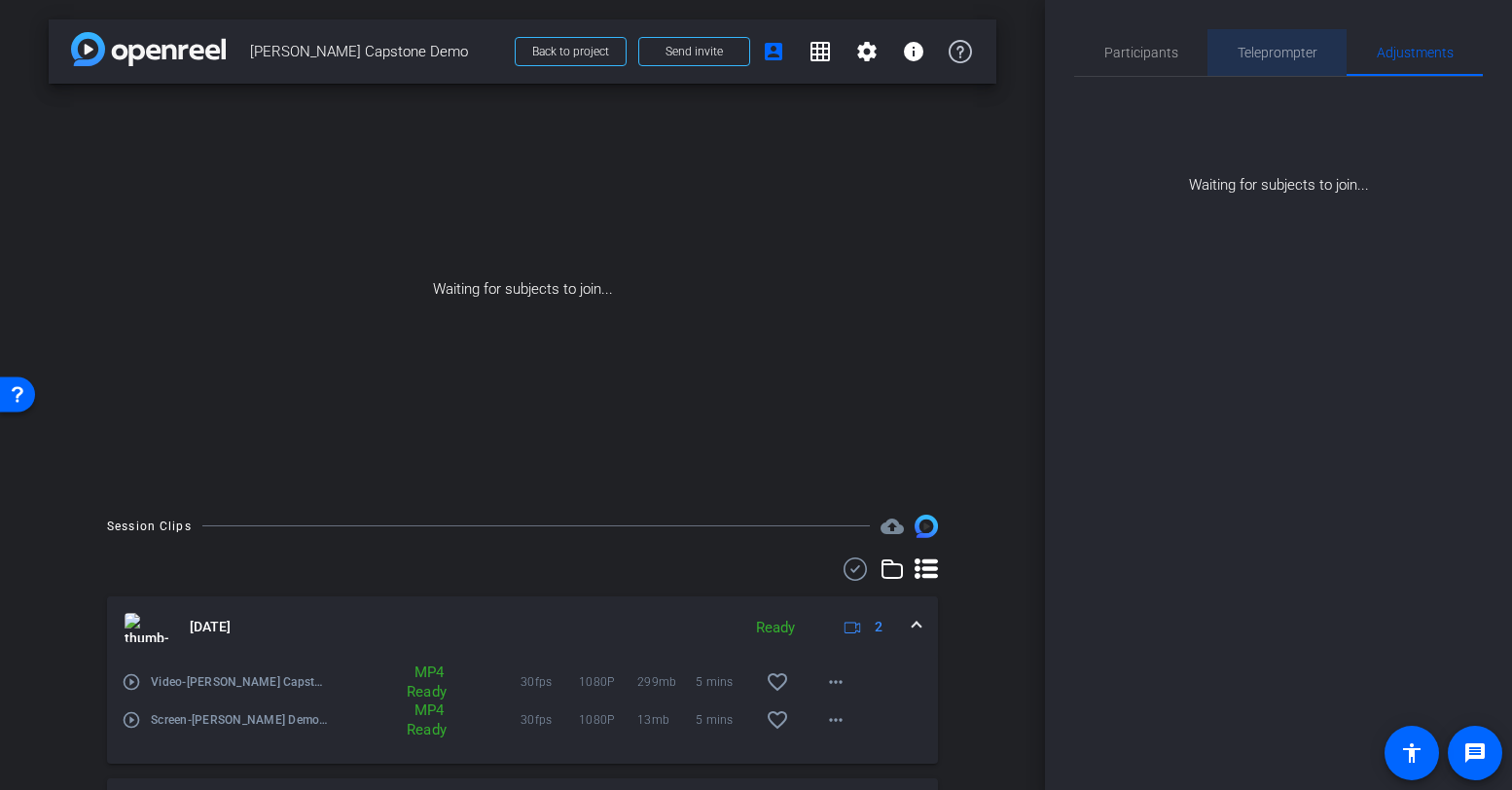 click on "Teleprompter" at bounding box center [1278, 53] 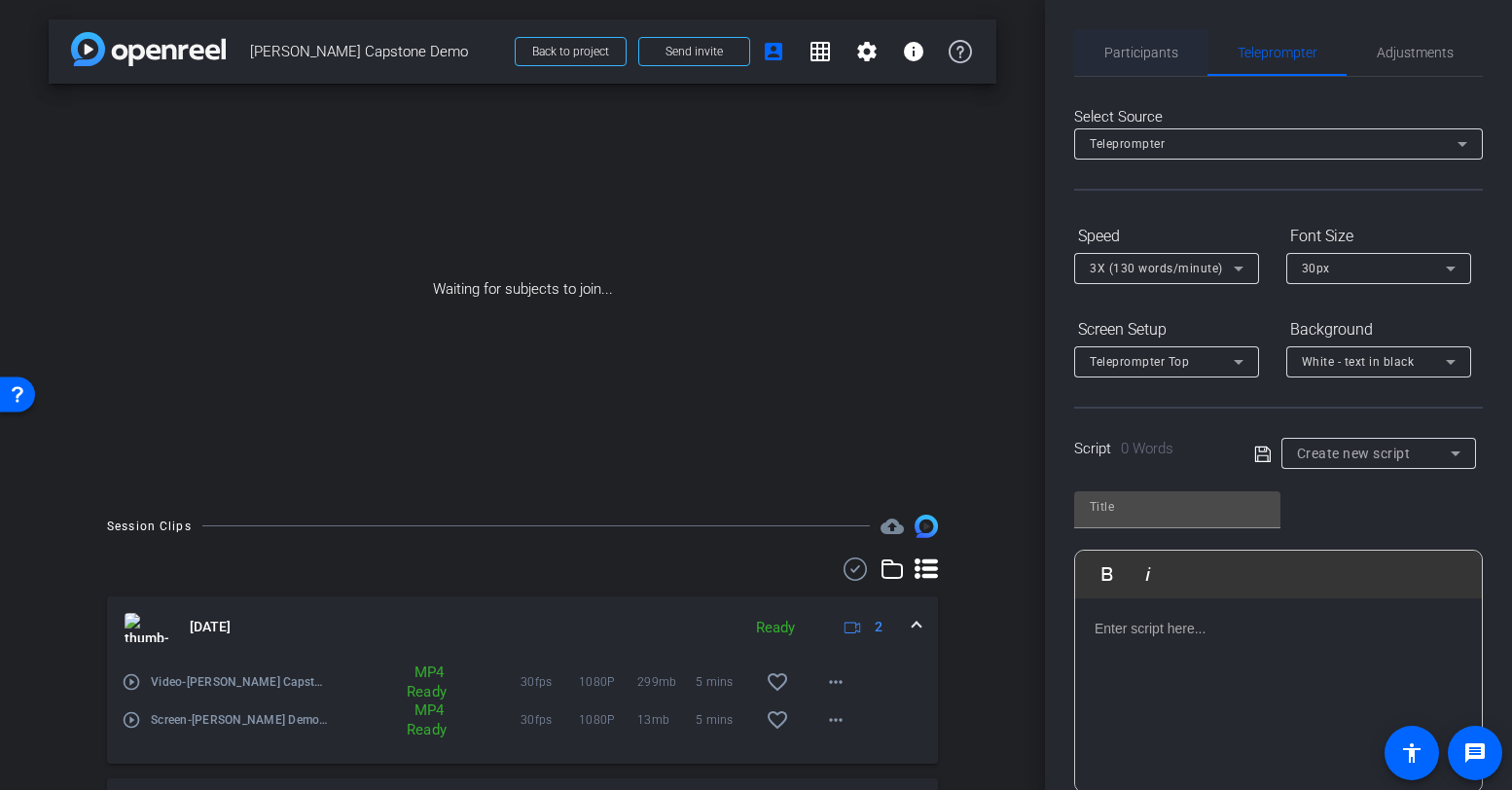 click on "Participants" at bounding box center (1141, 53) 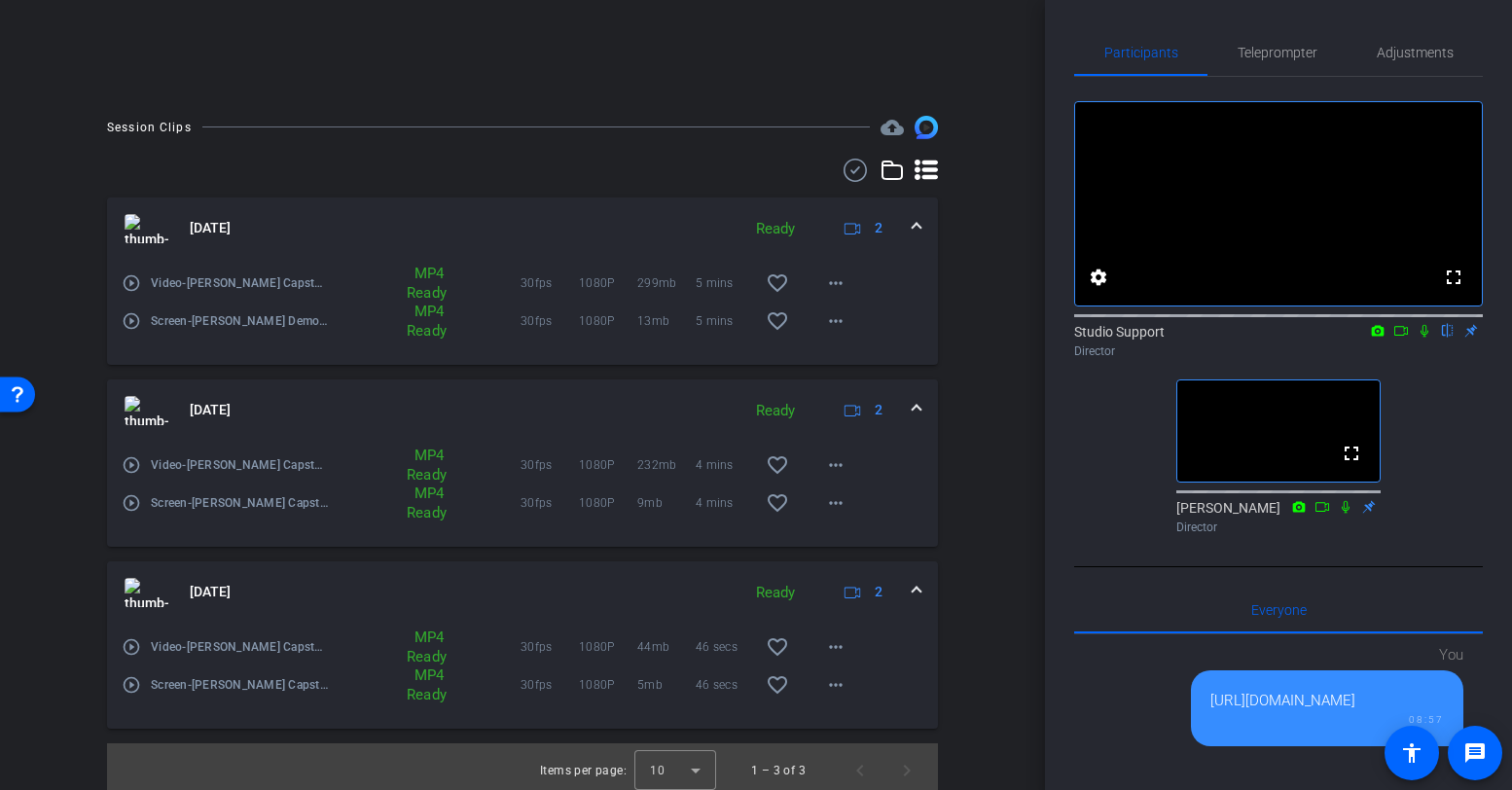 scroll, scrollTop: 407, scrollLeft: 0, axis: vertical 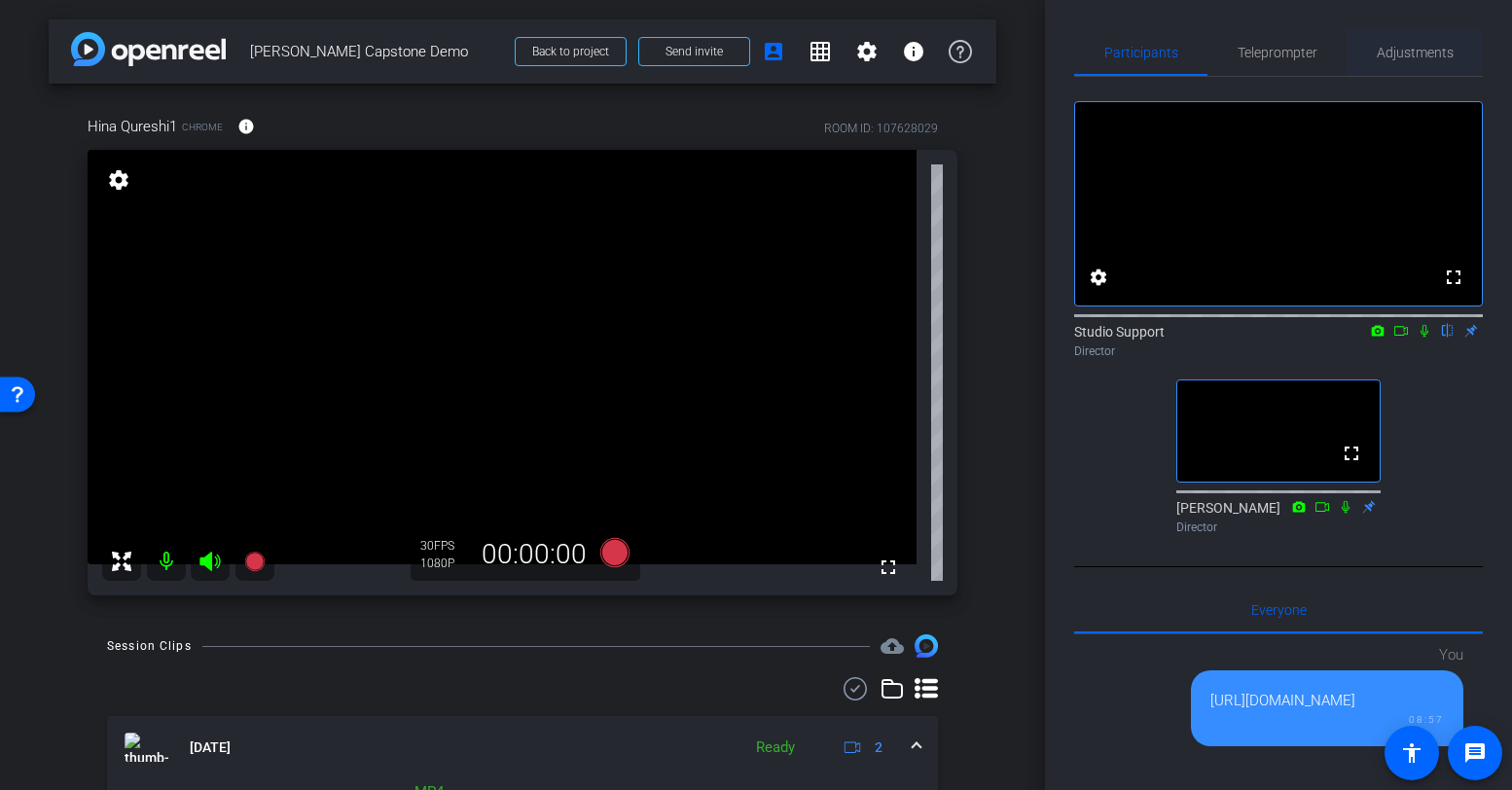 click on "Adjustments" at bounding box center [1415, 53] 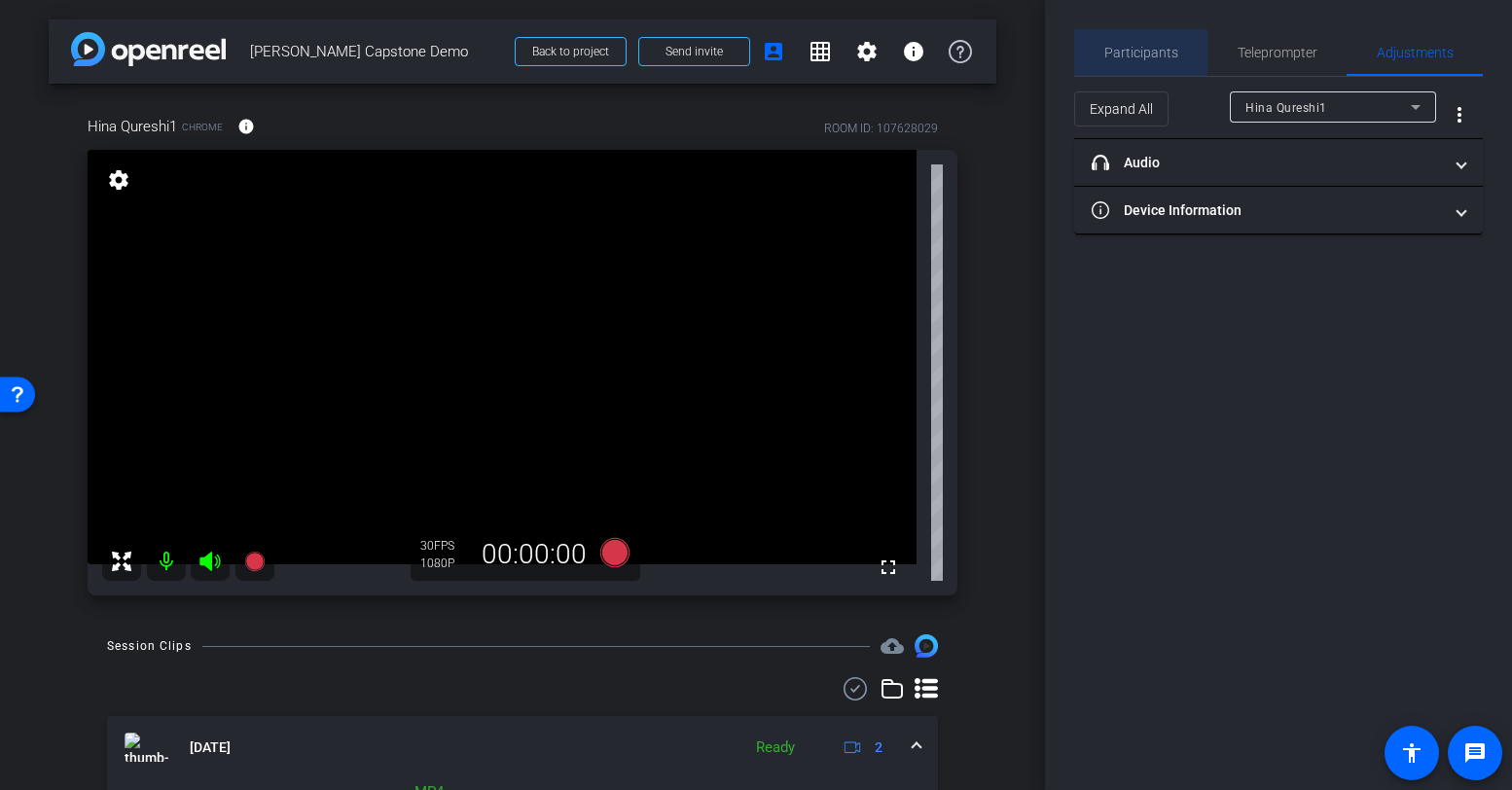 click on "Participants" at bounding box center [1140, 53] 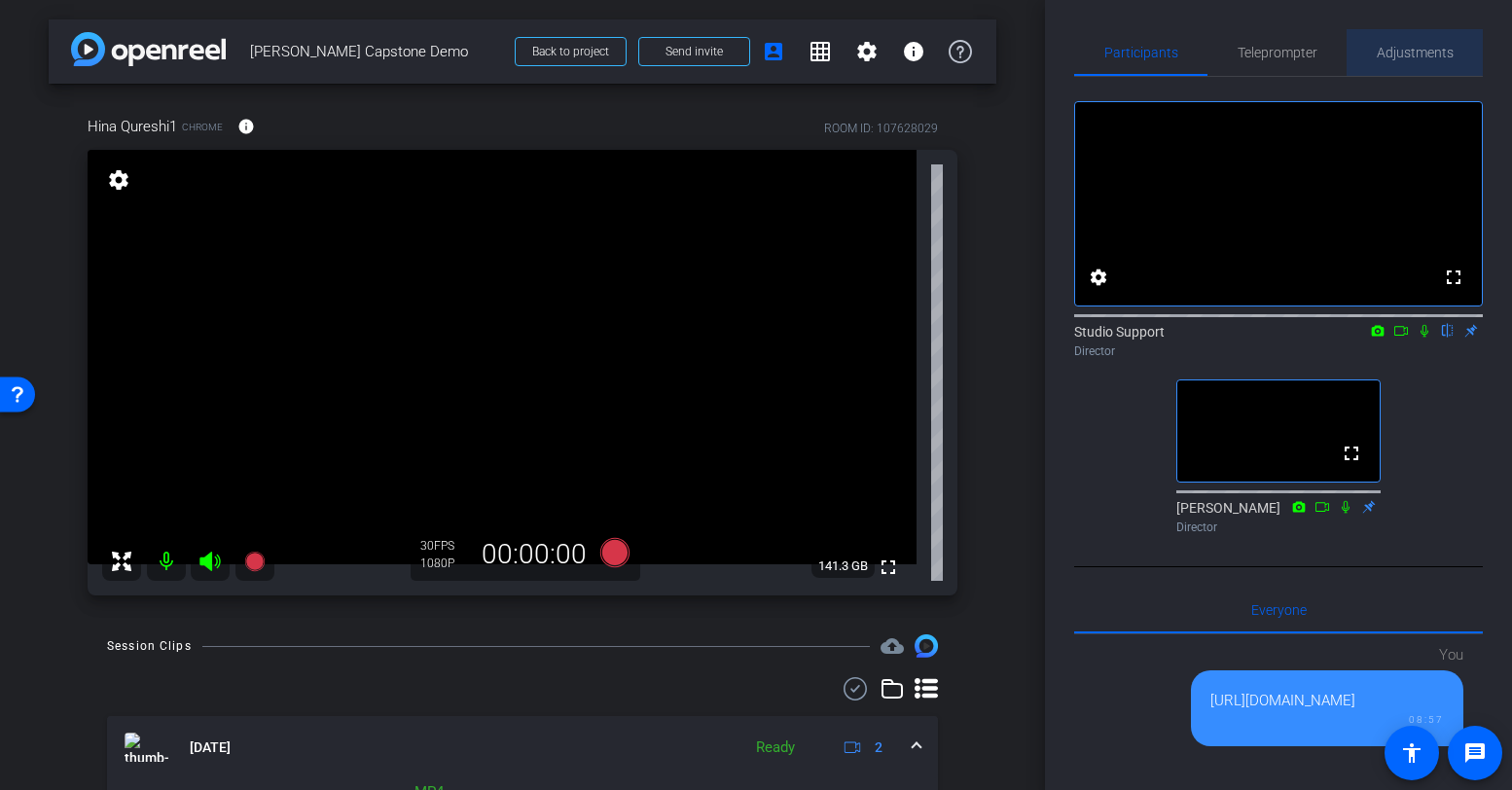 click on "Adjustments" at bounding box center [1415, 53] 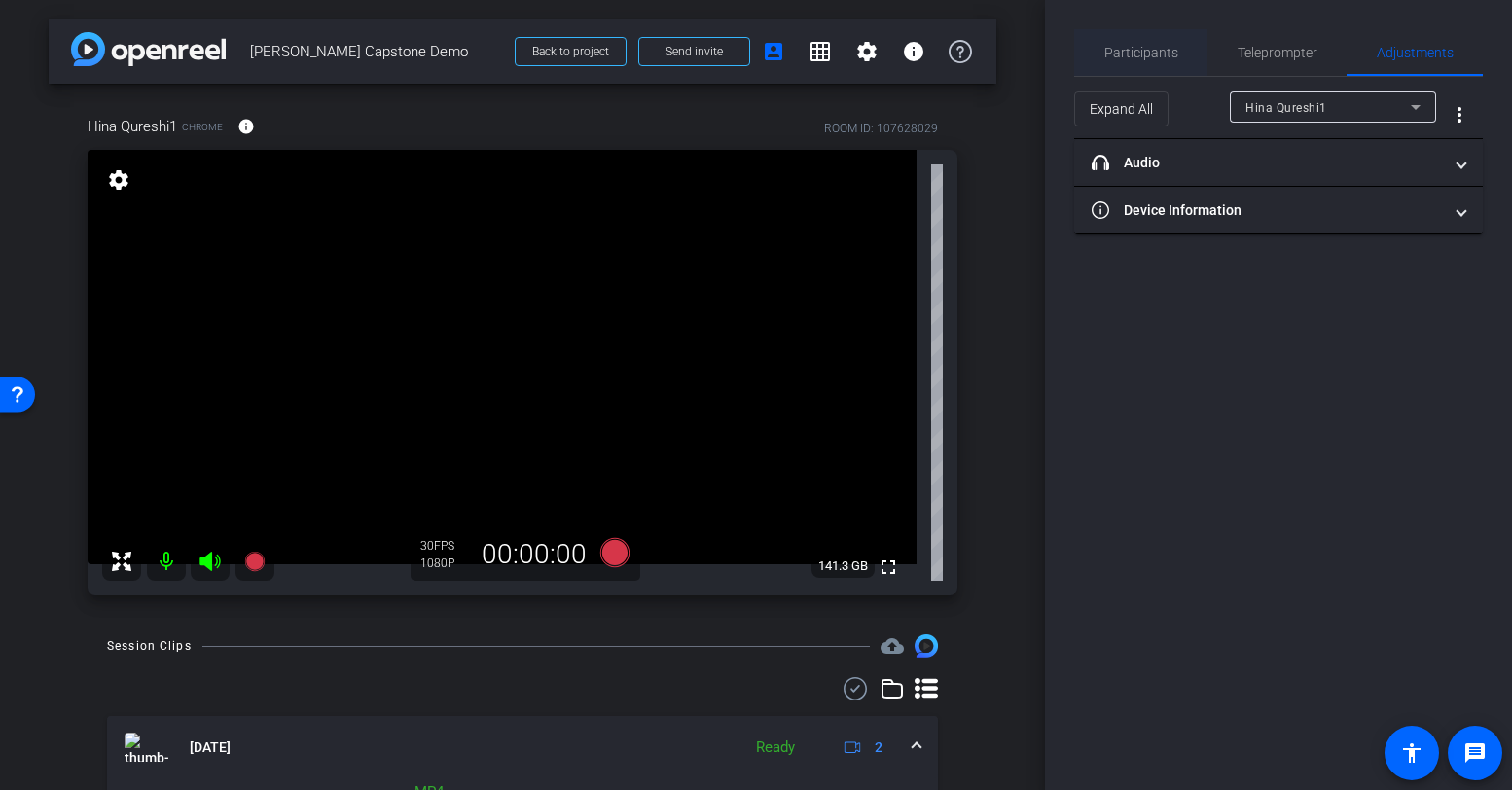 click on "Participants" at bounding box center (1141, 53) 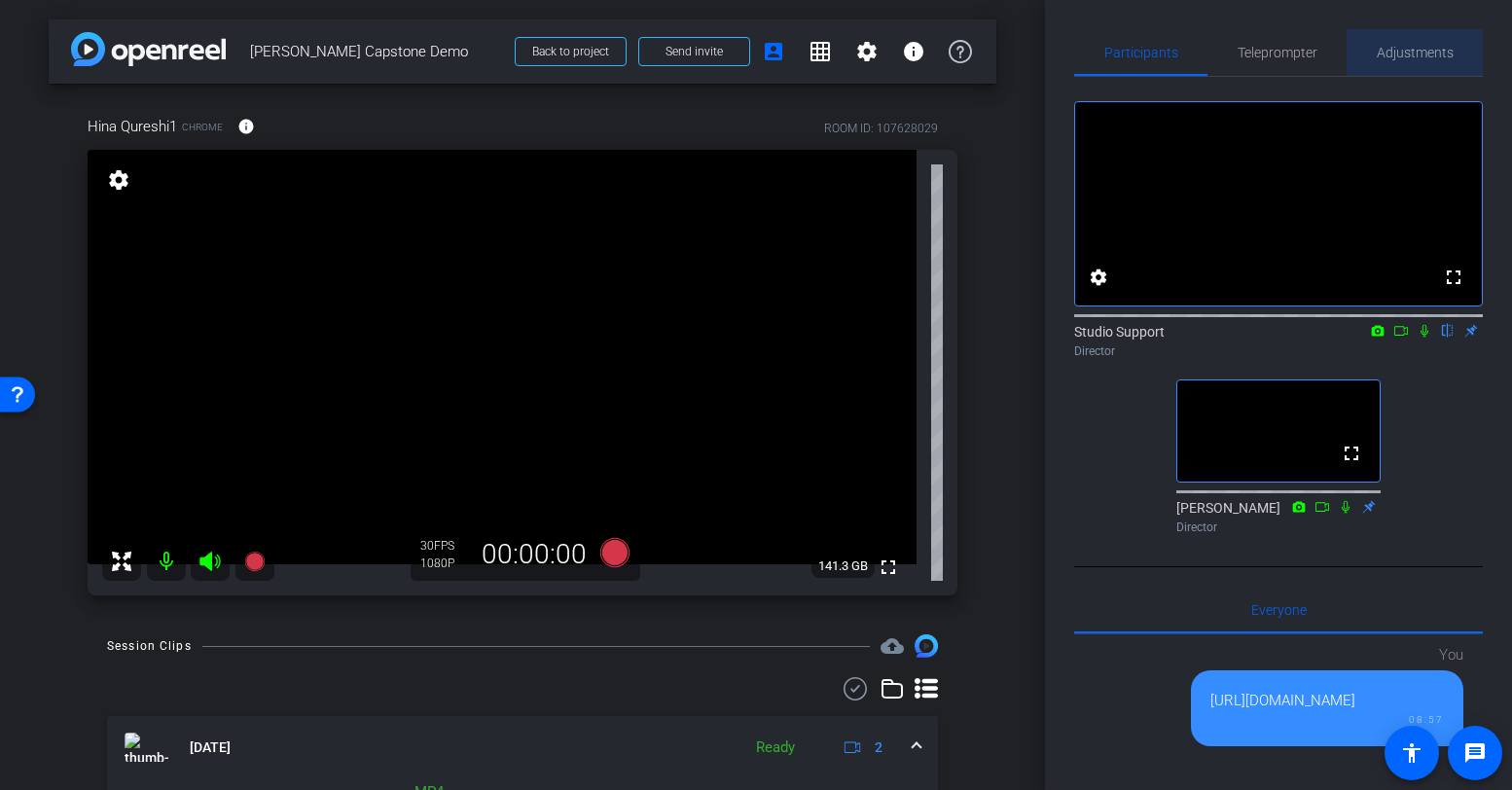 click on "Adjustments" at bounding box center (1415, 53) 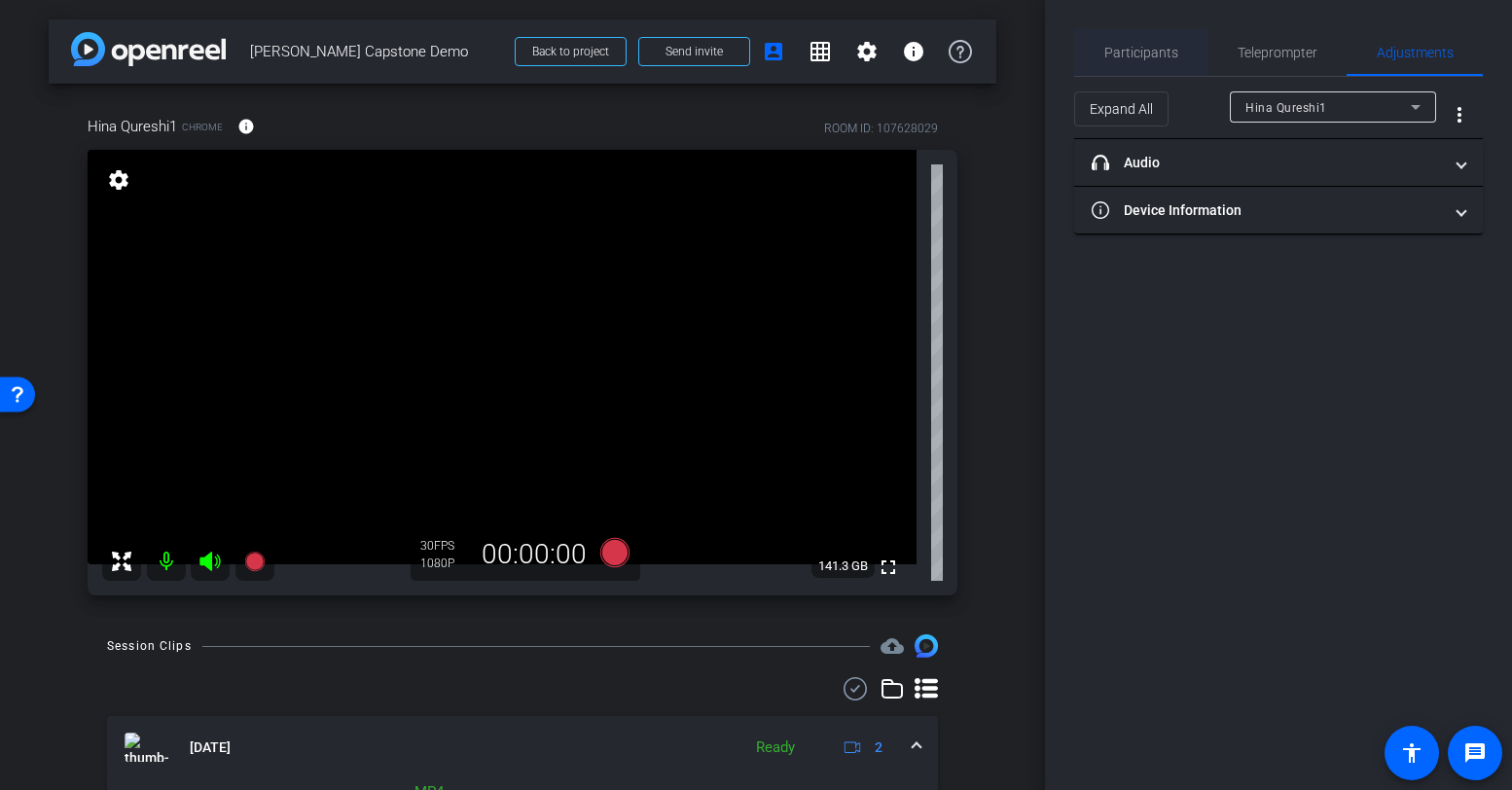 click on "Participants" at bounding box center (1141, 53) 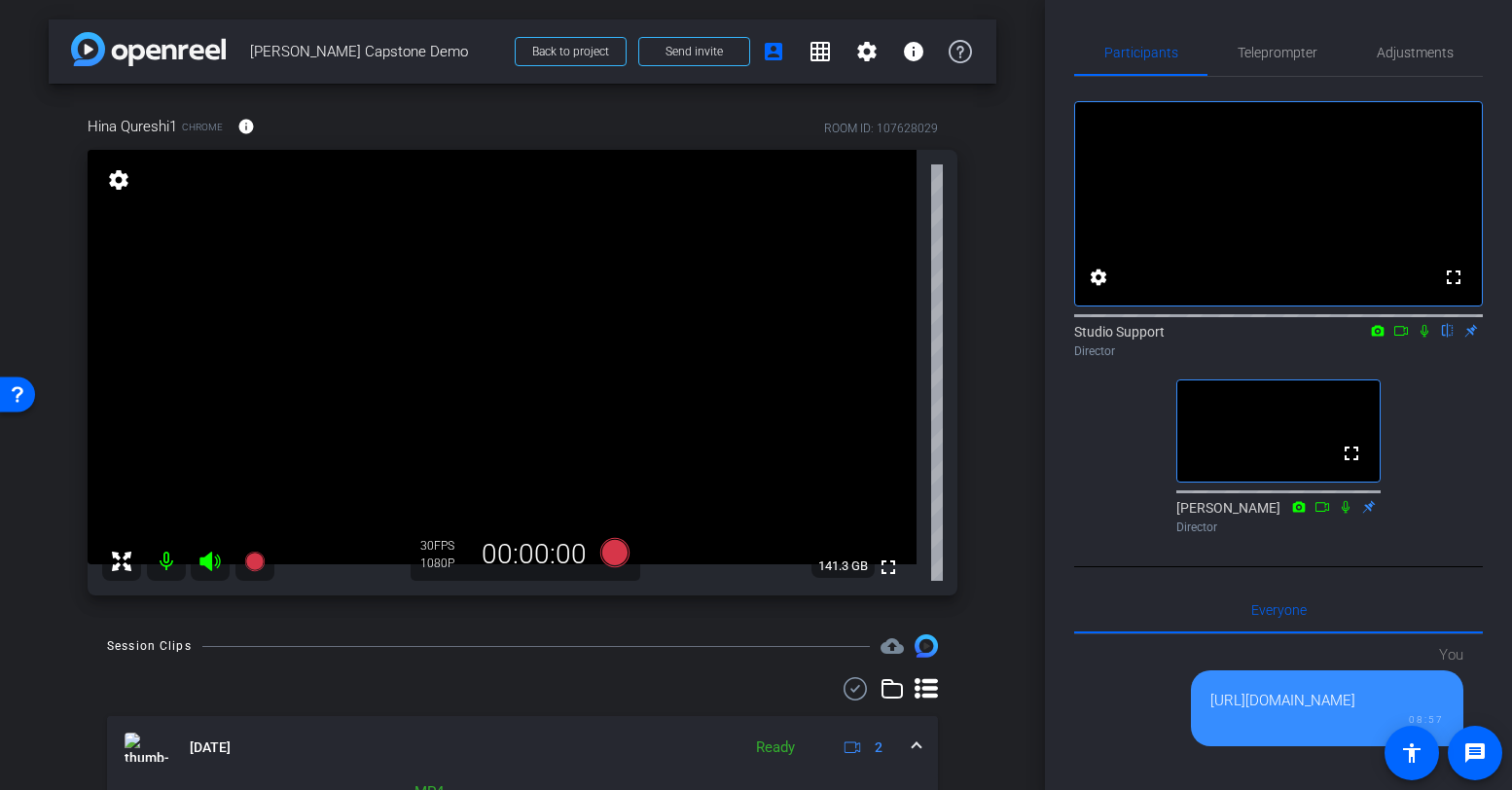 click on "Hina Qureshi1 Chrome info ROOM ID: 107628029" at bounding box center (522, 126) 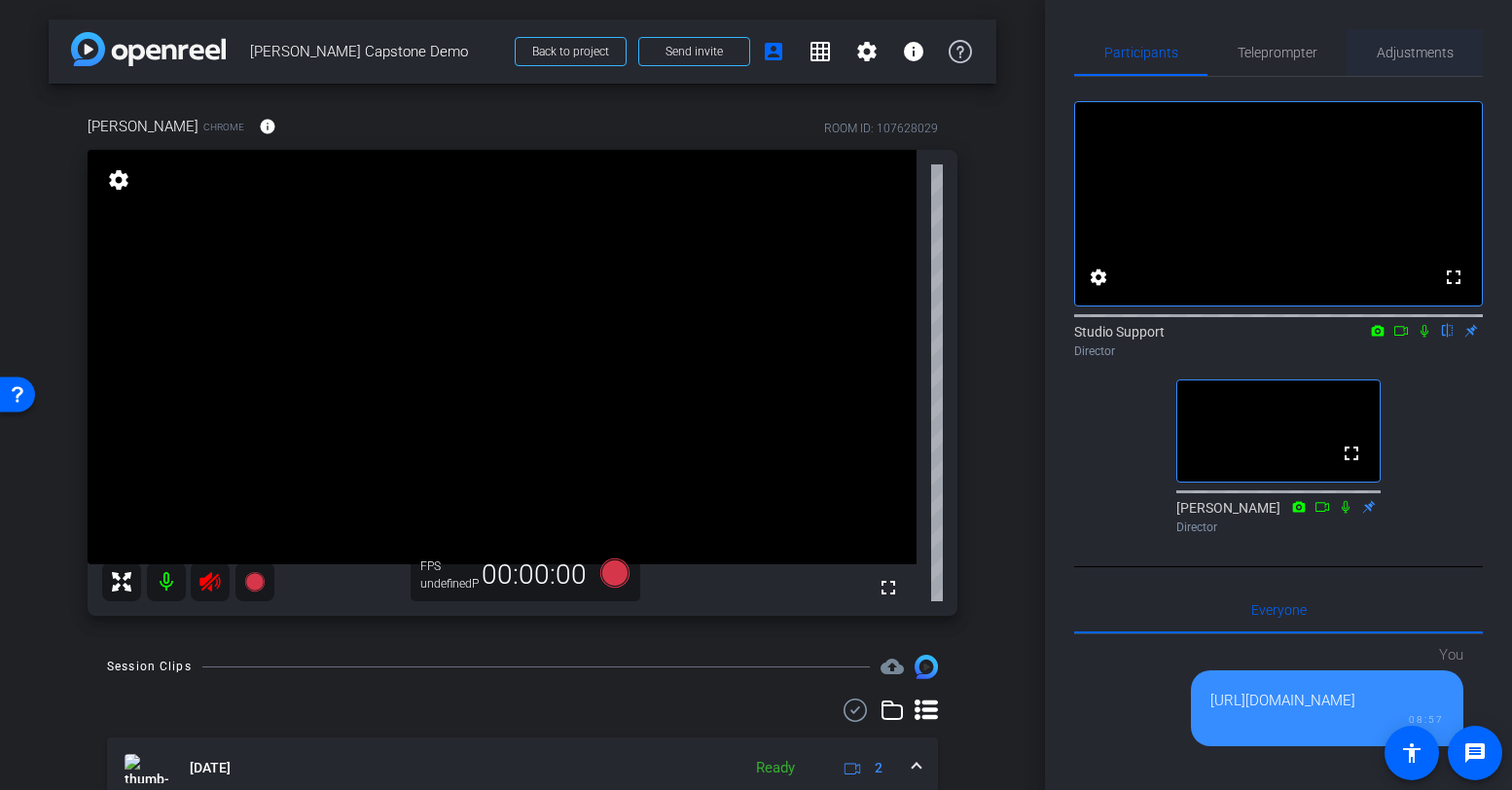 click on "Adjustments" at bounding box center [1415, 53] 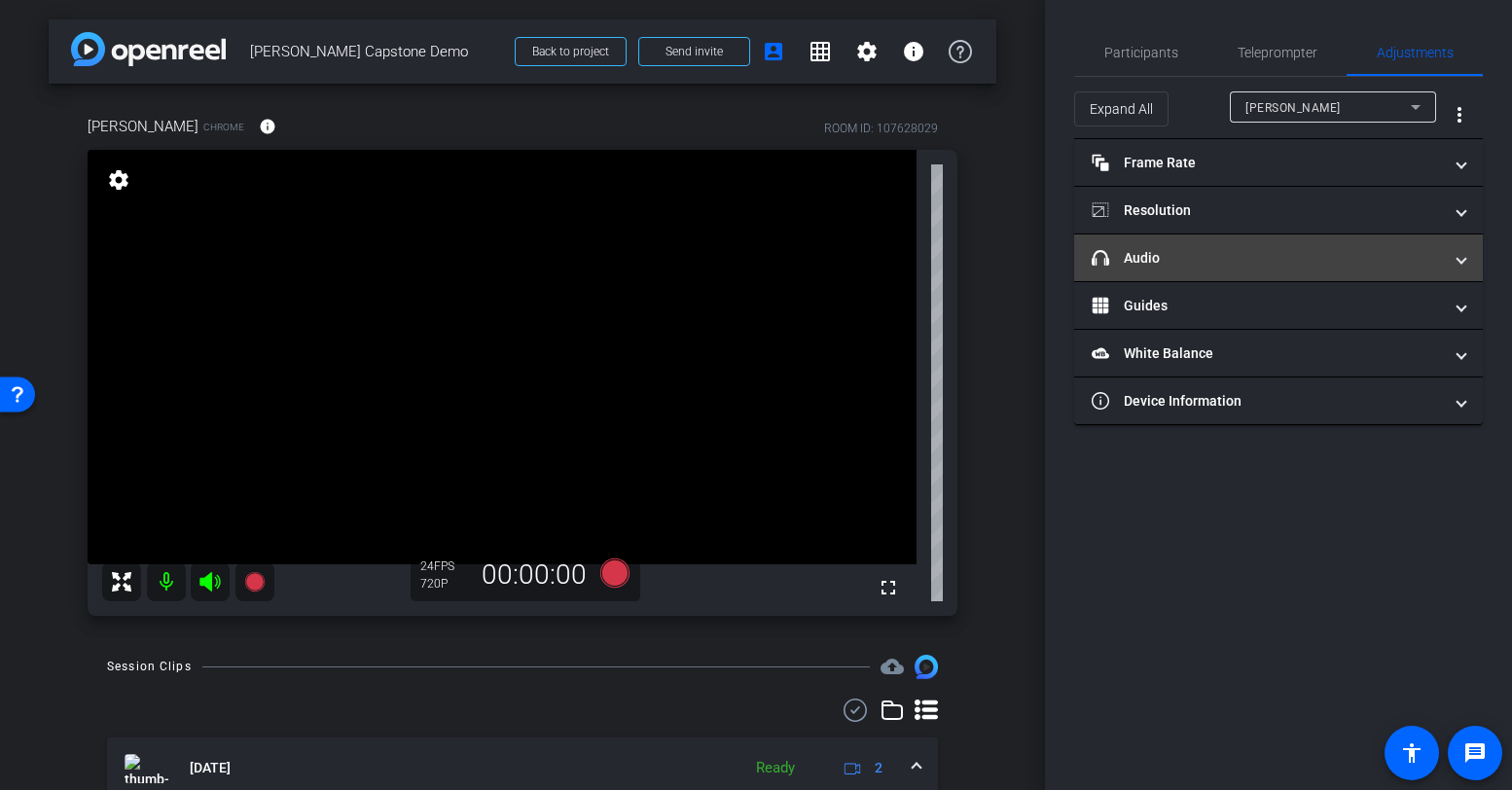 click on "headphone icon
Audio" at bounding box center [1267, 258] 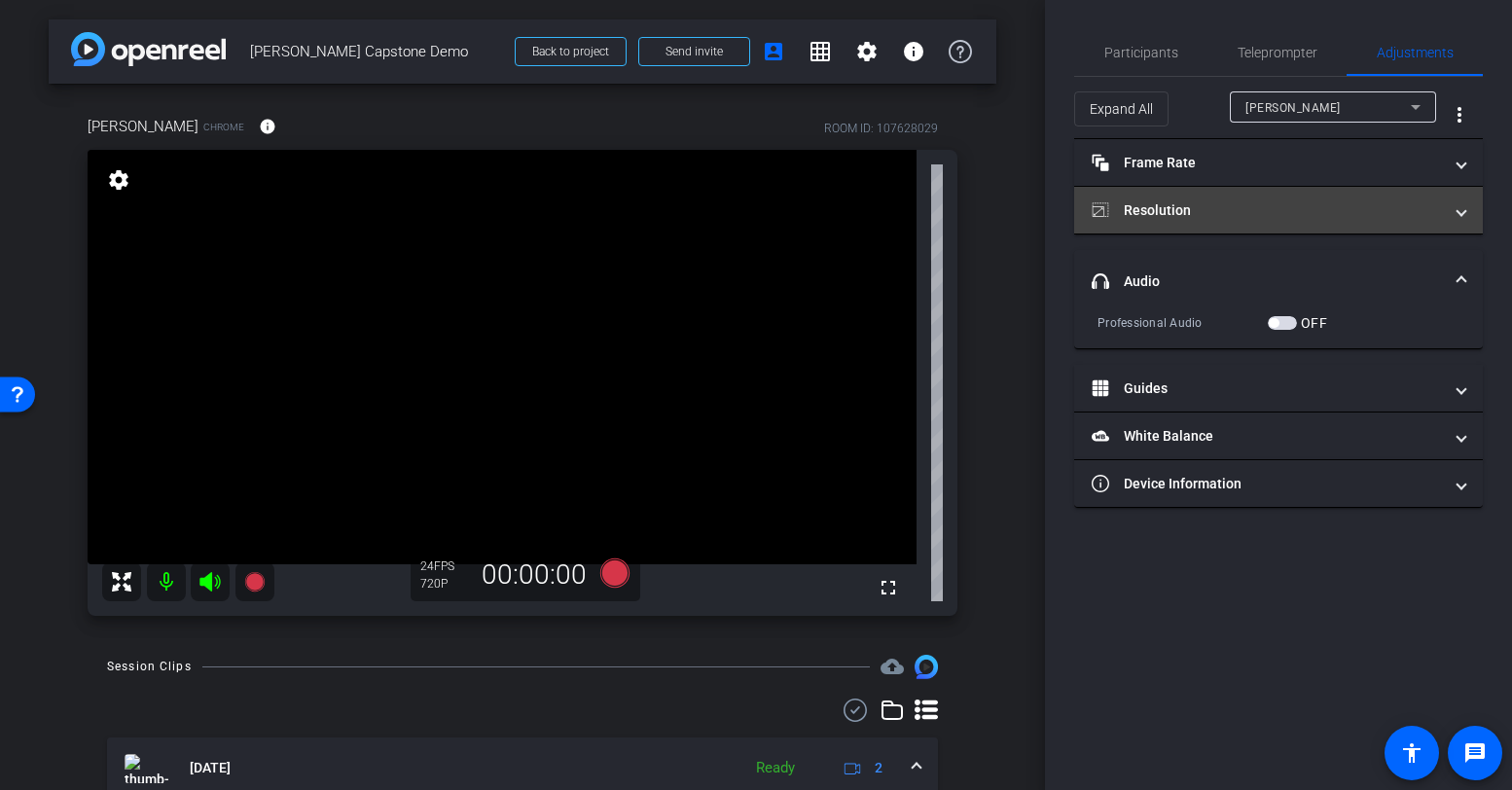 click on "Resolution" at bounding box center [1267, 210] 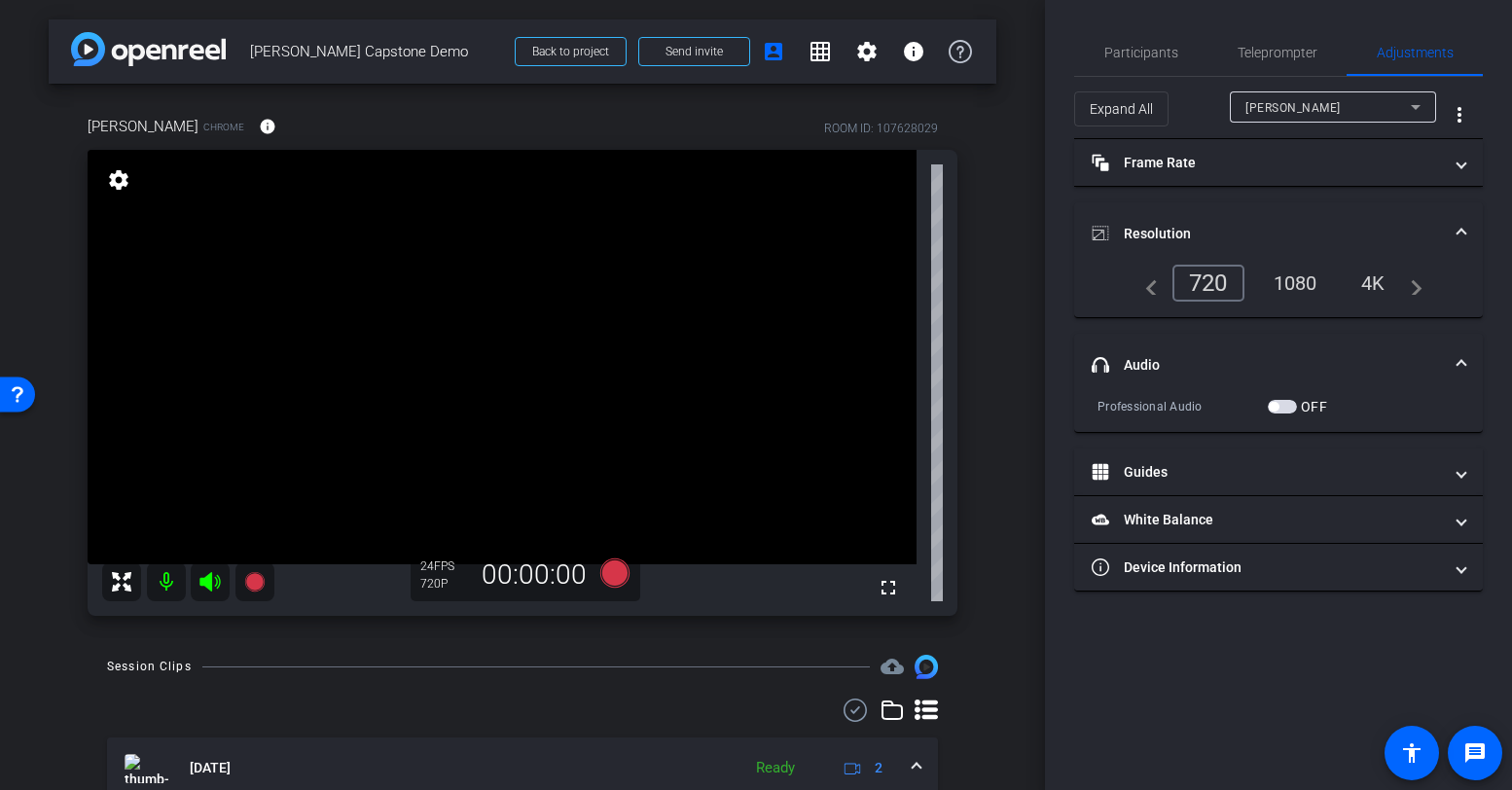 type on "11000" 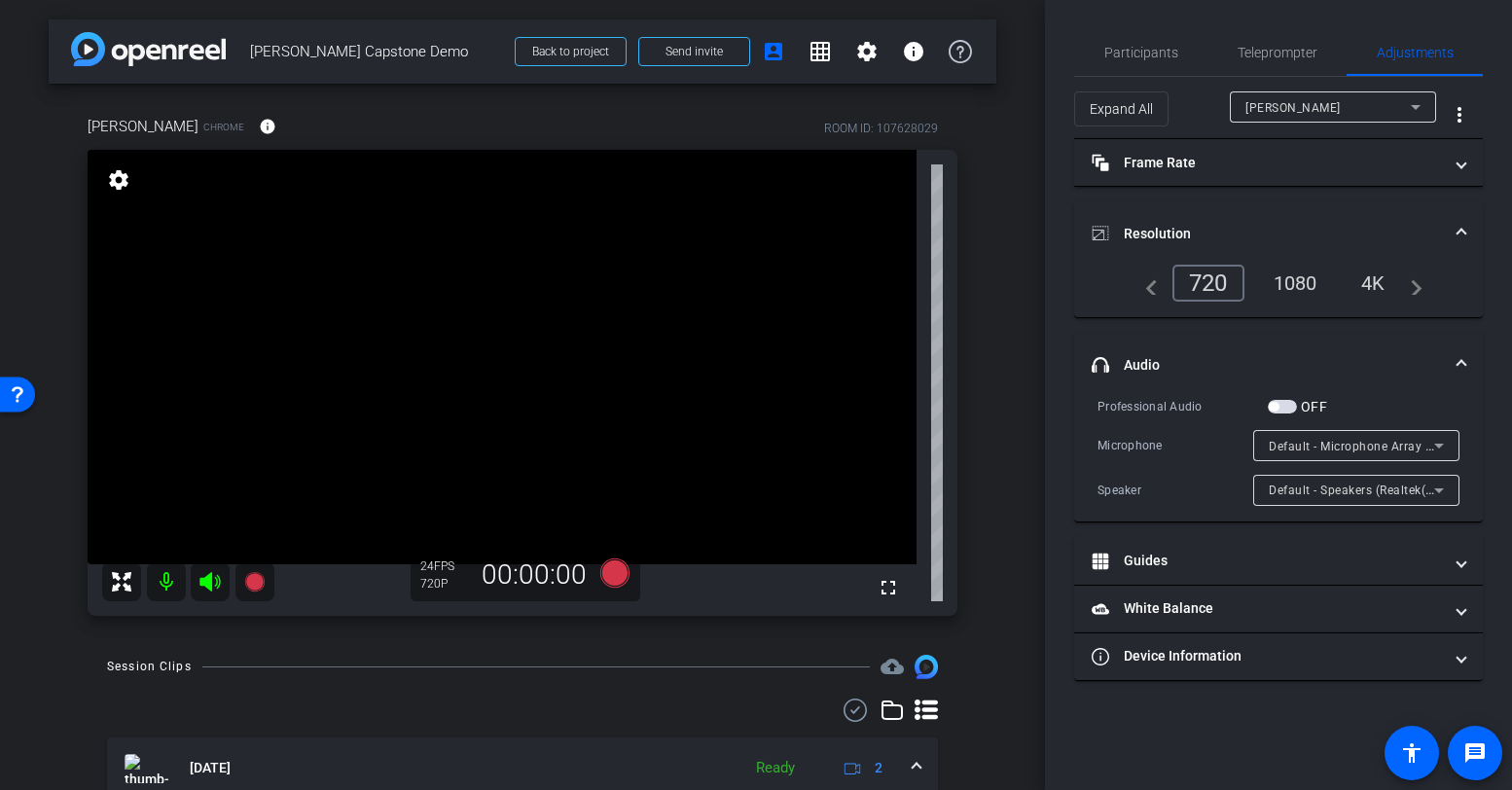 click on "1080" at bounding box center [1295, 283] 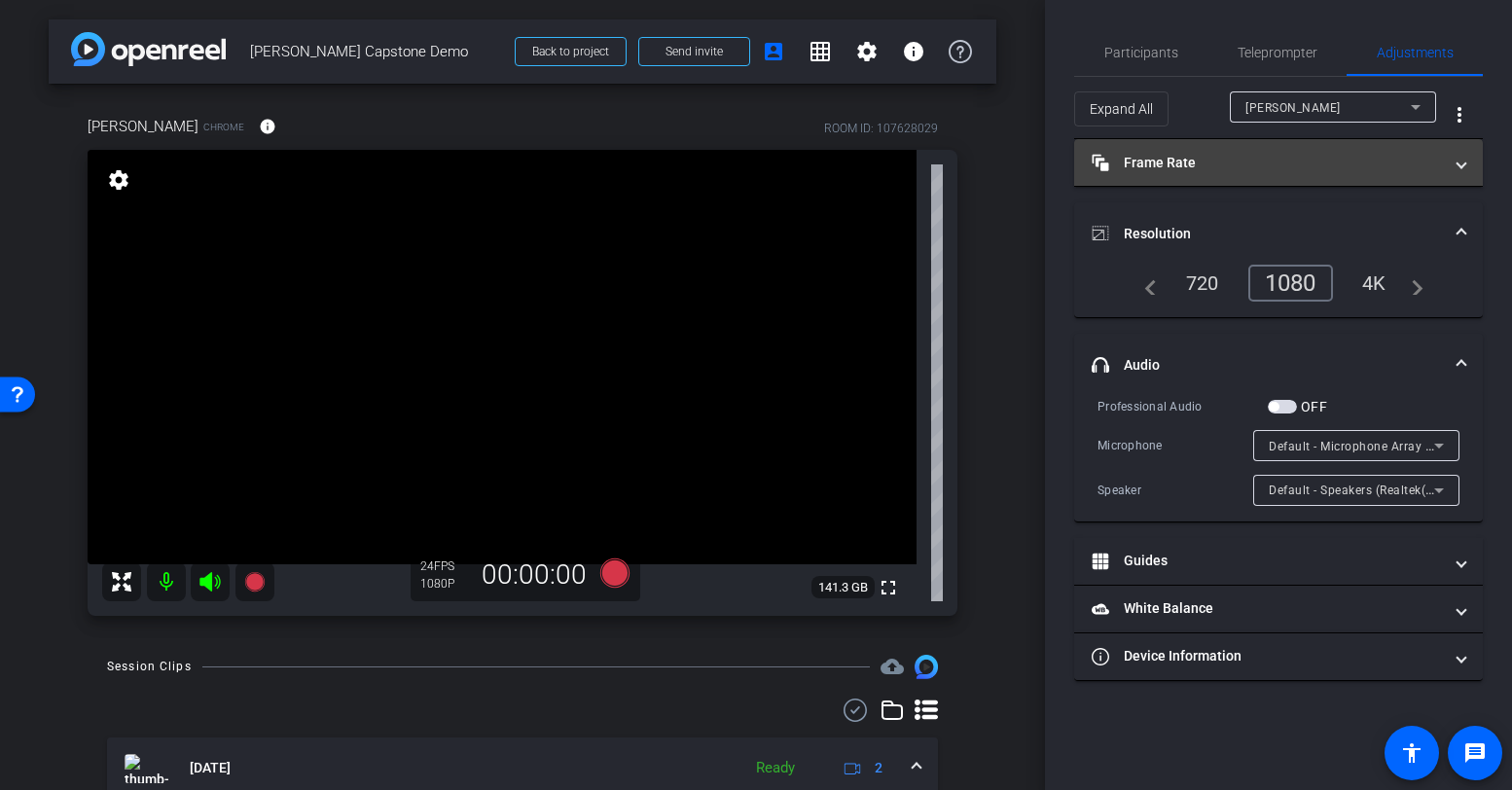click on "Frame Rate
Frame Rate" at bounding box center (1267, 162) 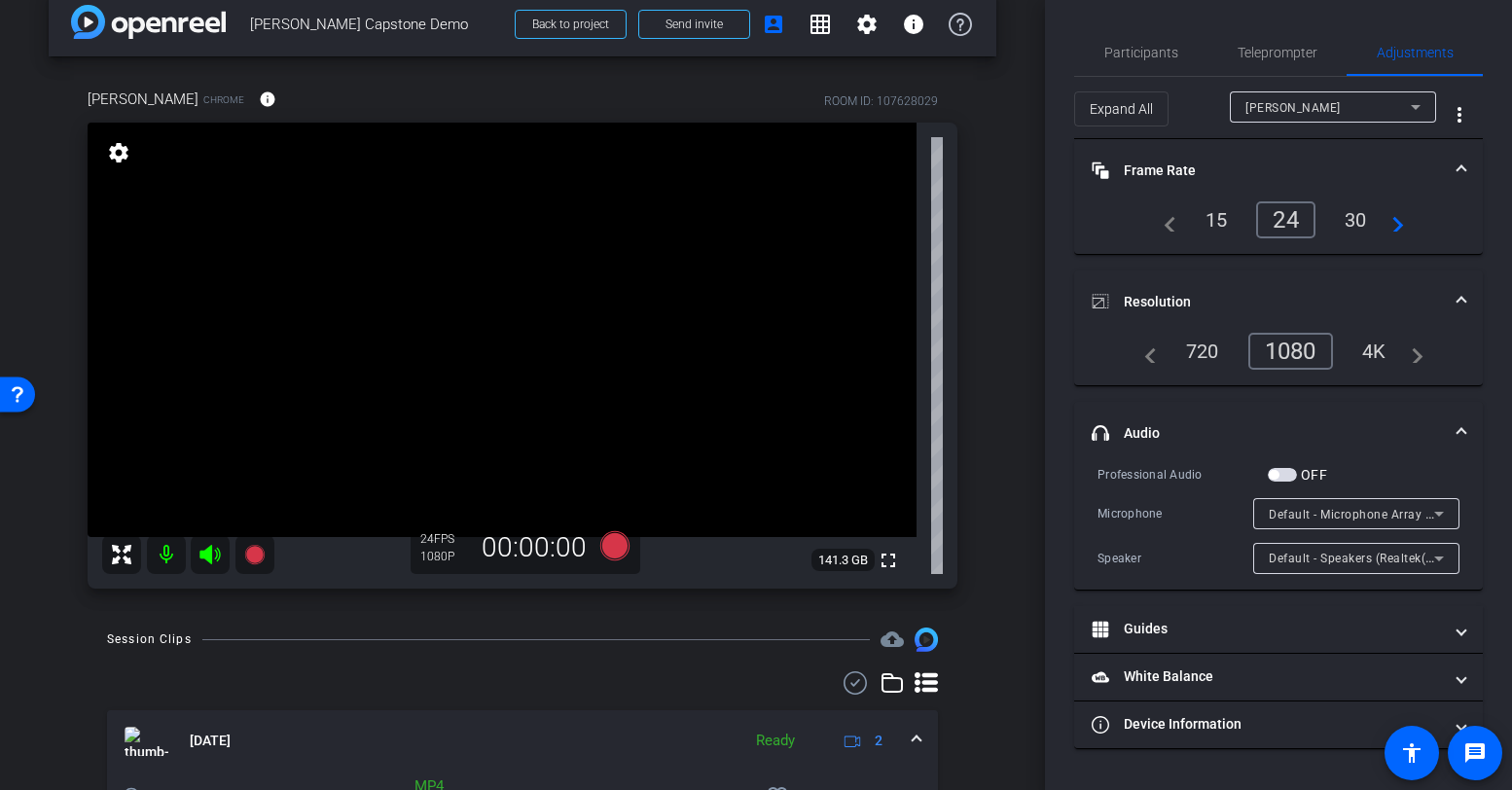 scroll, scrollTop: 0, scrollLeft: 0, axis: both 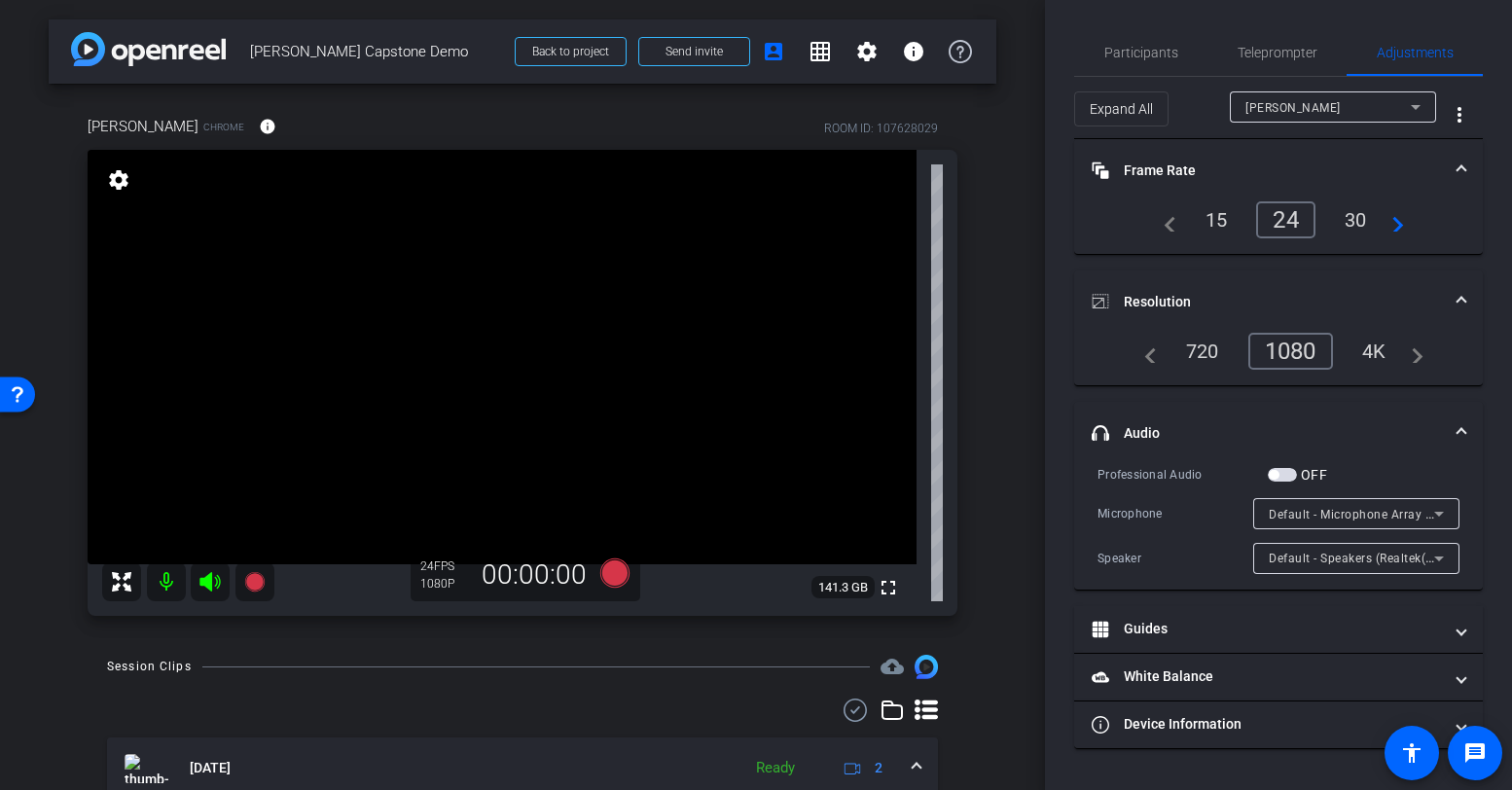 click on "30" at bounding box center [1355, 220] 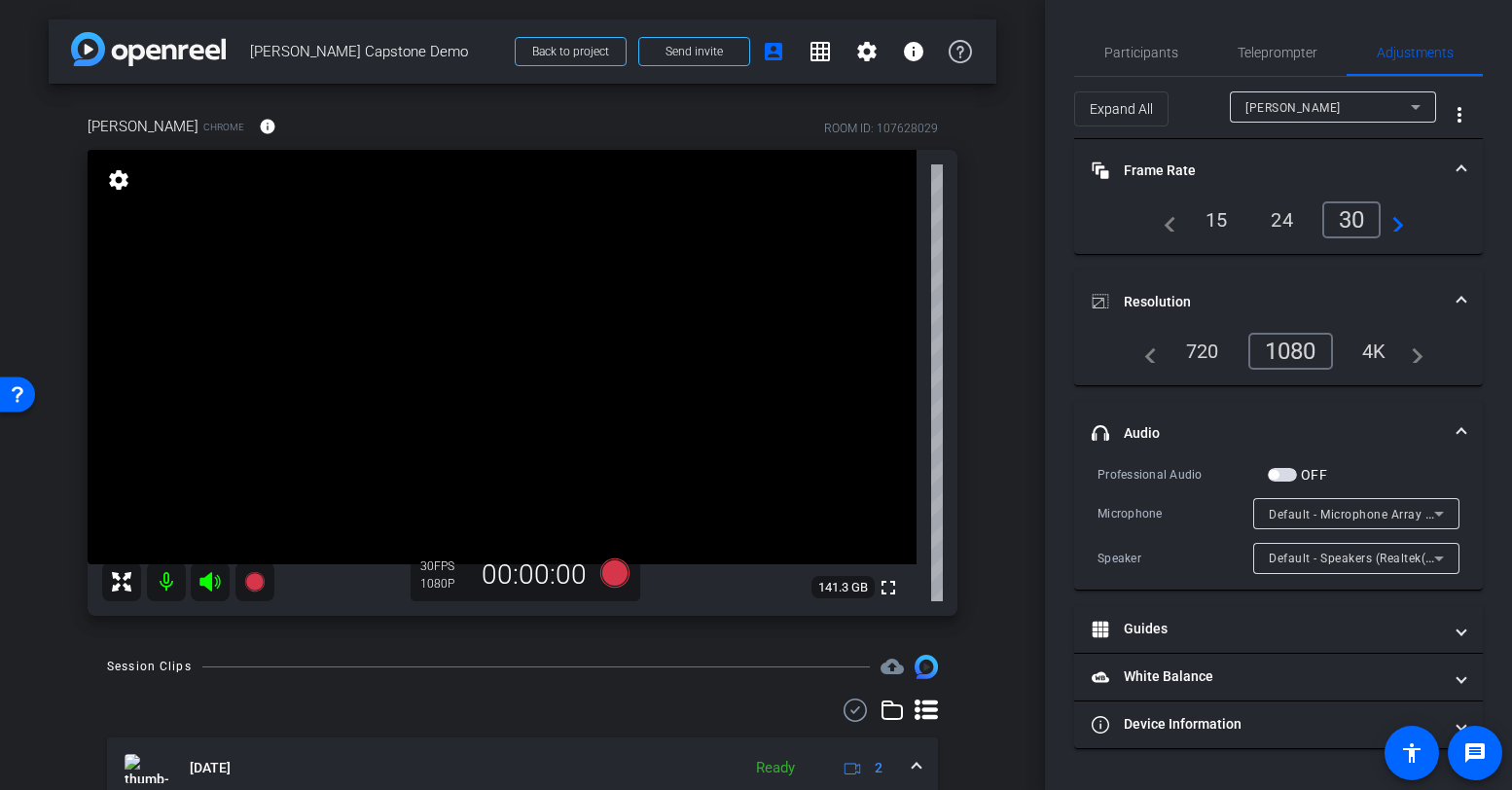 click on "Resolution" at bounding box center [1267, 302] 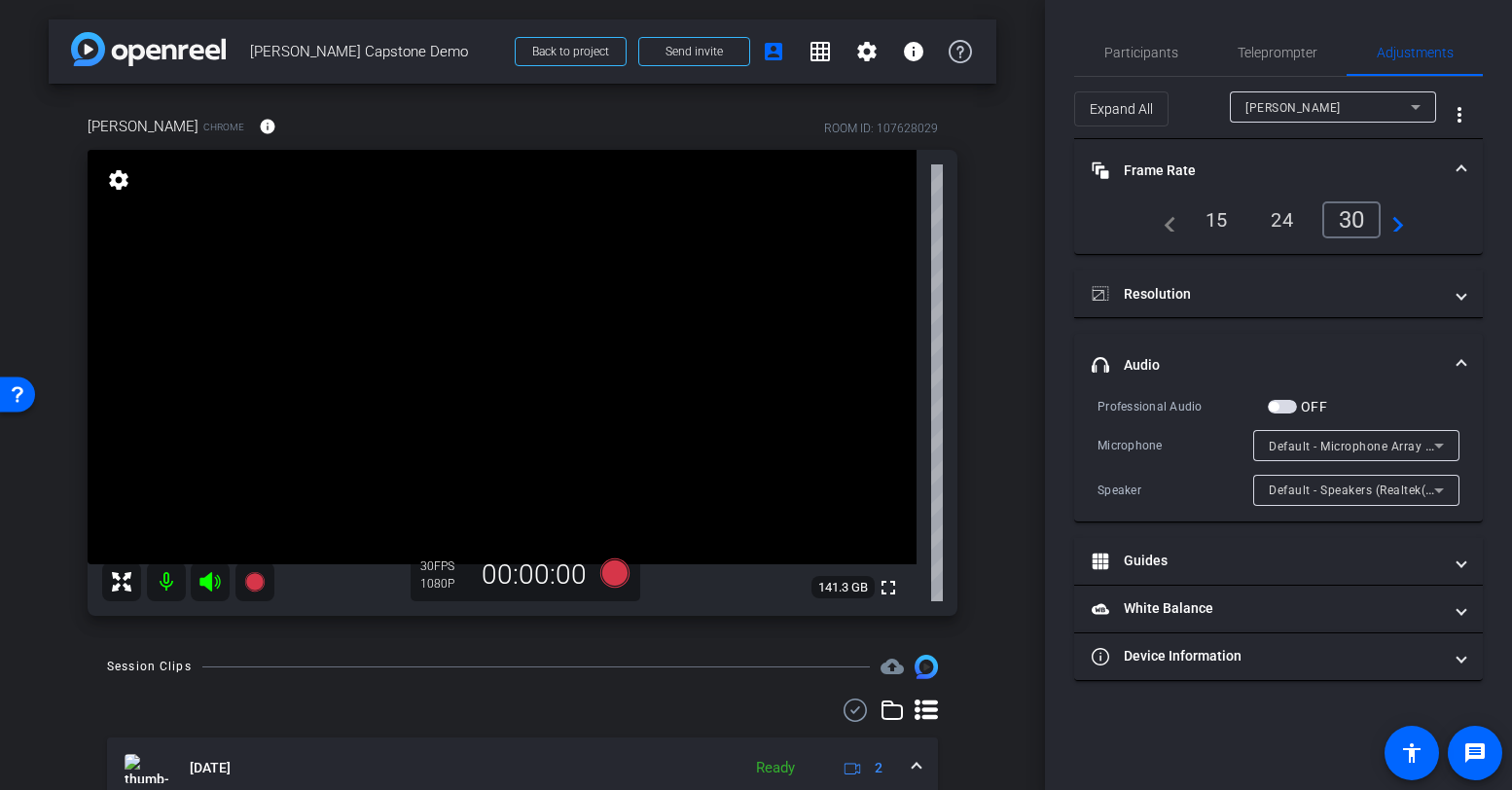 click on "Frame Rate
Frame Rate" at bounding box center (1278, 170) 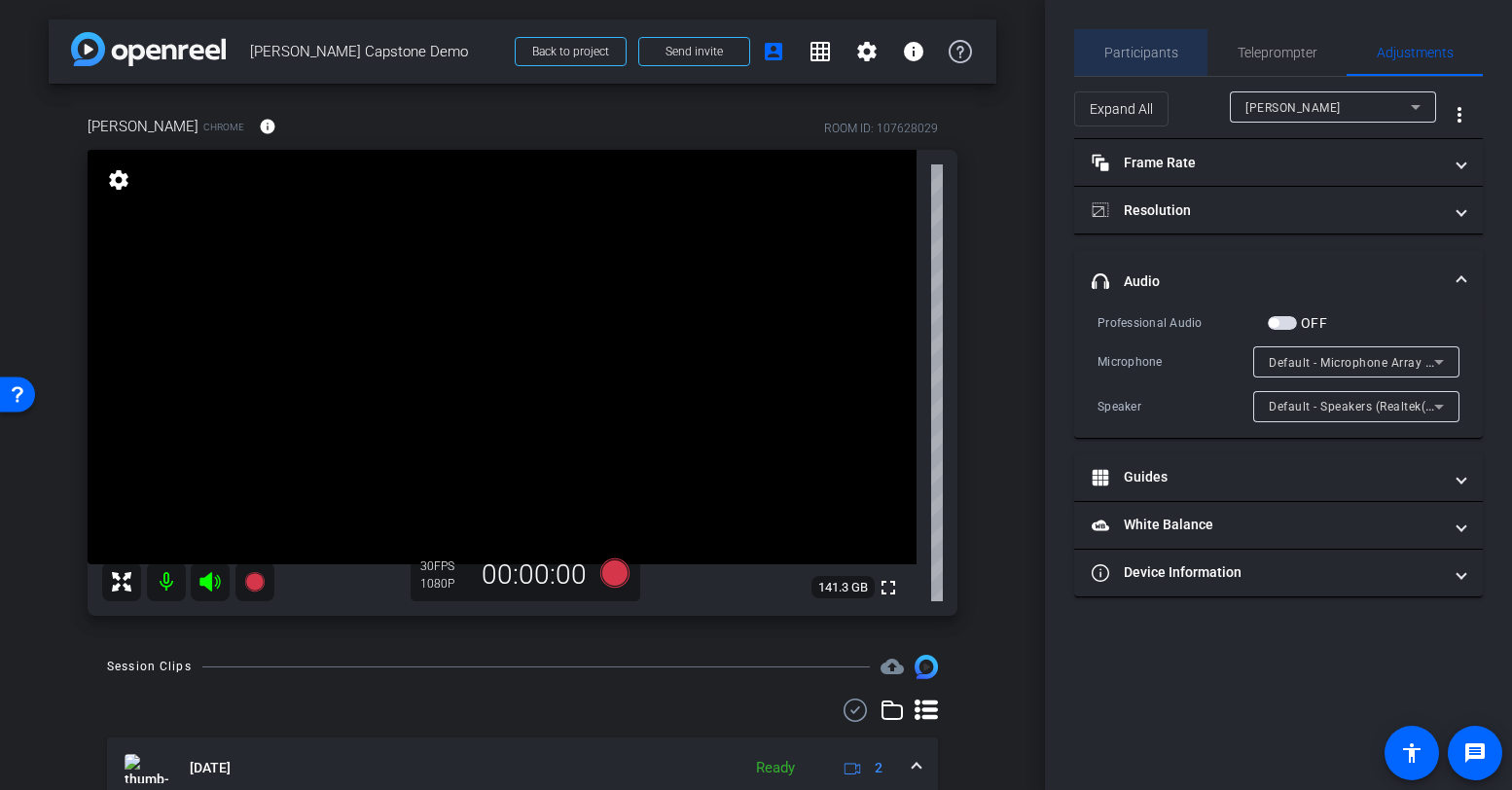 click on "Participants" at bounding box center (1141, 53) 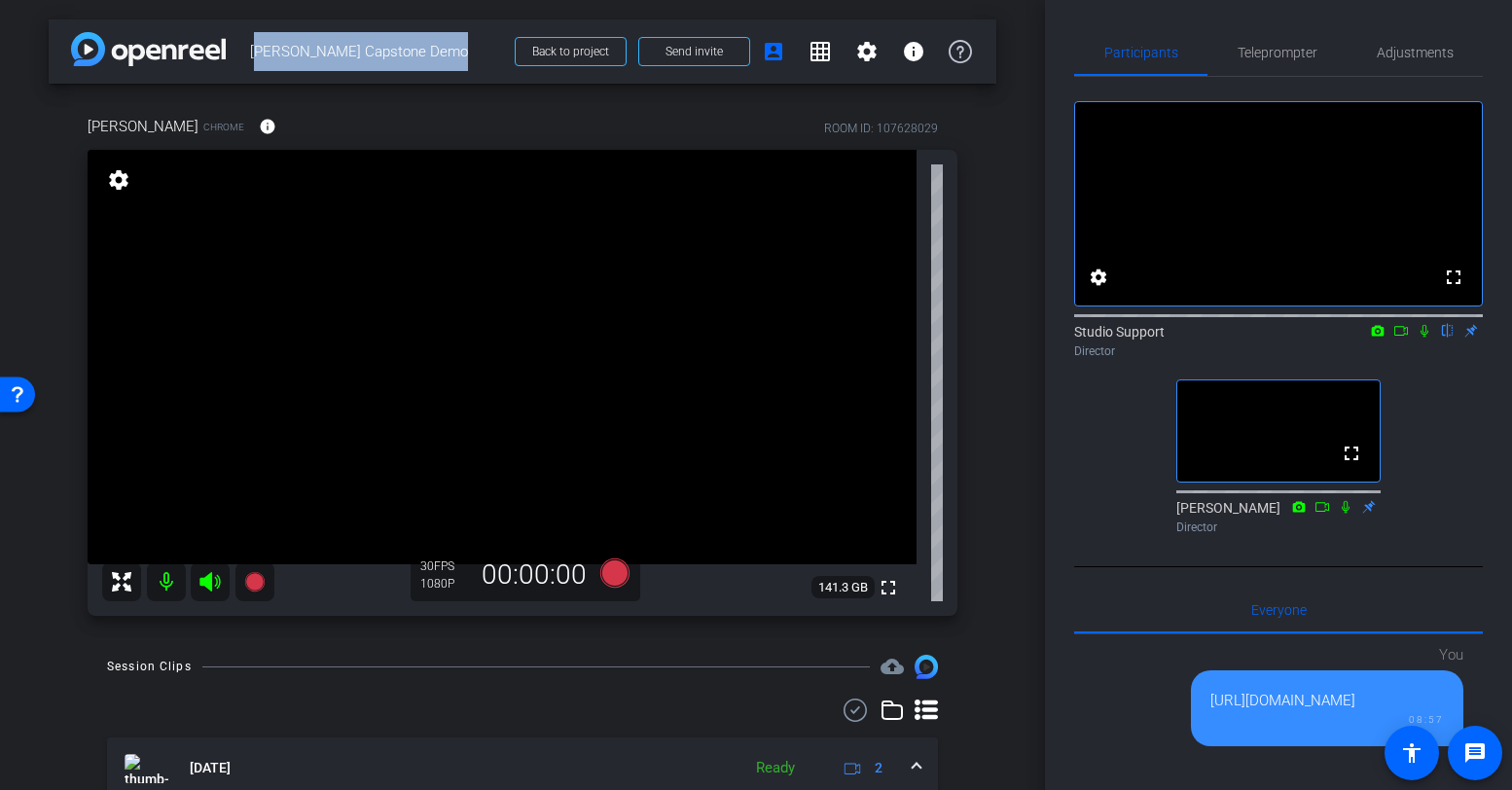 drag, startPoint x: 414, startPoint y: 52, endPoint x: 252, endPoint y: 41, distance: 162.37303 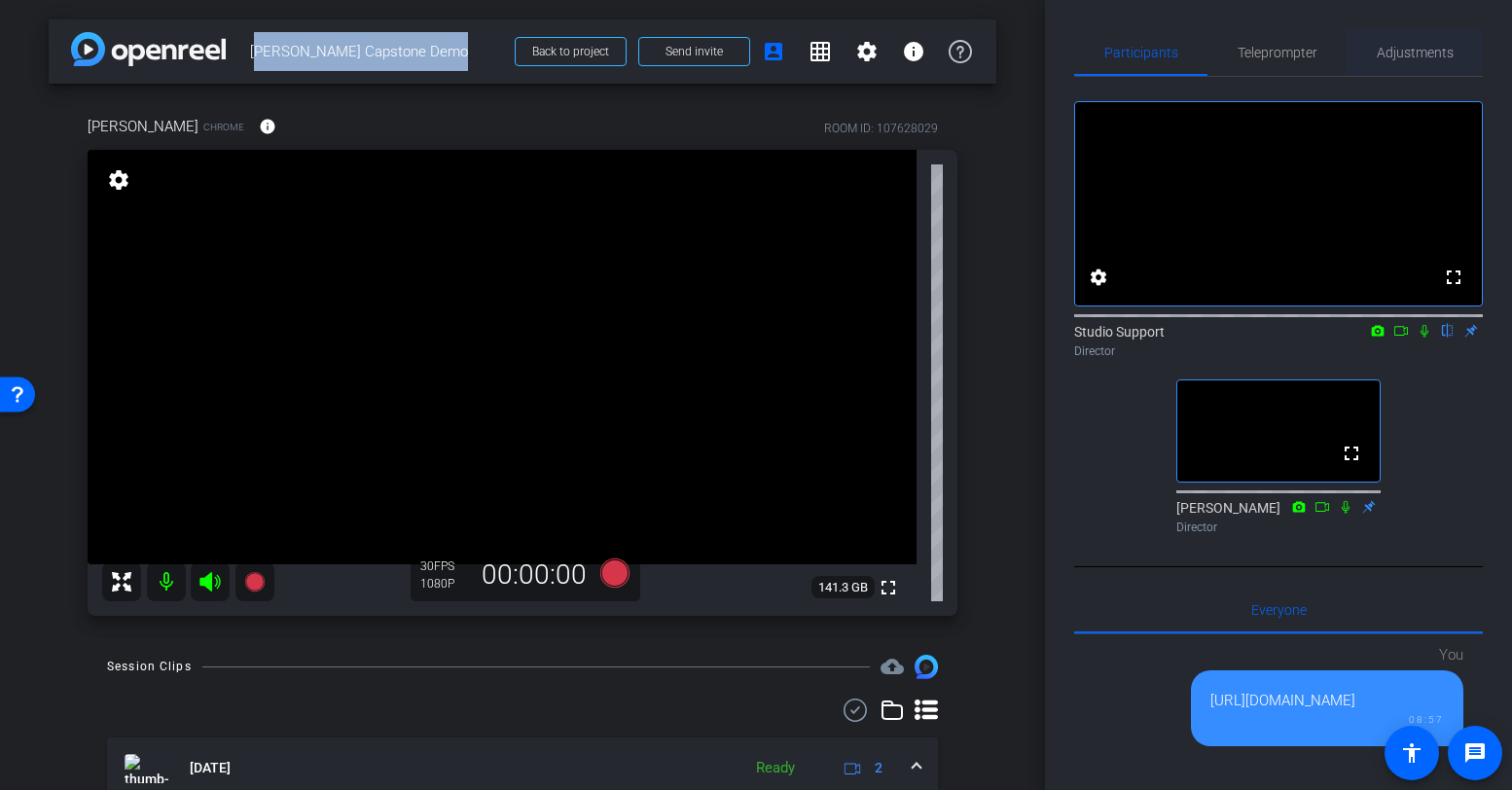 click on "Adjustments" at bounding box center [1415, 53] 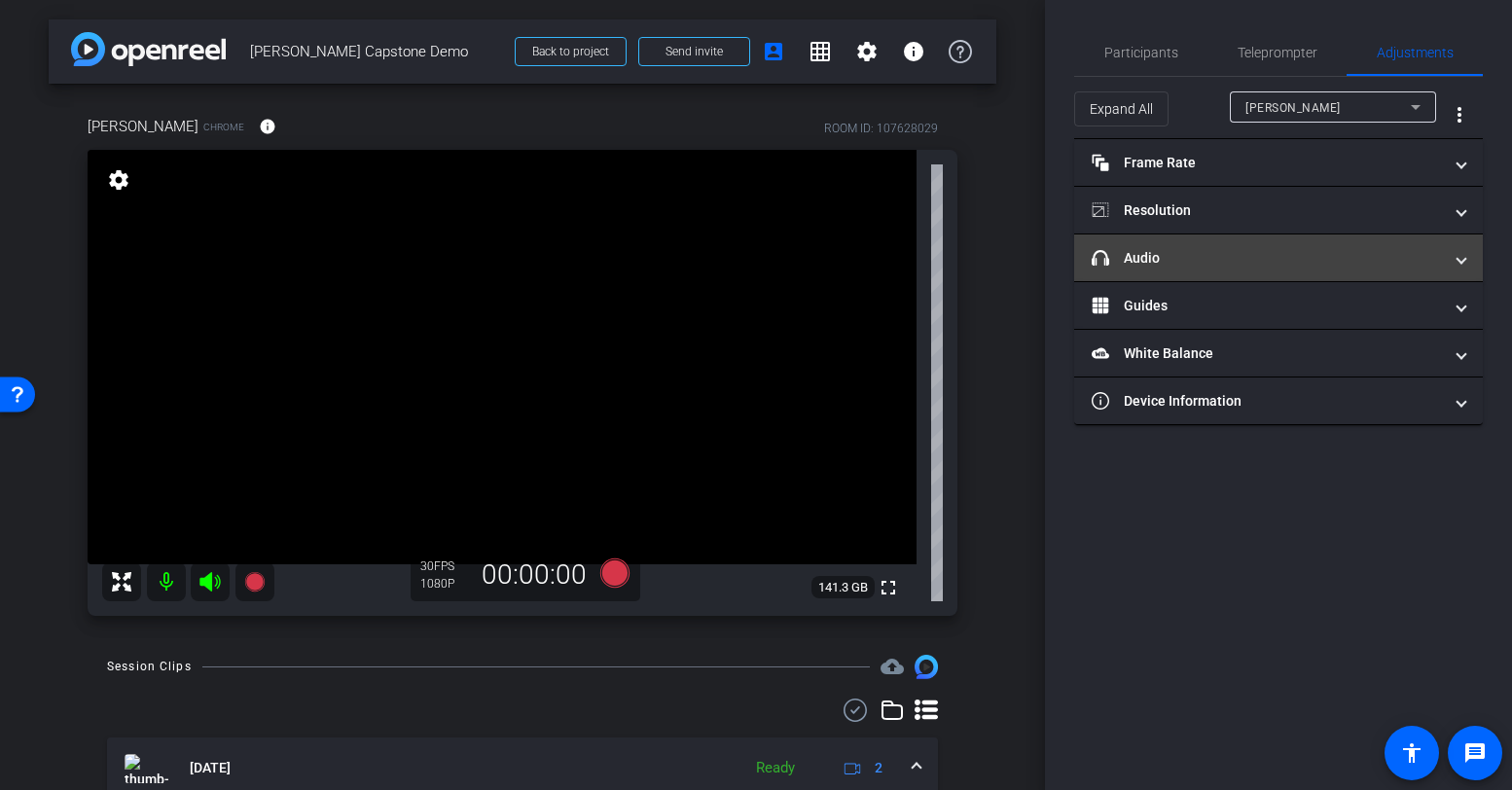 click on "headphone icon
Audio" at bounding box center [1267, 258] 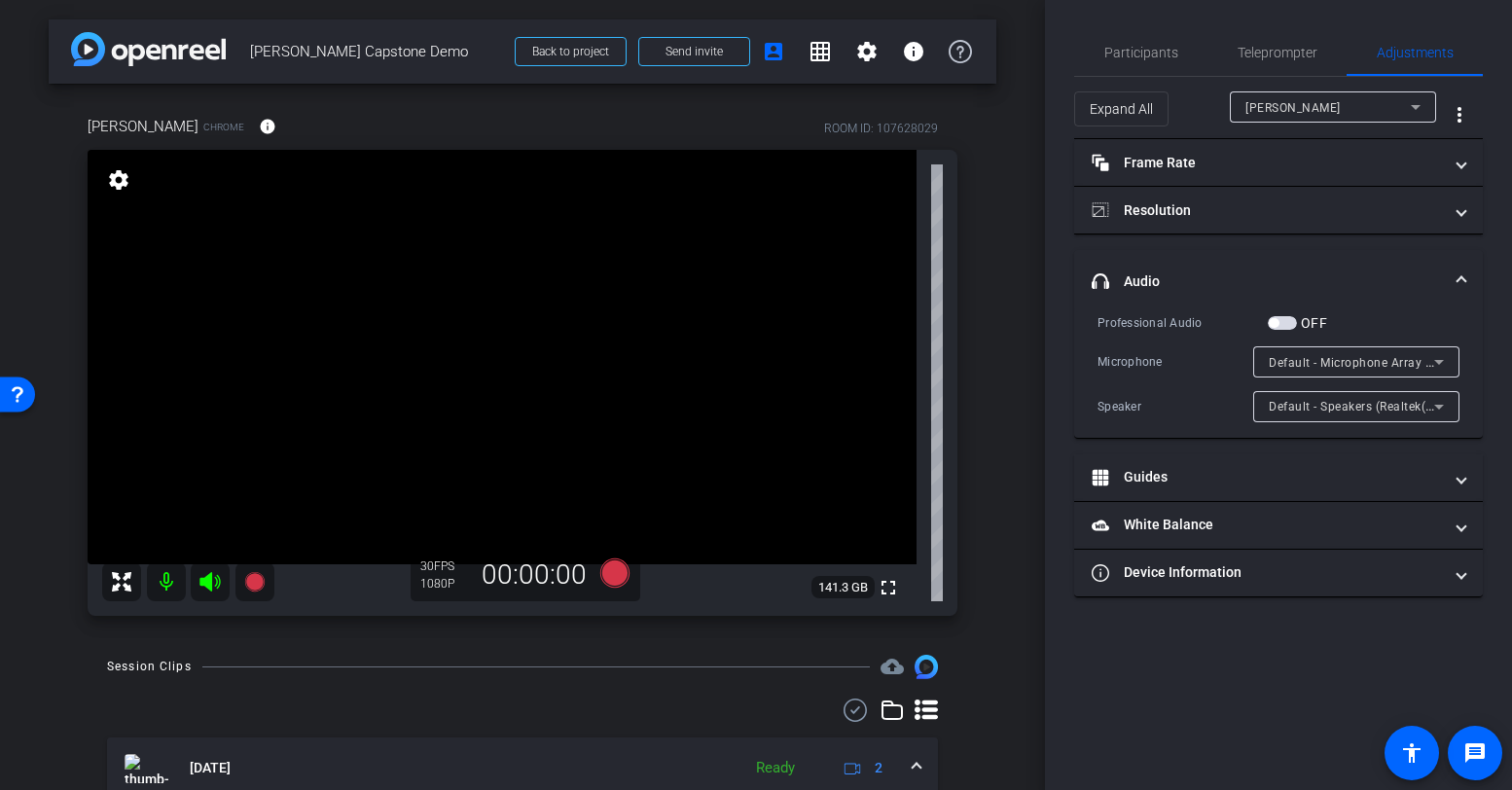 click on "Default - Microphone Array (Realtek(R) Audio)" at bounding box center [1398, 362] 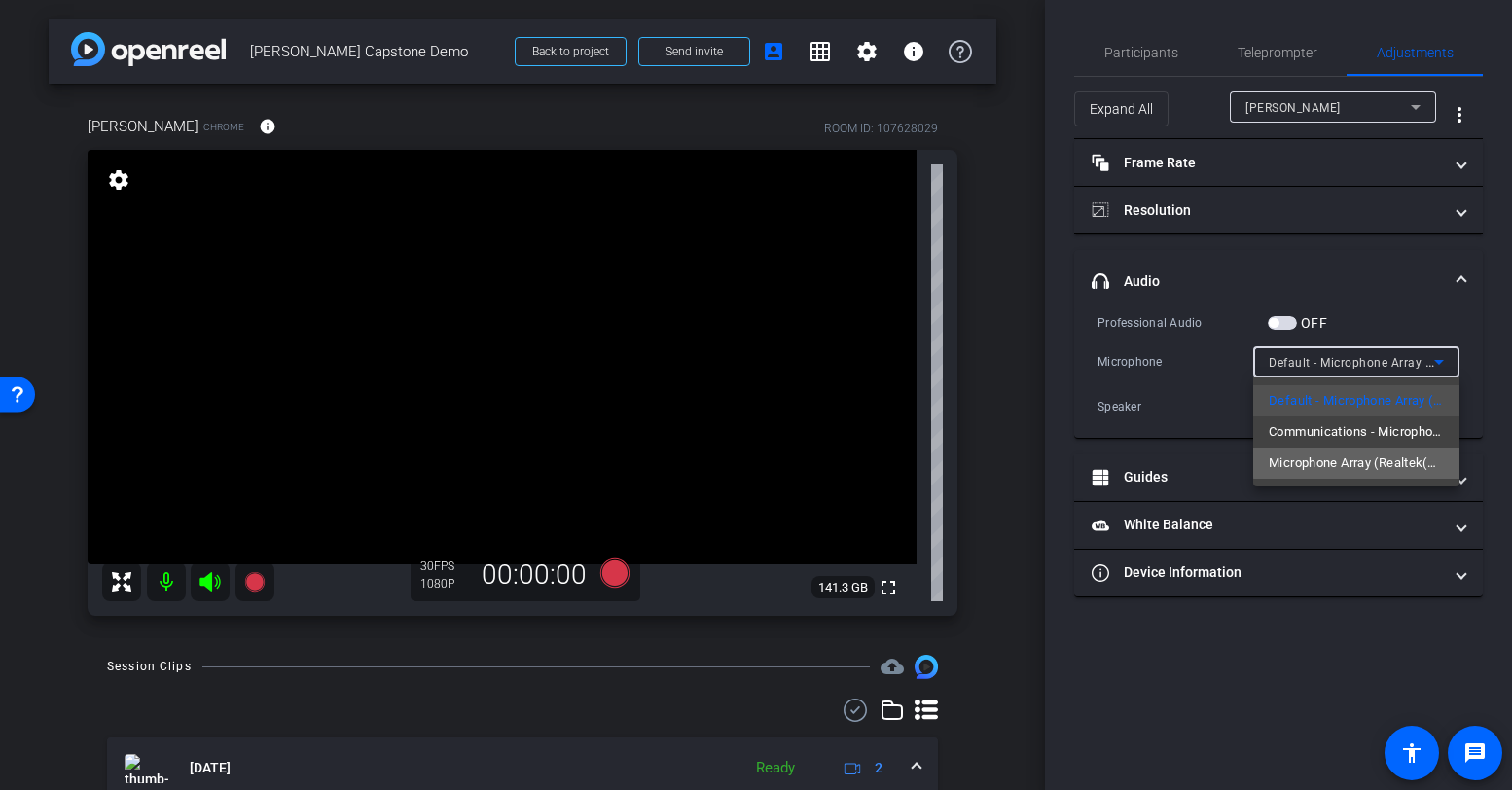 click on "Microphone Array (Realtek(R) Audio)" at bounding box center (1356, 463) 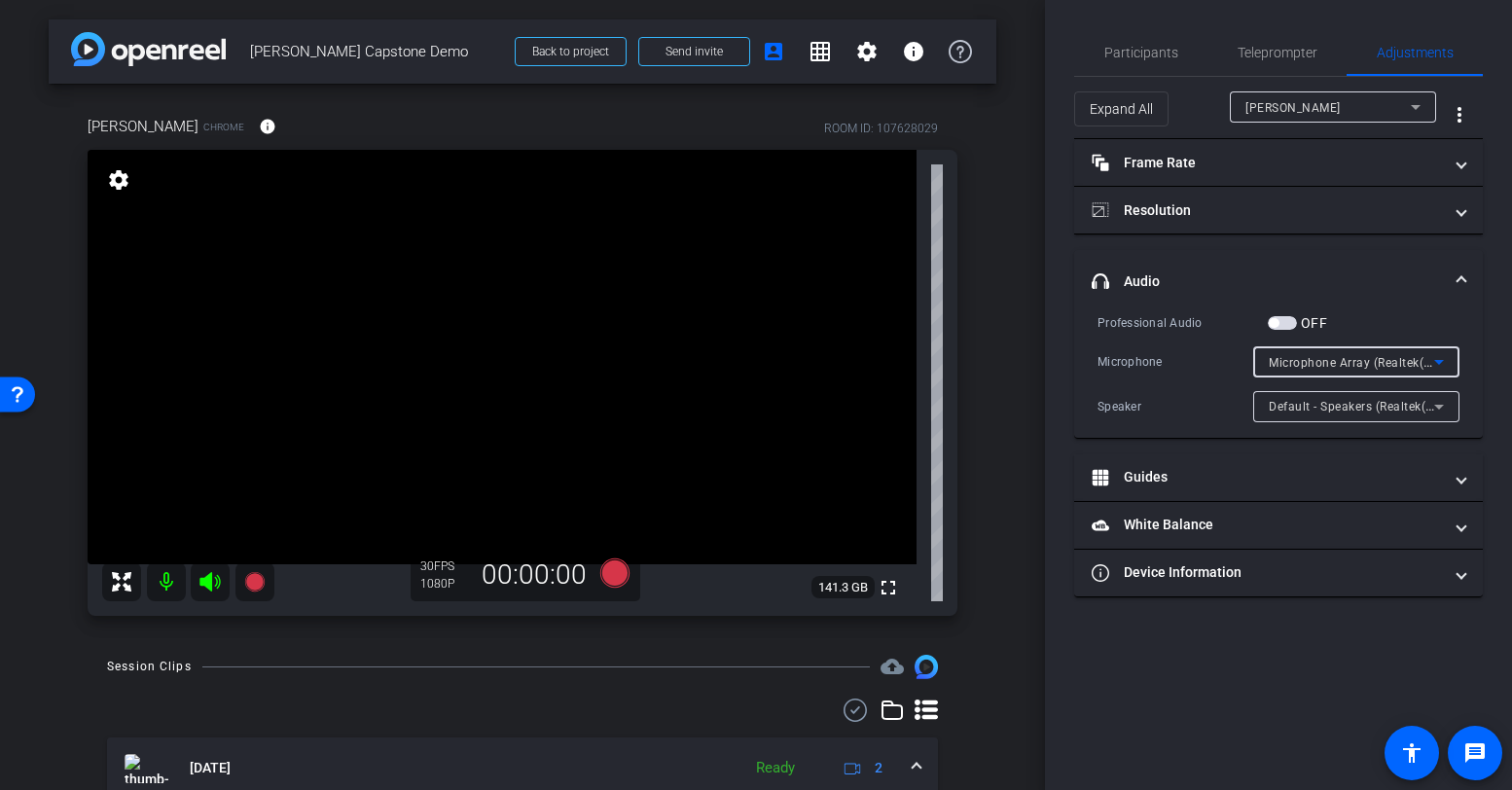 click on "Microphone Array (Realtek(R) Audio)" at bounding box center [1373, 362] 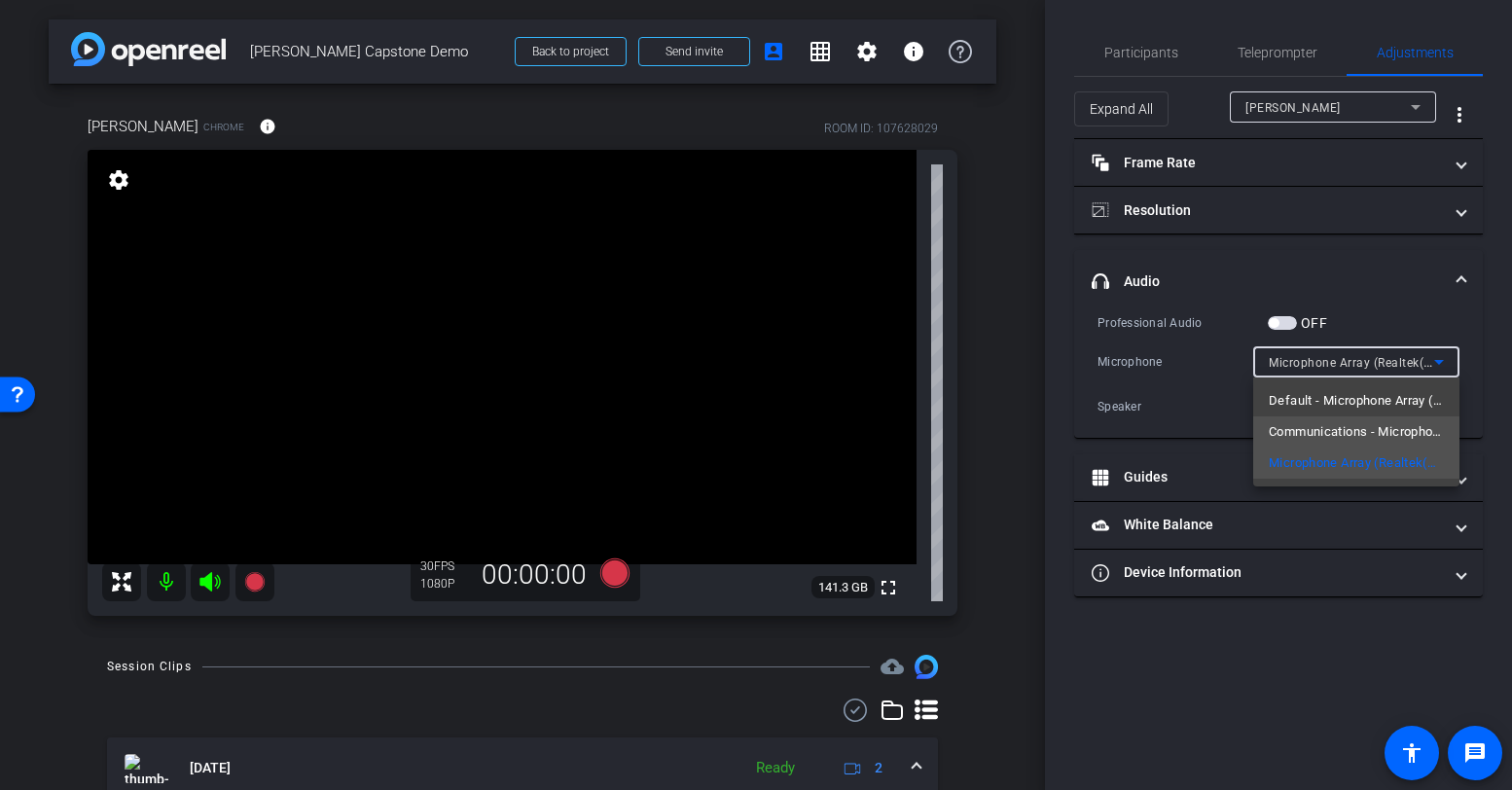 click on "Communications - Microphone Array (Realtek(R) Audio)" at bounding box center [1356, 432] 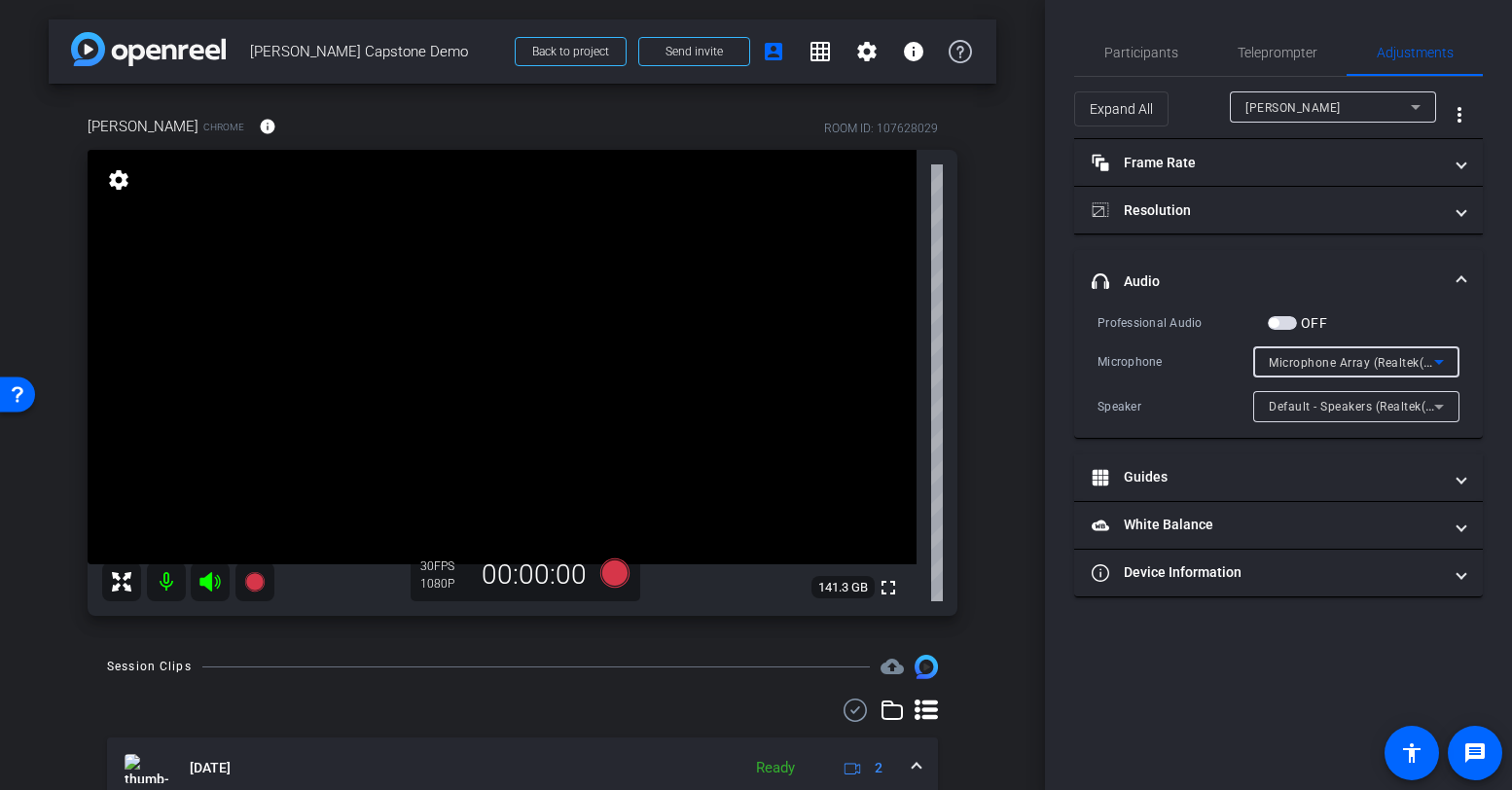 click on "Microphone Array (Realtek(R) Audio)" at bounding box center (1373, 362) 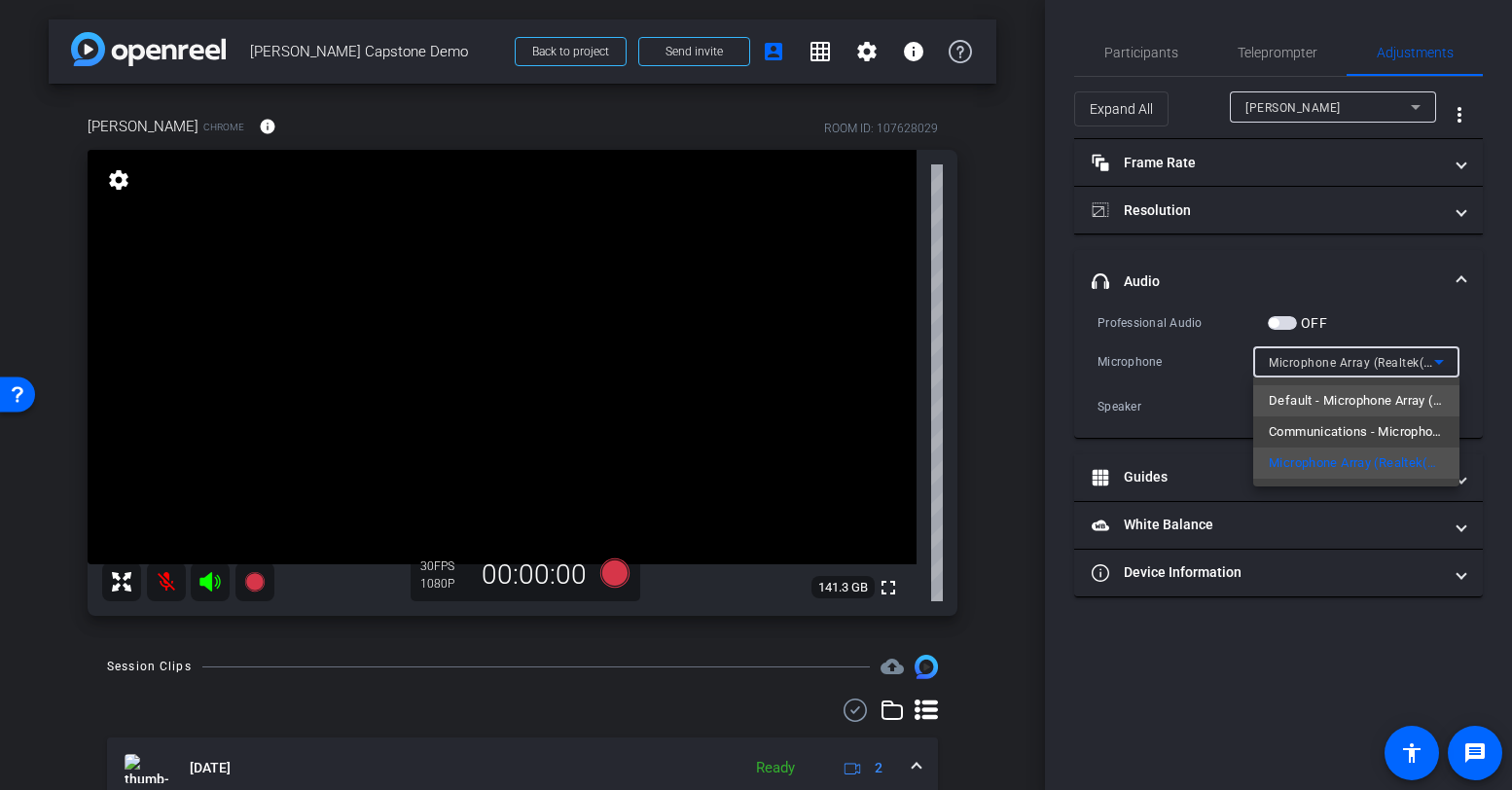 click on "Default - Microphone Array (Realtek(R) Audio)" at bounding box center (1356, 401) 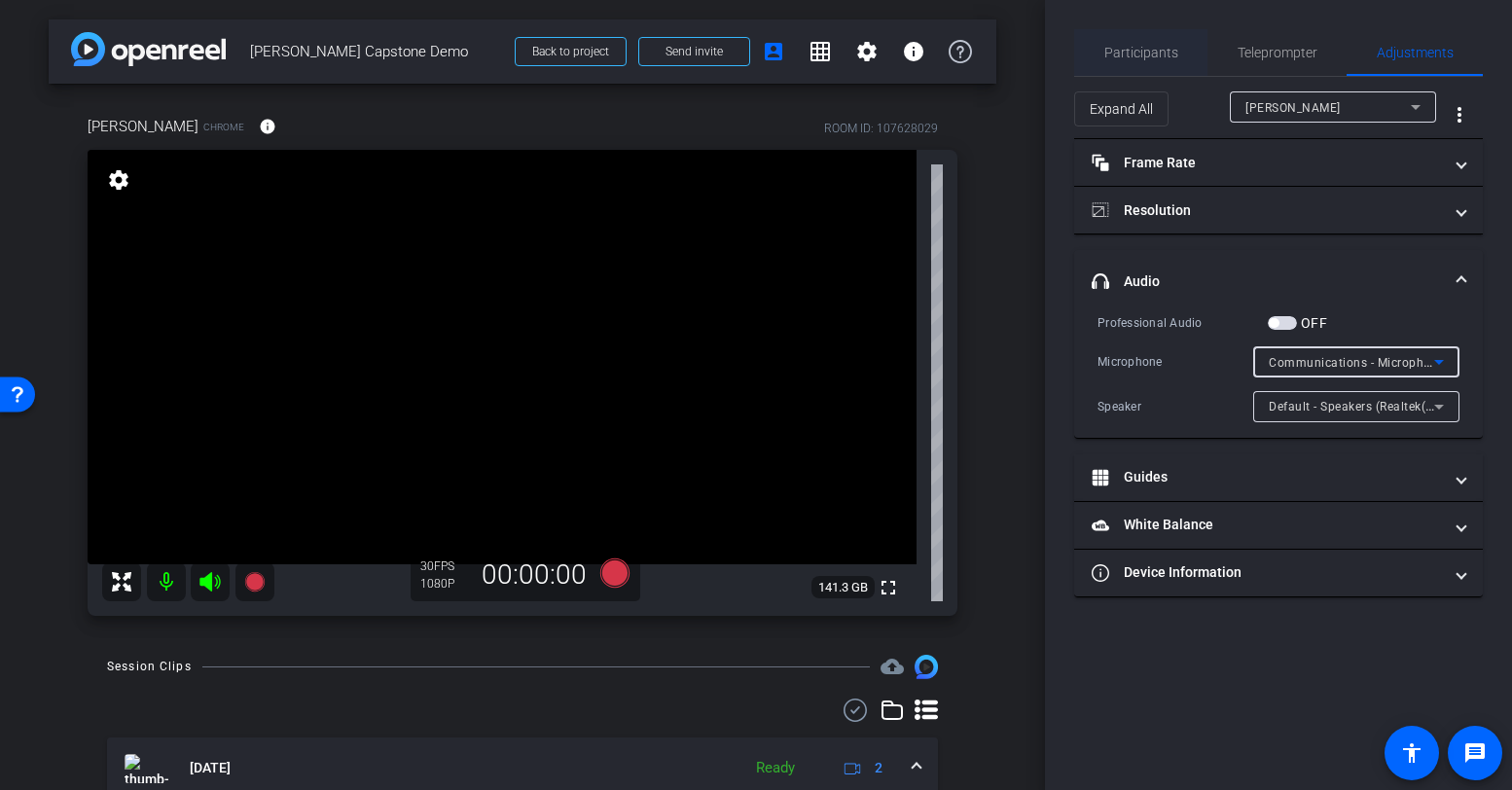 click on "Participants" at bounding box center (1141, 53) 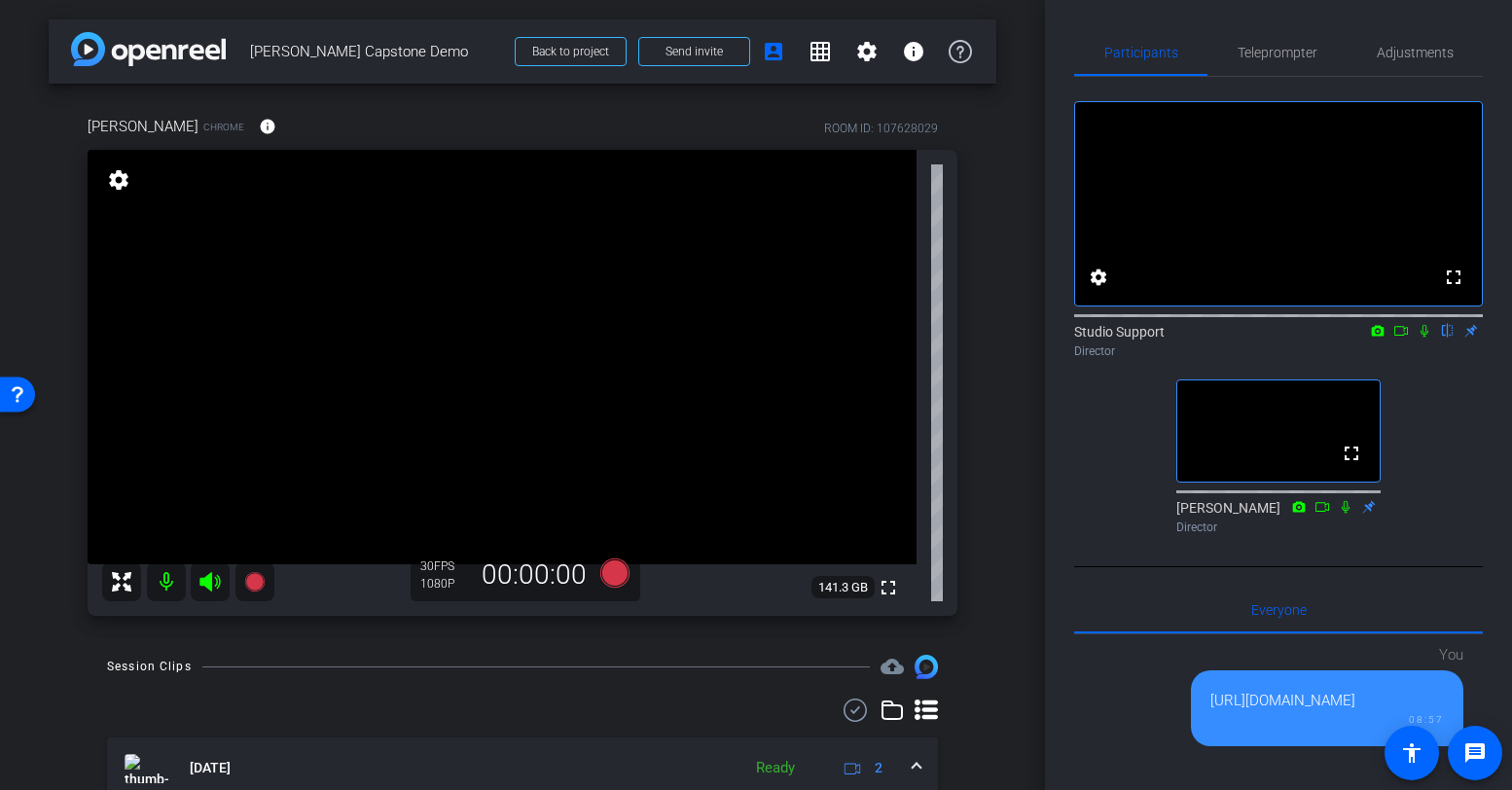 click on "Studio Support
flip
Director" 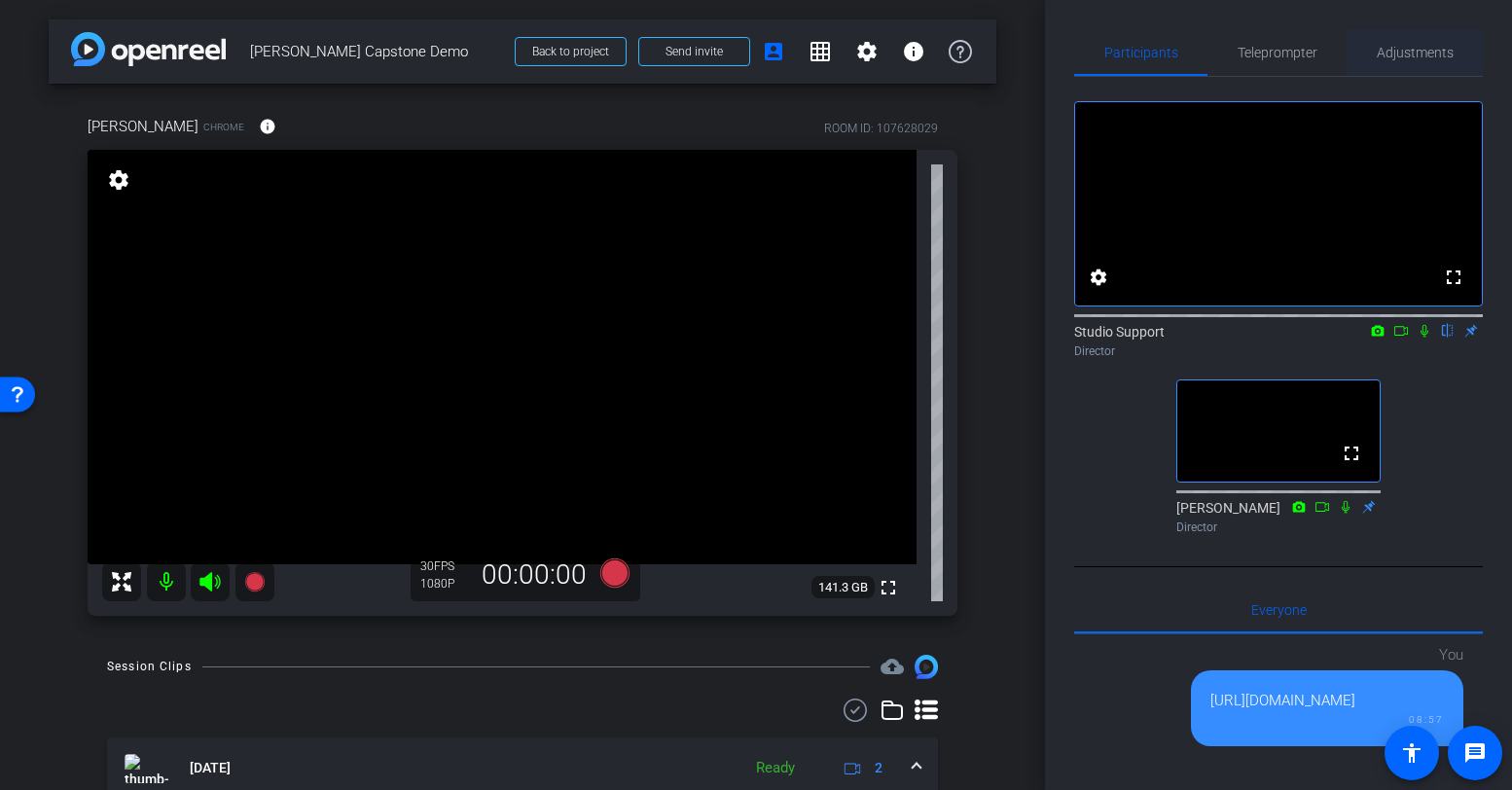 click on "Adjustments" at bounding box center [1415, 53] 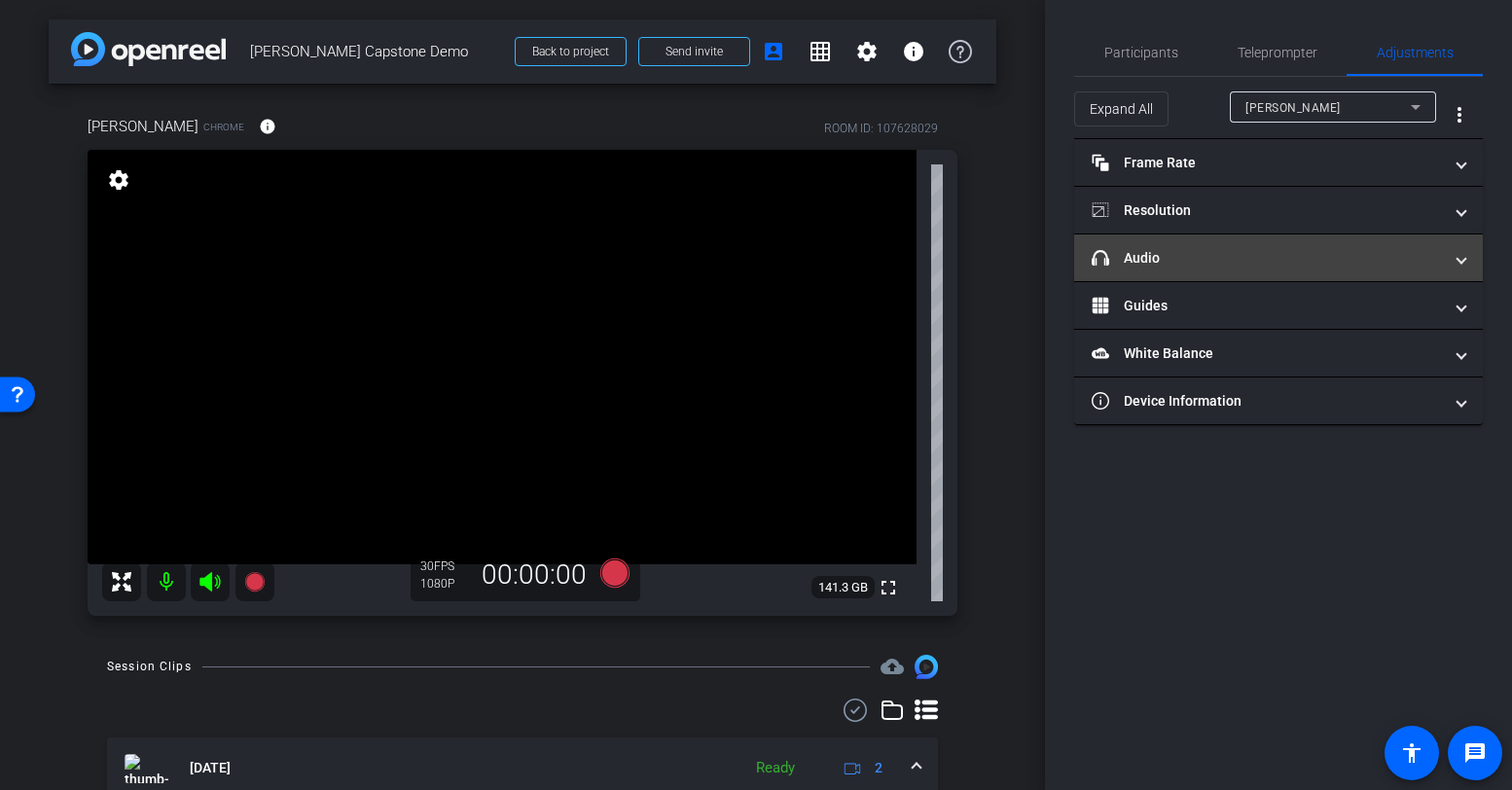 click on "headphone icon
Audio" at bounding box center [1278, 258] 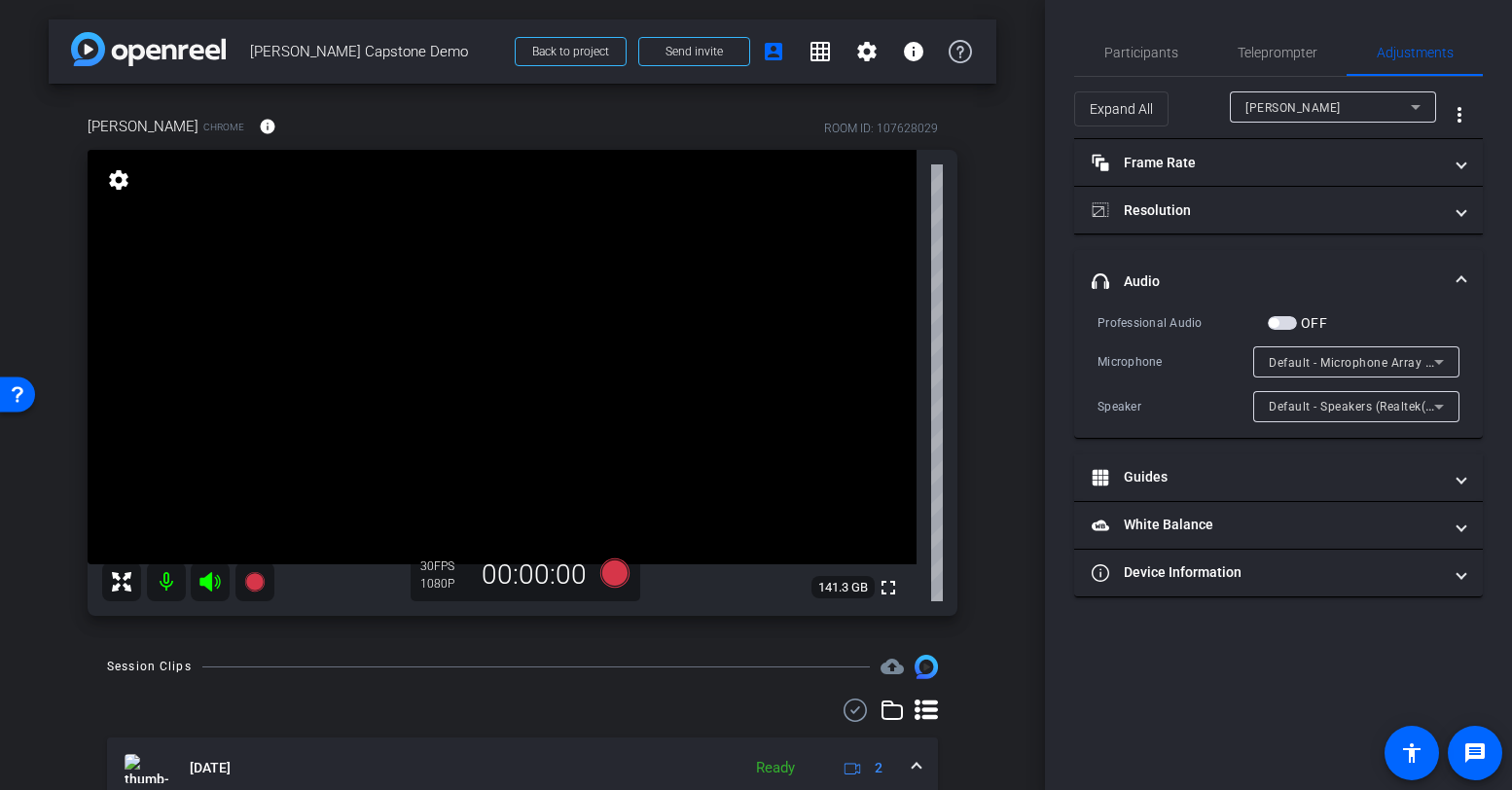 click on "Default - Speakers (Realtek(R) Audio)" at bounding box center (1374, 406) 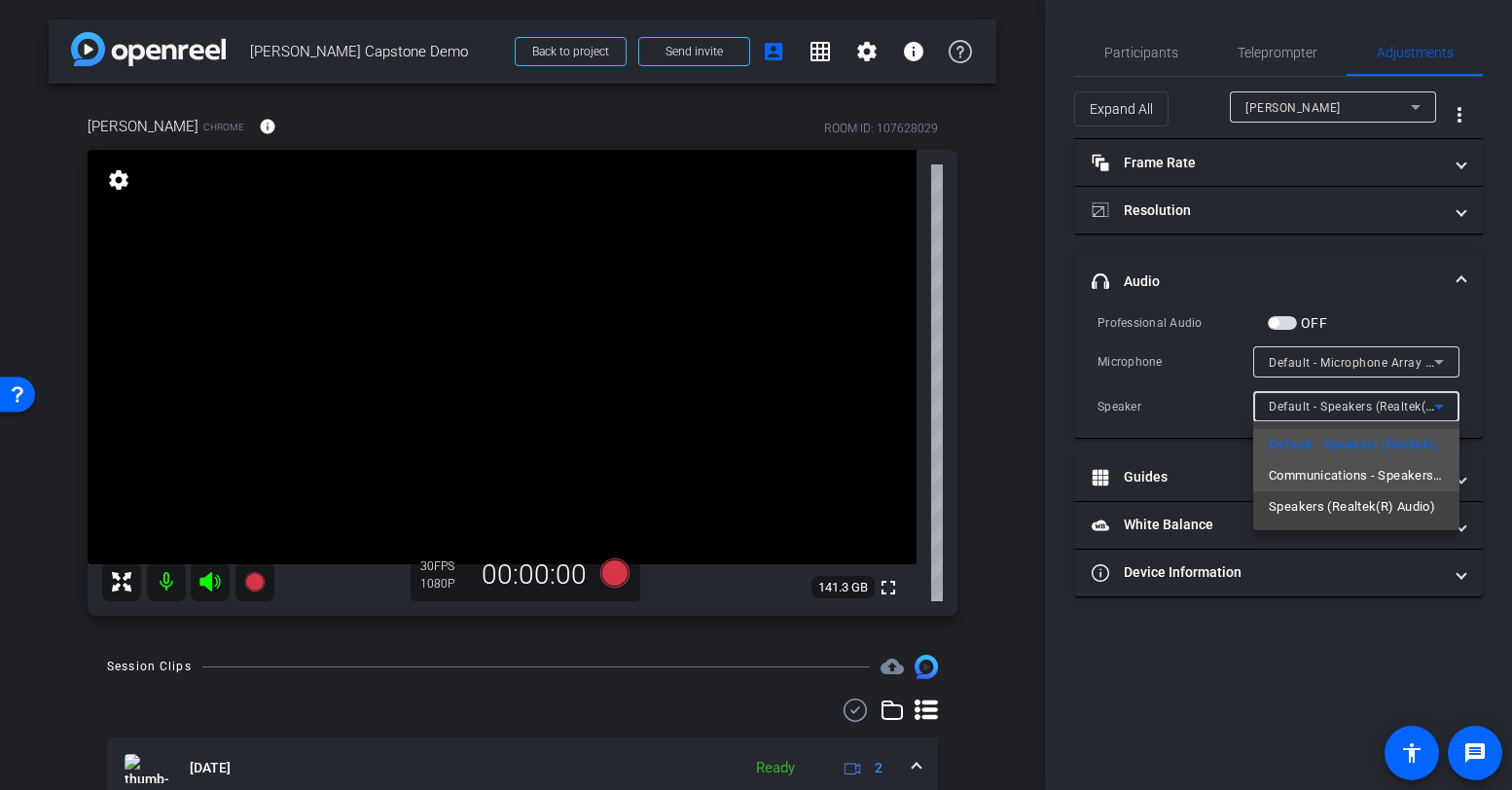 click on "Communications - Speakers (Realtek(R) Audio)" at bounding box center [1356, 476] 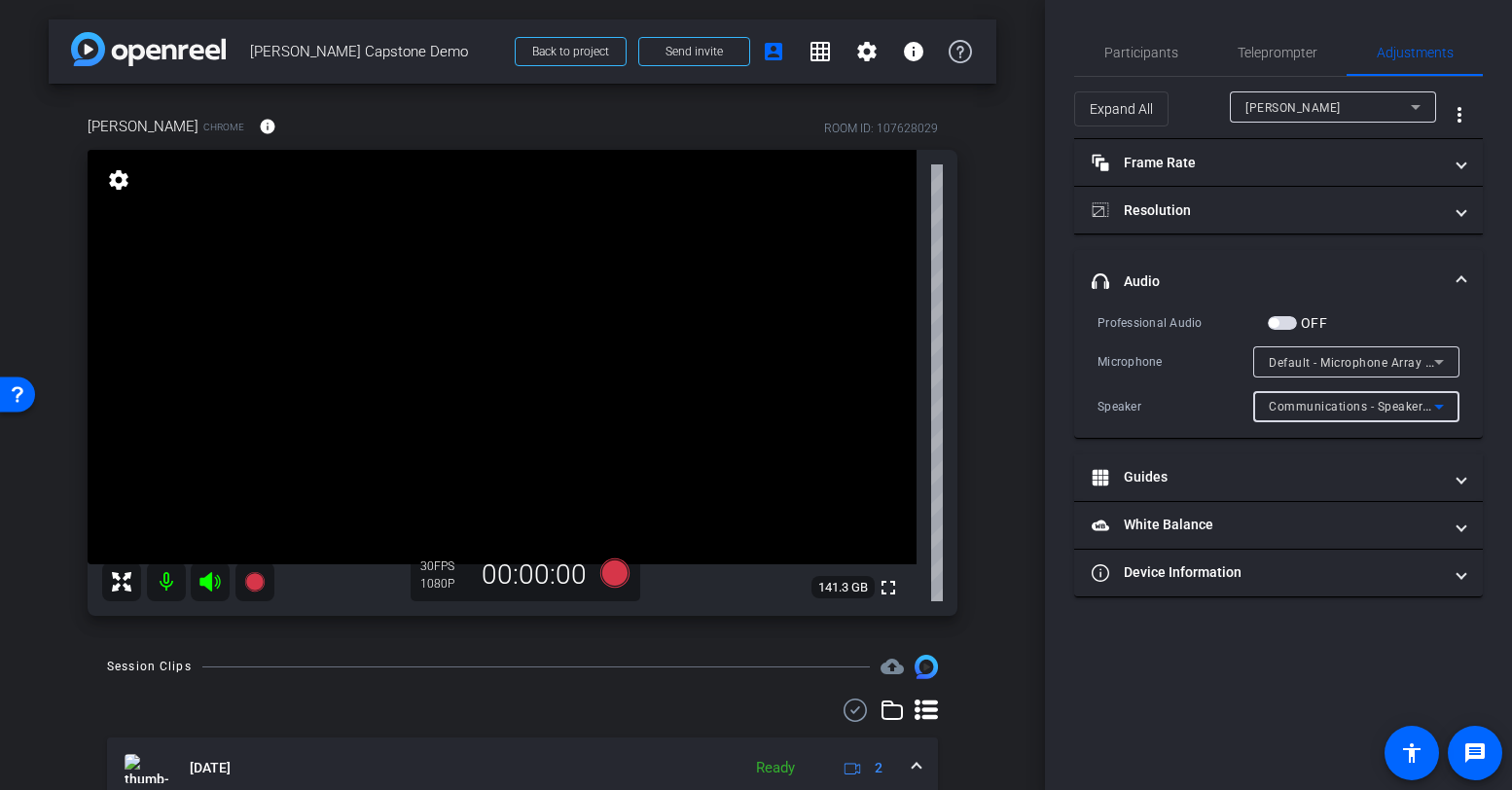 click on "Communications - Speakers (Realtek(R) Audio)" at bounding box center [1351, 406] 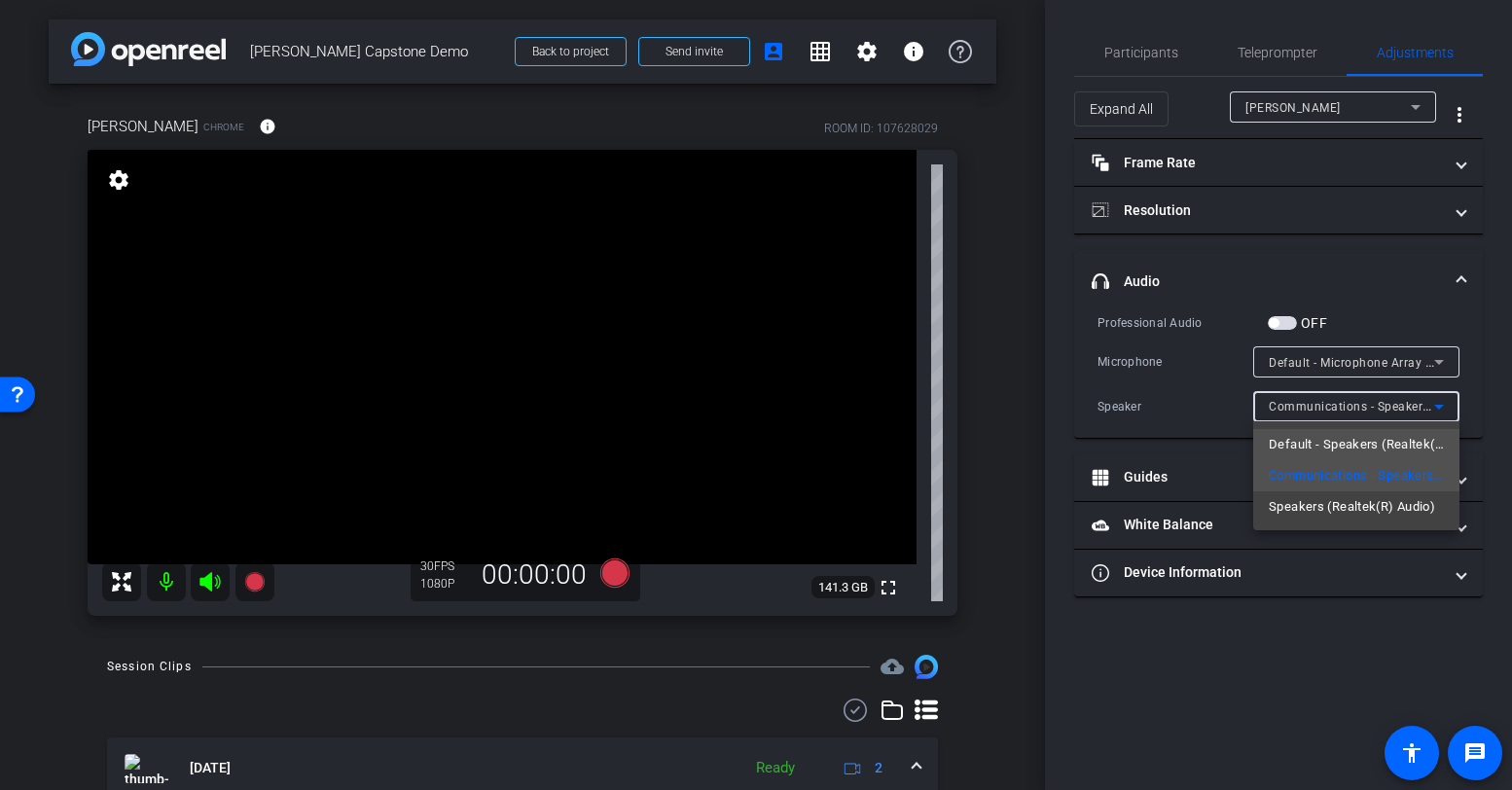 click on "Default - Speakers (Realtek(R) Audio)" at bounding box center [1356, 445] 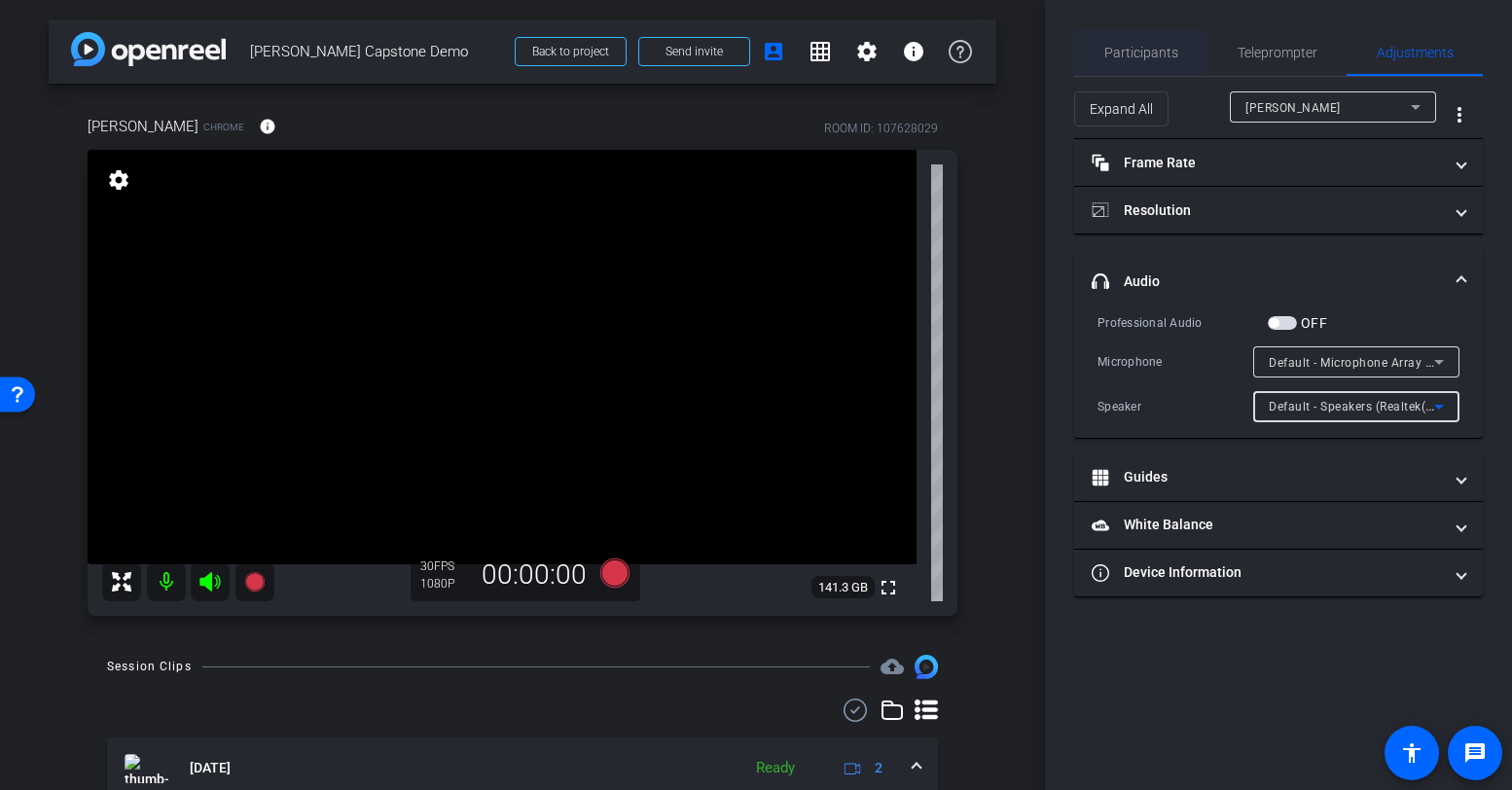 click on "Participants" at bounding box center [1141, 53] 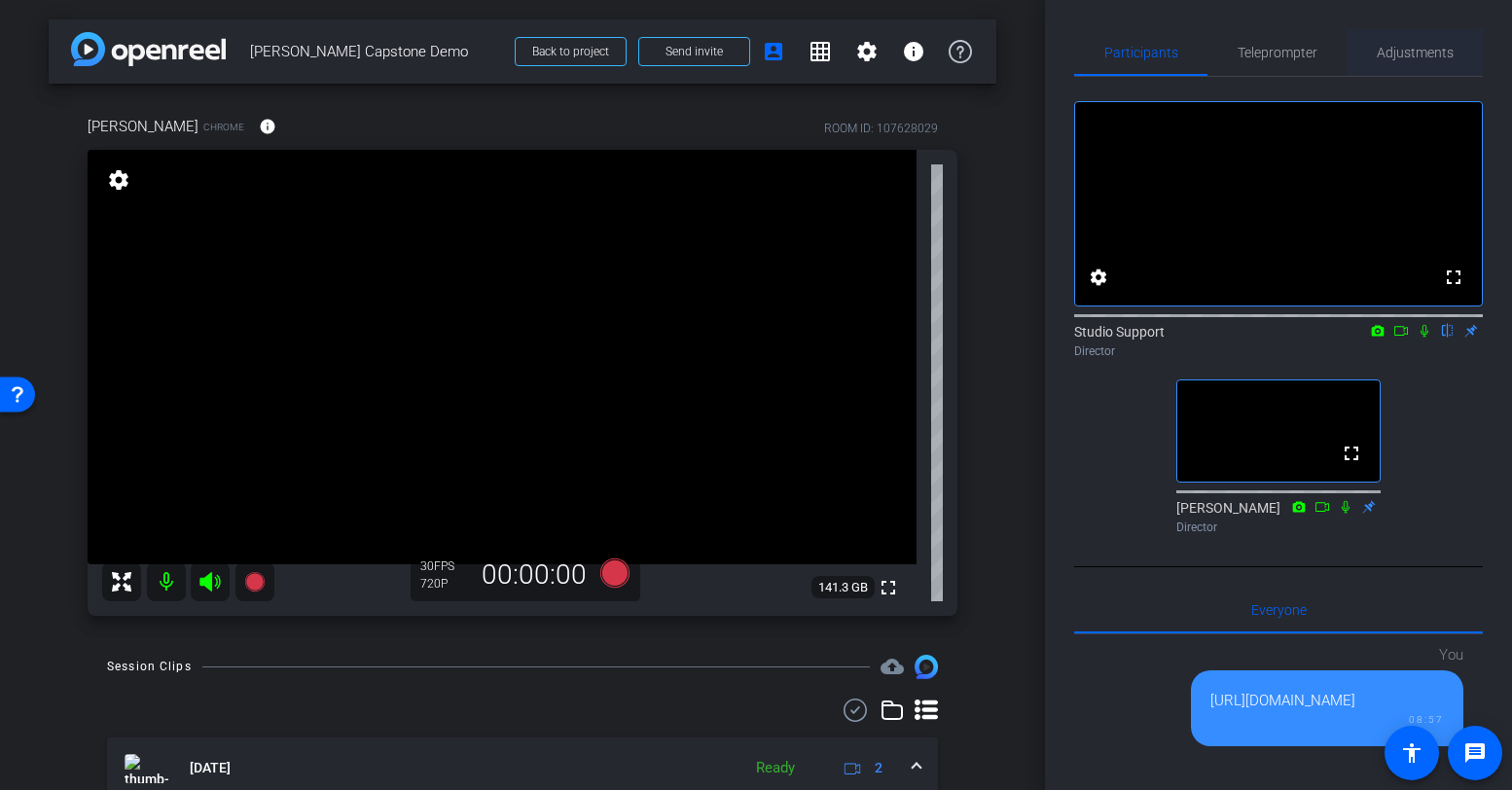 click on "Adjustments" at bounding box center [1415, 53] 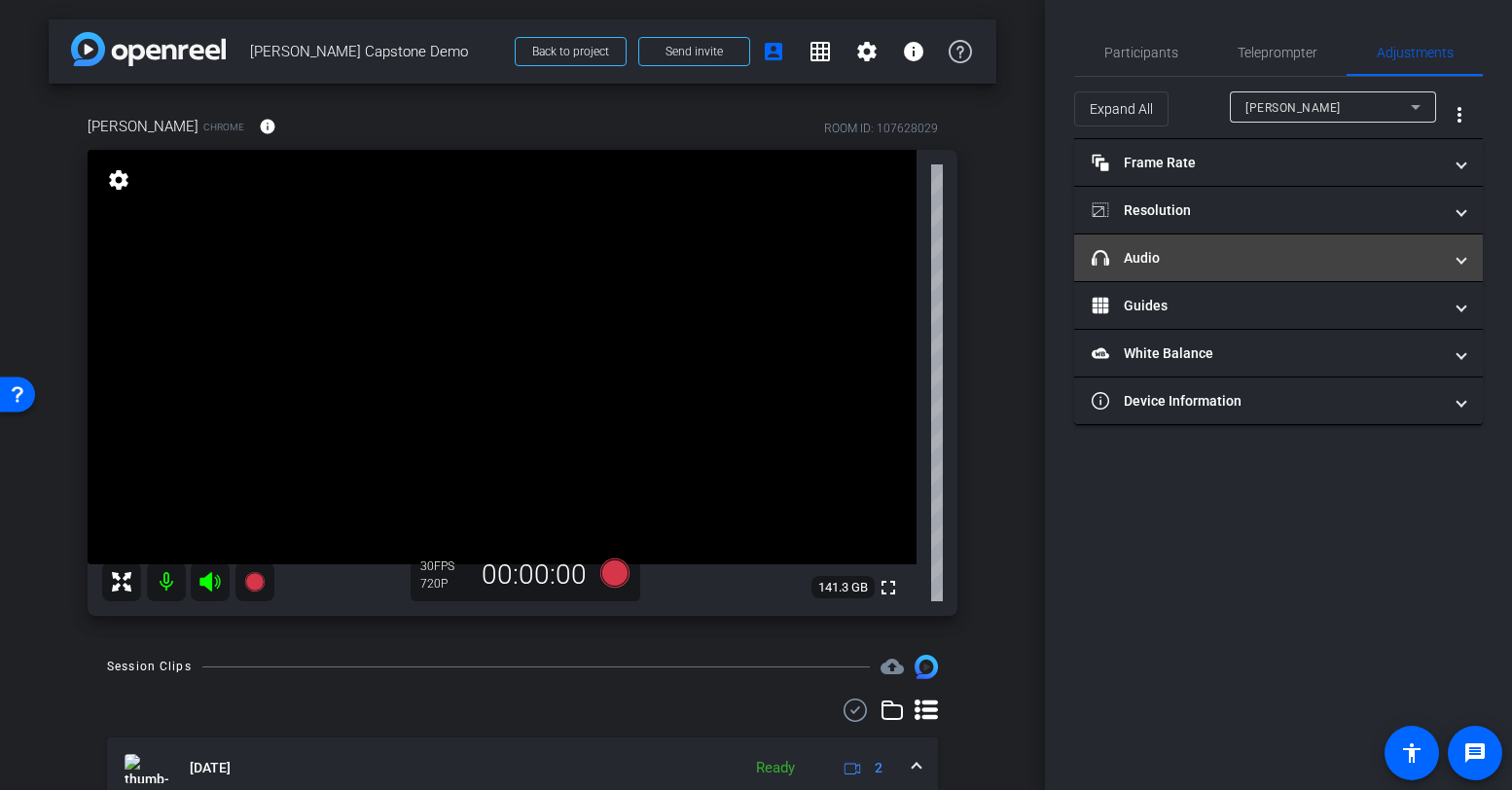 type on "11000" 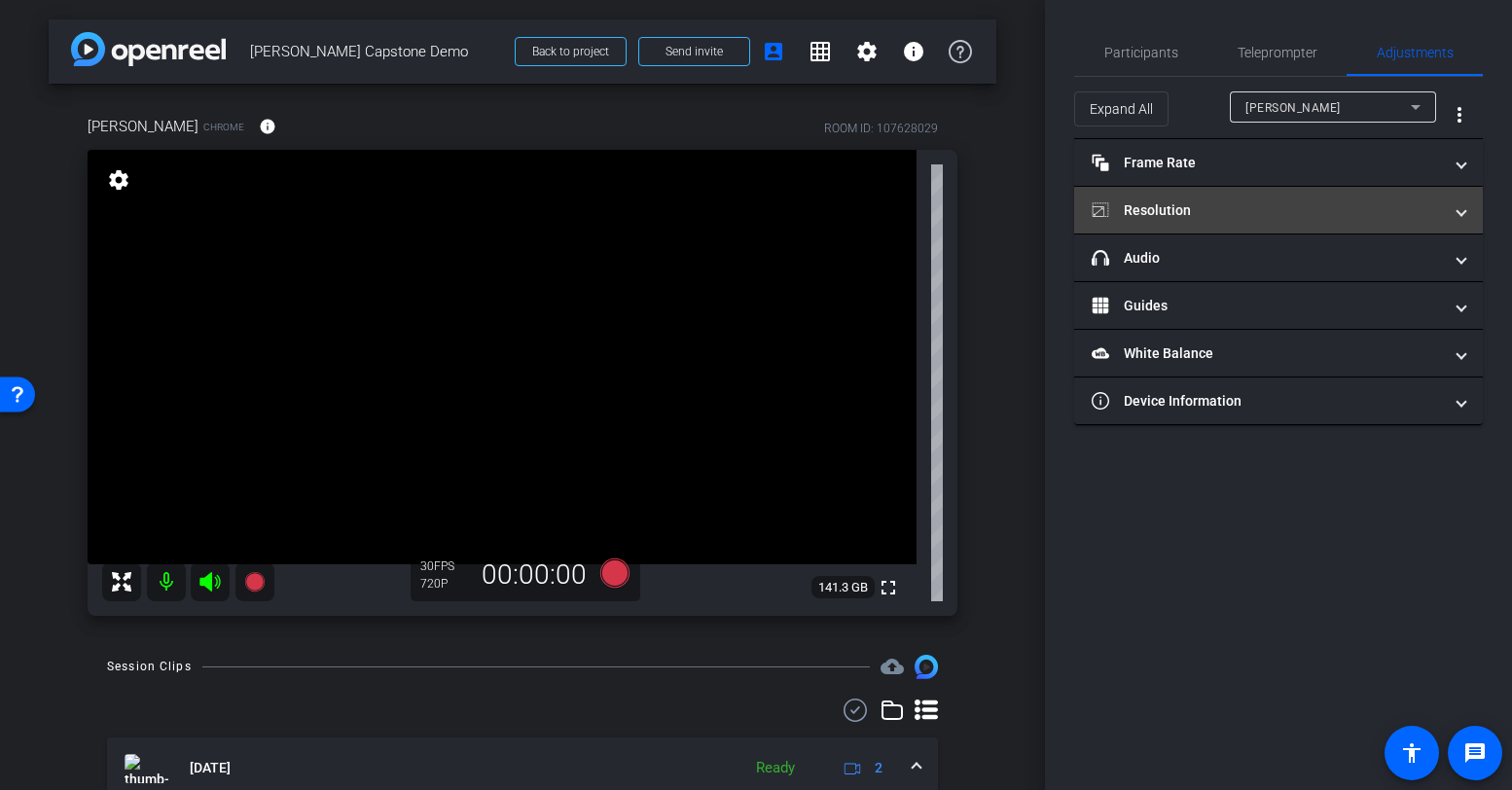 click on "Resolution" at bounding box center (1267, 210) 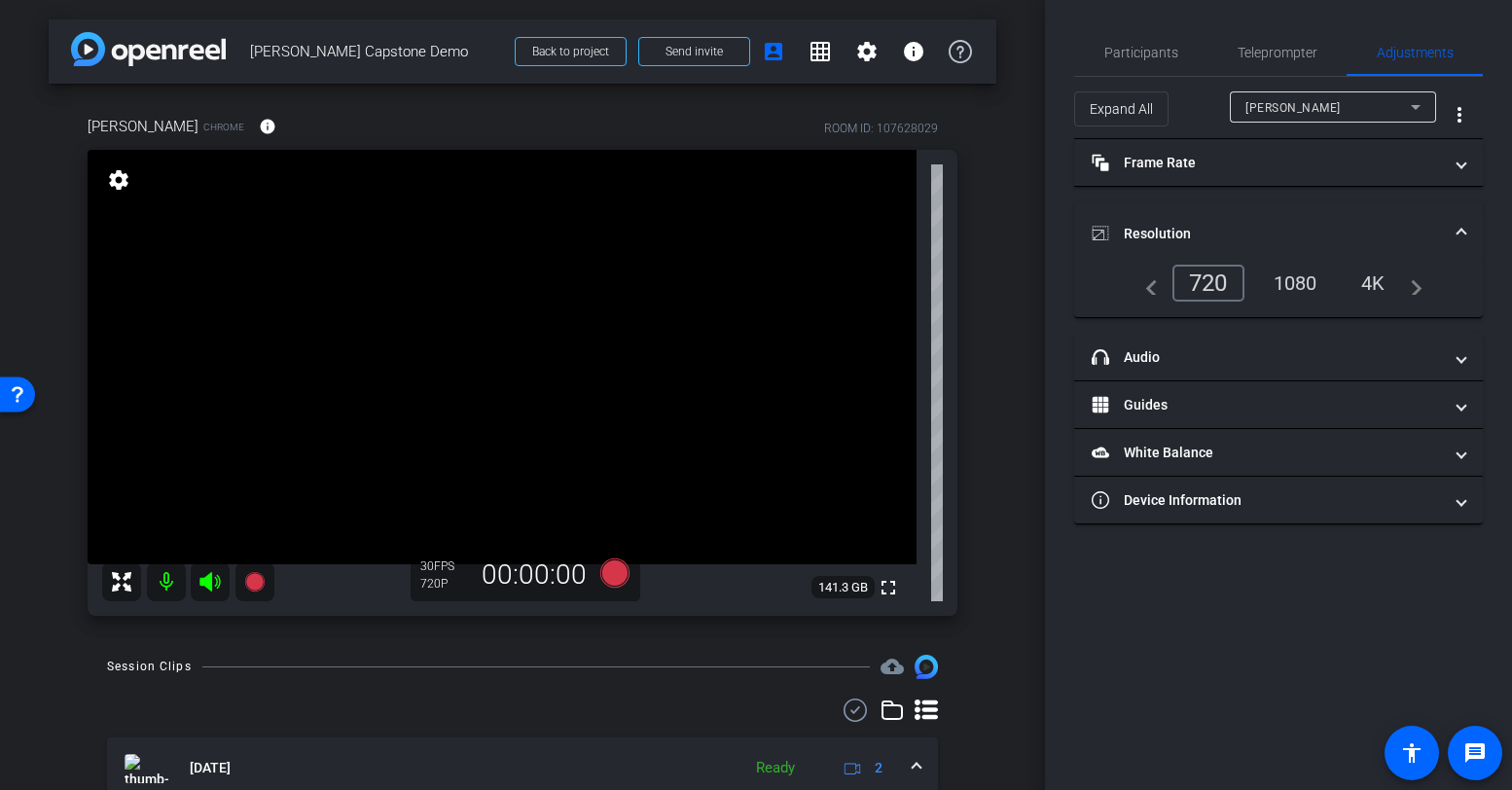 click on "navigate_before  720   1080   4K  navigate_next" at bounding box center (1278, 283) 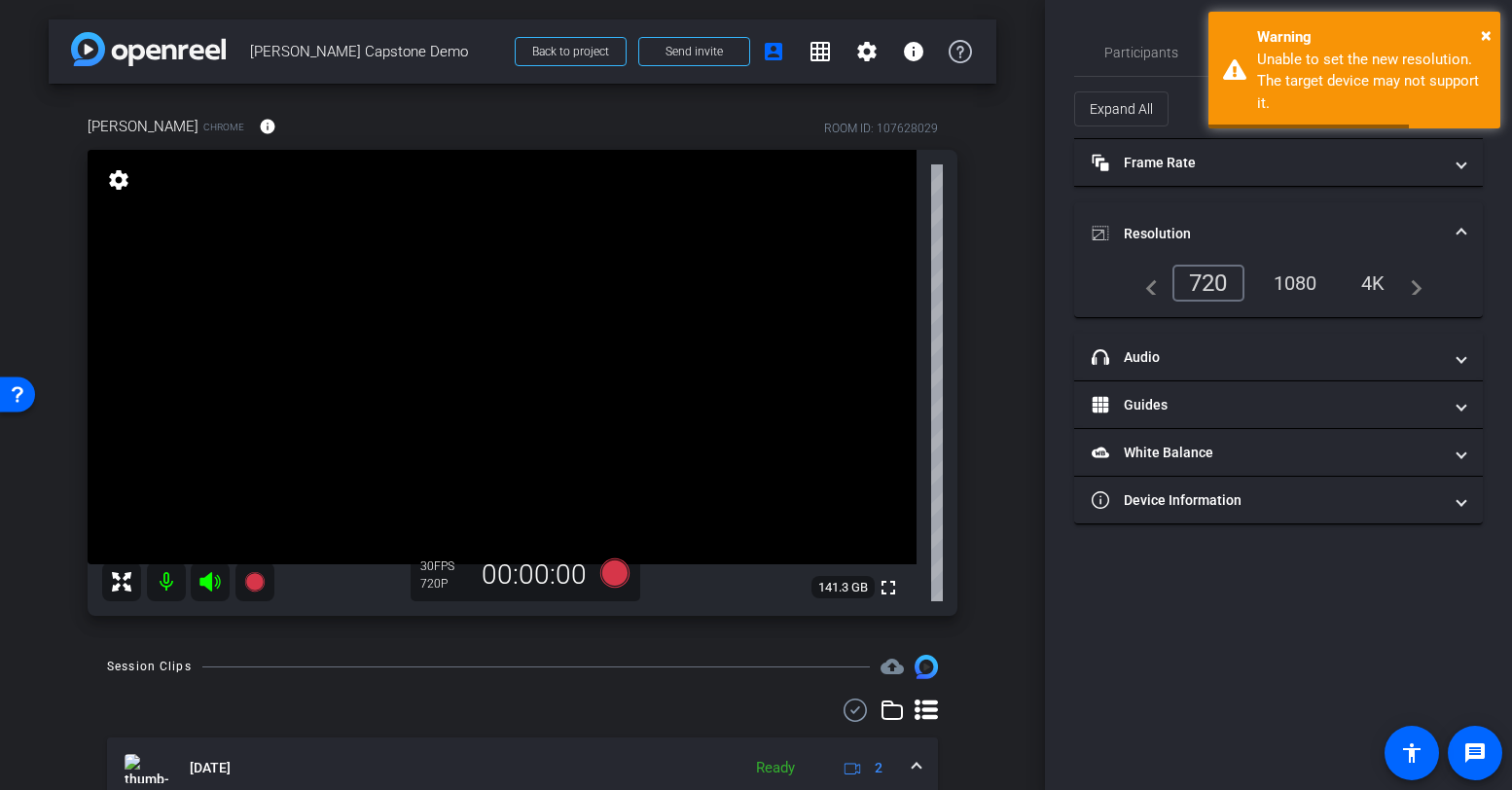 click on "1080" at bounding box center [1295, 283] 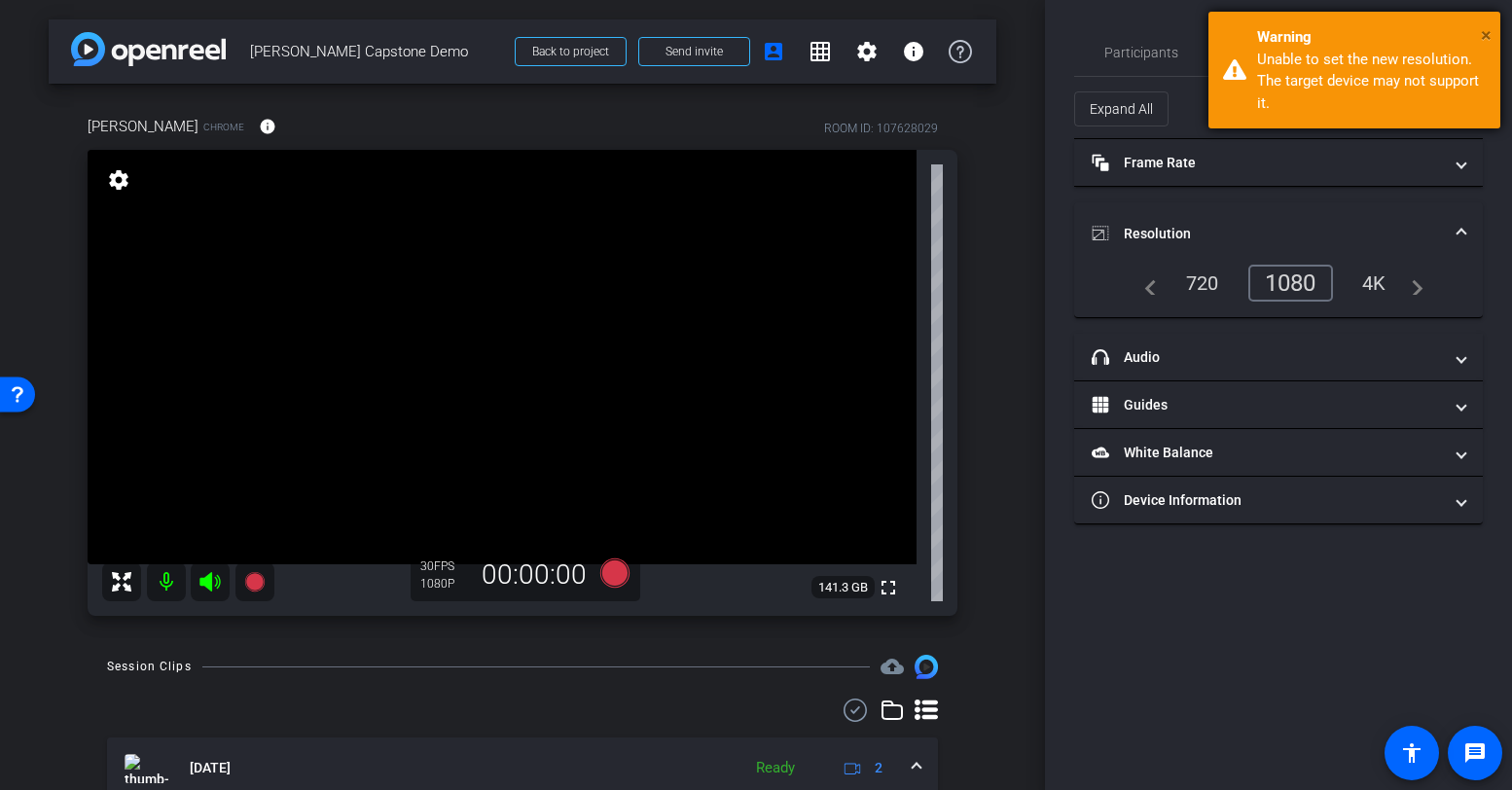 click on "×" at bounding box center [1486, 35] 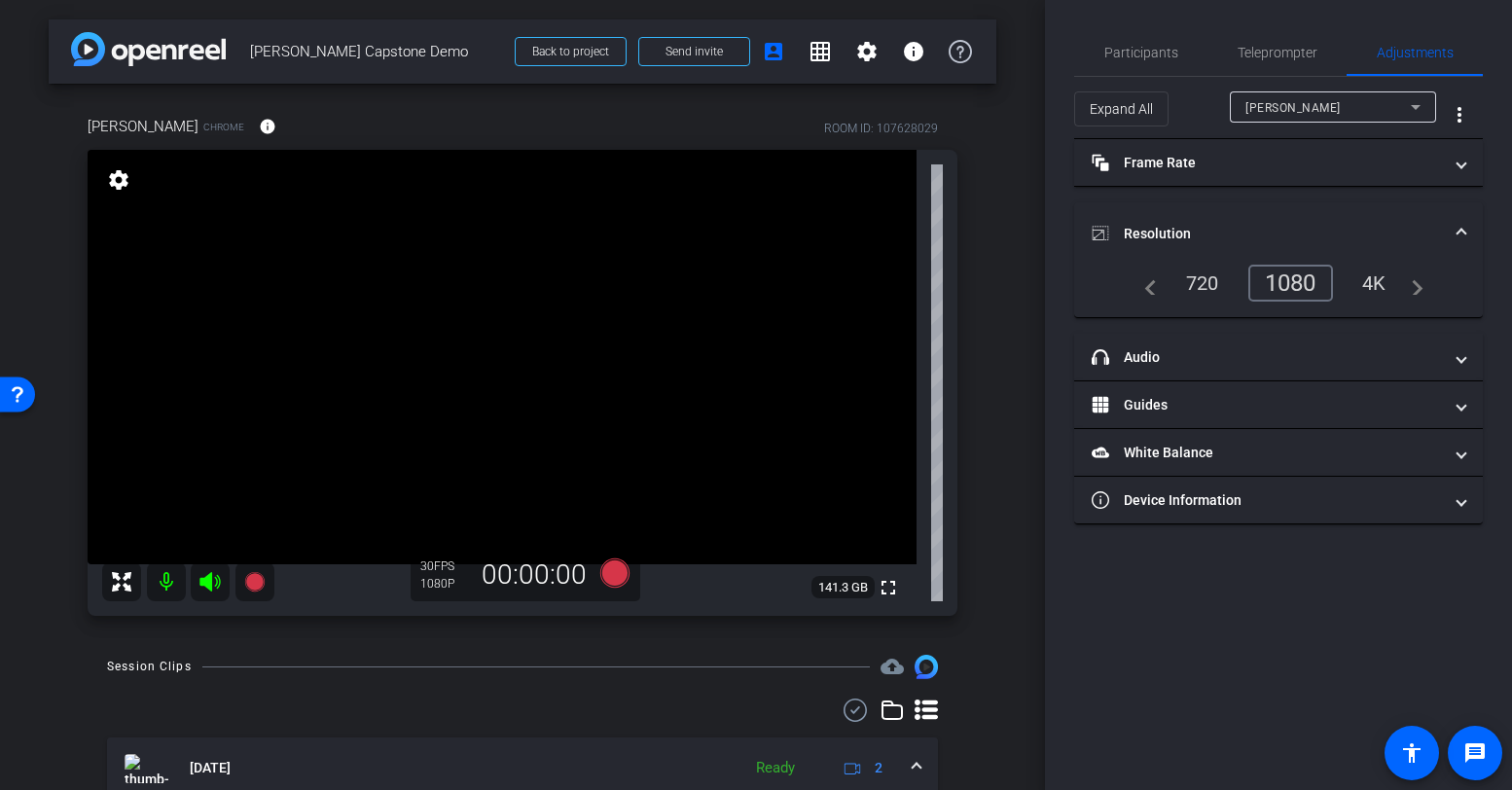 click on "1080" at bounding box center (1290, 283) 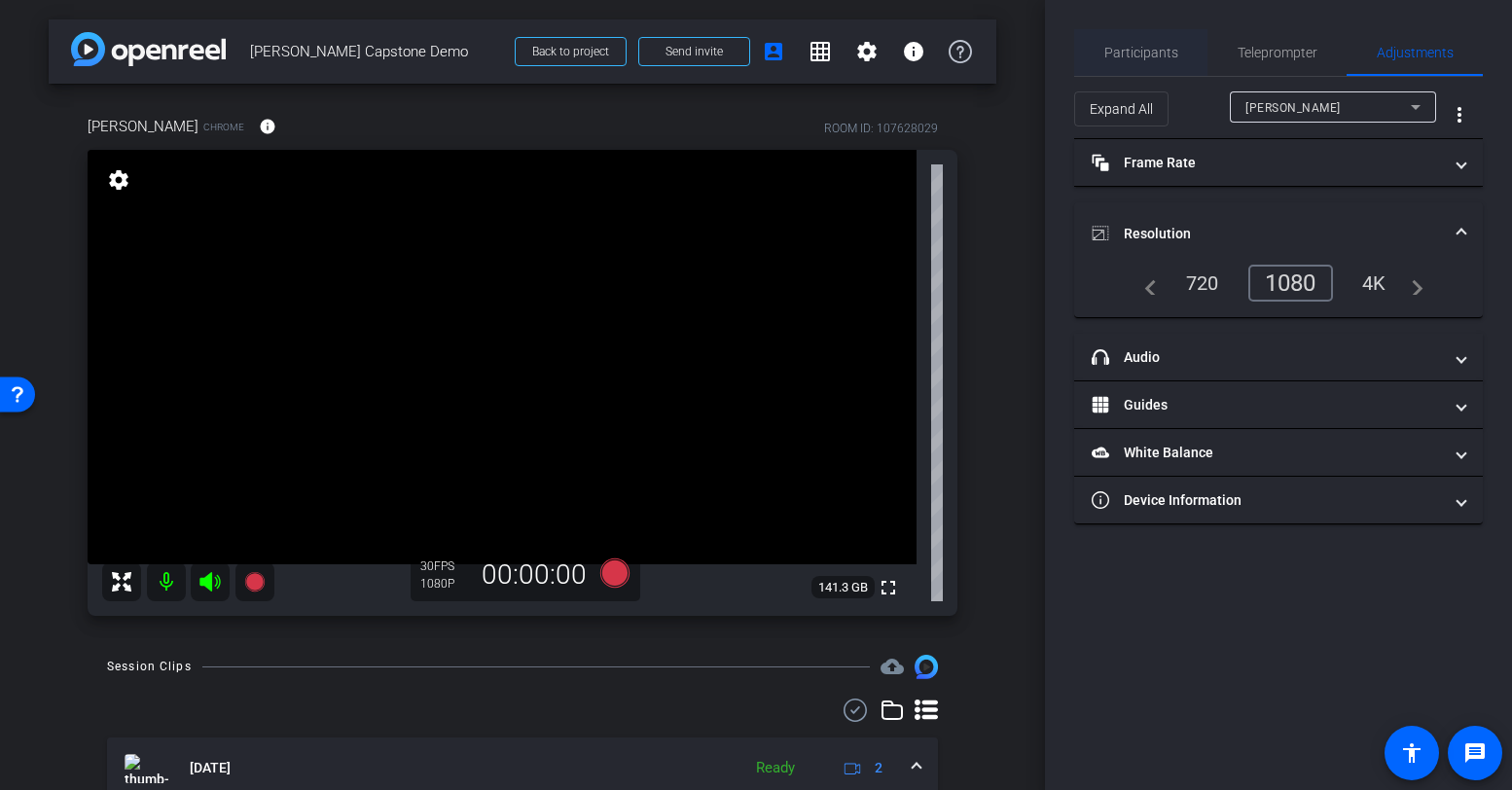 click on "Participants" at bounding box center [1141, 53] 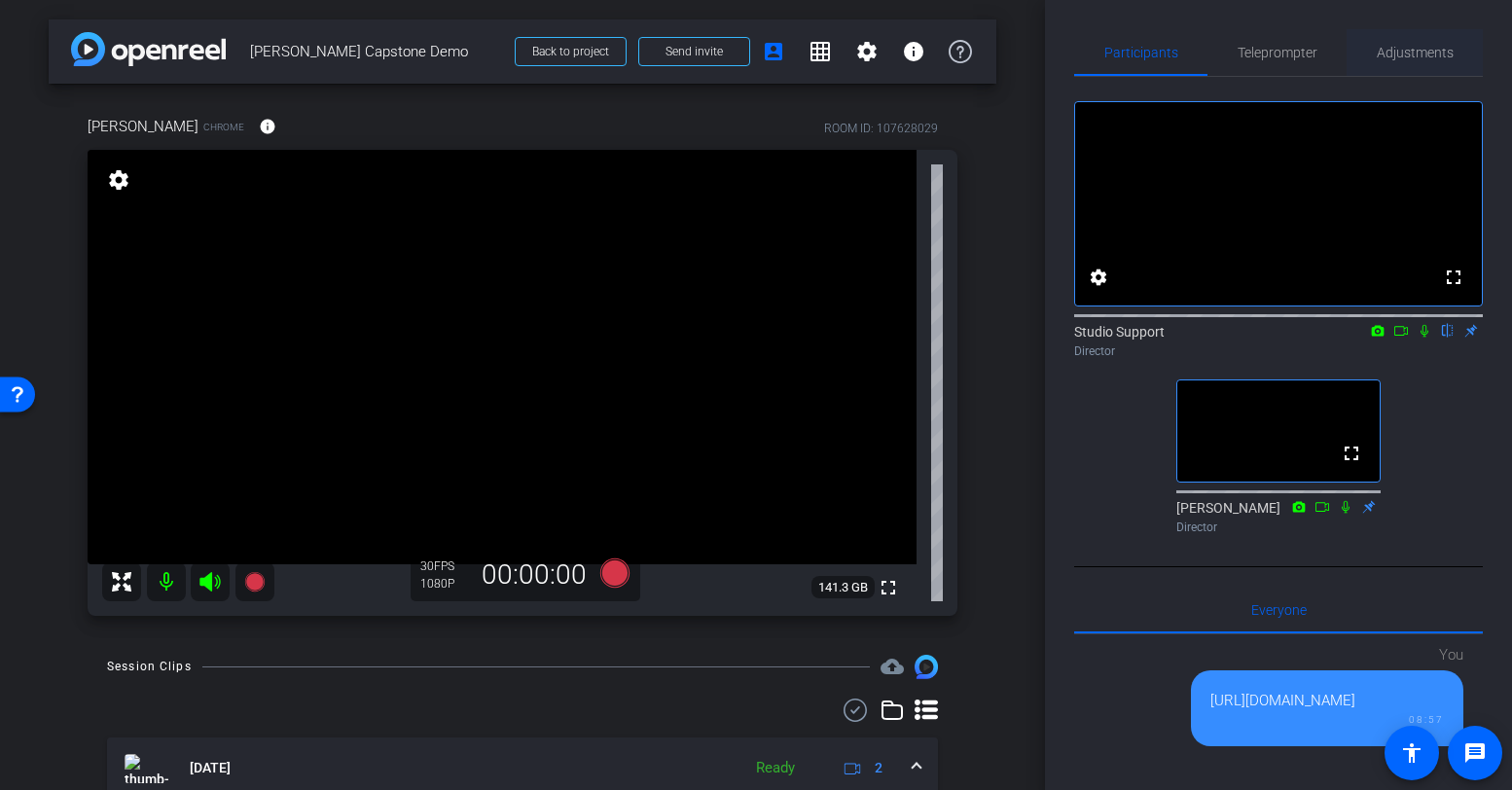 click on "Adjustments" at bounding box center (1415, 53) 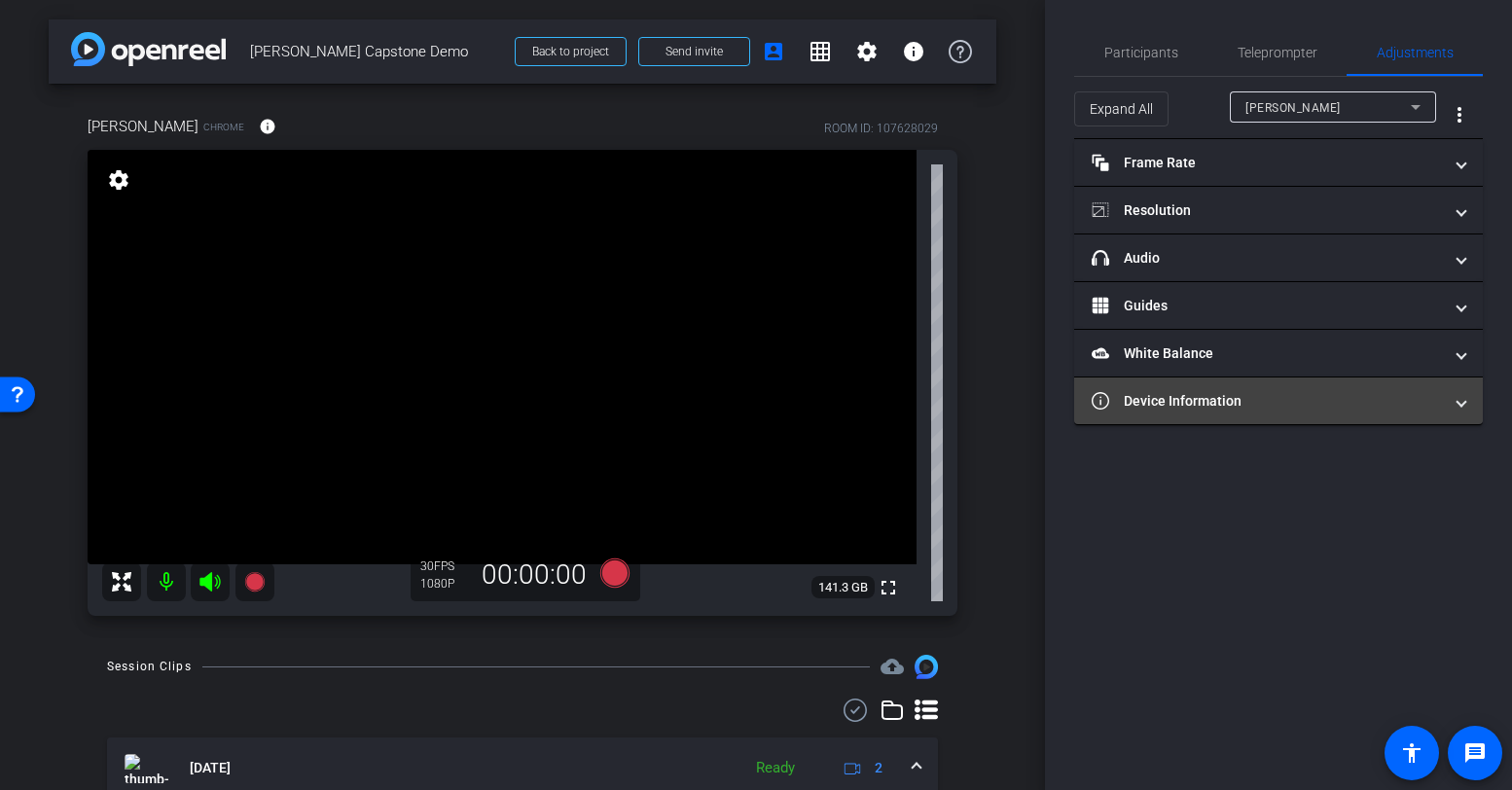 click on "Device Information" at bounding box center [1267, 401] 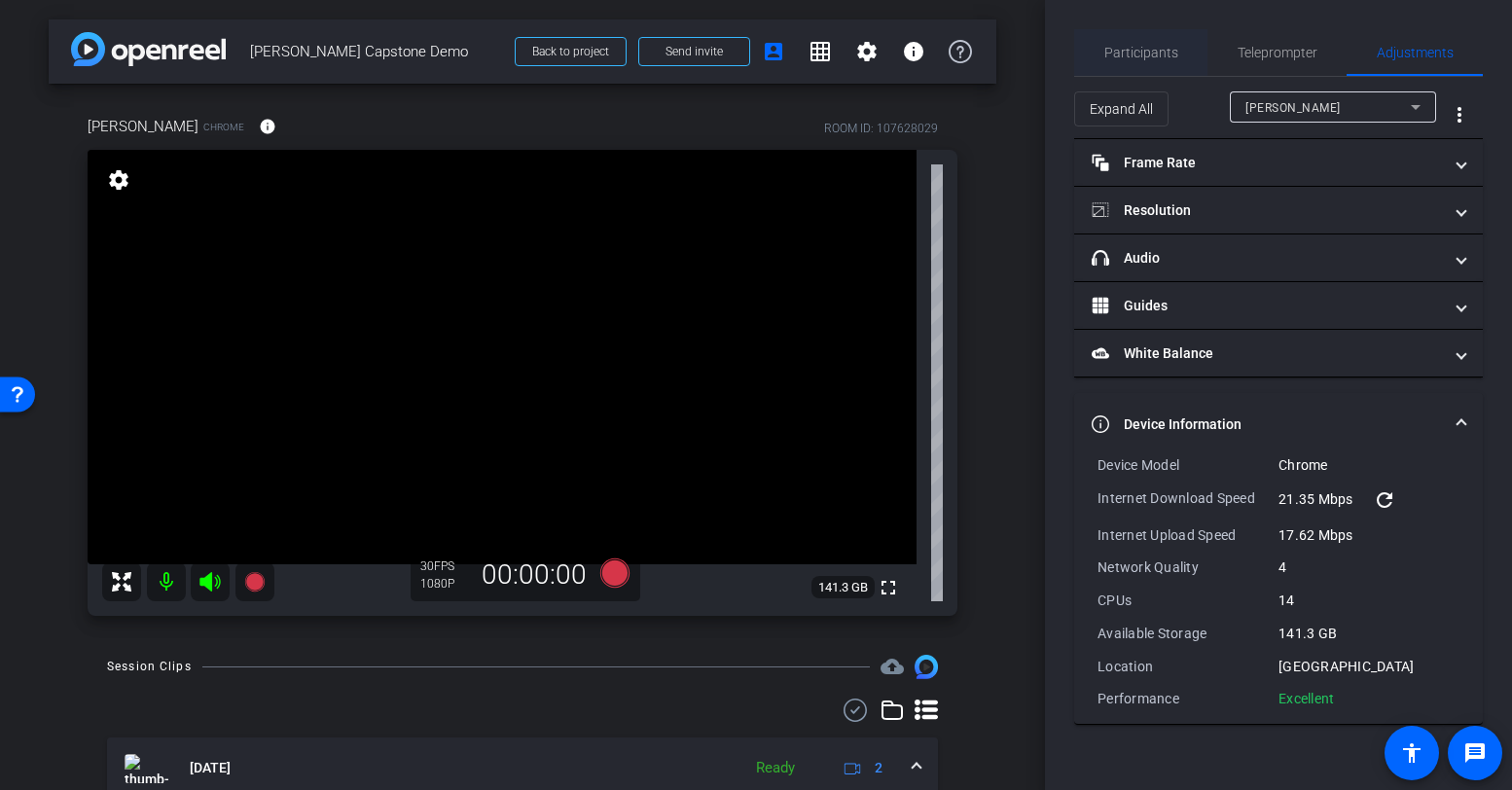 click on "Participants" at bounding box center [1141, 53] 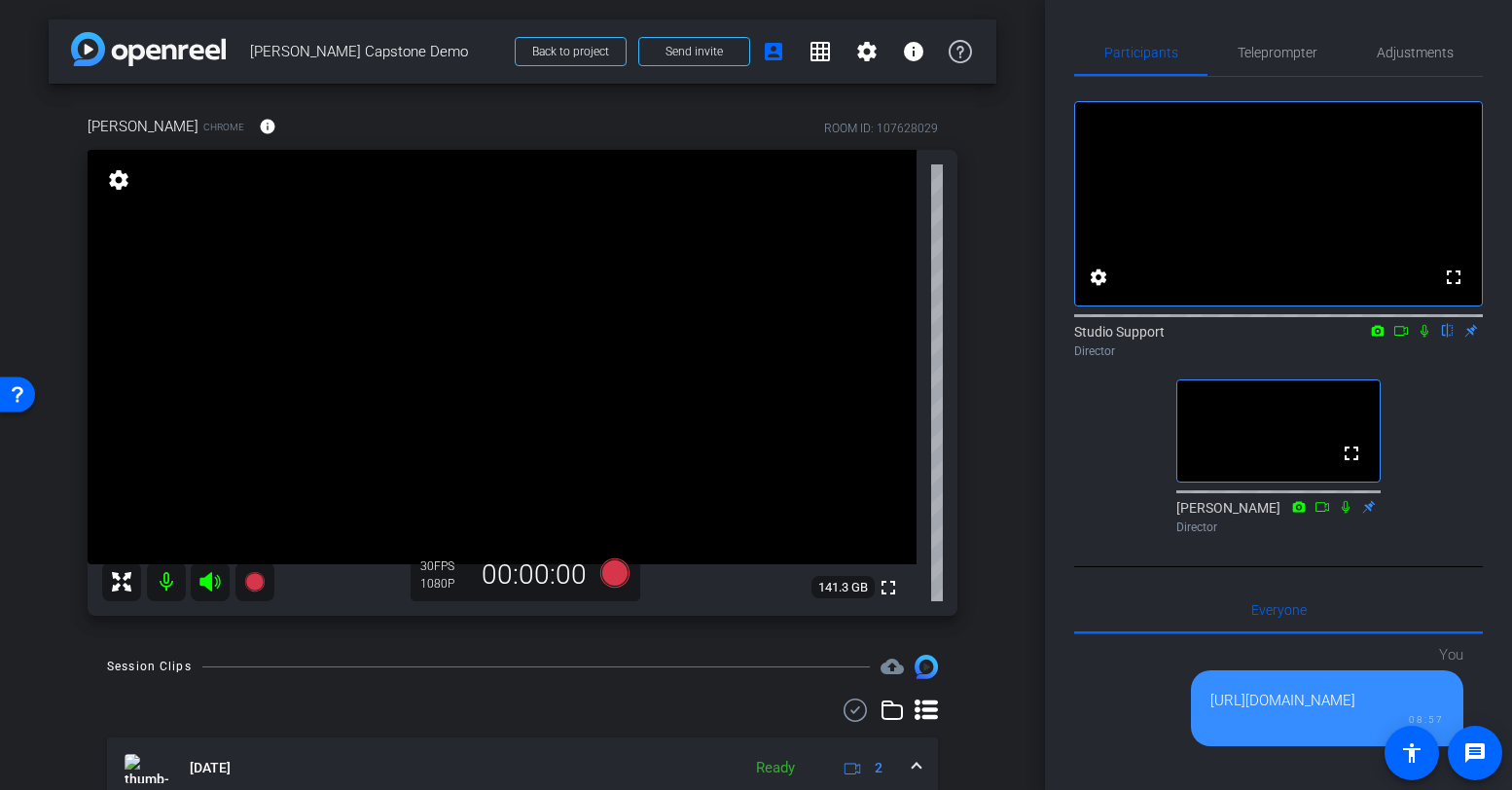click on "arrow_back  Hina Qureshi Capstone Demo   Back to project   Send invite  account_box grid_on settings info
Hina Qureshi Chrome info ROOM ID: 107628029 fullscreen settings  141.3 GB
30 FPS  1080P   00:00:00
Session Clips   cloud_upload
Jul 22, 2025   Ready
2 play_circle_outline  Video-Hina Qureshi Capstone Demo-Hina Qureshi Capstone Demo-Hina Qureshi-2025-07-22-09-20-25-229-0  13mb" at bounding box center (522, 395) 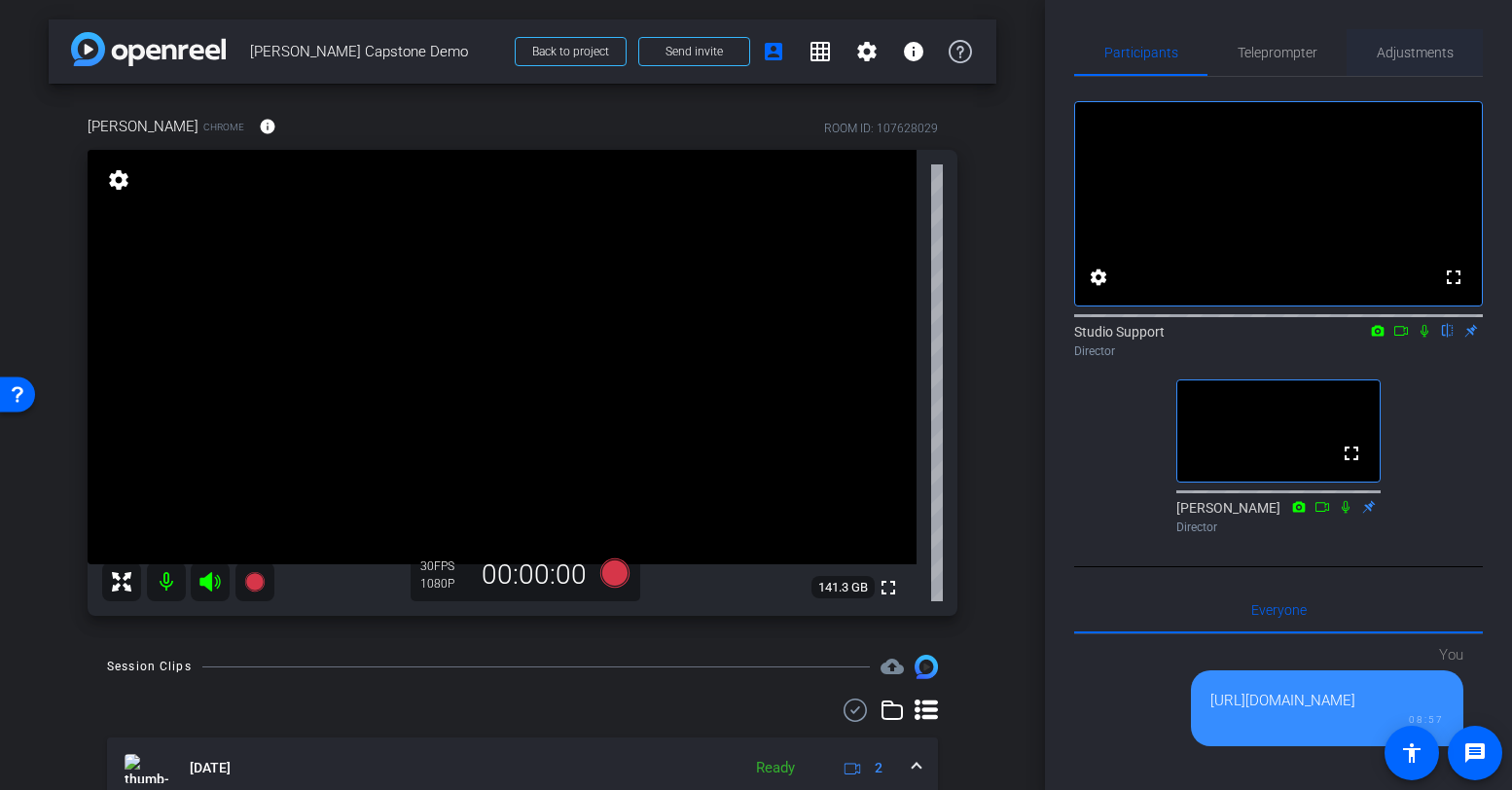 click on "Adjustments" at bounding box center [1415, 53] 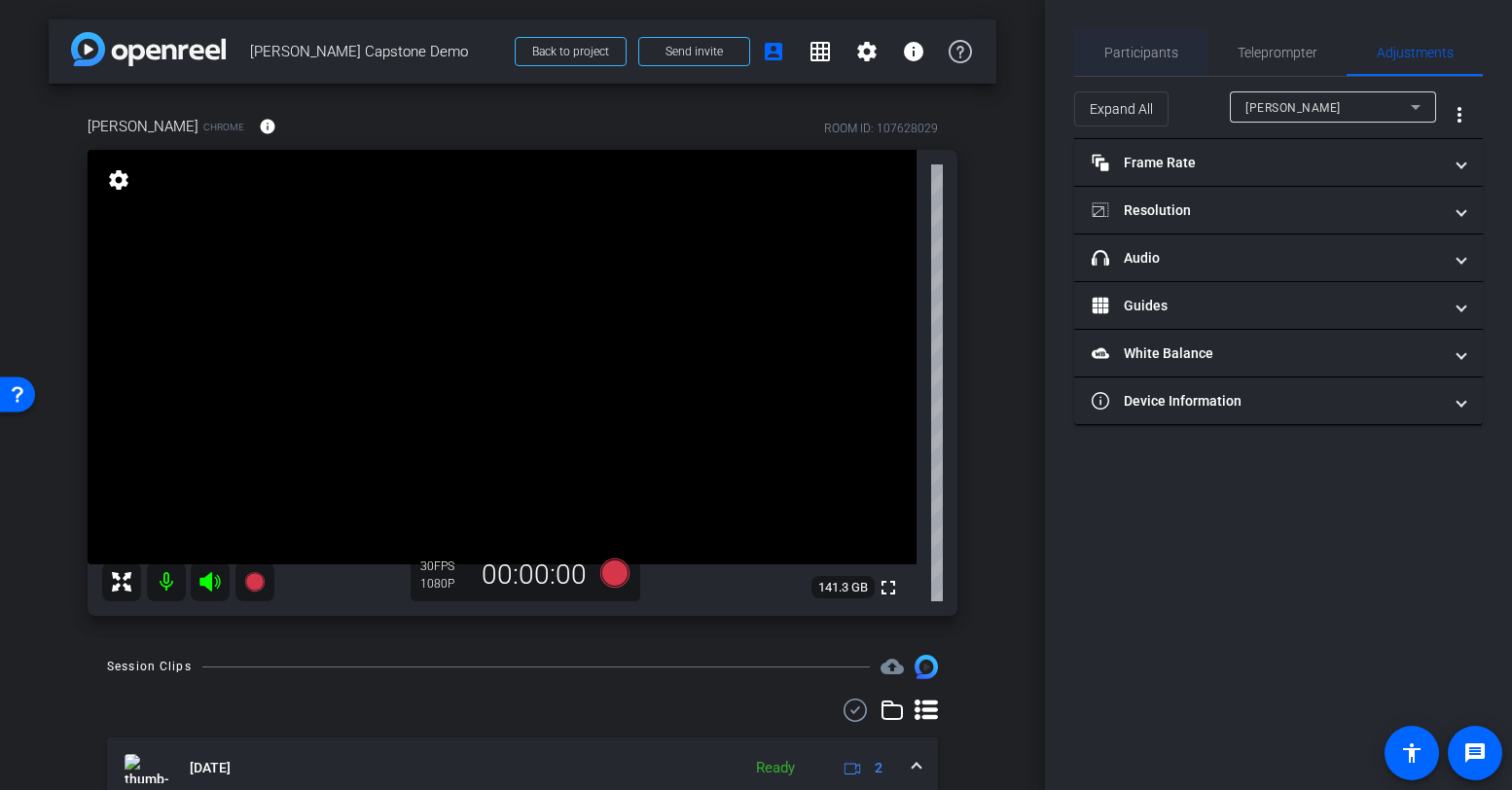 click on "Participants" at bounding box center [1141, 53] 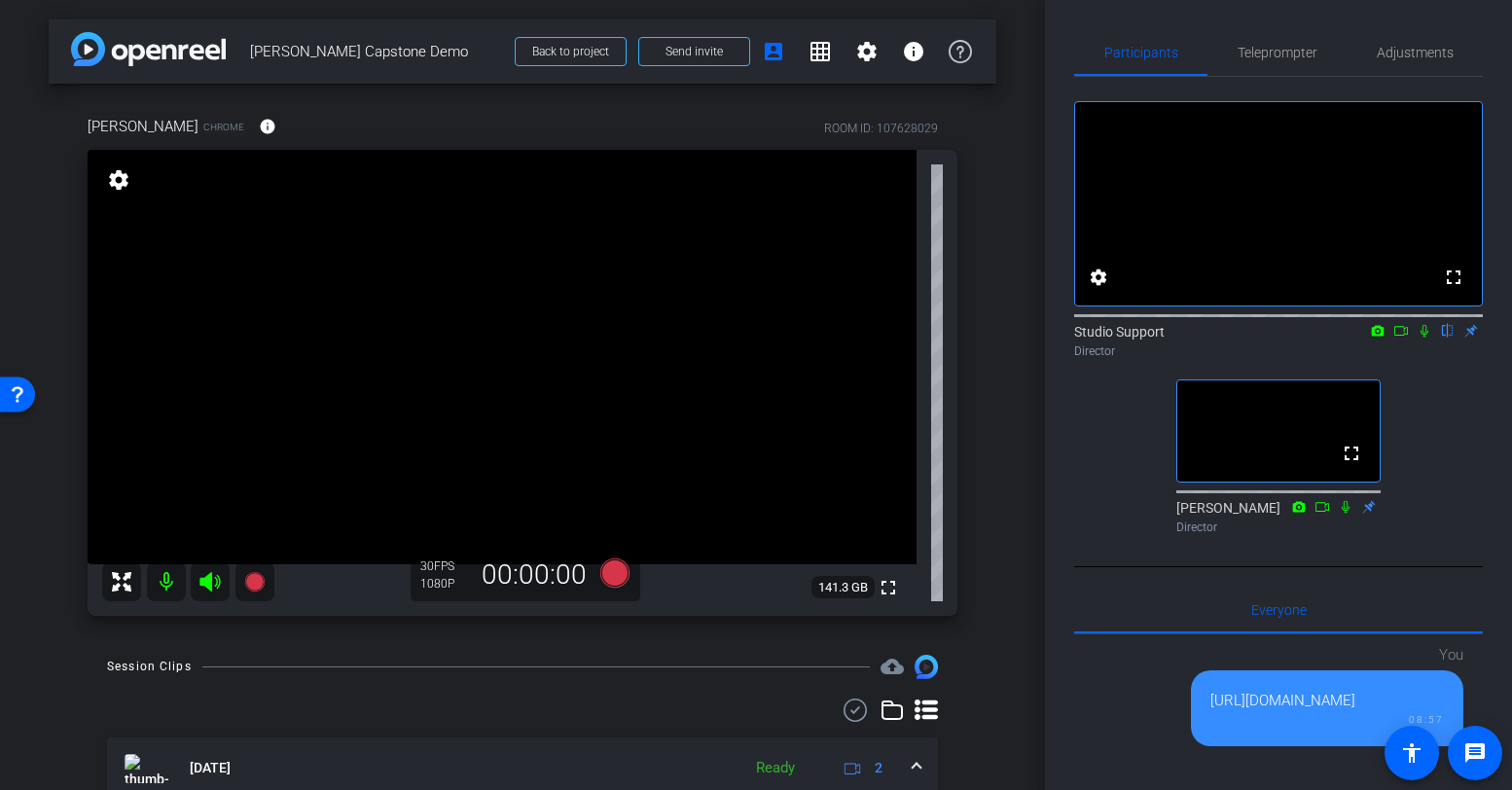 click on "arrow_back  Hina Qureshi Capstone Demo   Back to project   Send invite  account_box grid_on settings info
Hina Qureshi Chrome info ROOM ID: 107628029 fullscreen settings  141.3 GB
30 FPS  1080P   00:00:00
Session Clips   cloud_upload
Jul 22, 2025   Ready
2 play_circle_outline  Video-Hina Qureshi Capstone Demo-Hina Qureshi Capstone Demo-Hina Qureshi-2025-07-22-09-20-25-229-0  13mb" at bounding box center (522, 395) 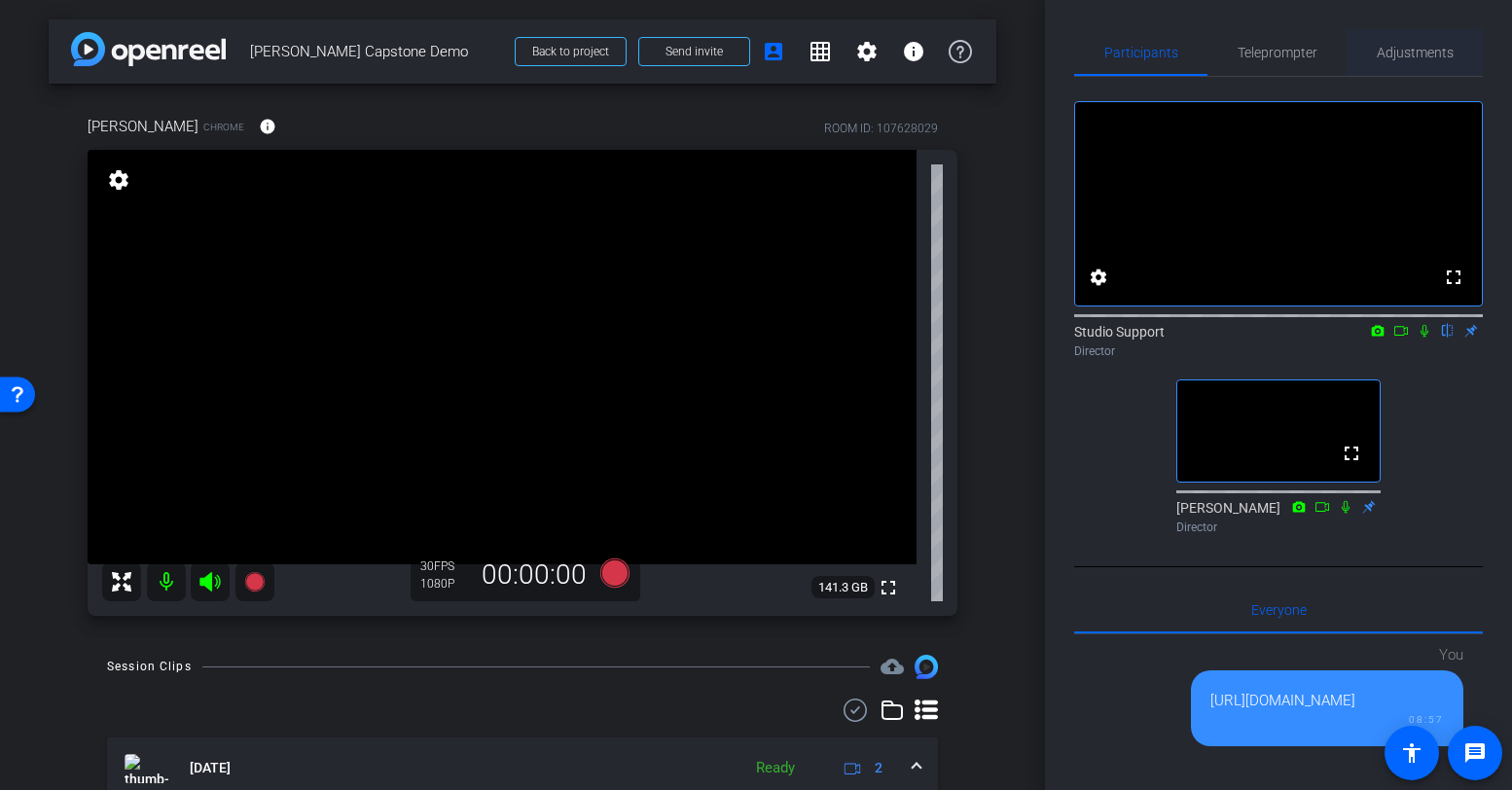 click on "Adjustments" at bounding box center (1415, 53) 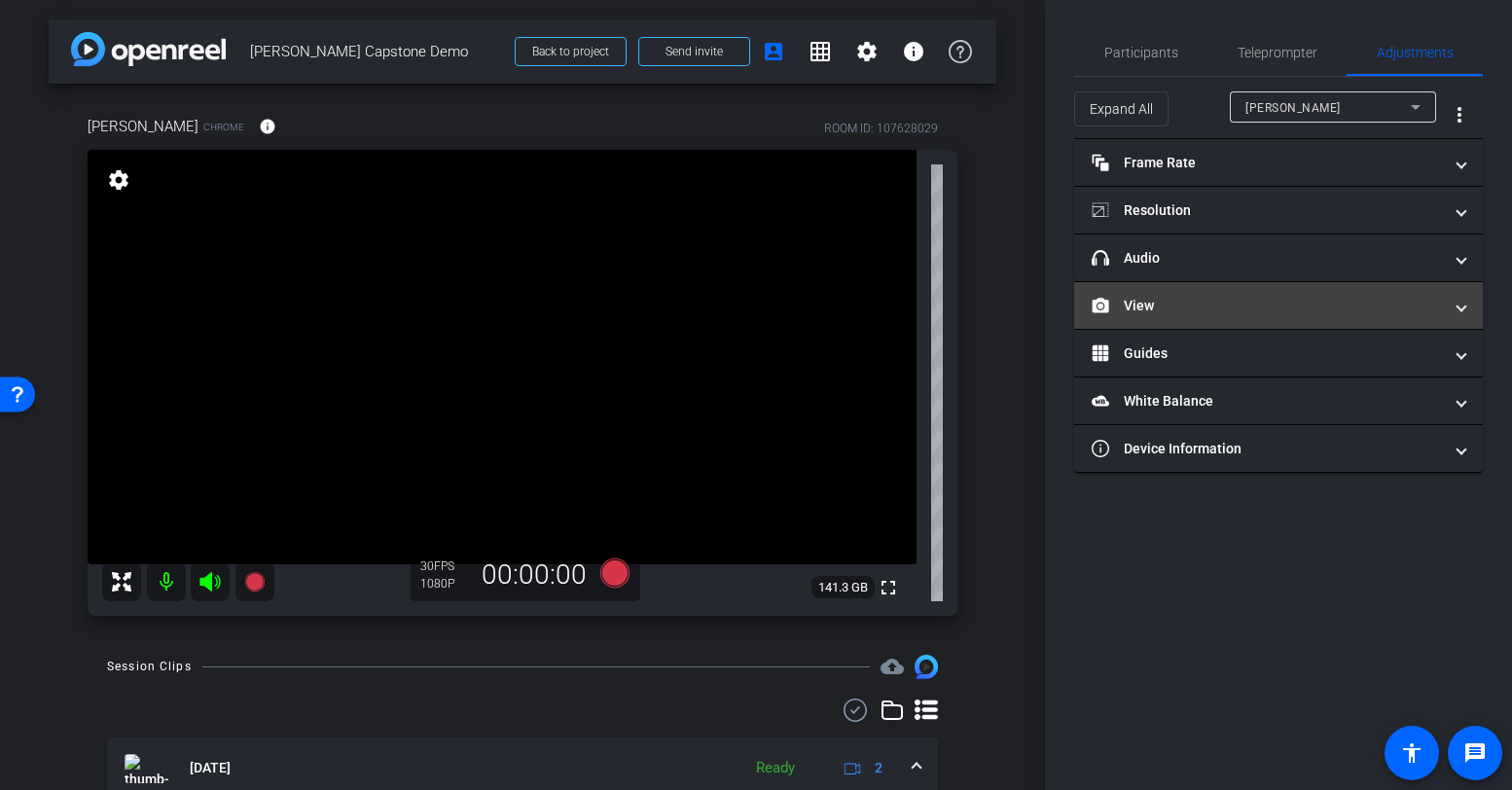 click on "View" at bounding box center [1267, 305] 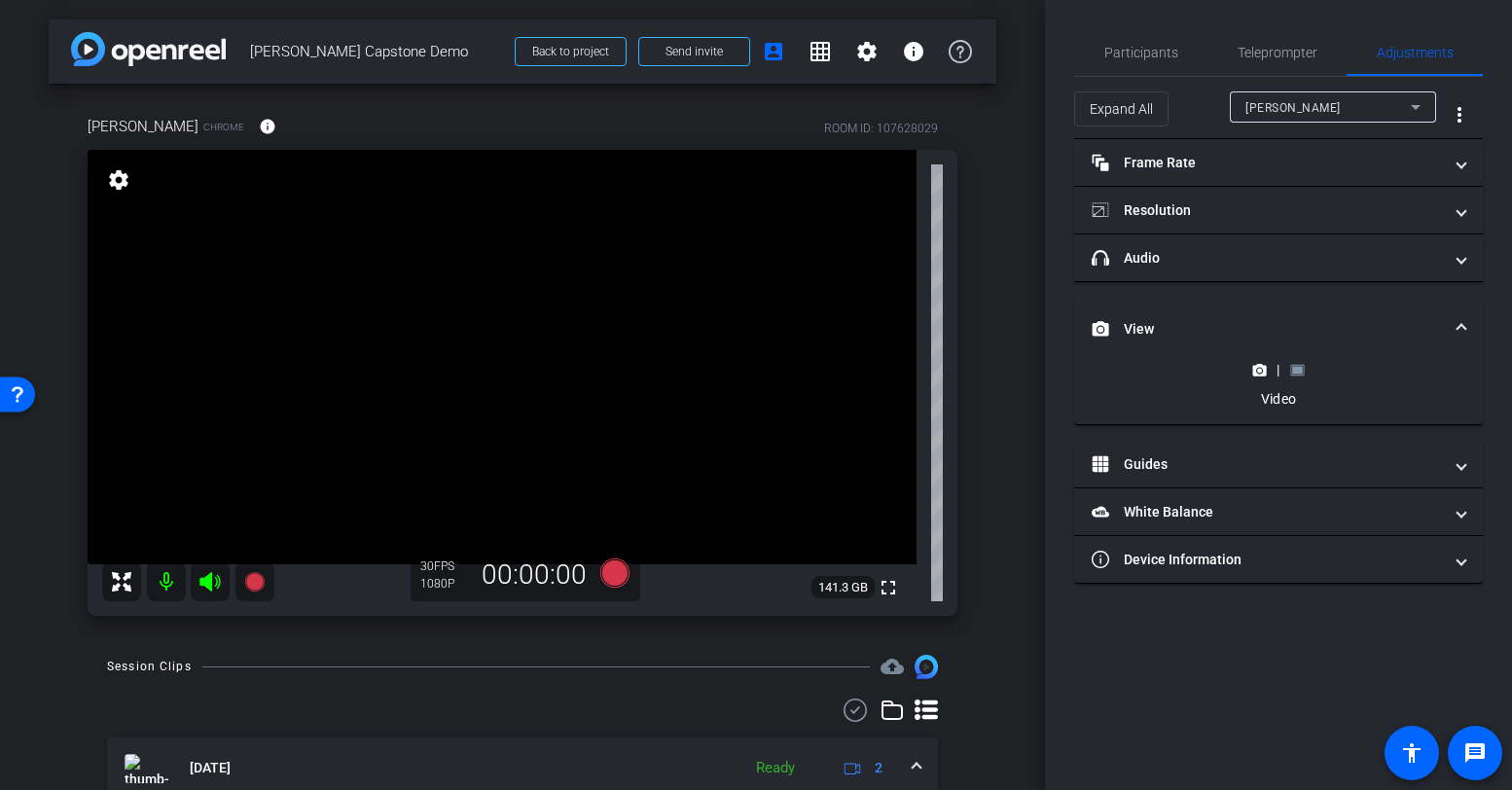 click on "|
Video" at bounding box center (1278, 384) 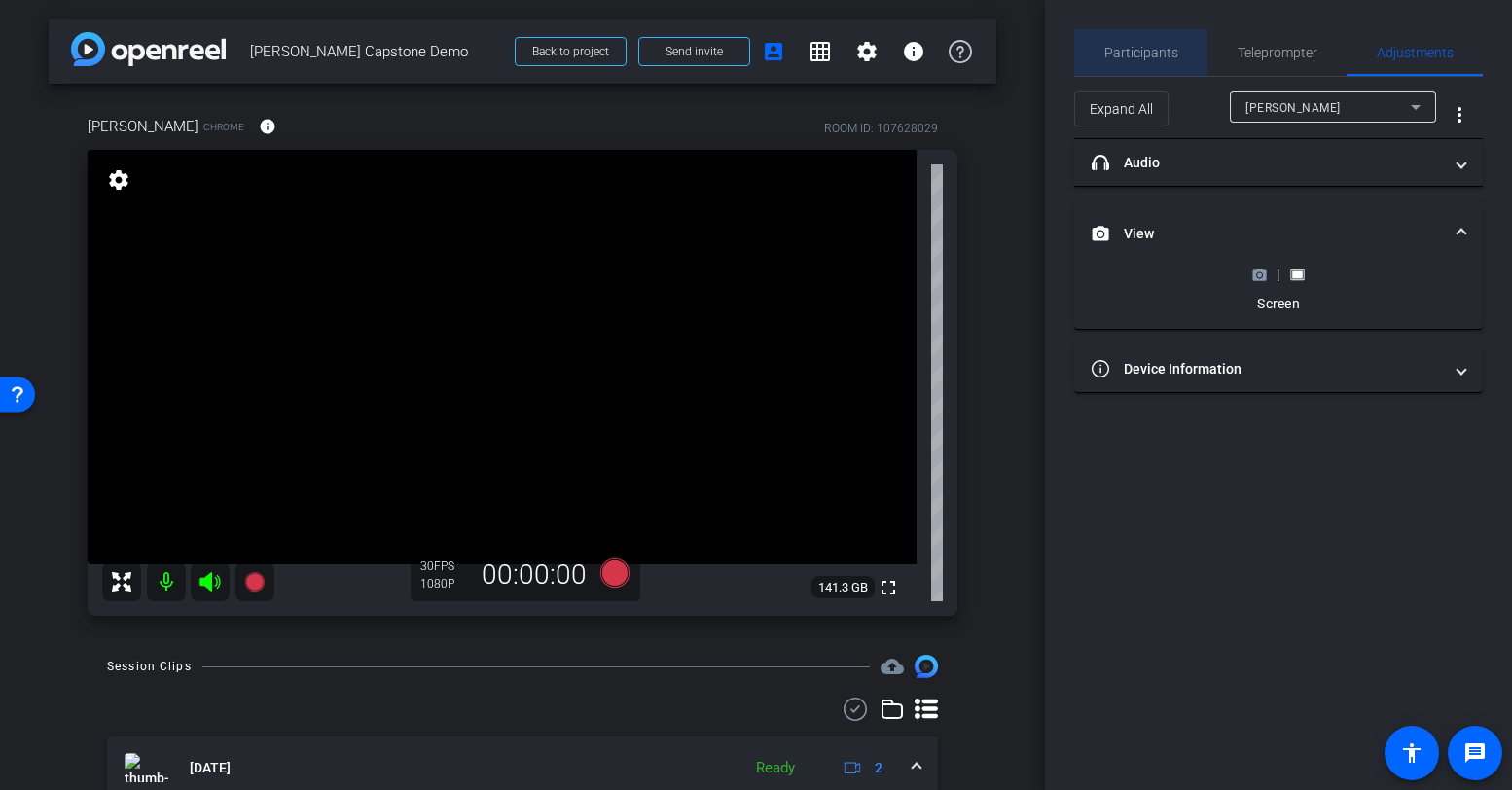 click on "Participants" at bounding box center [1141, 53] 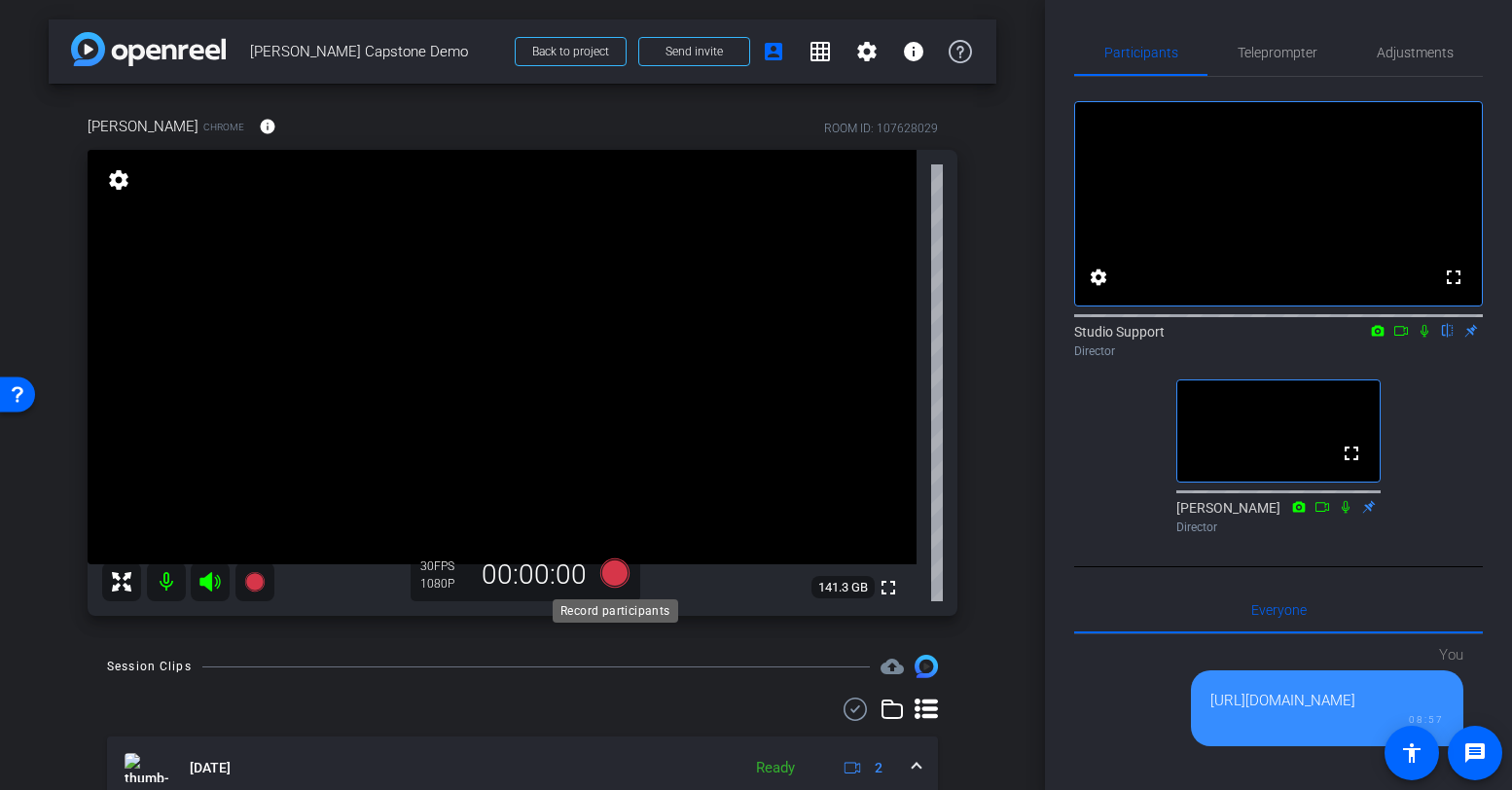 click 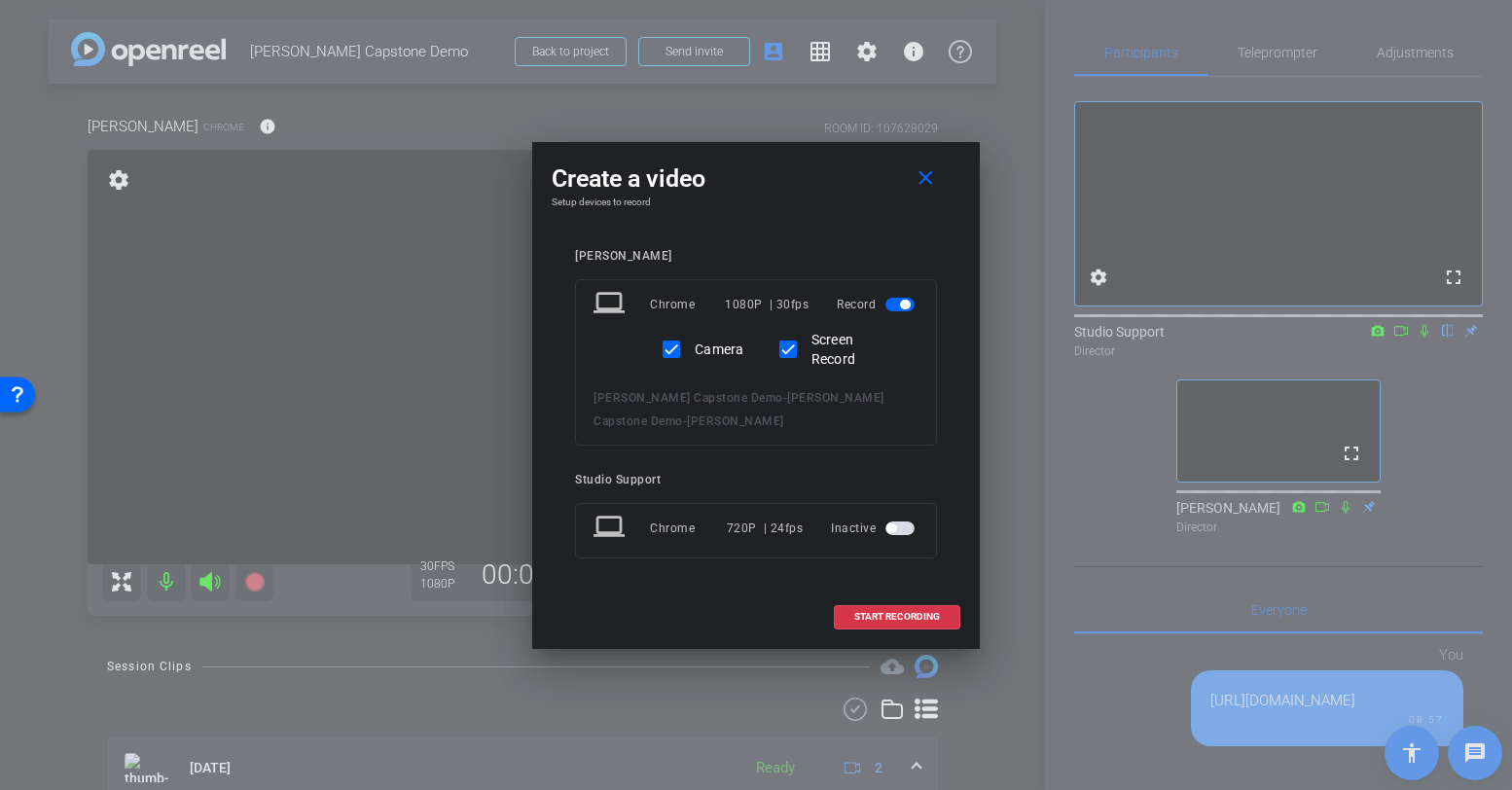 drag, startPoint x: 893, startPoint y: 611, endPoint x: 815, endPoint y: 564, distance: 91.06591 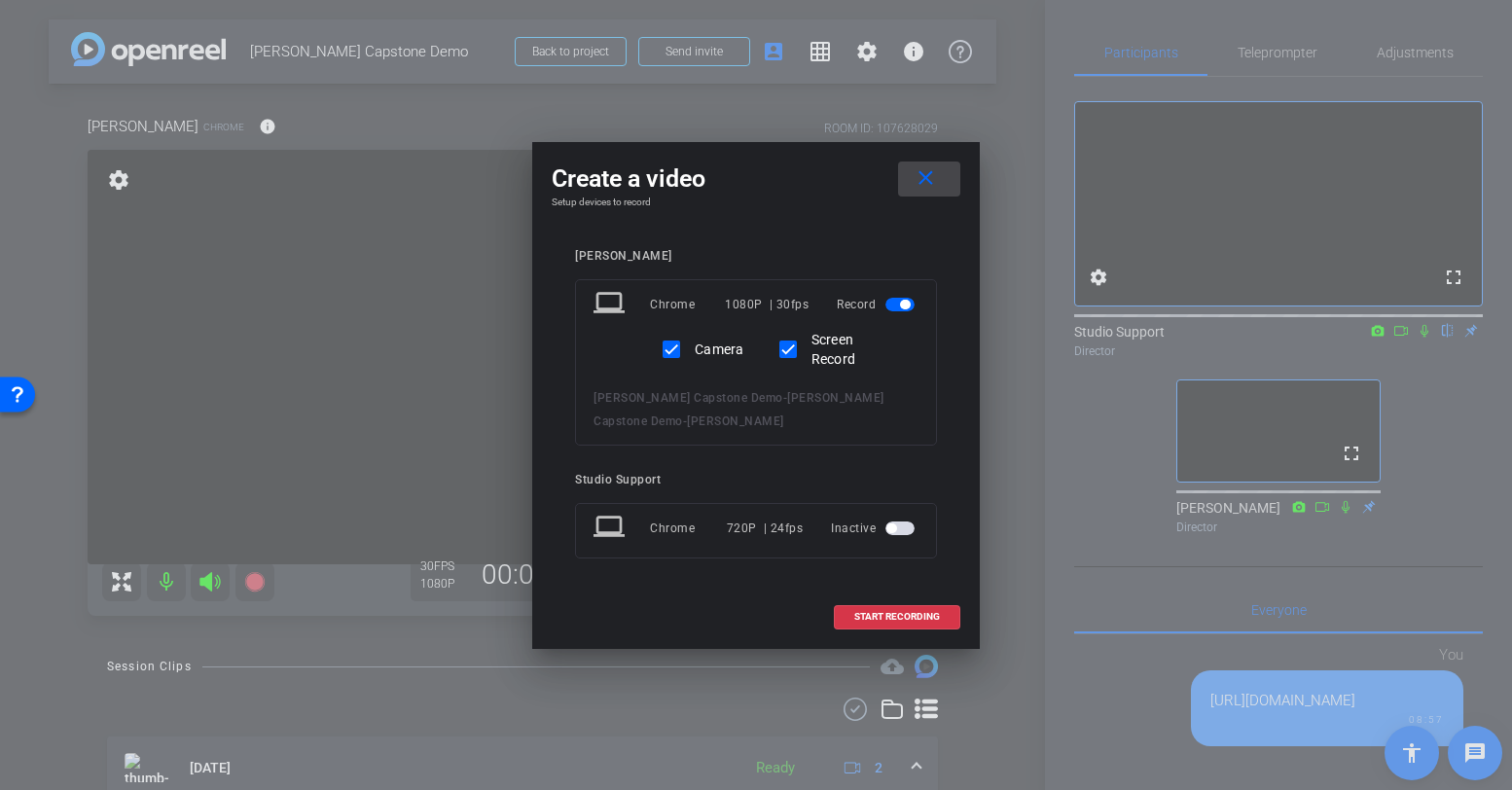 click on "close" at bounding box center (925, 178) 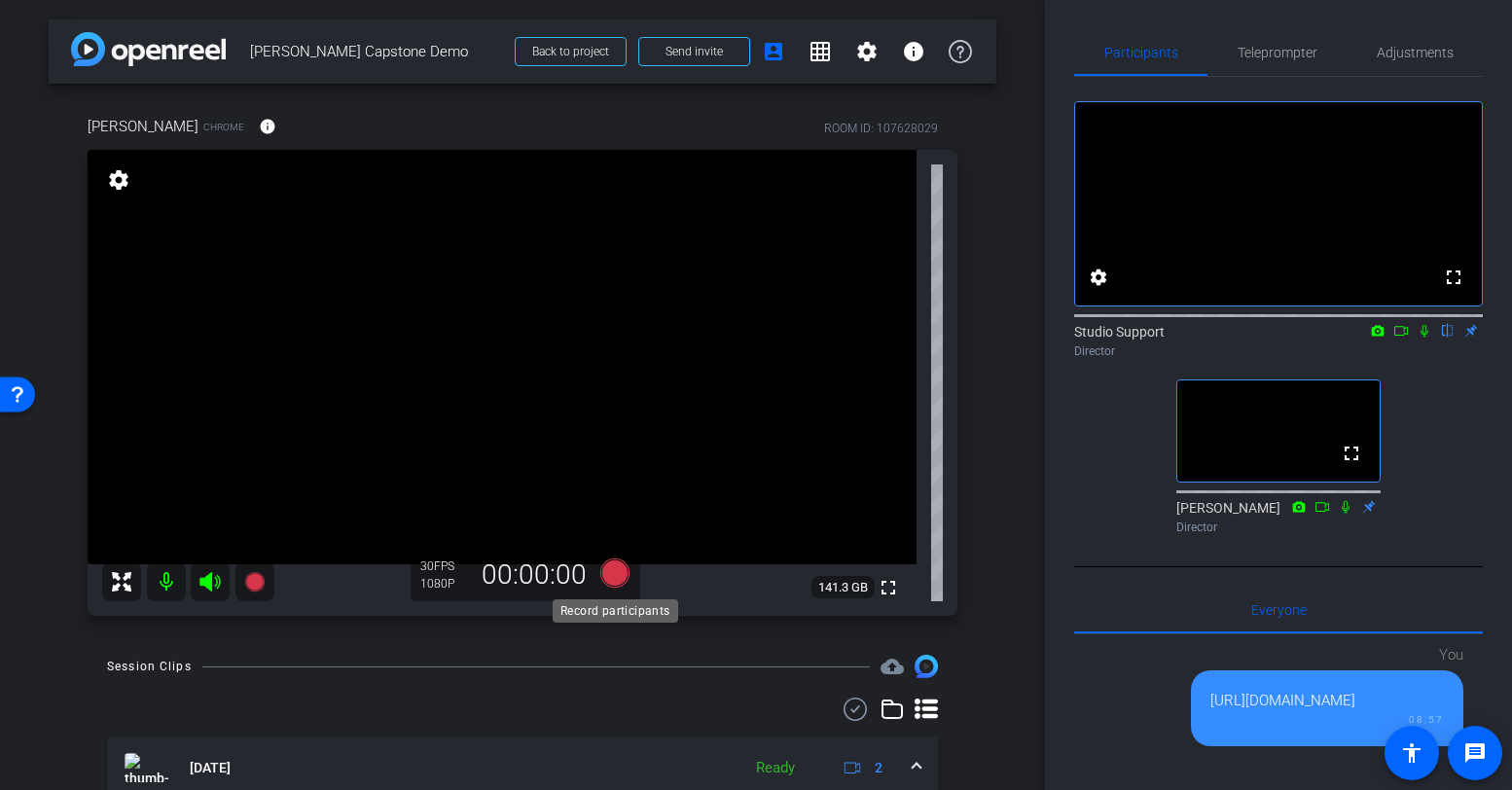 click 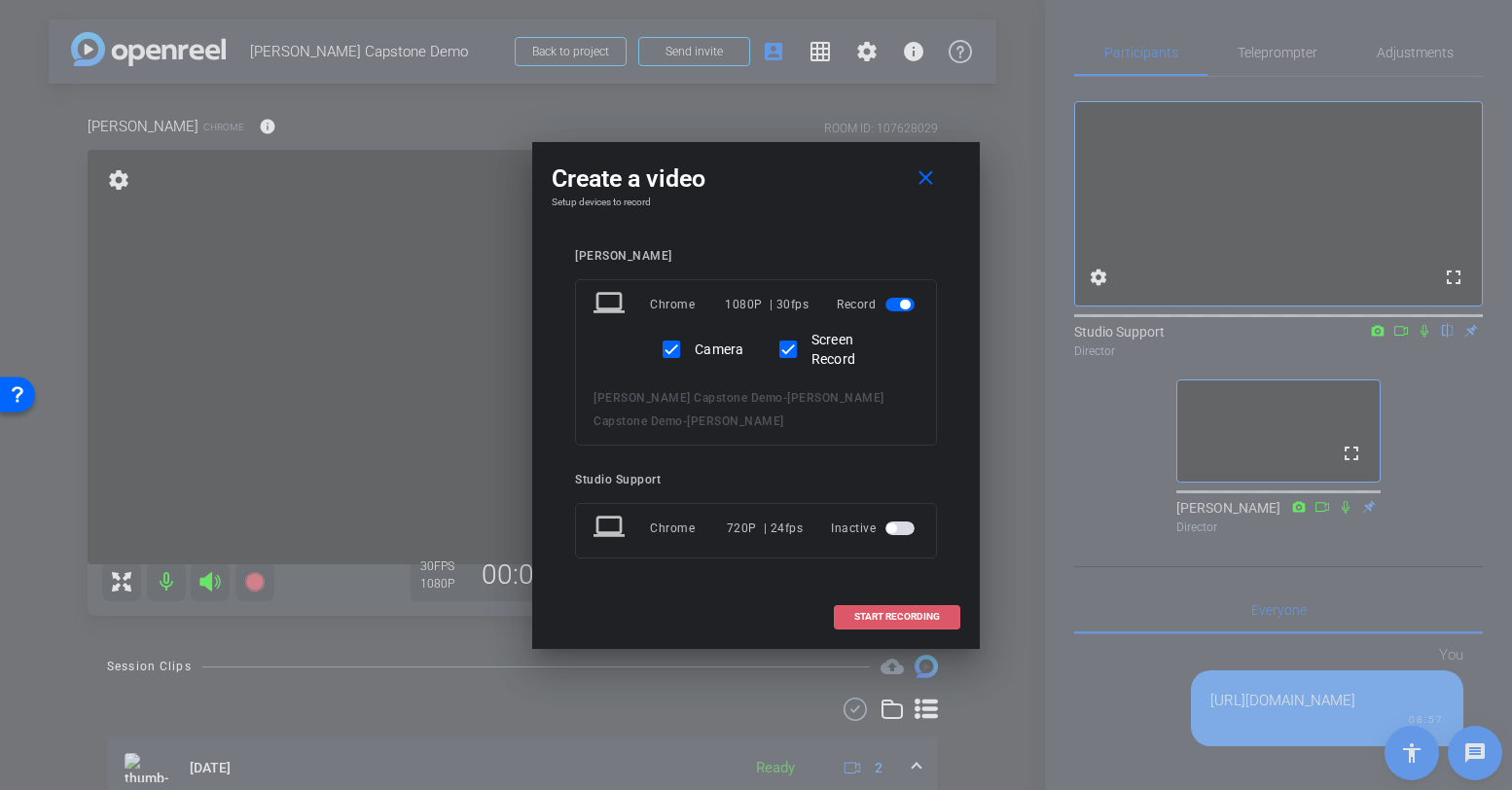 click on "START RECORDING" at bounding box center [897, 617] 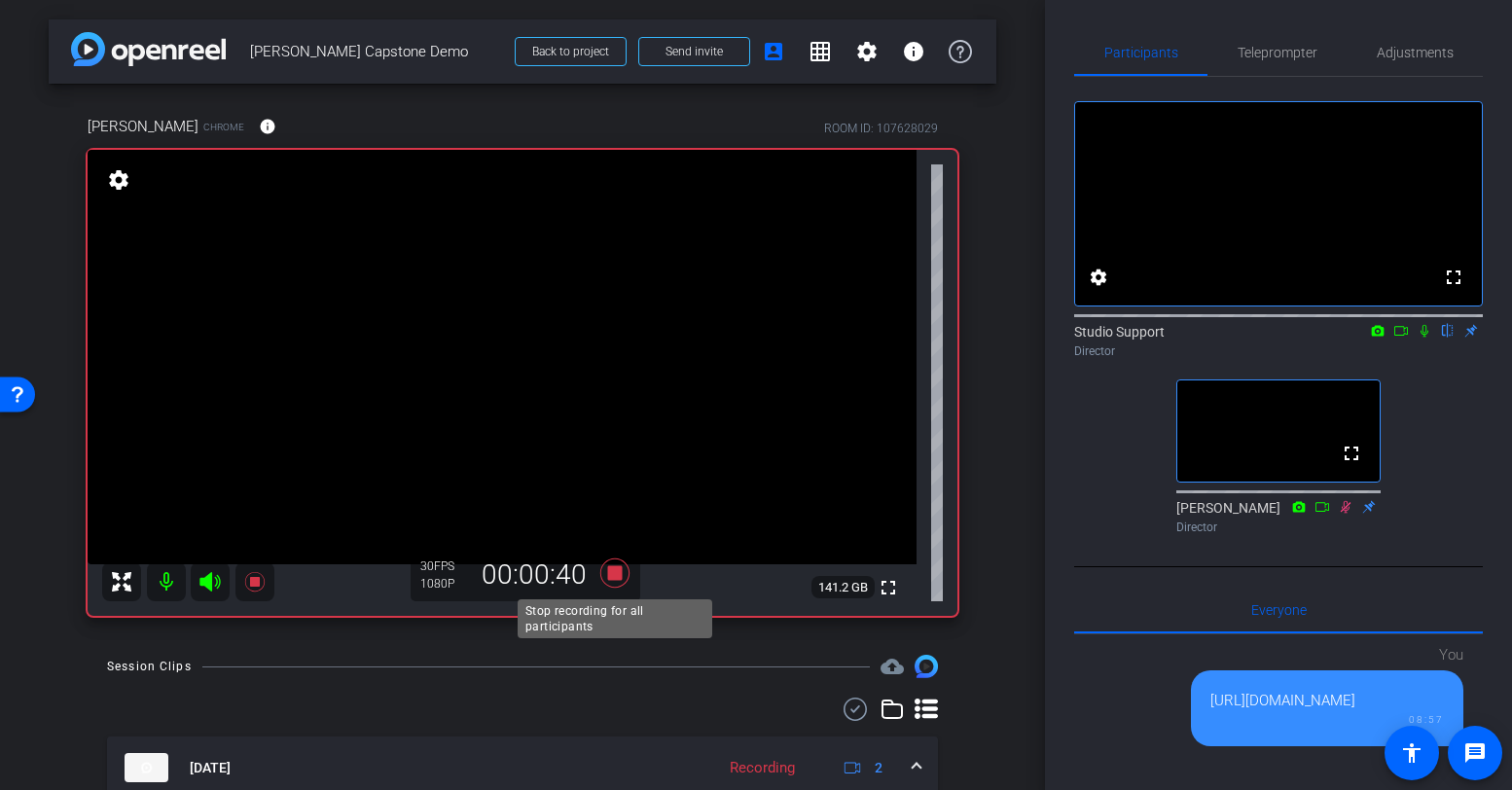 click 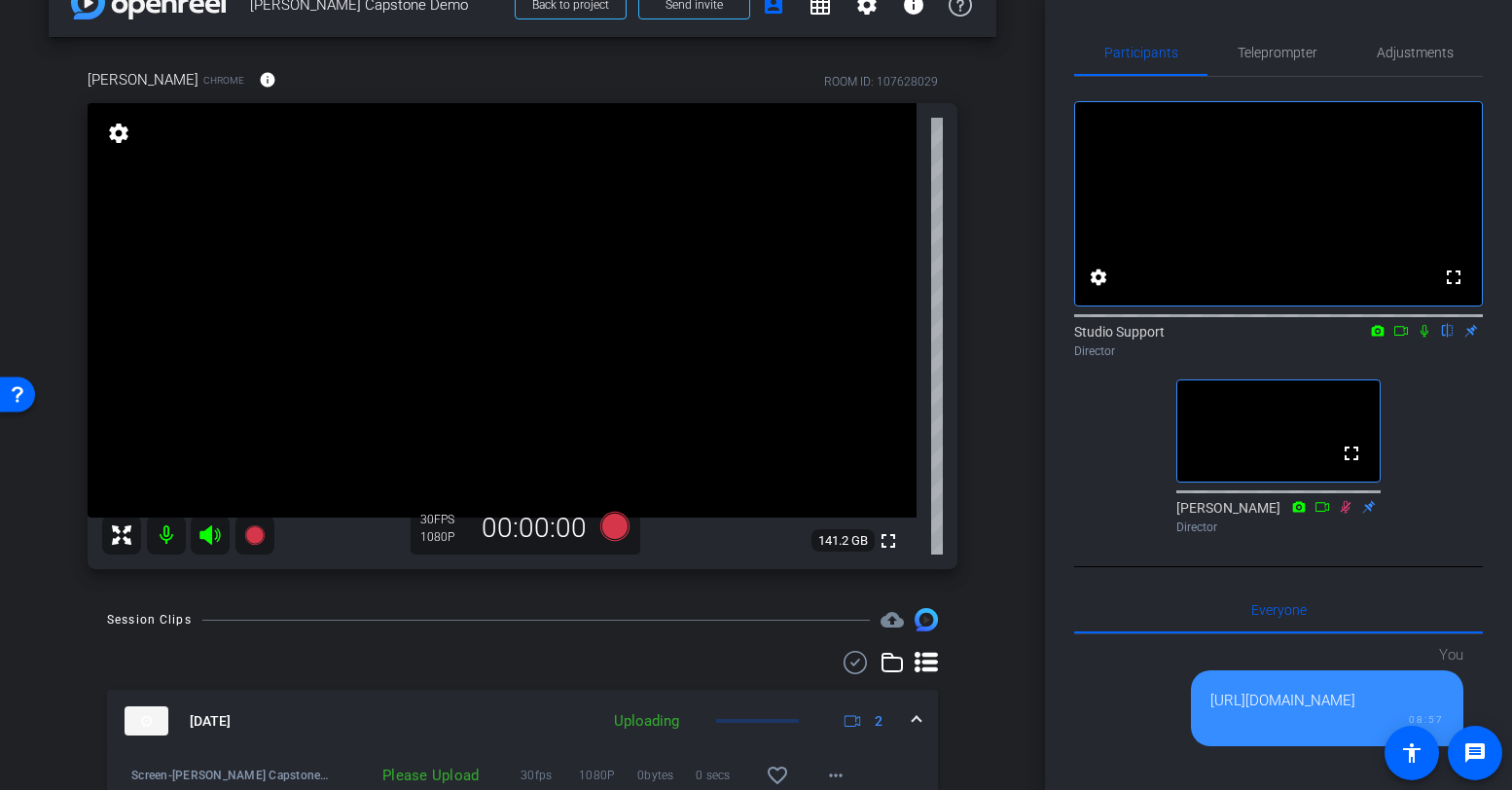 scroll, scrollTop: 250, scrollLeft: 0, axis: vertical 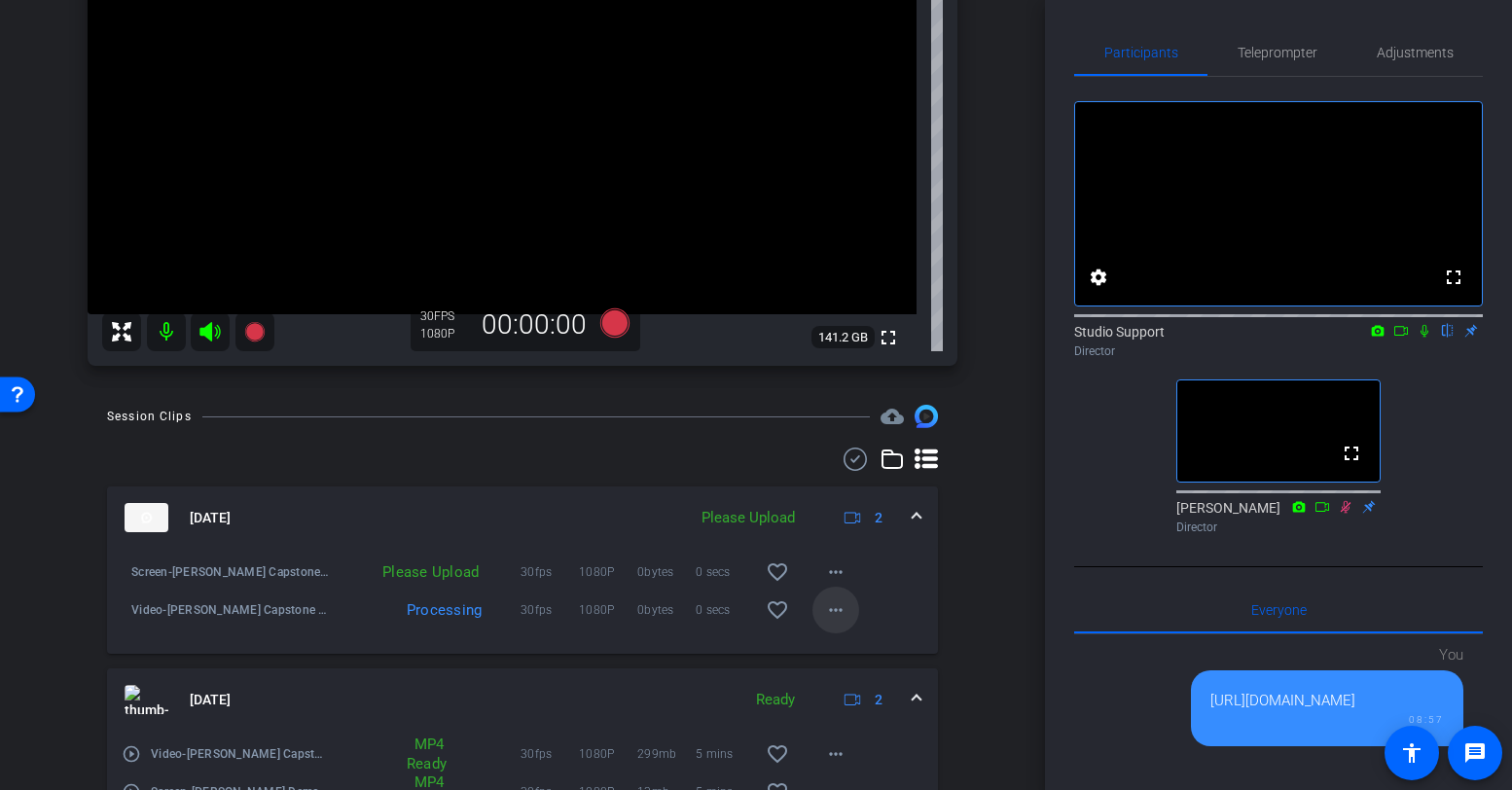 click on "more_horiz" at bounding box center [836, 610] 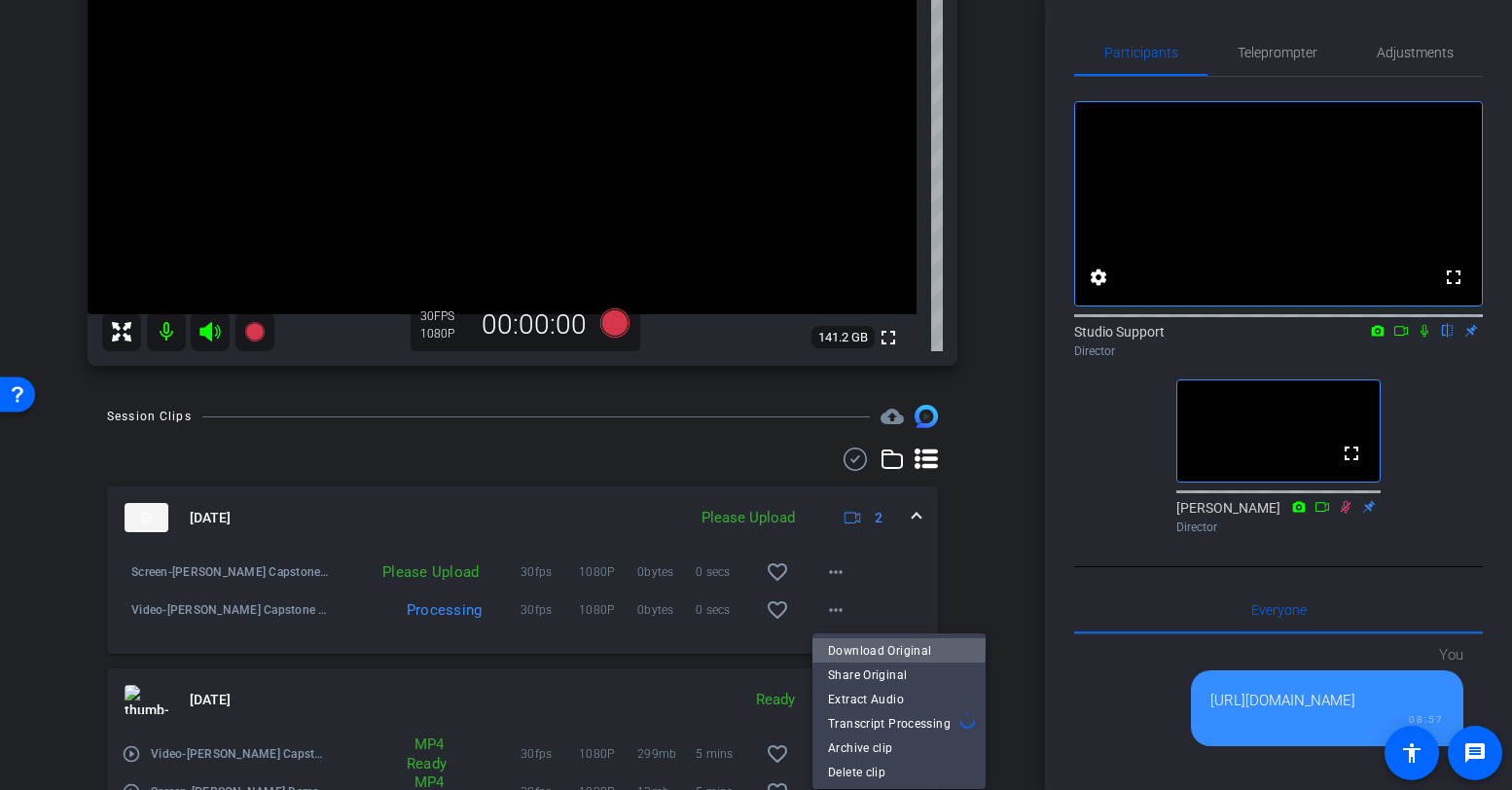 click on "Download Original" at bounding box center (899, 651) 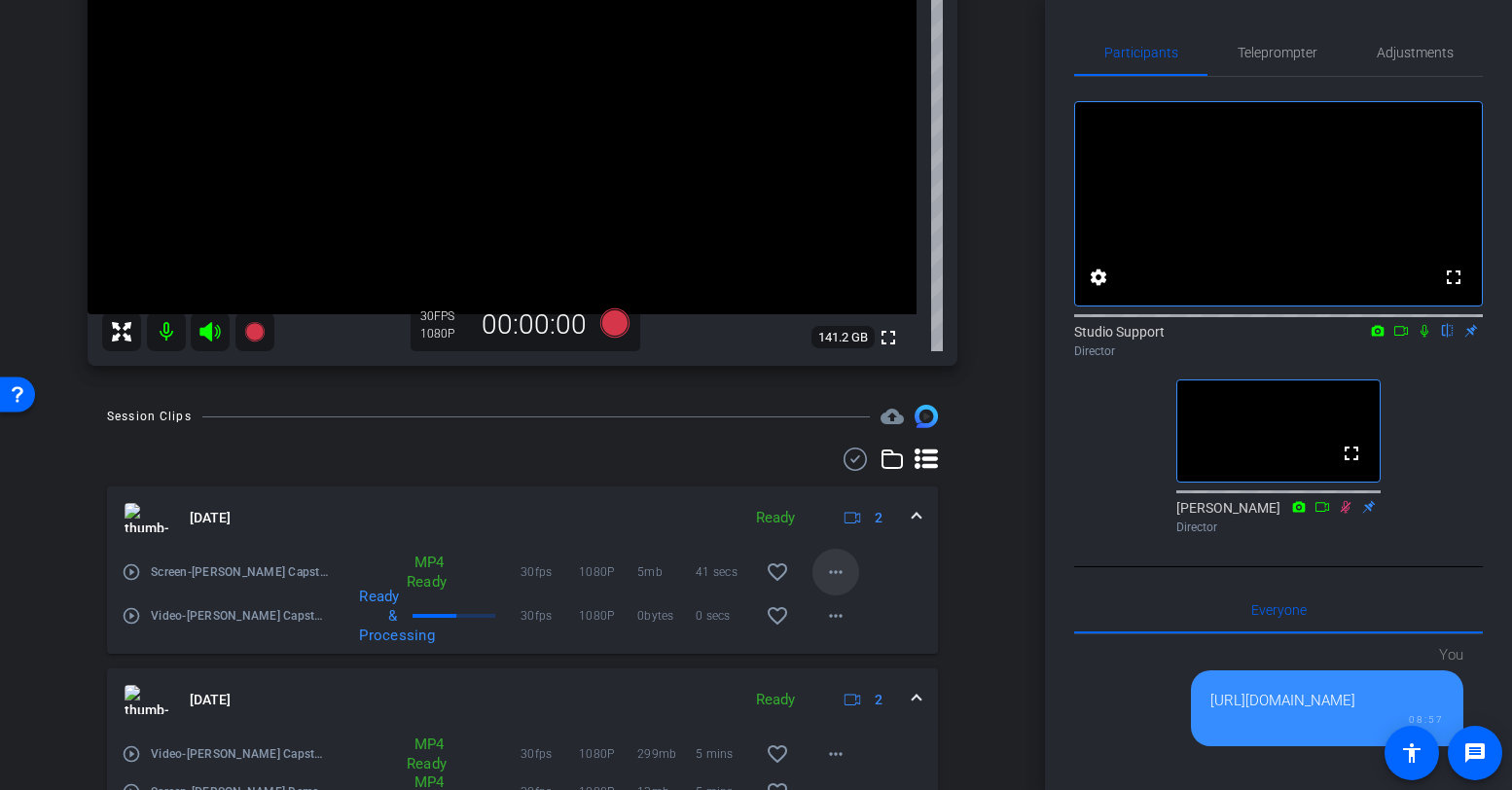 click on "more_horiz" at bounding box center [836, 572] 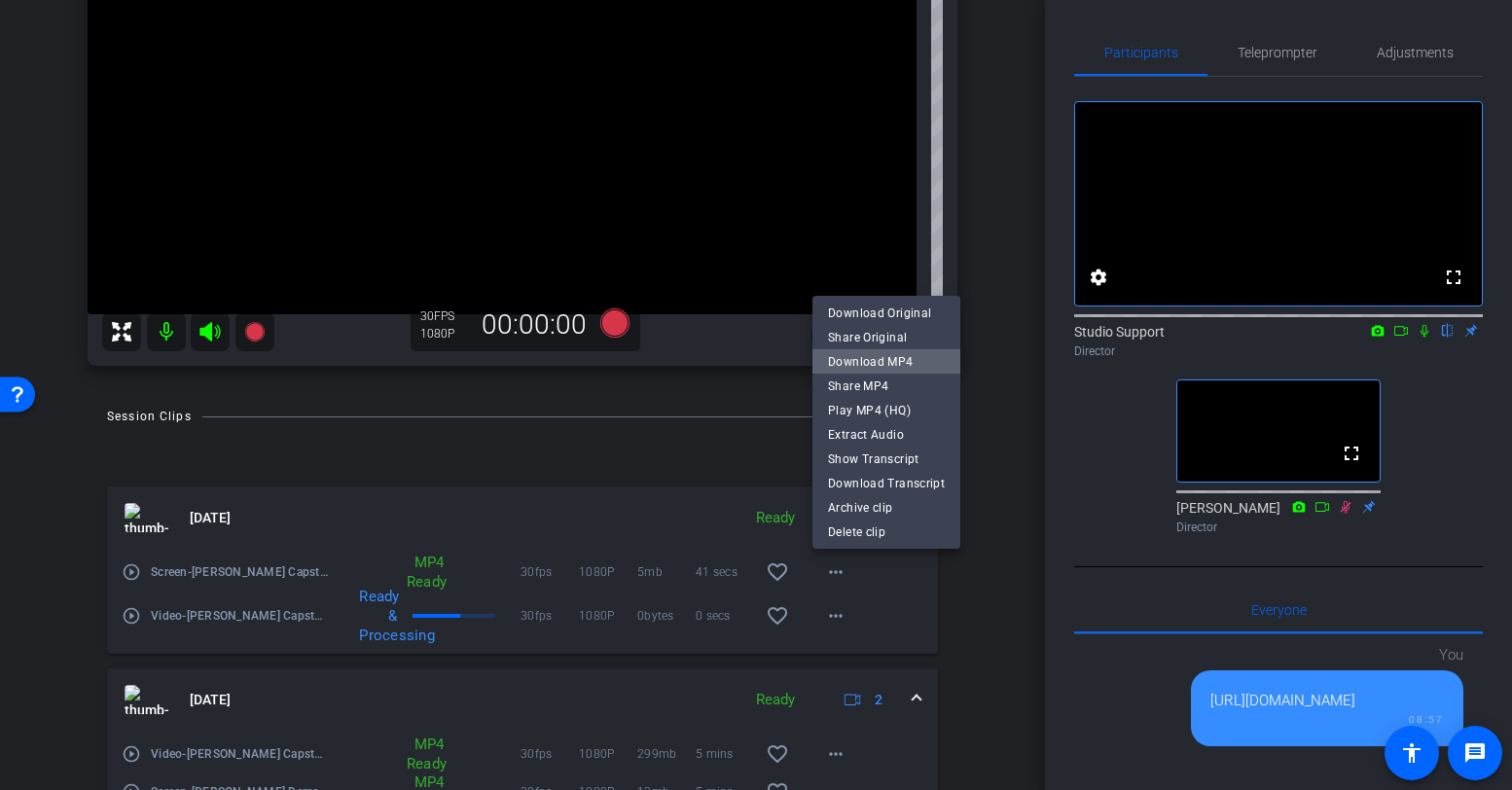 click on "Download MP4" at bounding box center [886, 362] 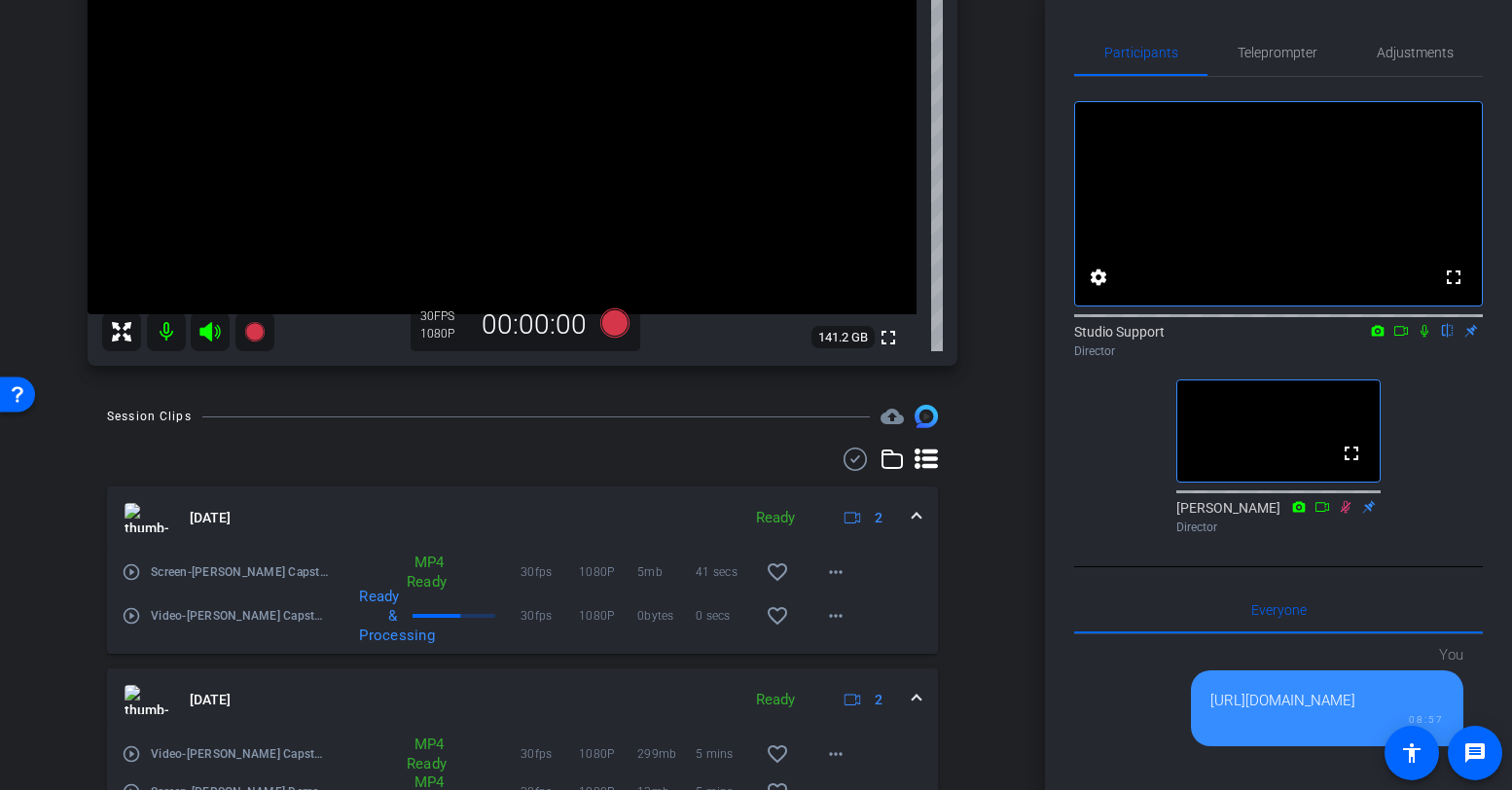 scroll, scrollTop: 0, scrollLeft: 0, axis: both 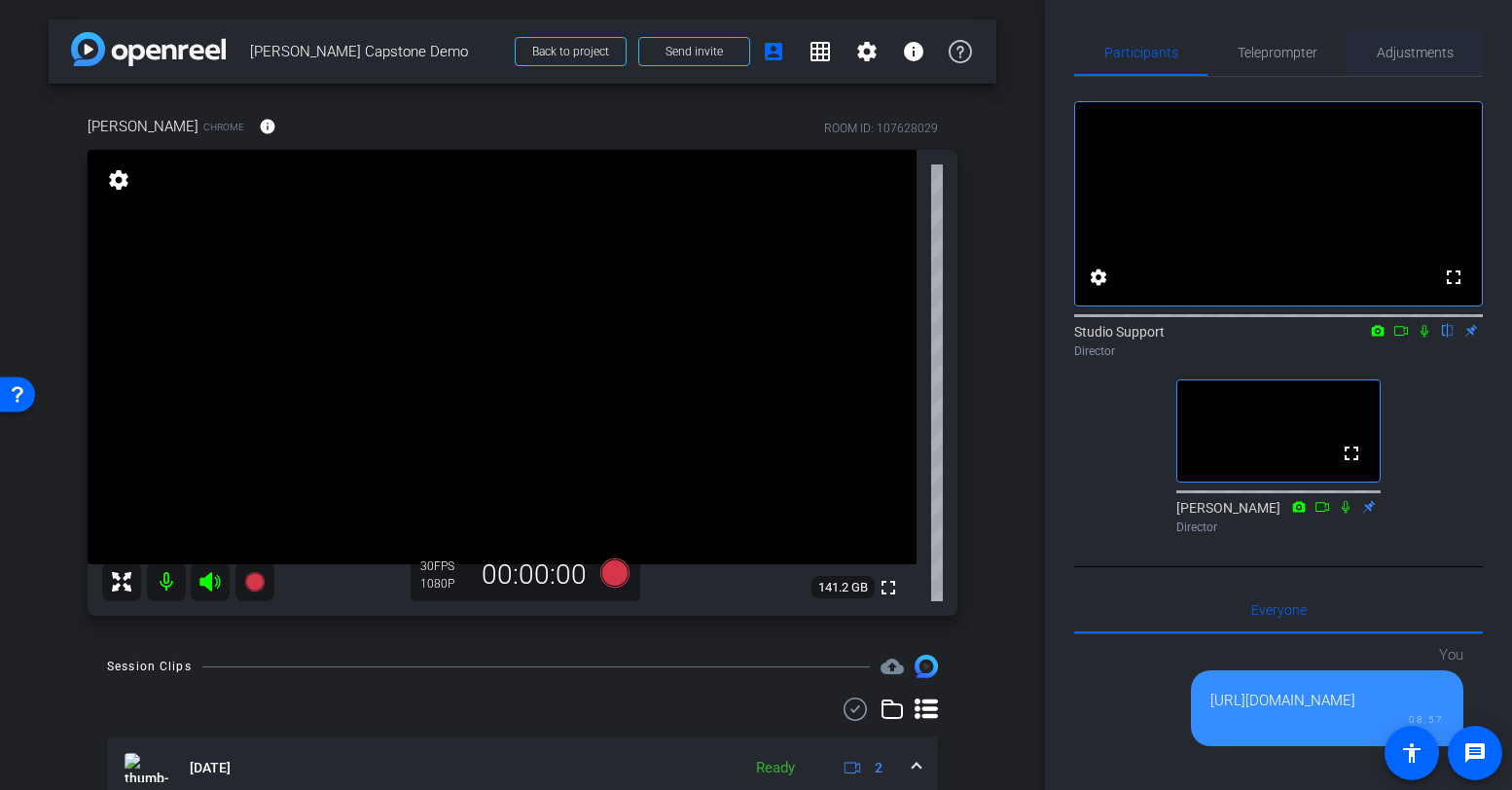 click on "Adjustments" at bounding box center (1415, 53) 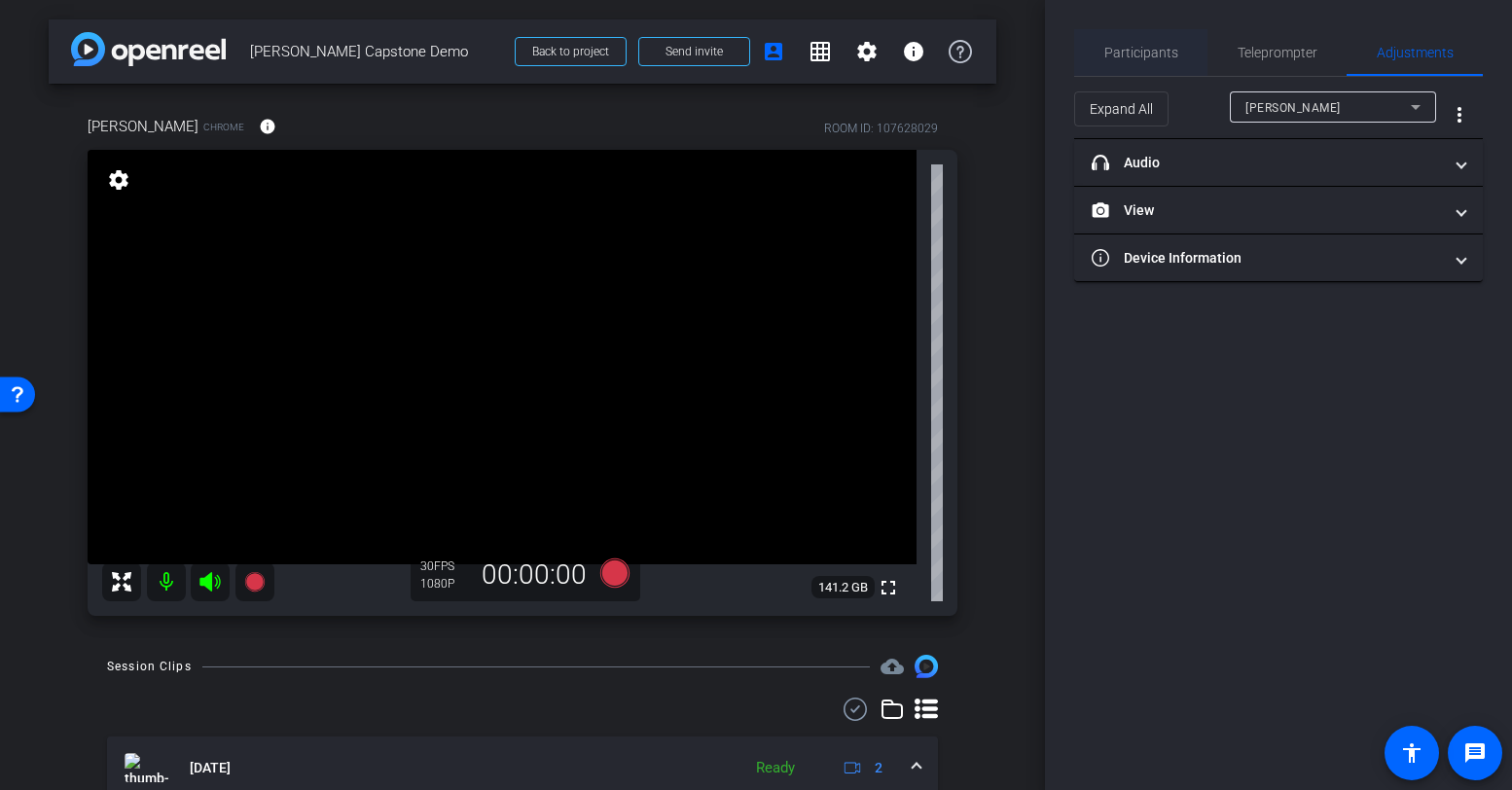 click on "Participants" at bounding box center [1141, 53] 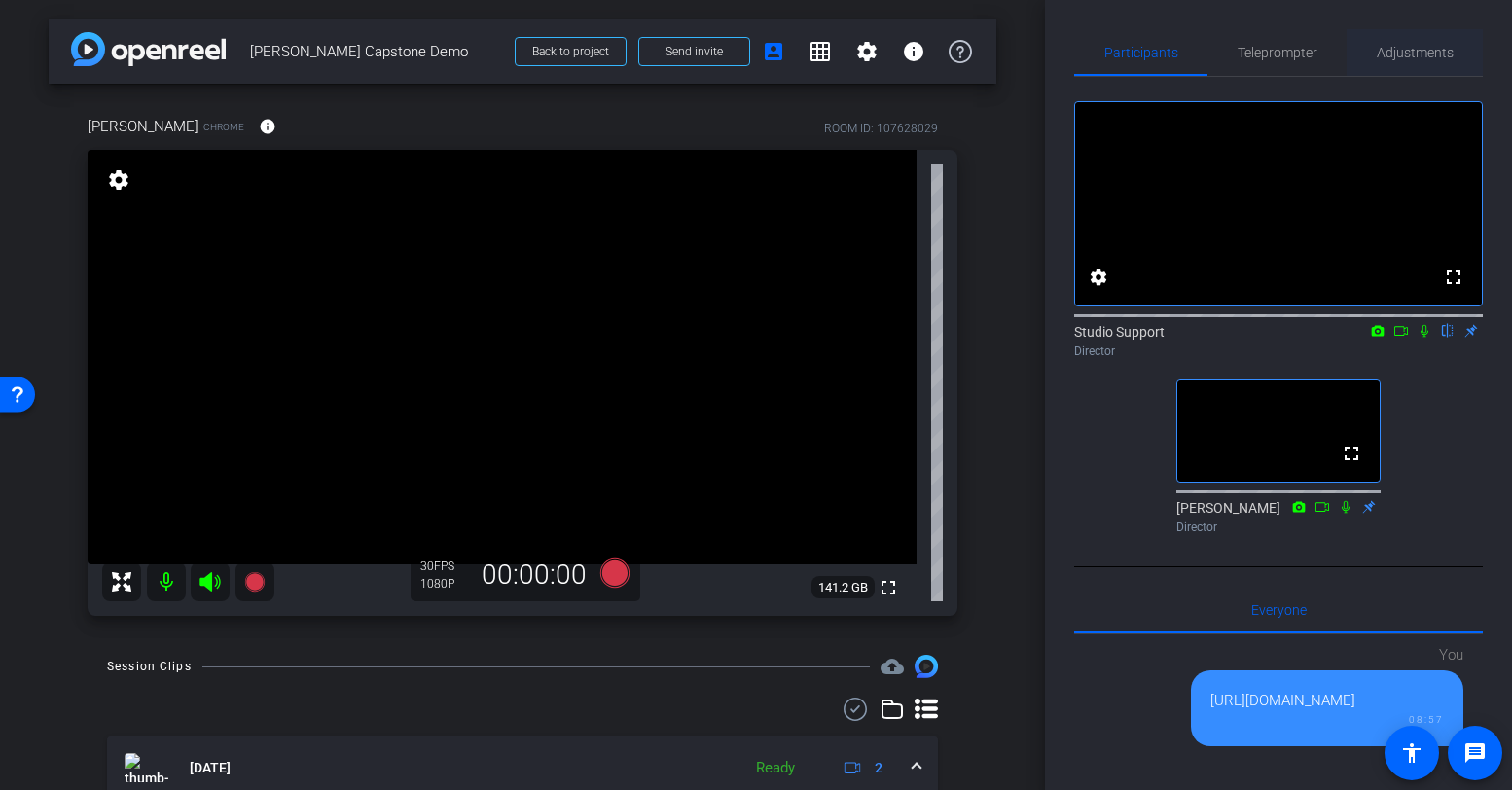 click on "Adjustments" at bounding box center [1415, 53] 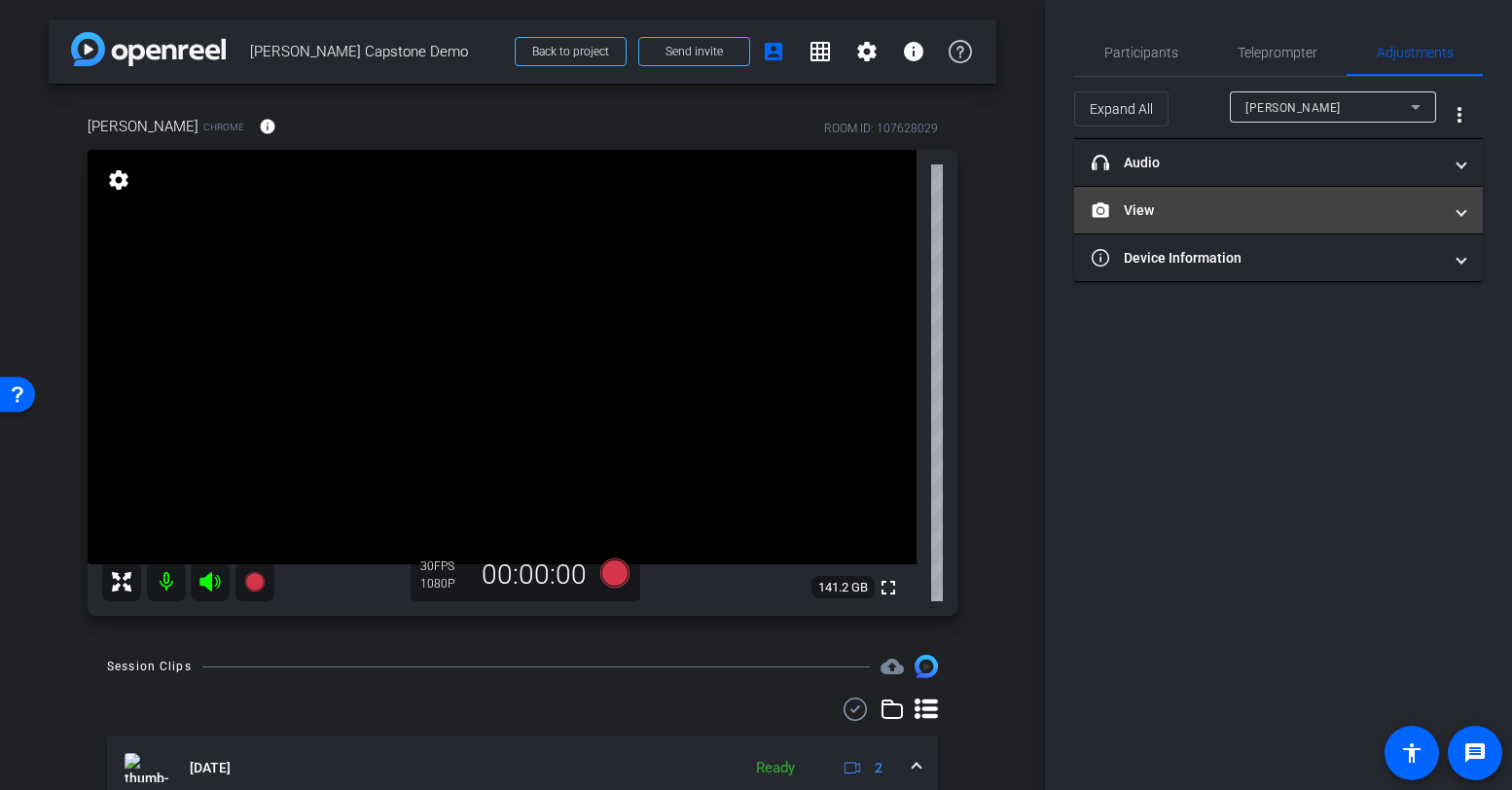 click on "View" at bounding box center (1267, 210) 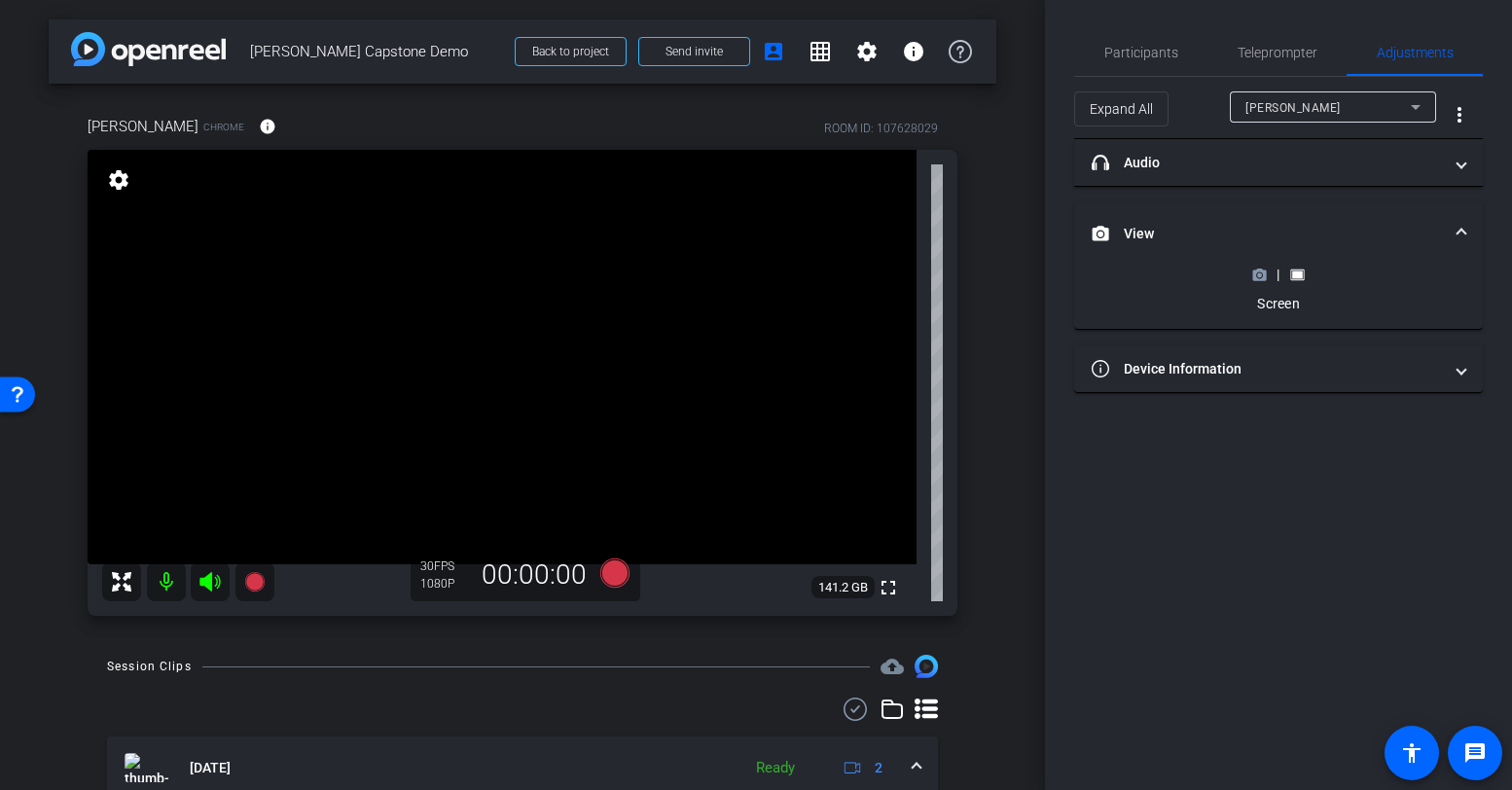 click 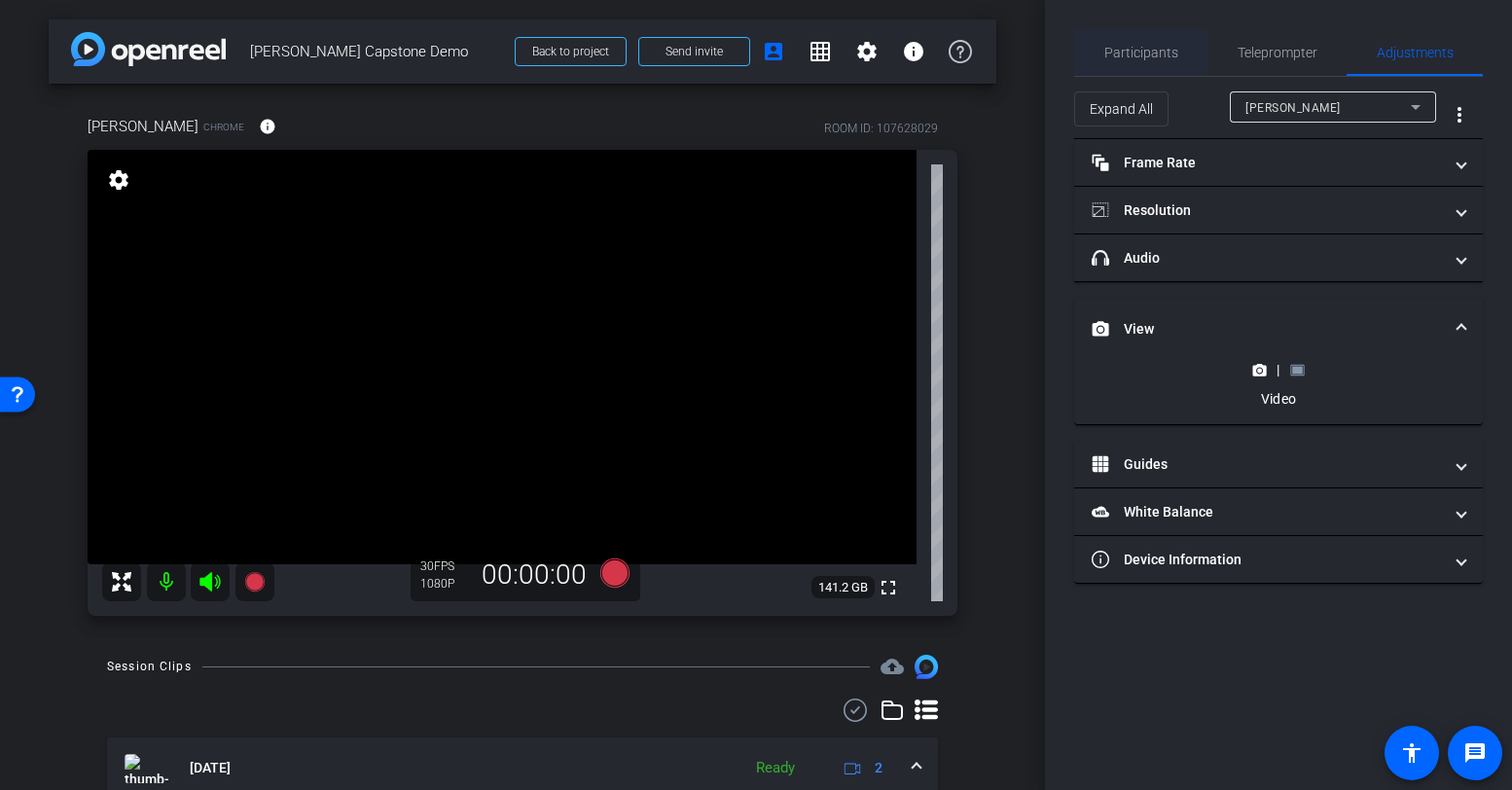 click on "Participants" at bounding box center [1141, 53] 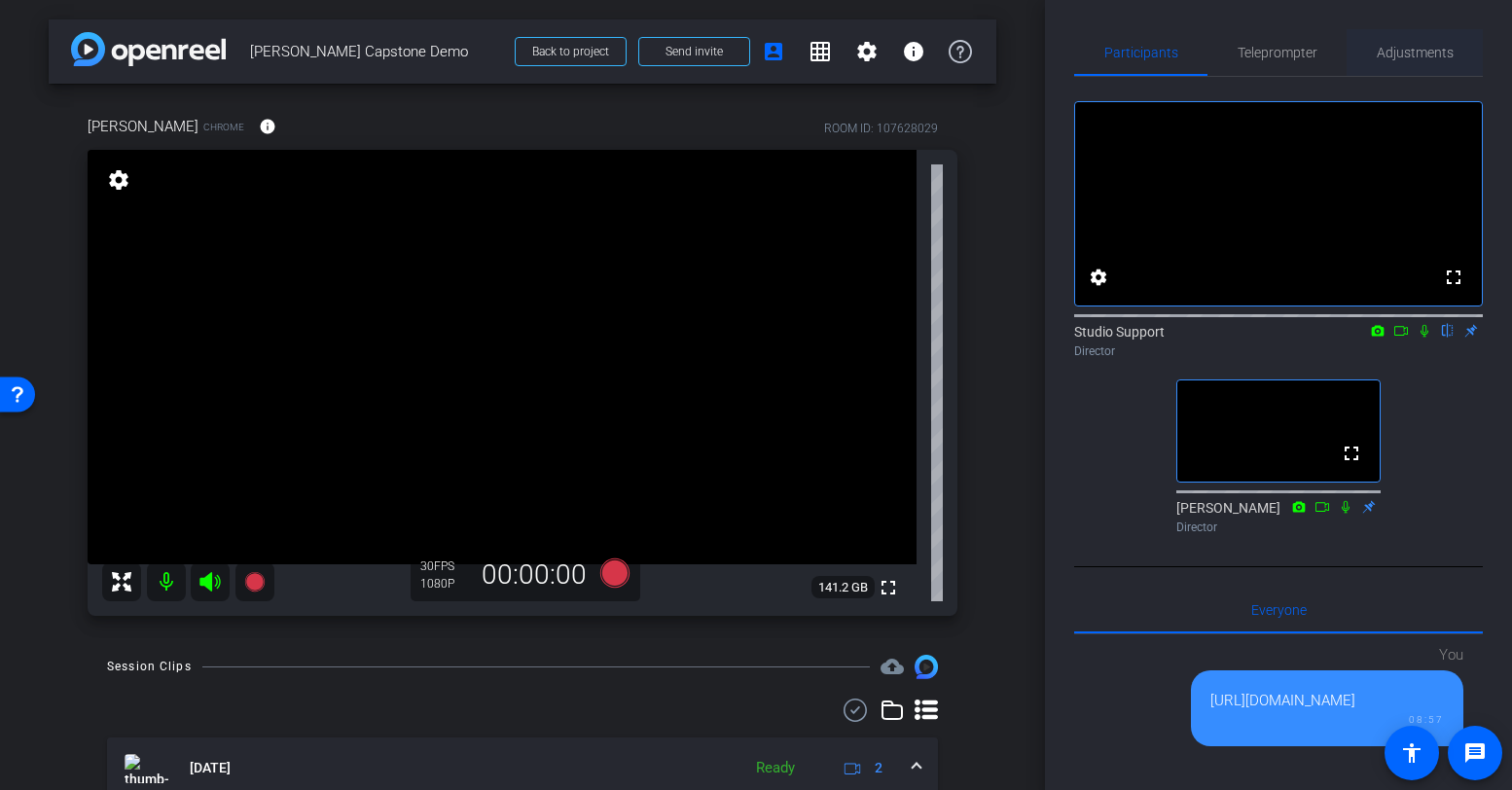 click on "Adjustments" at bounding box center [1415, 53] 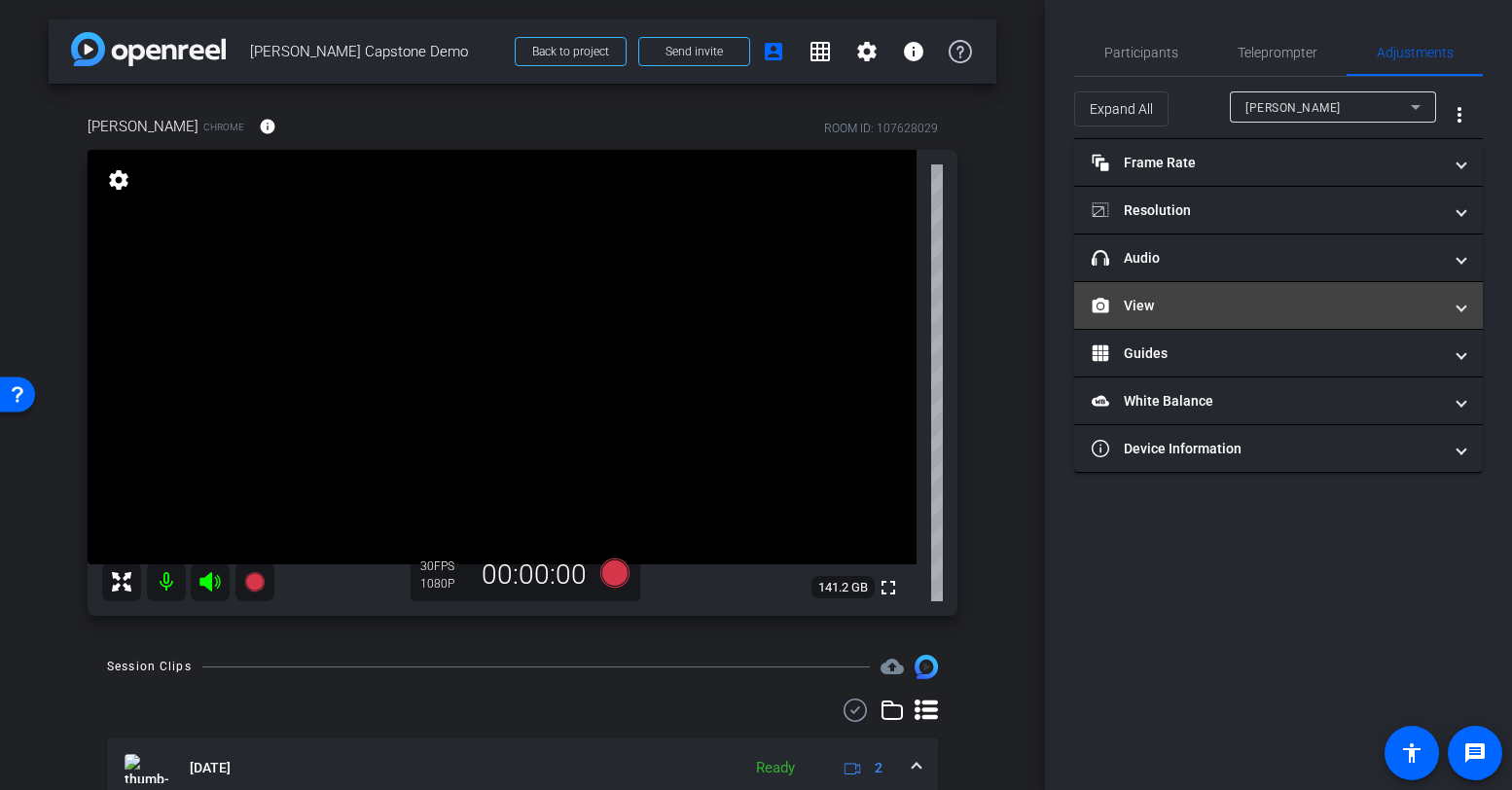 click on "View" at bounding box center [1267, 305] 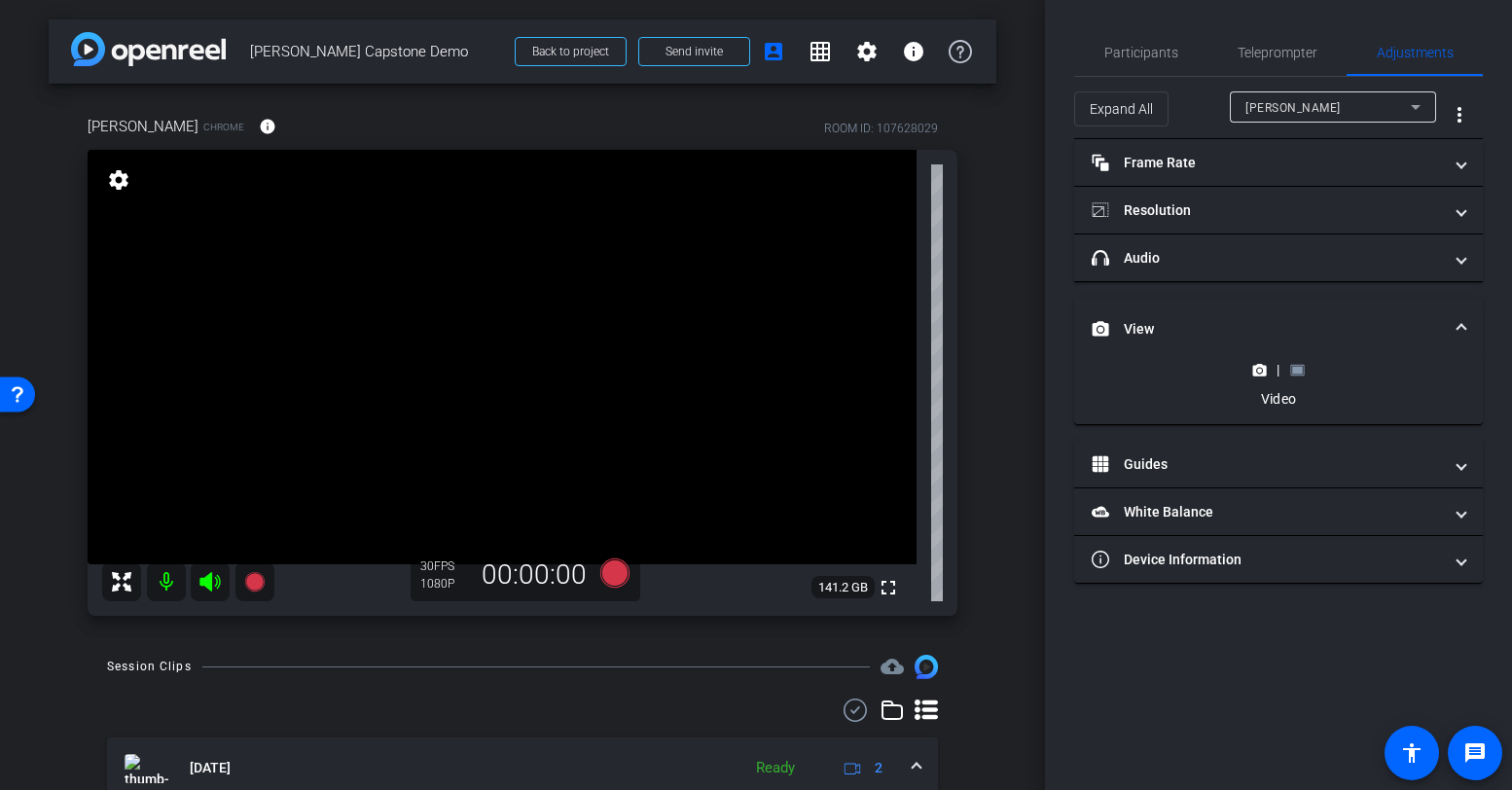 click 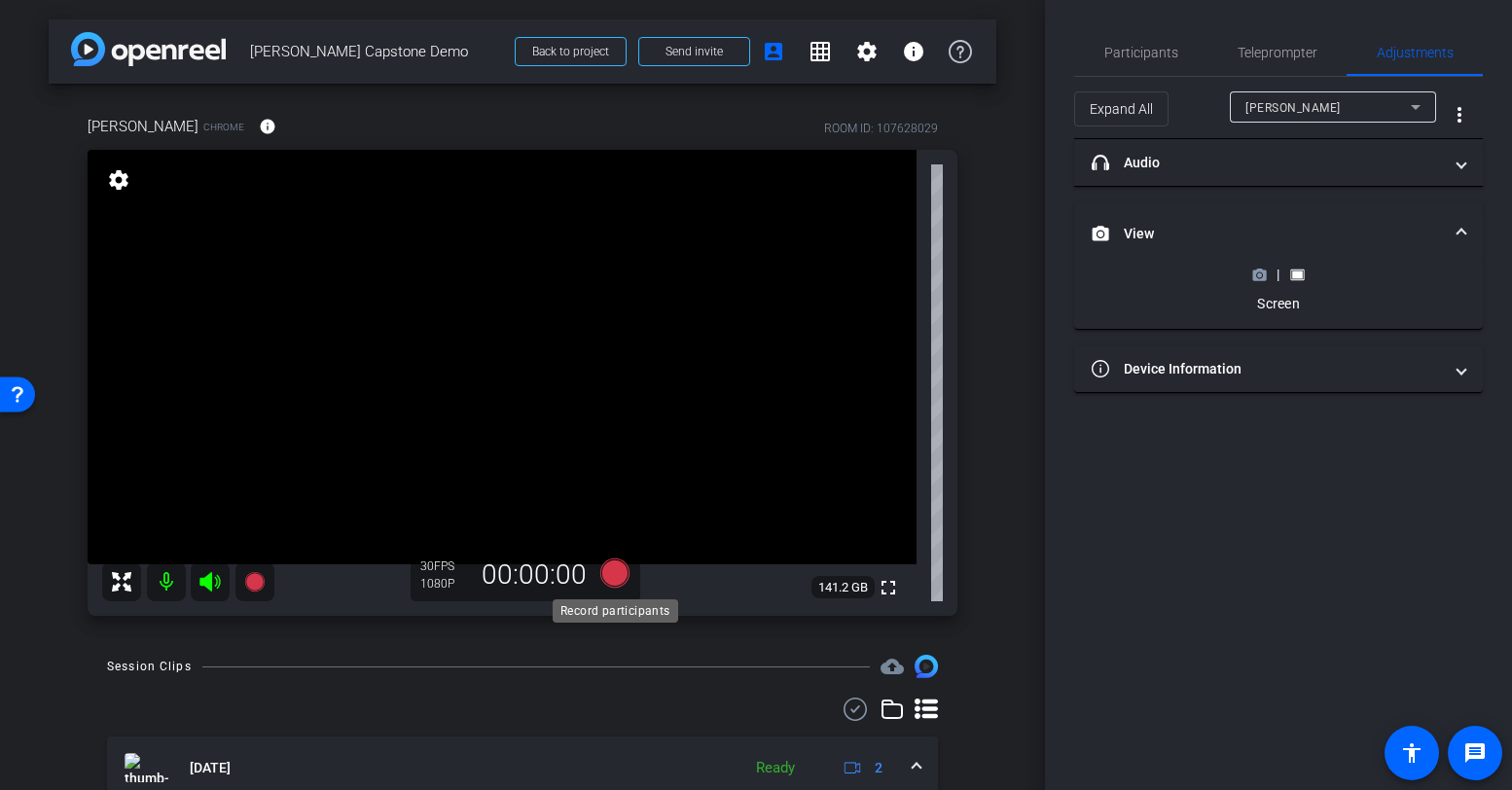click 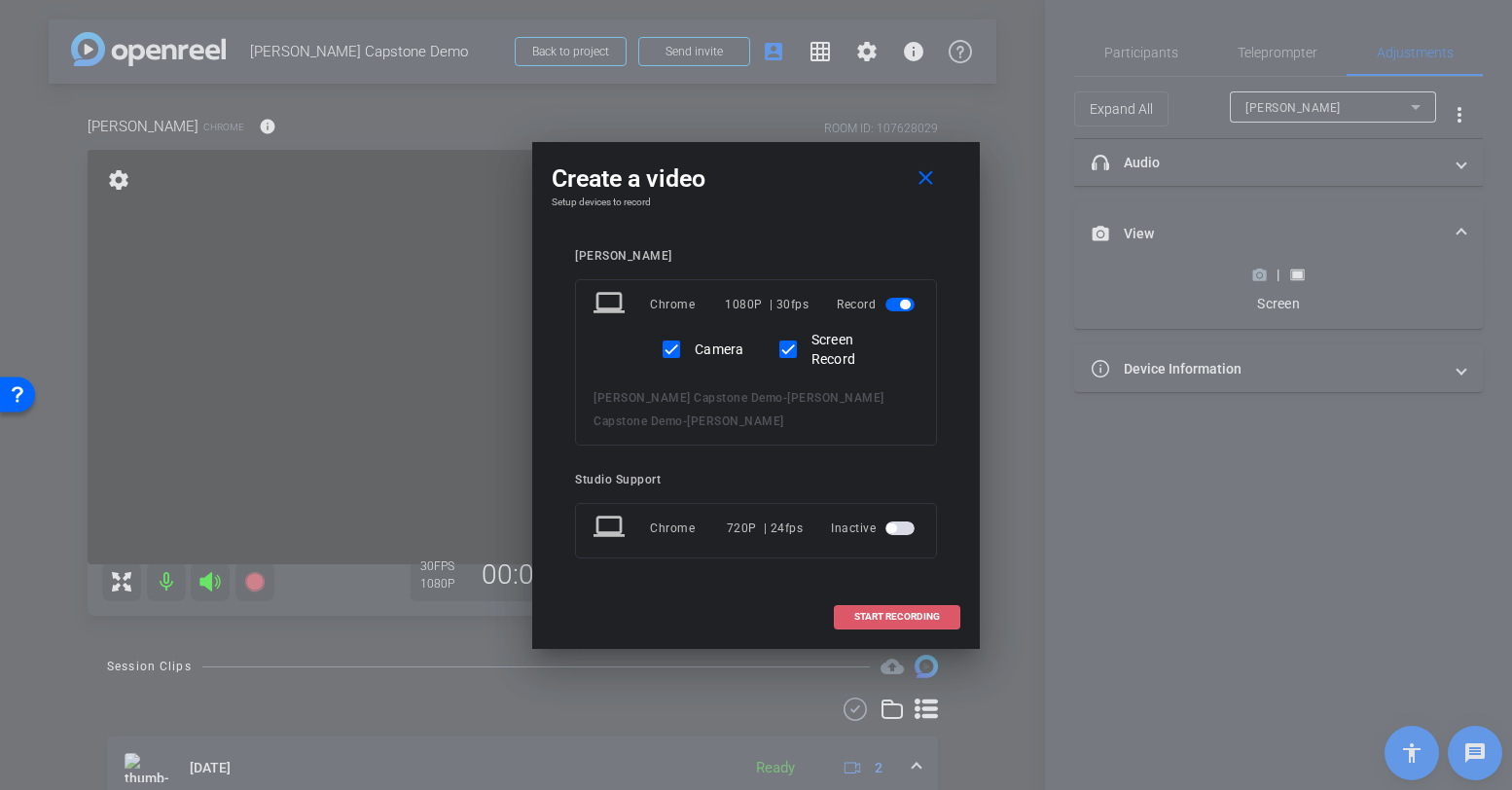 click at bounding box center [897, 617] 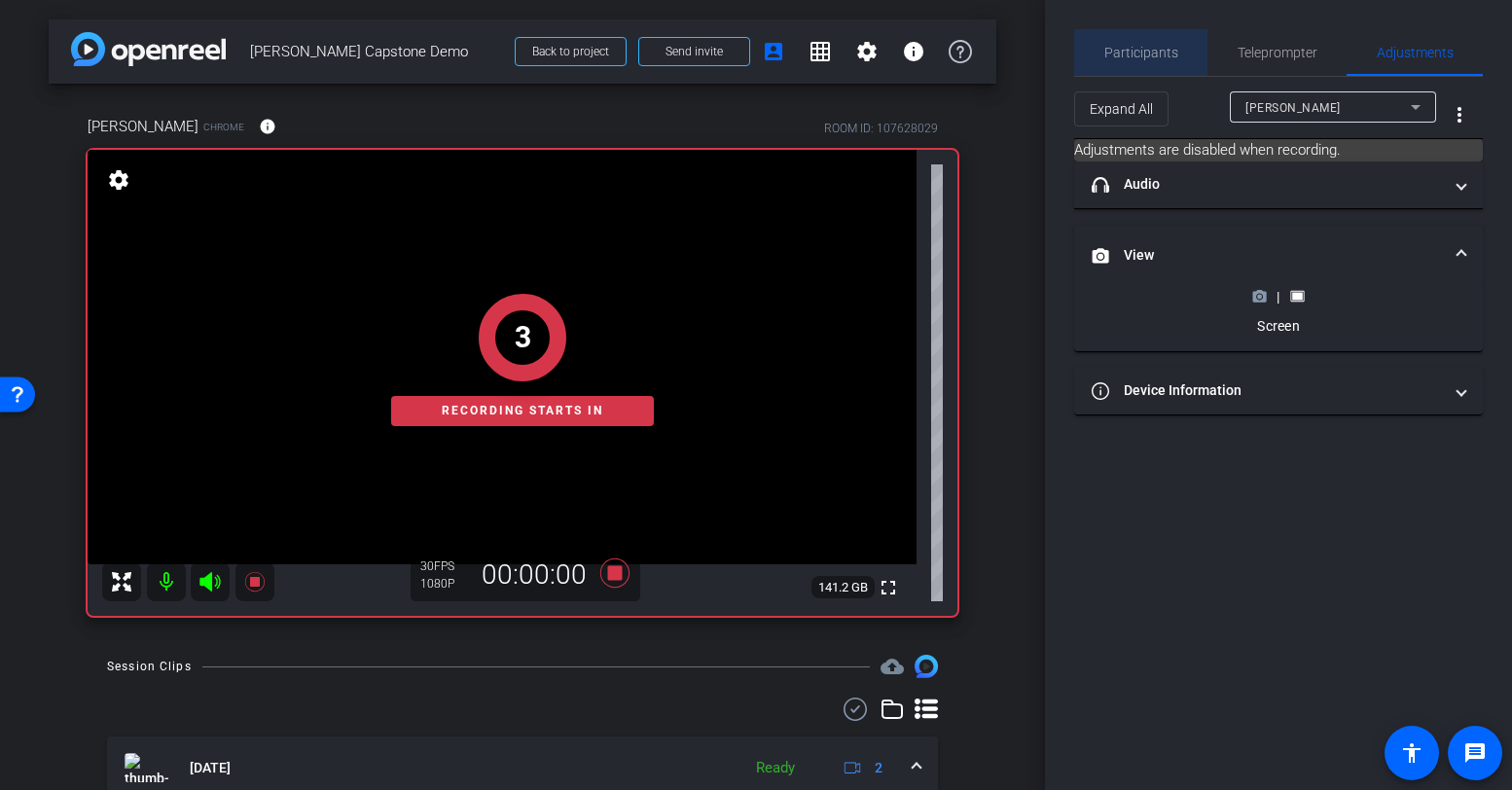 click on "Participants" at bounding box center [1141, 53] 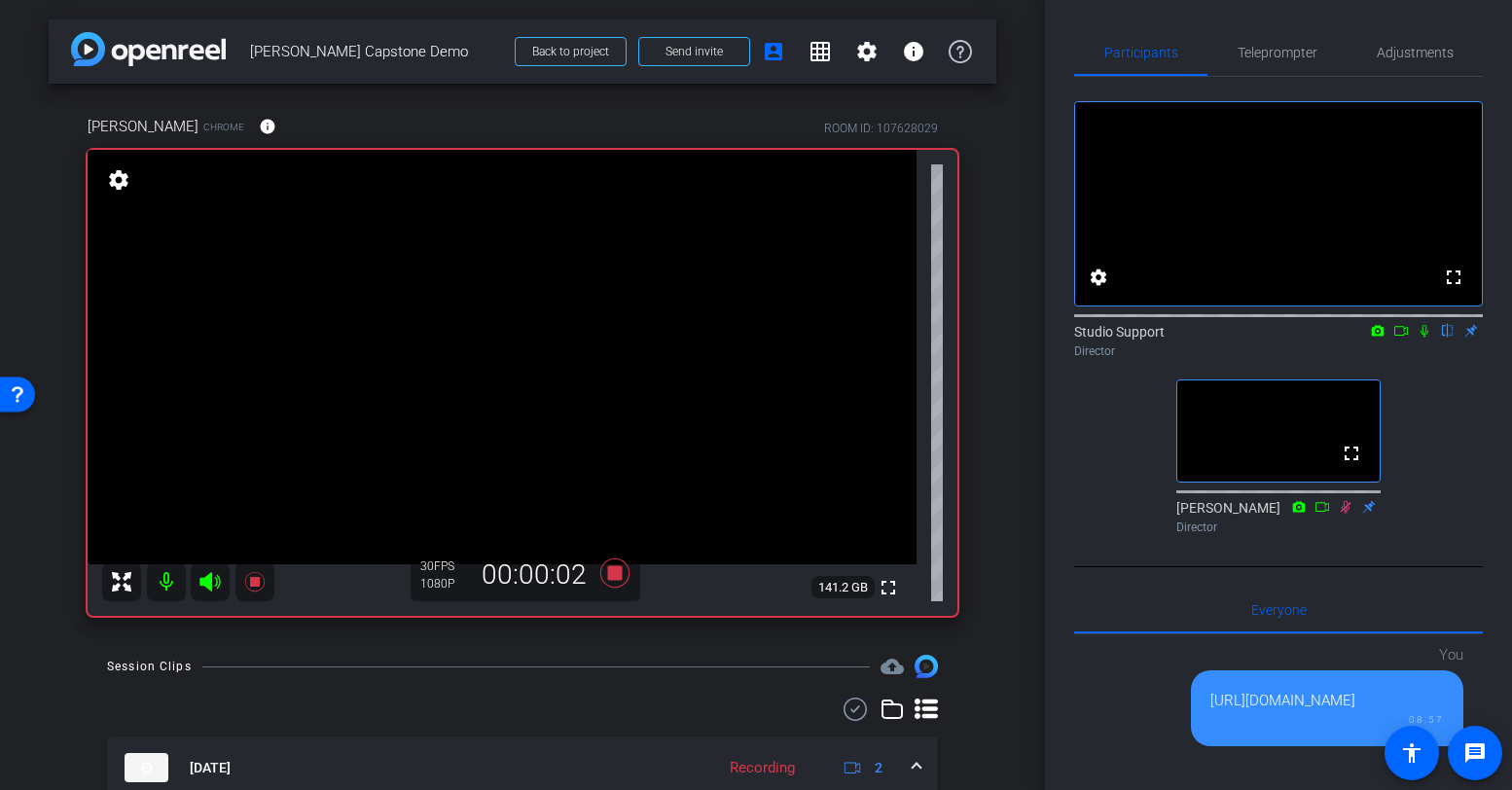 click 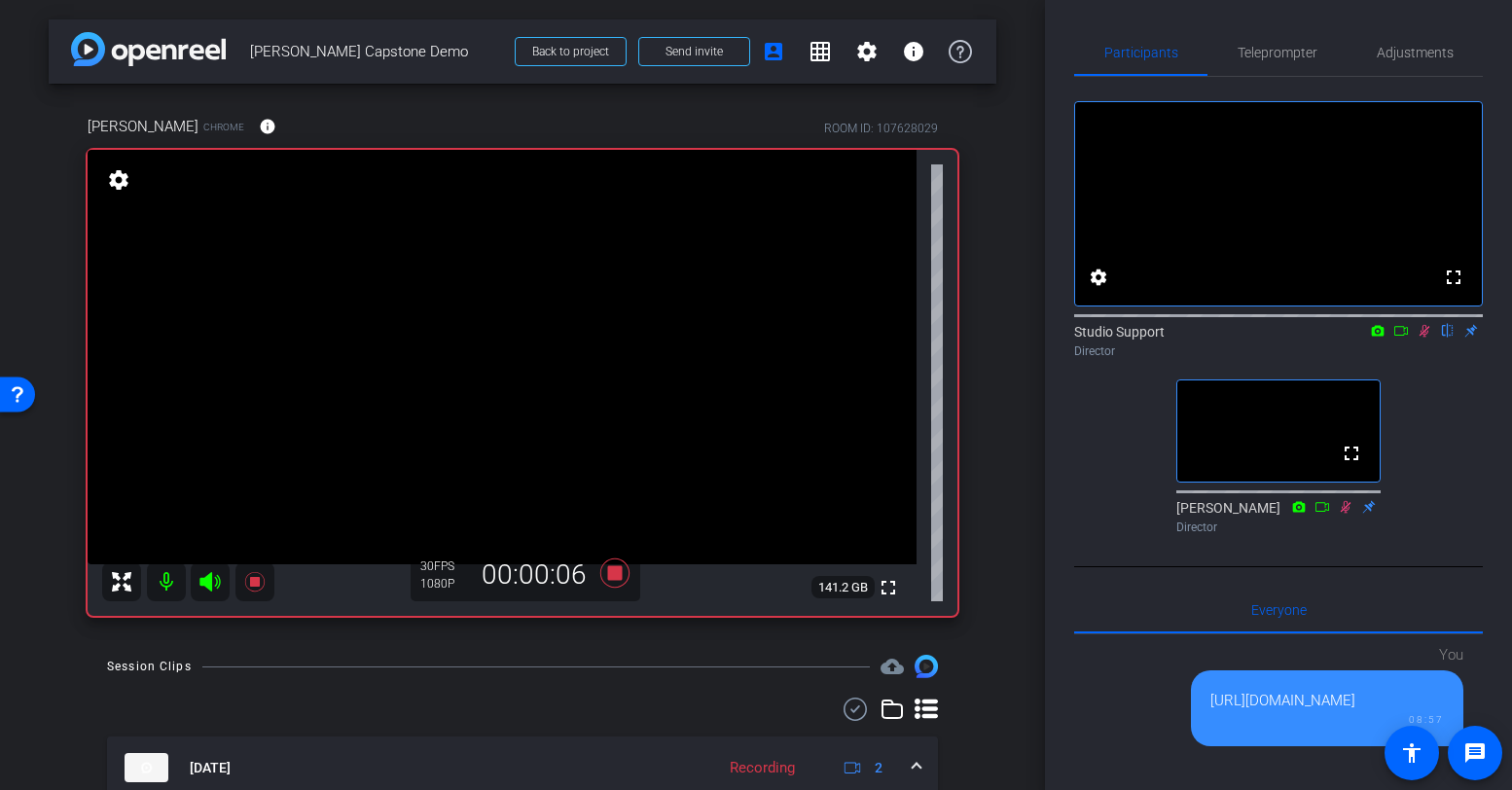 click 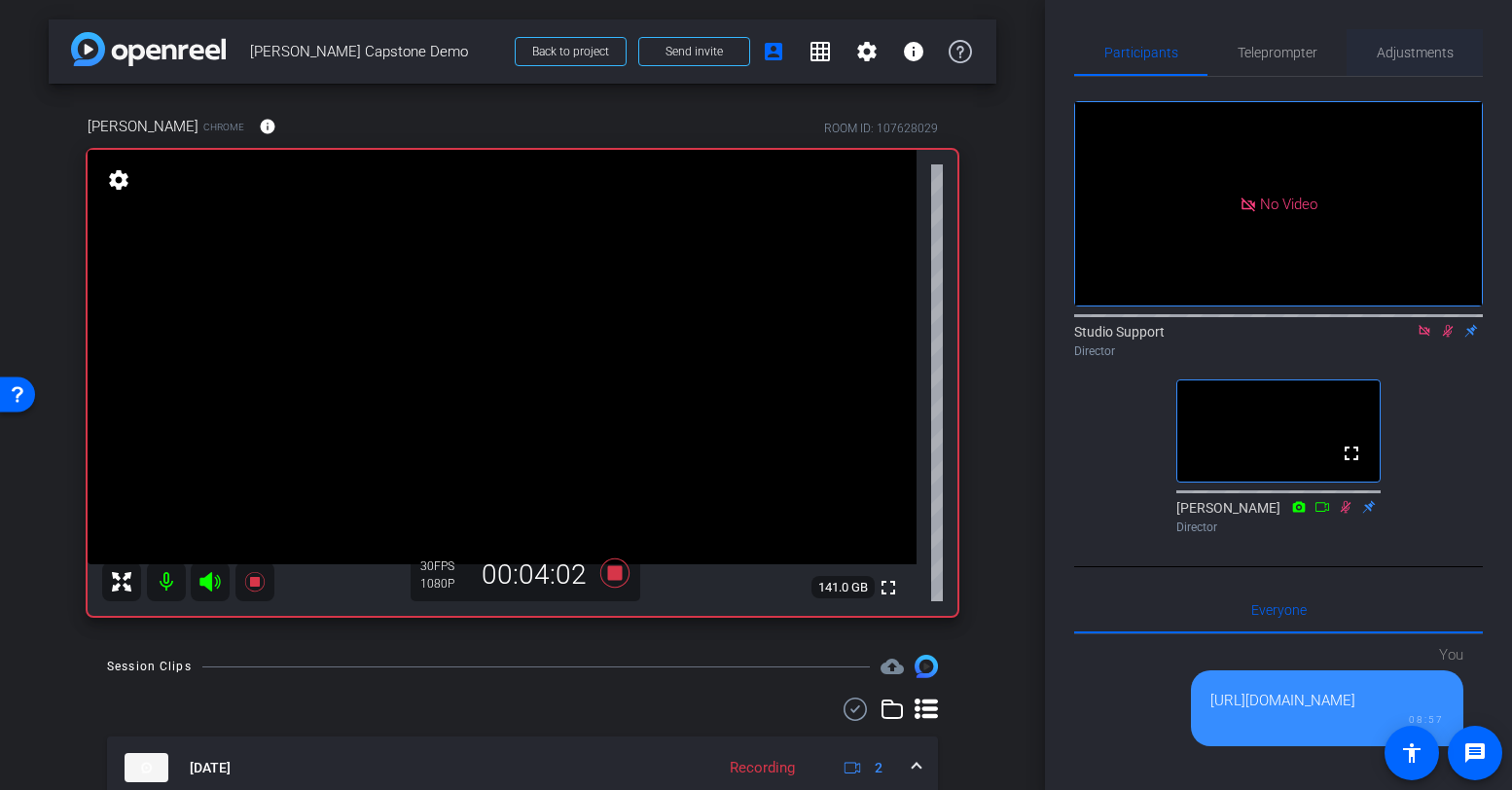 click on "Adjustments" at bounding box center [1415, 53] 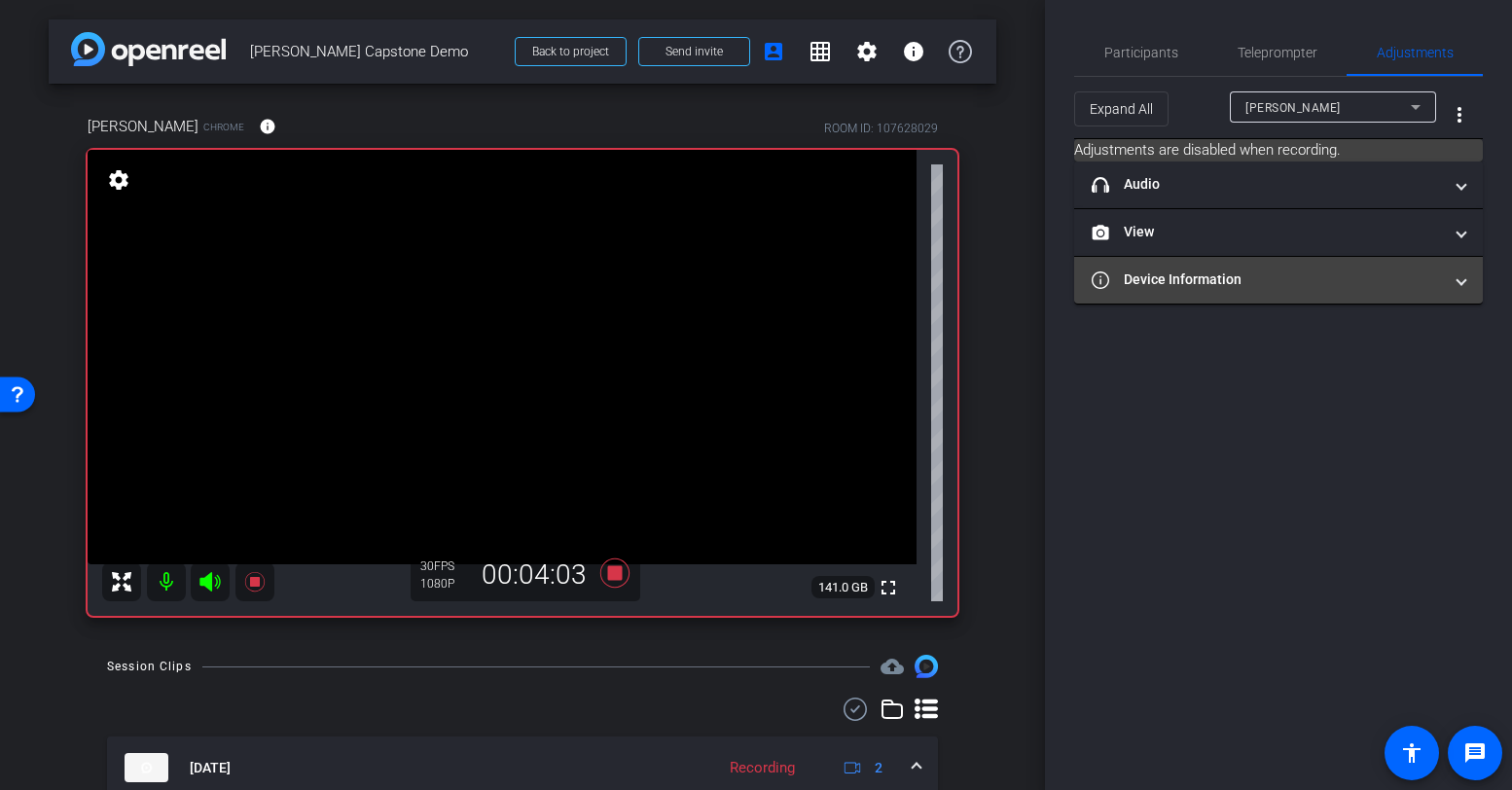 click on "Device Information" at bounding box center (1267, 279) 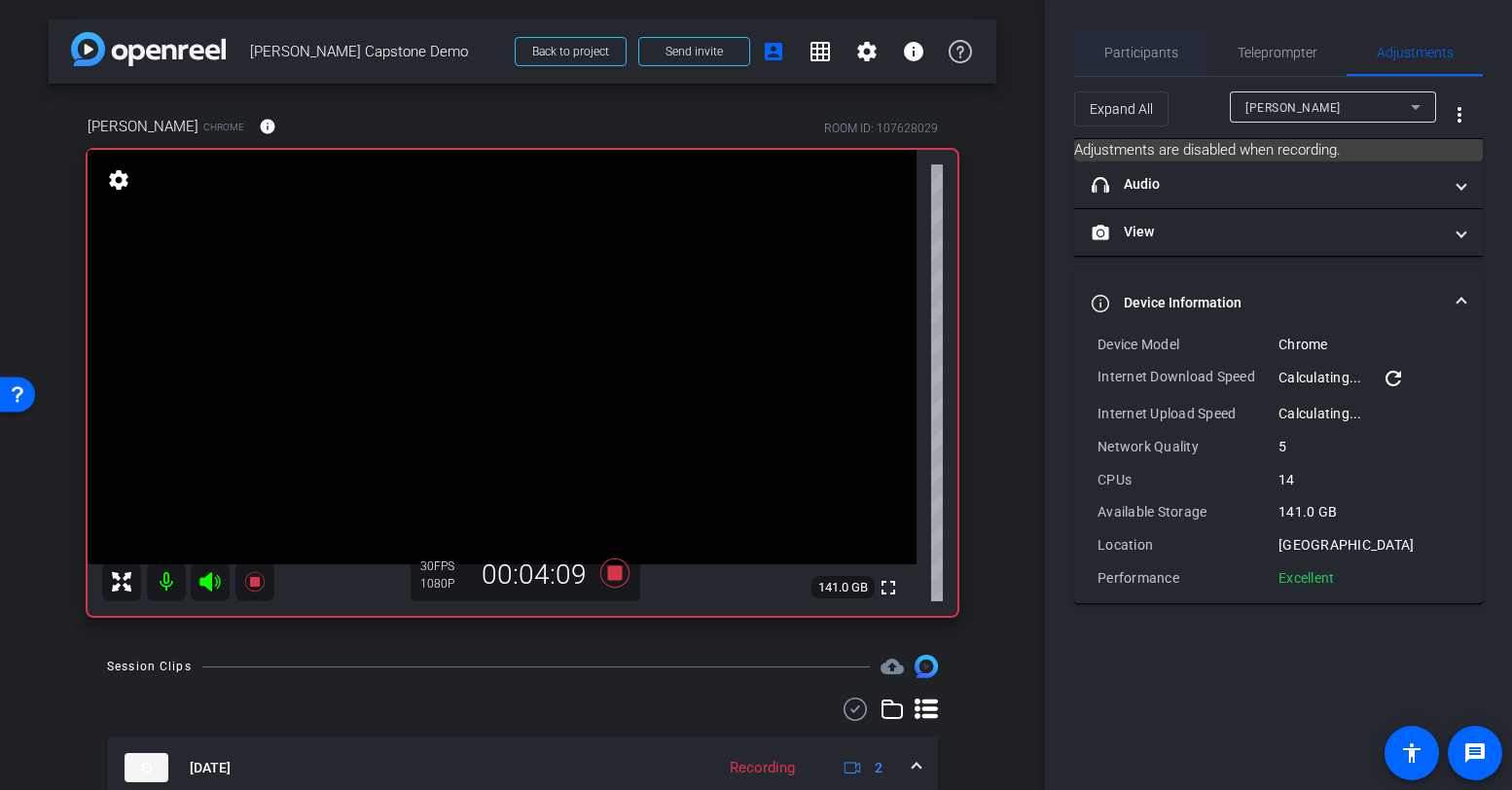 click on "Participants" at bounding box center (1141, 53) 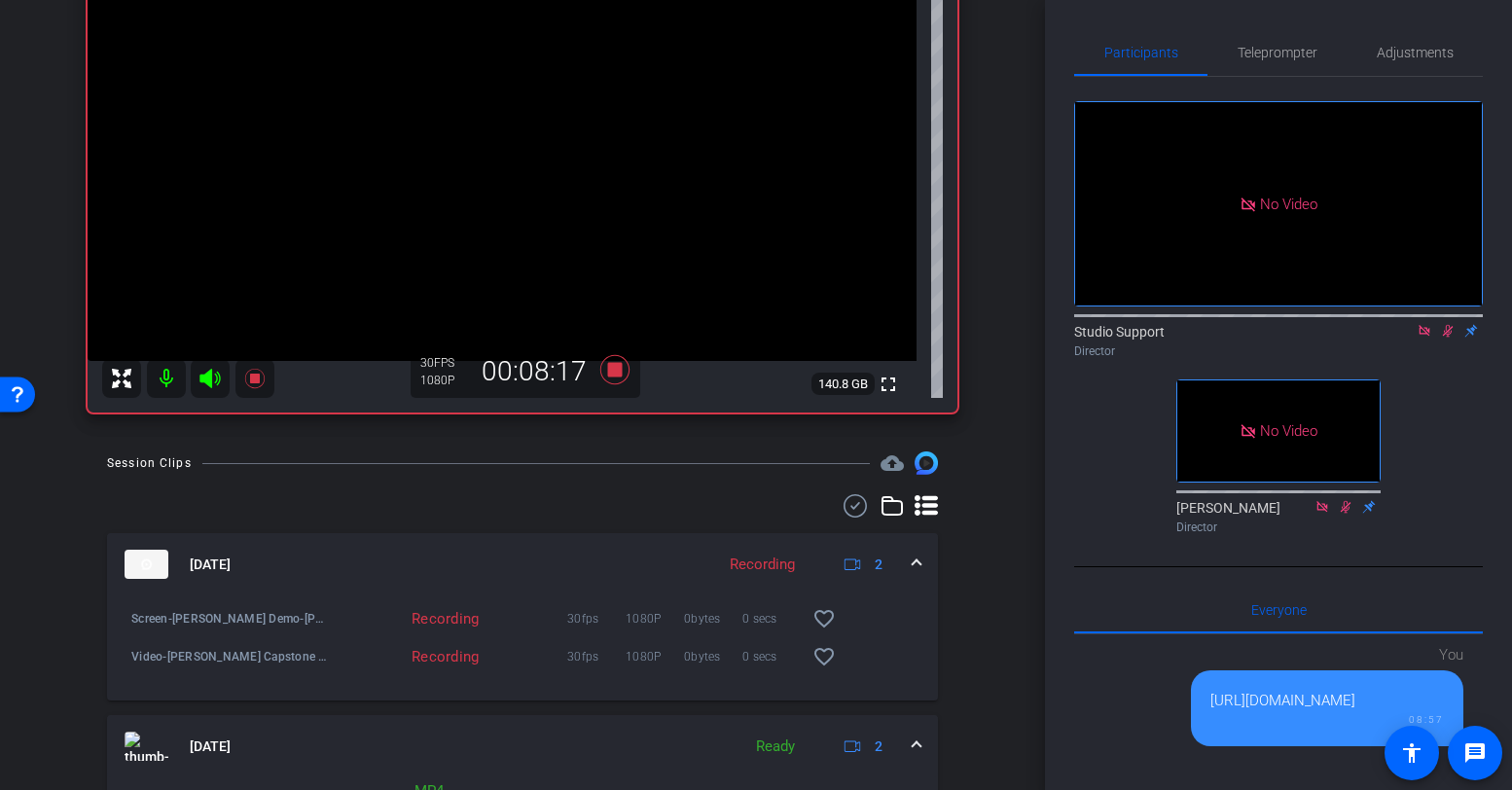 scroll, scrollTop: 291, scrollLeft: 0, axis: vertical 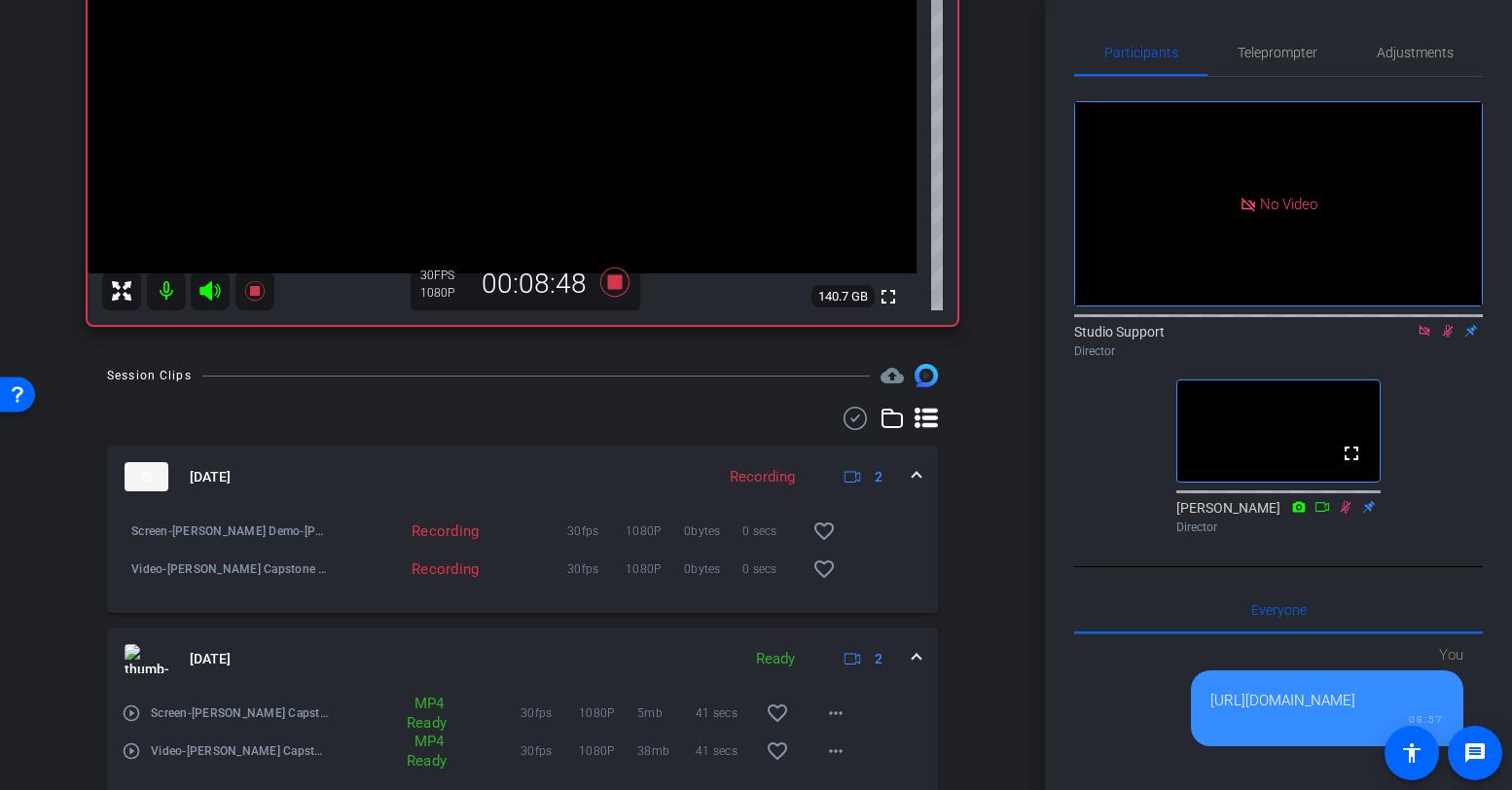 click 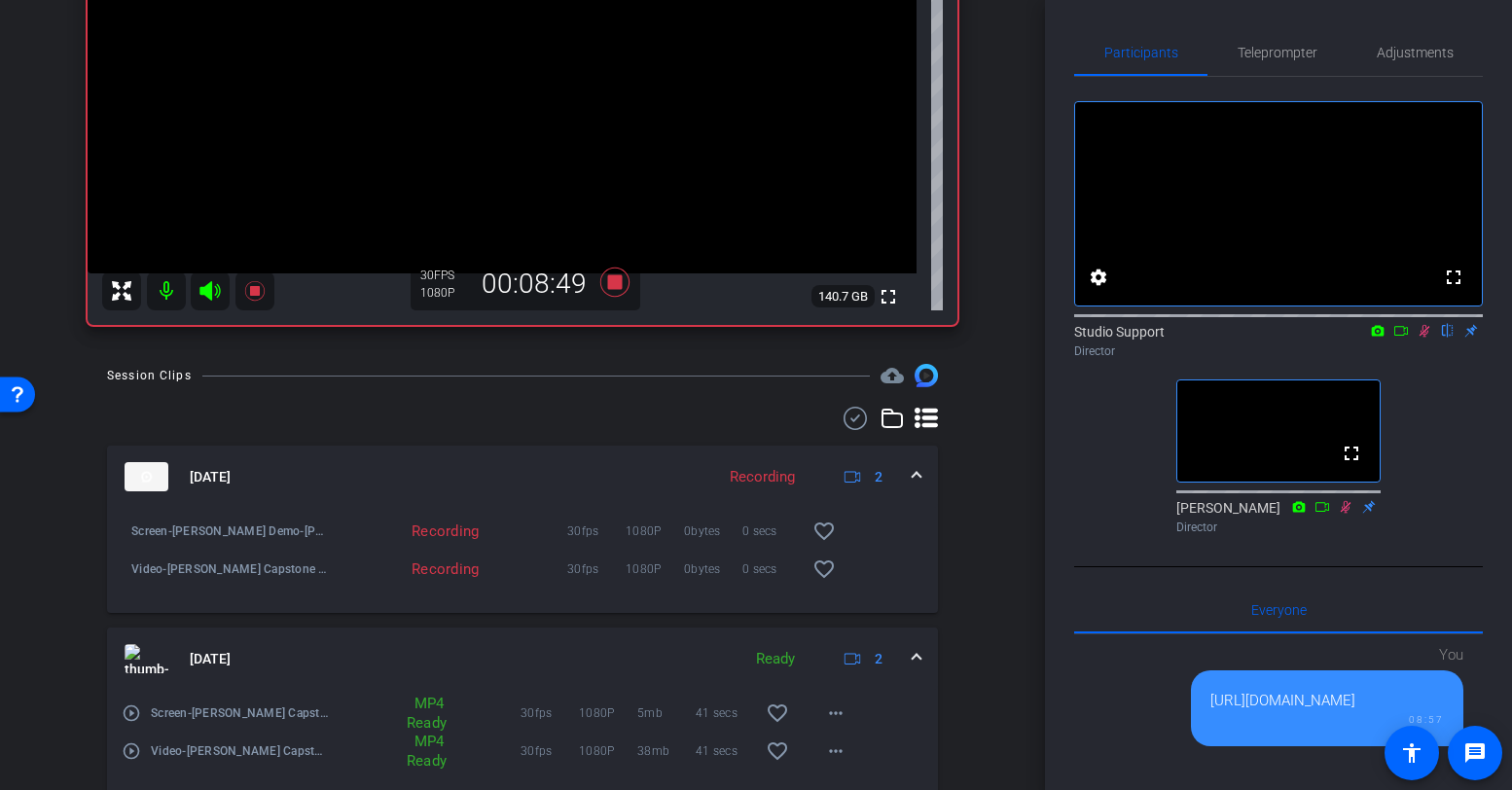 click 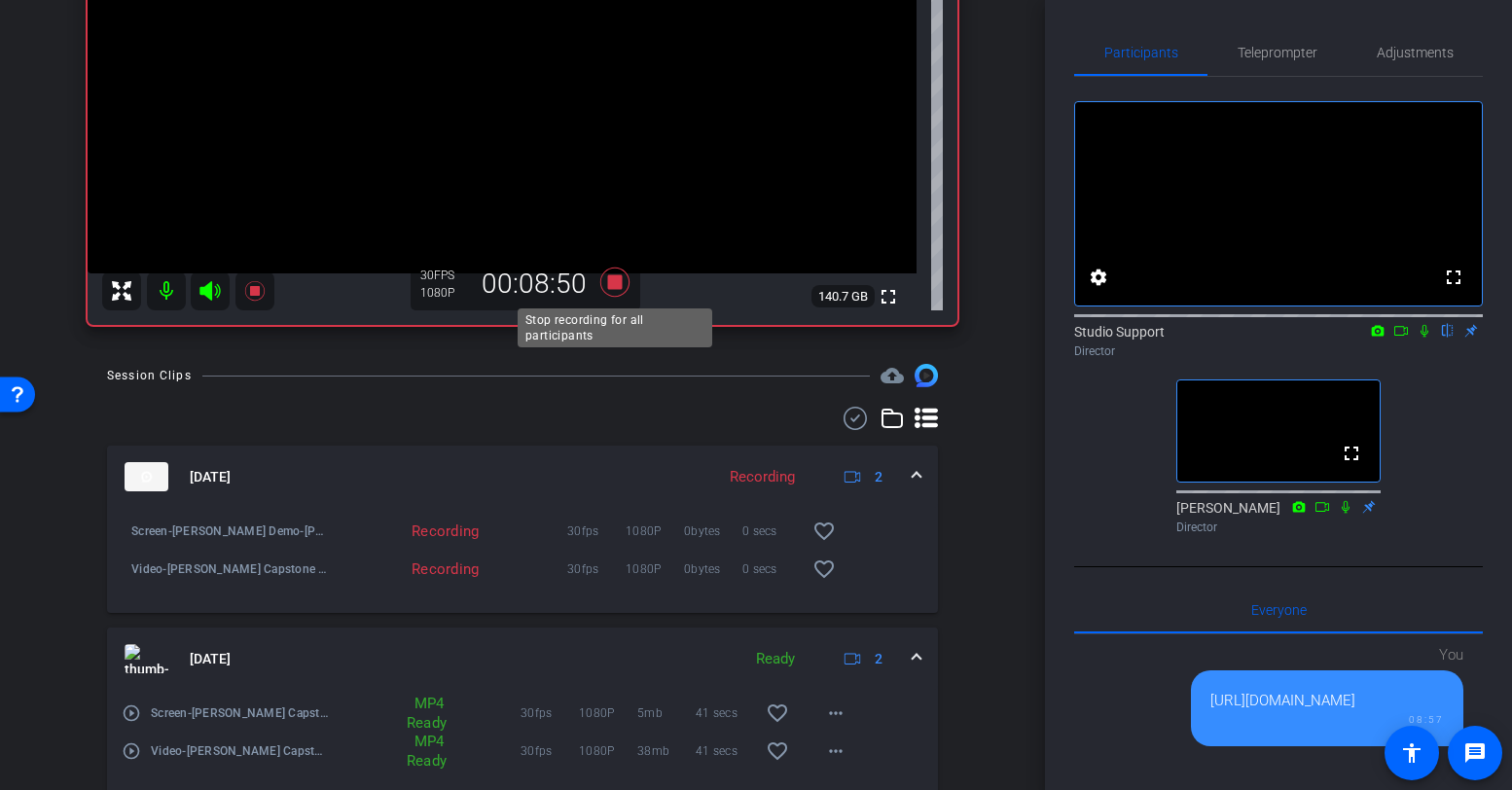 click 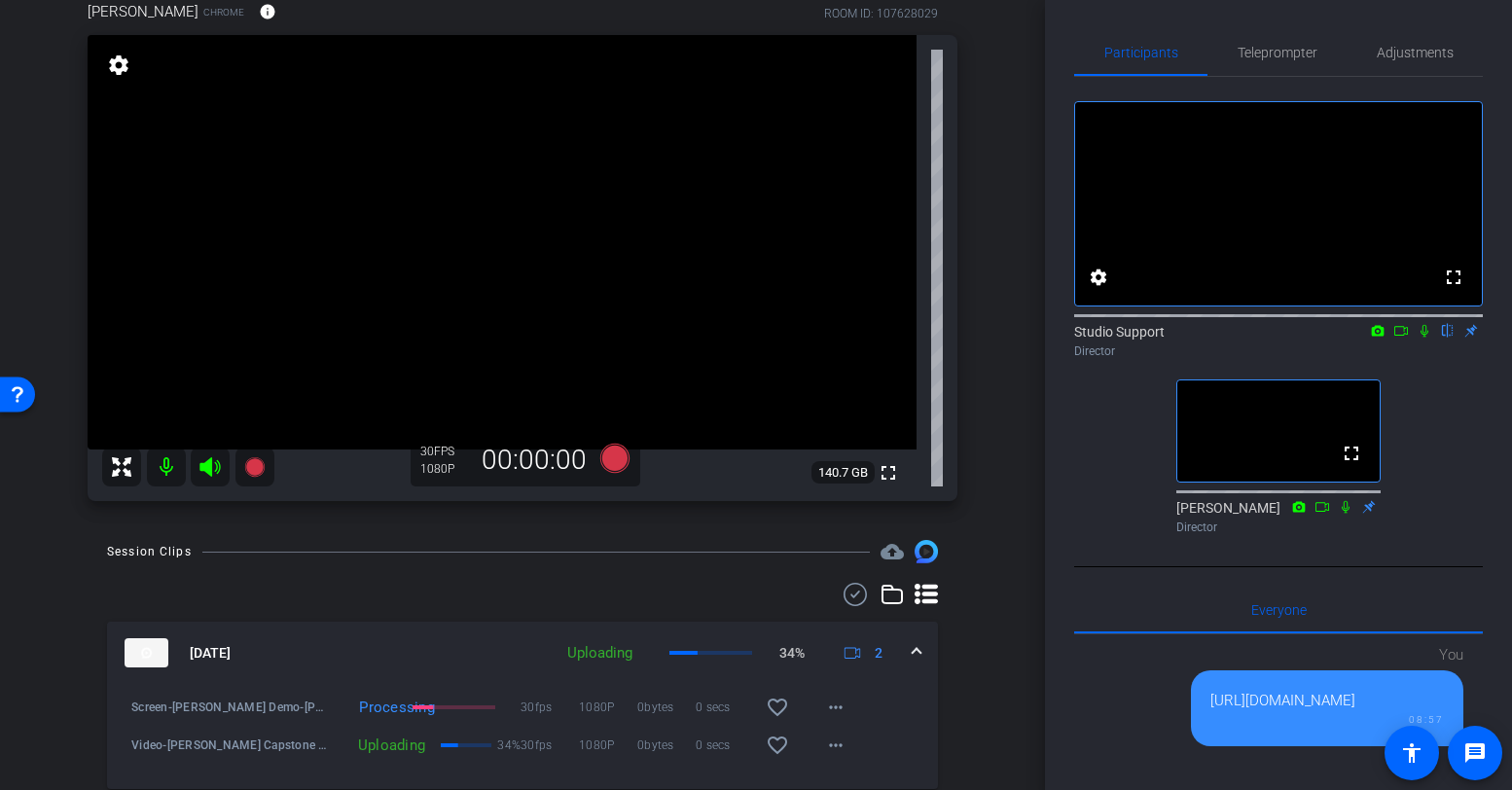scroll, scrollTop: 103, scrollLeft: 0, axis: vertical 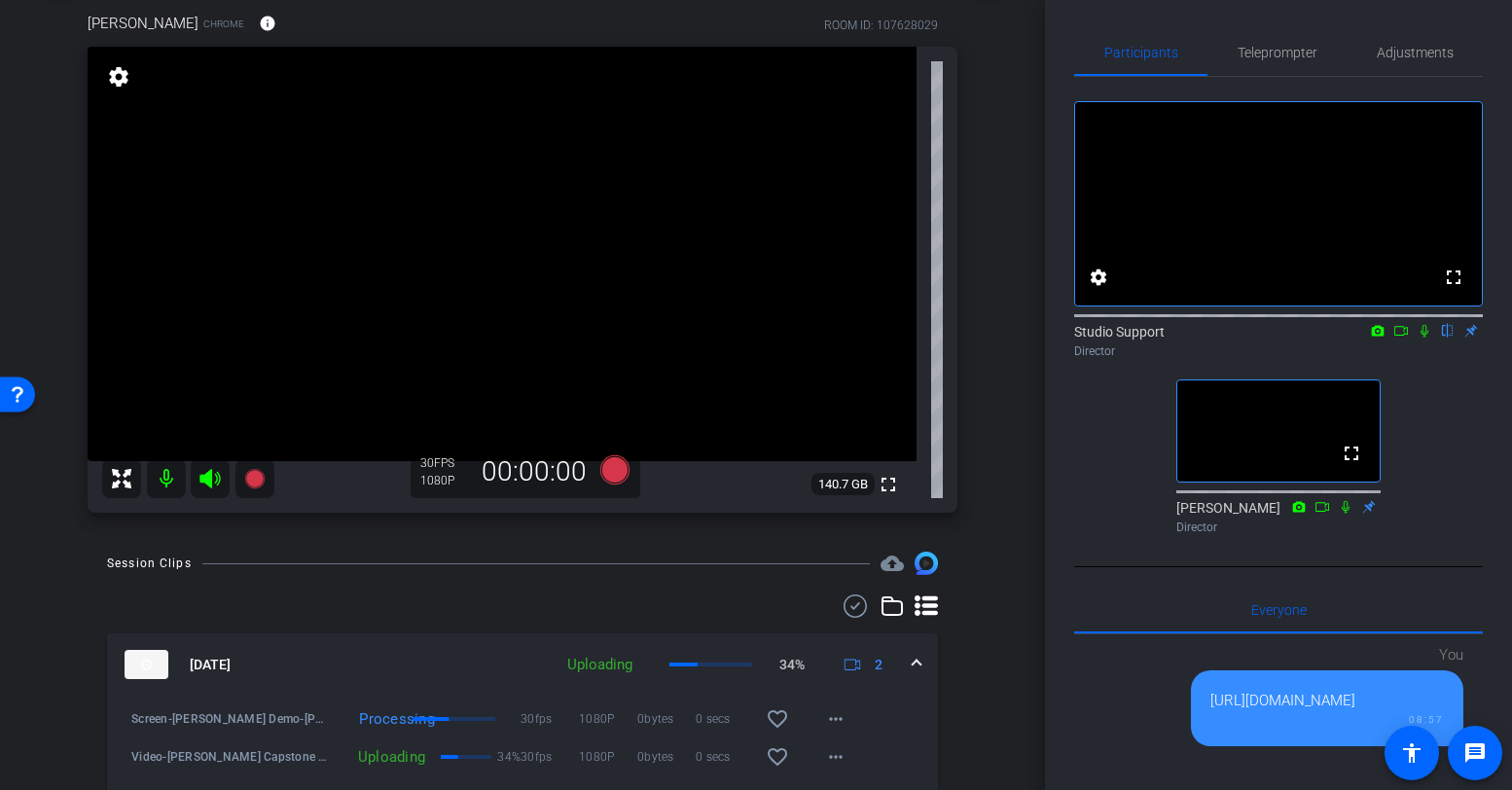 click 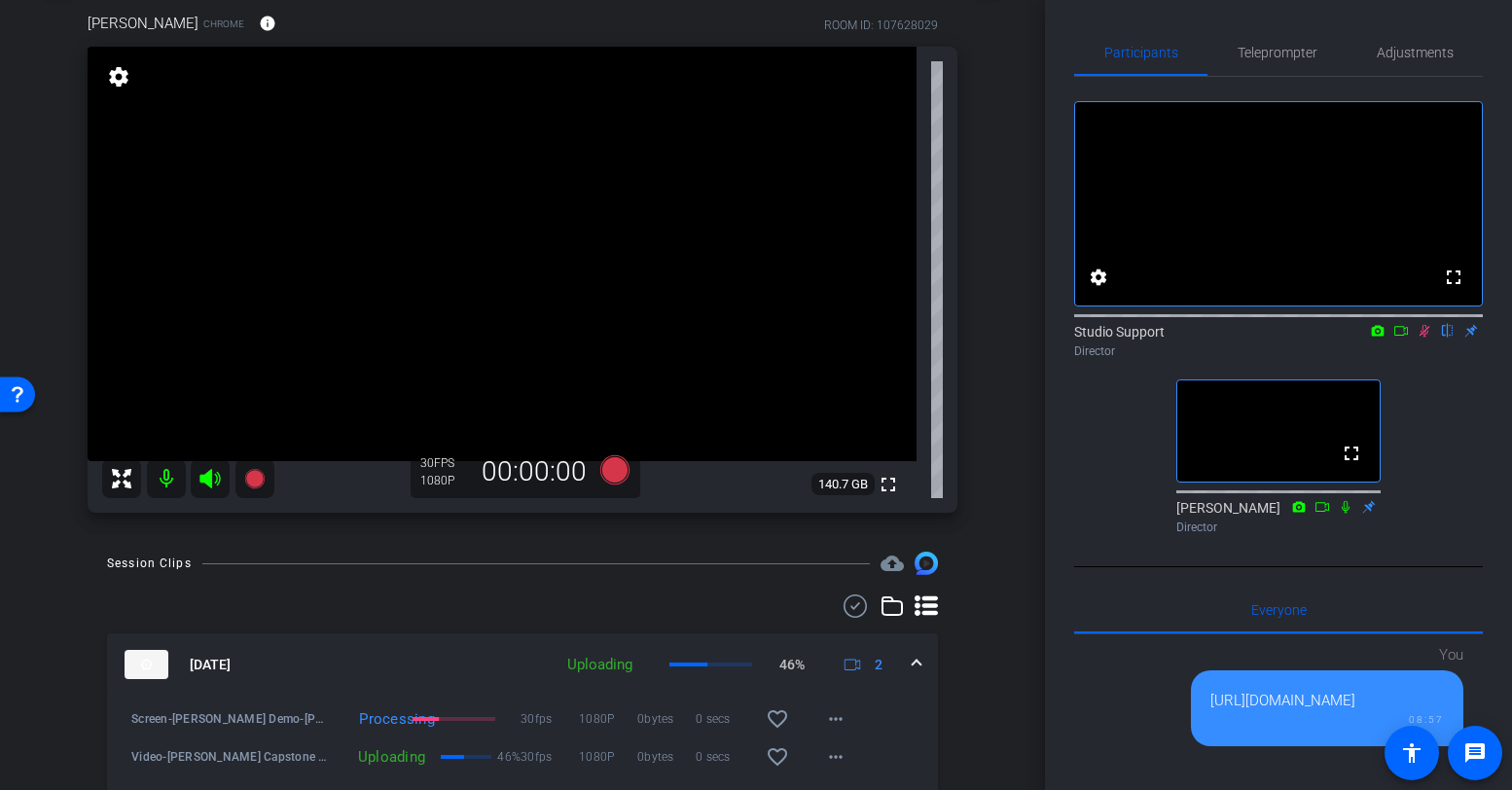click 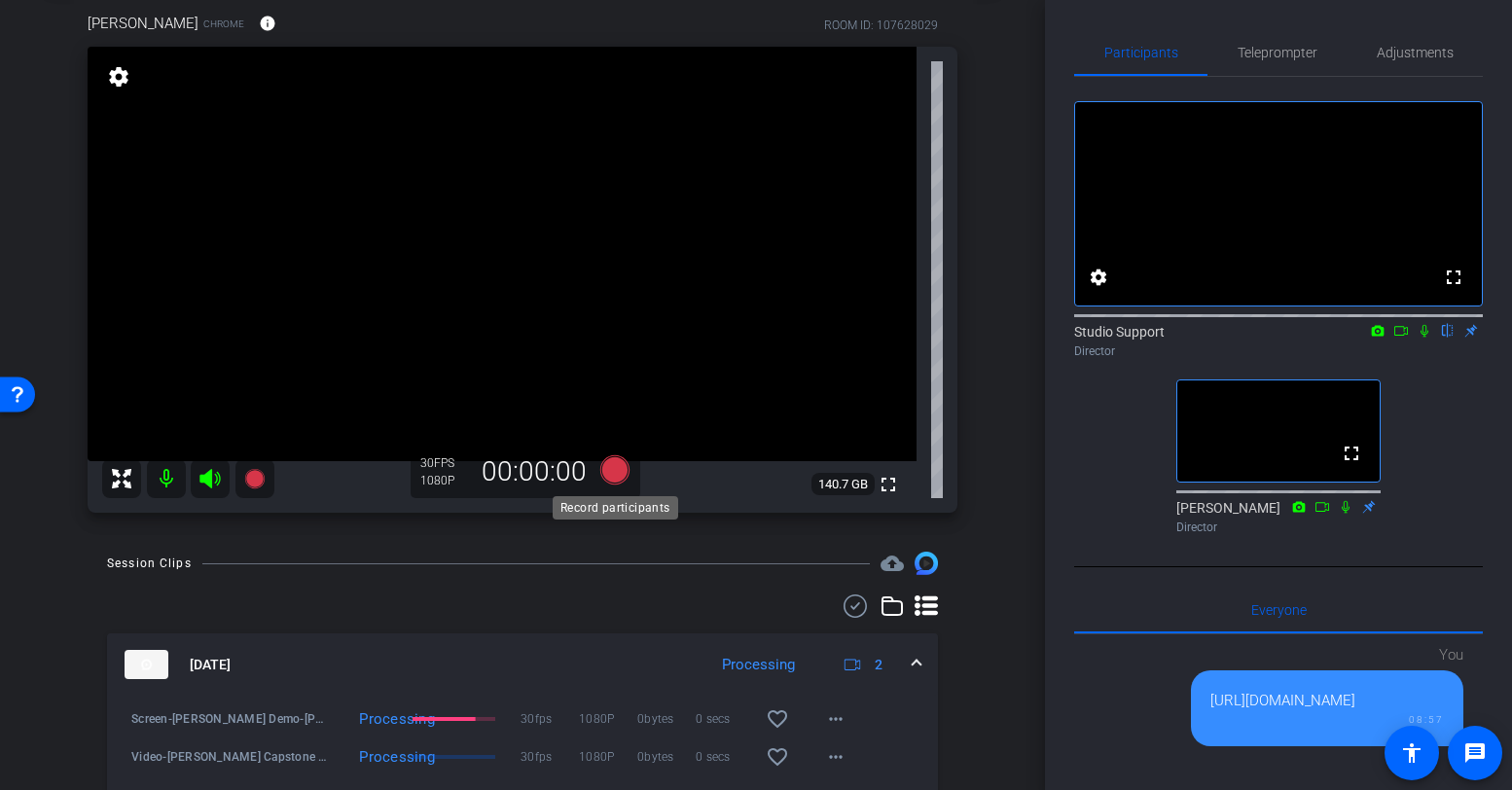 click 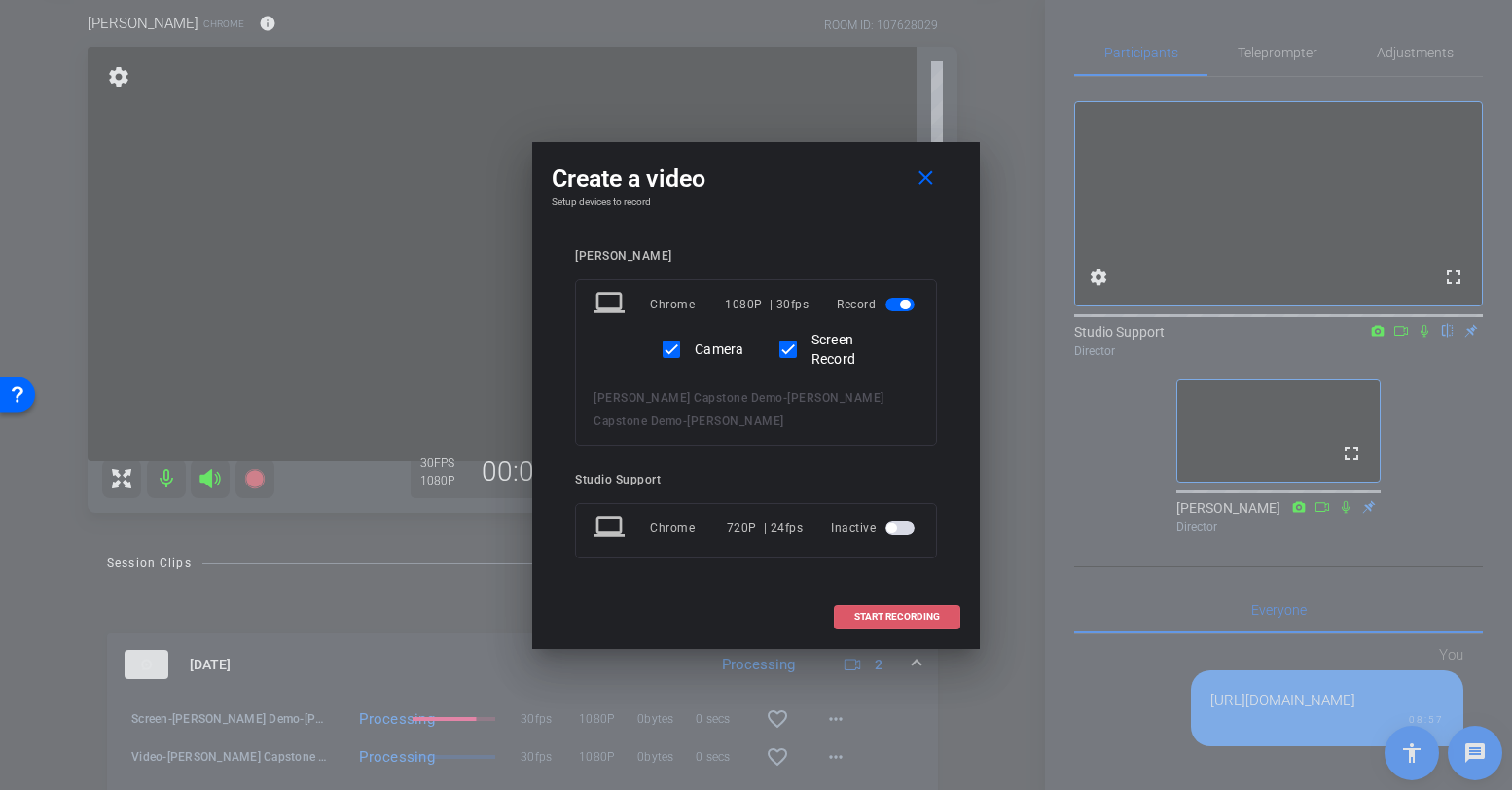 click at bounding box center (897, 617) 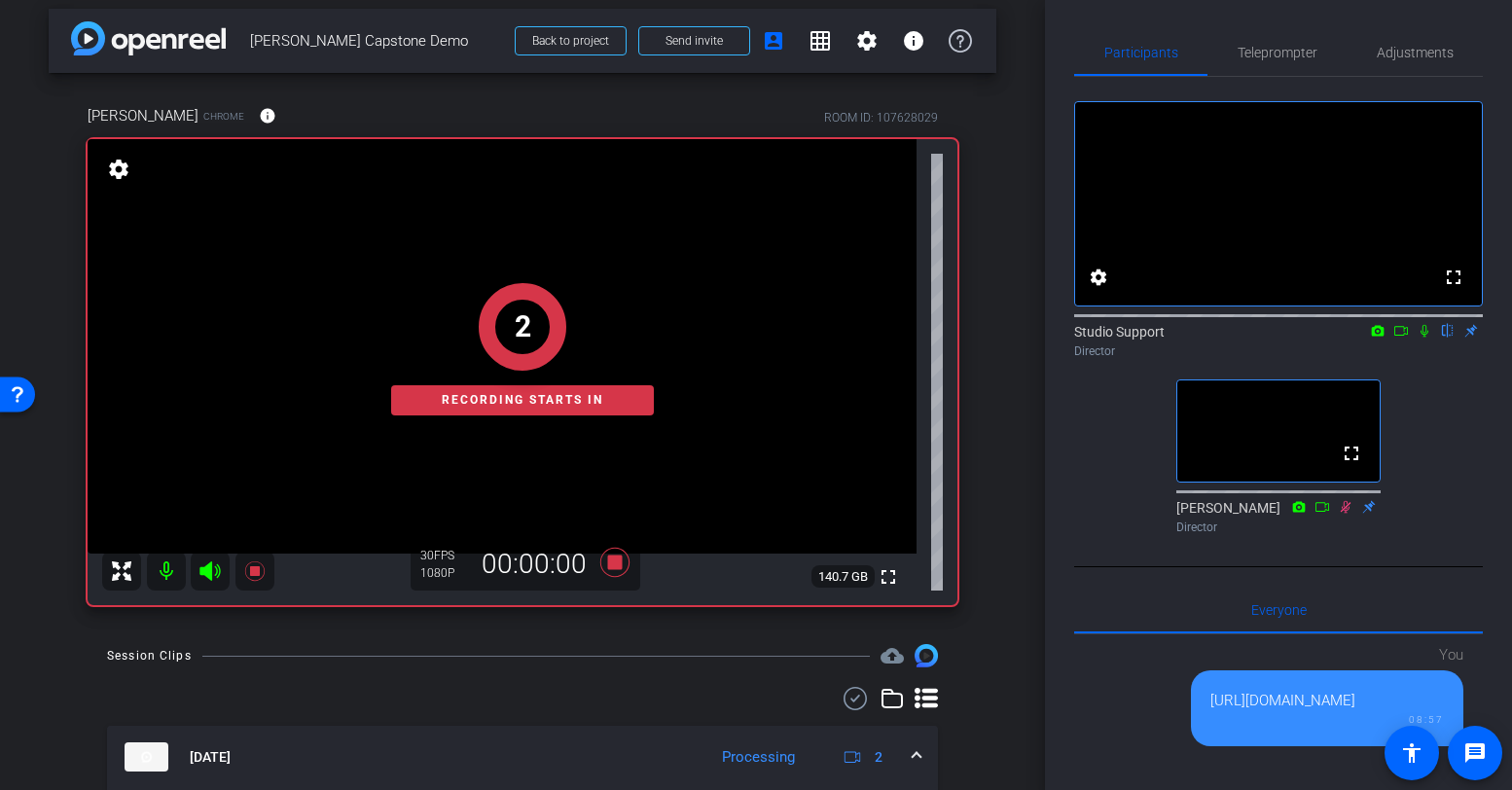 scroll, scrollTop: 0, scrollLeft: 0, axis: both 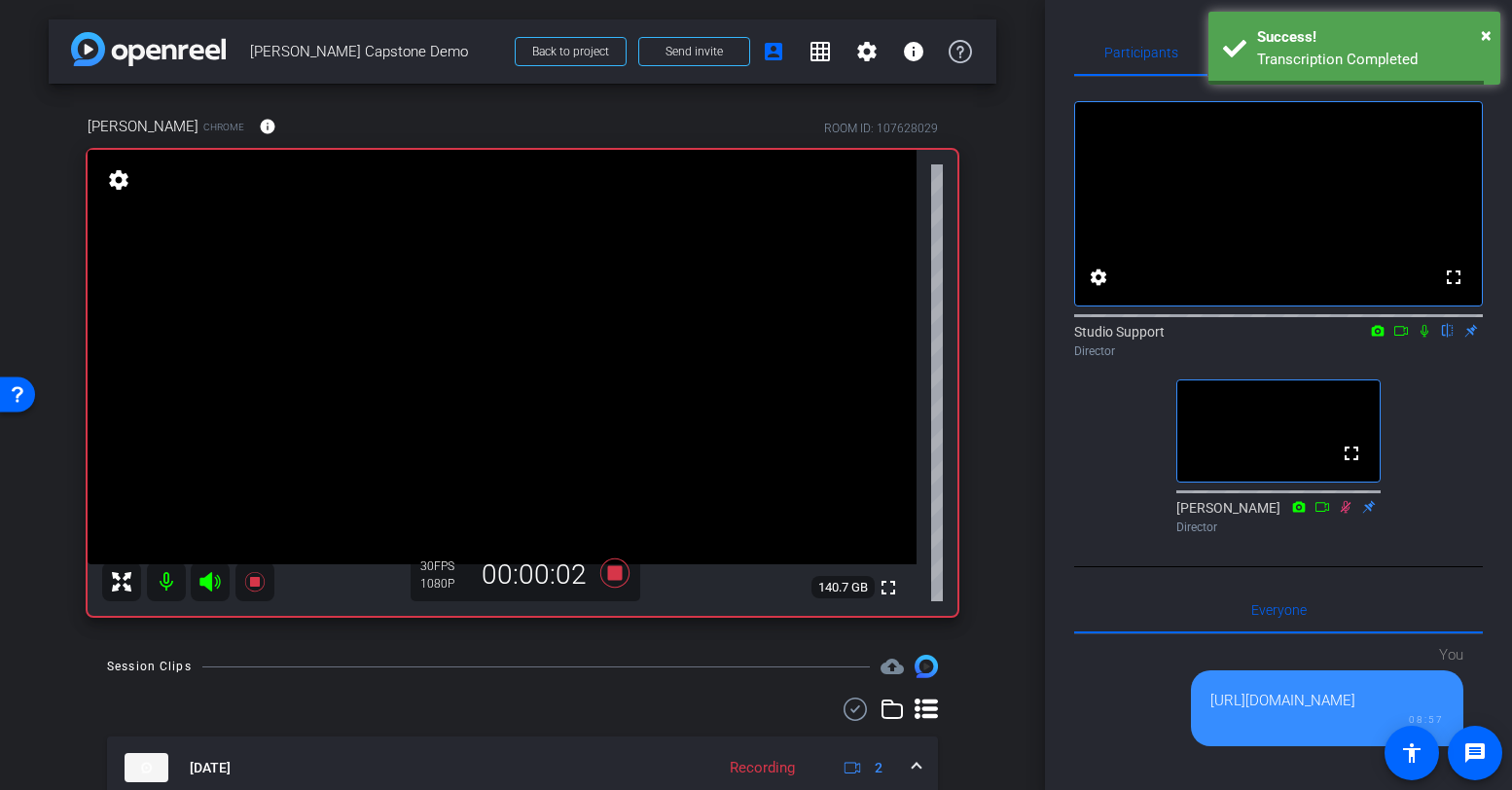 click 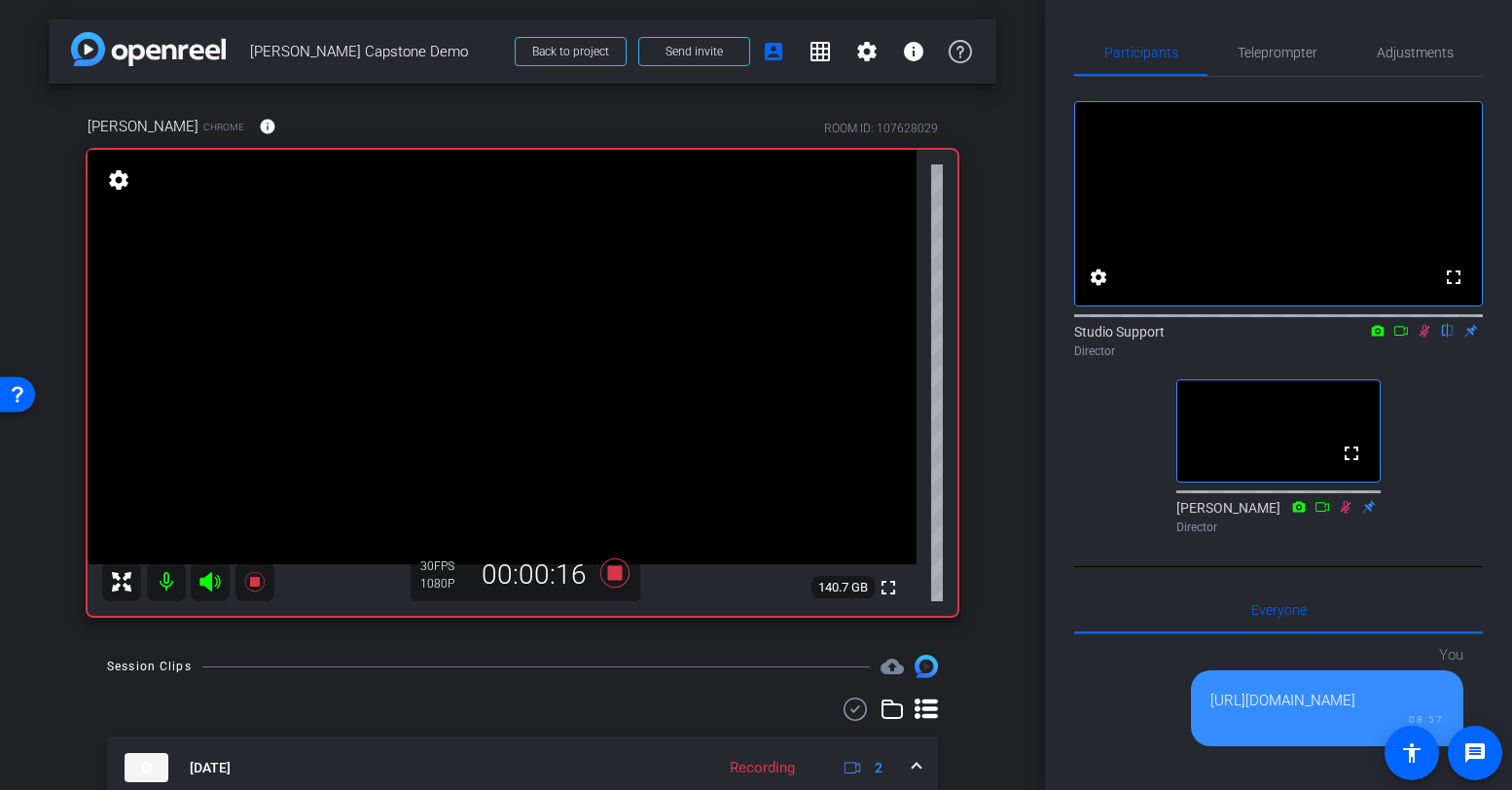 click 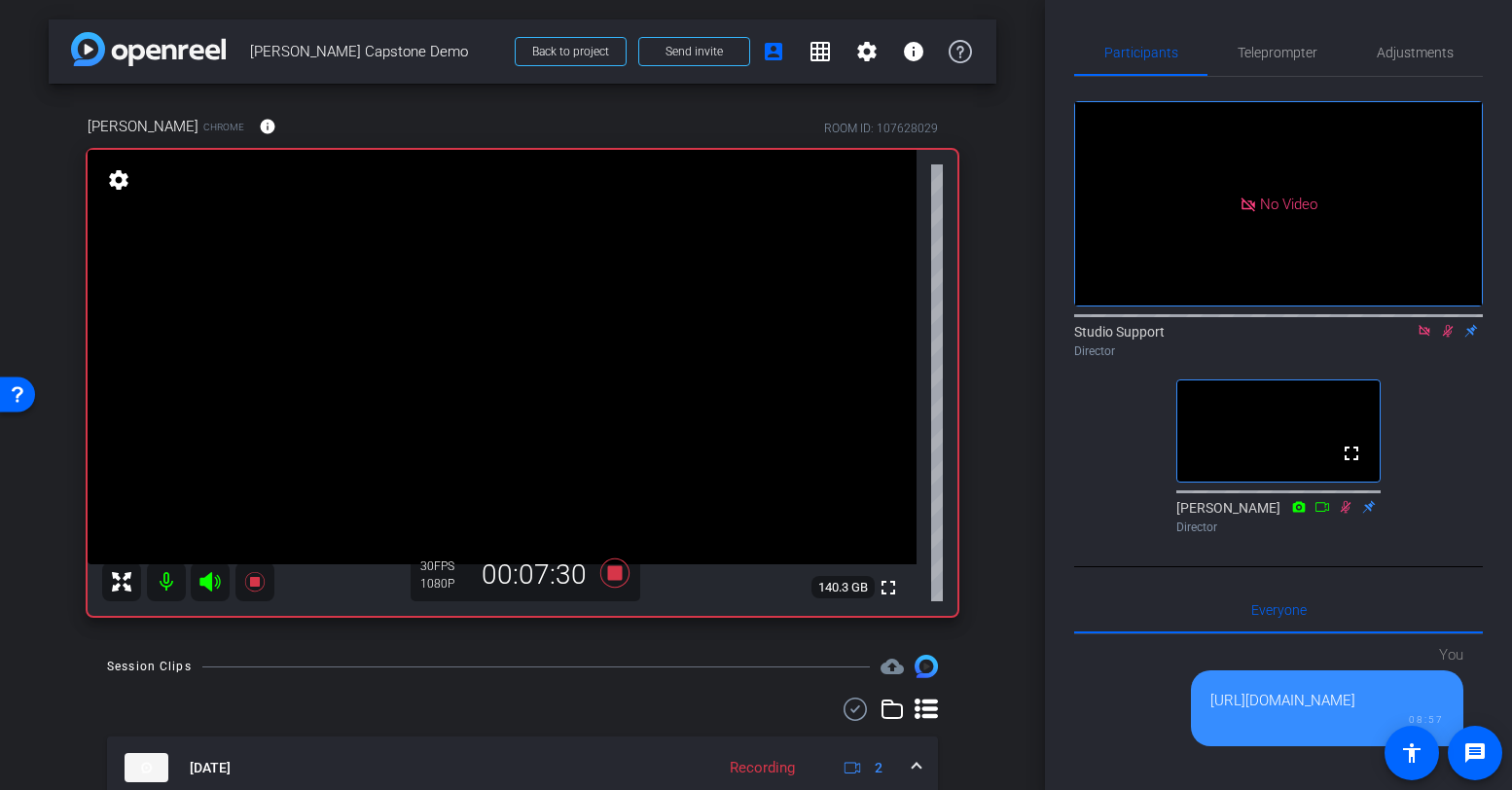 click 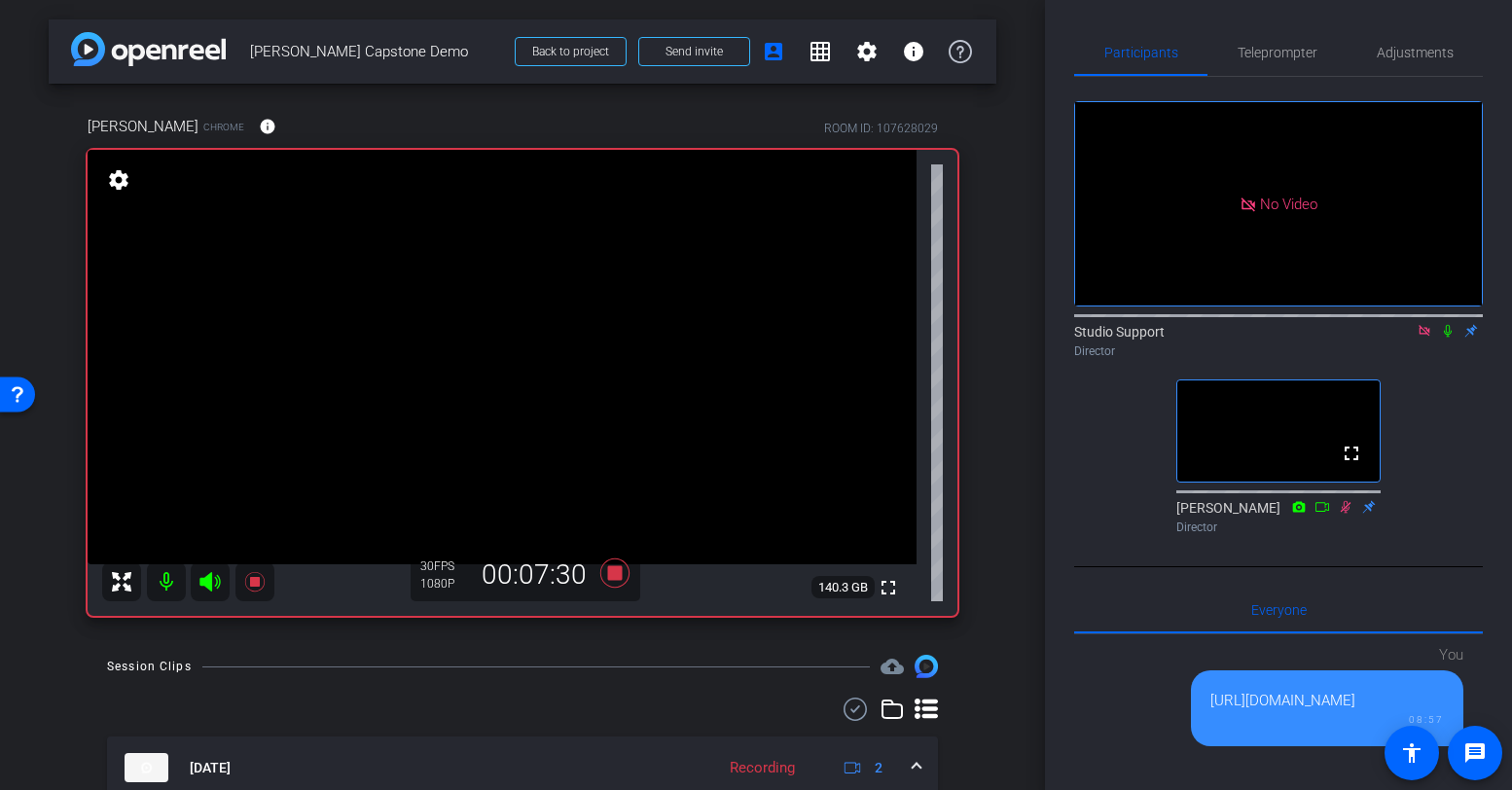 click 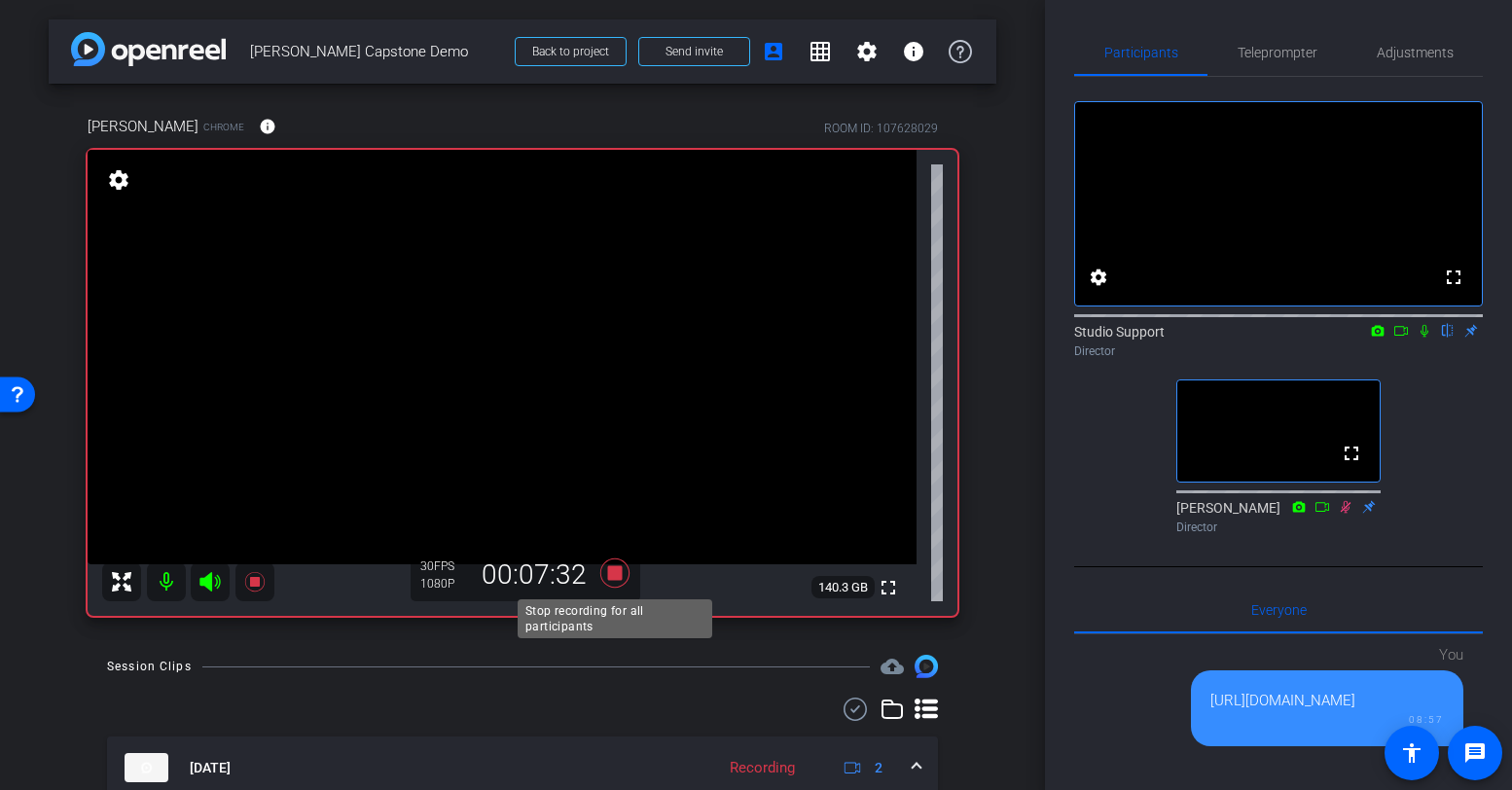 click 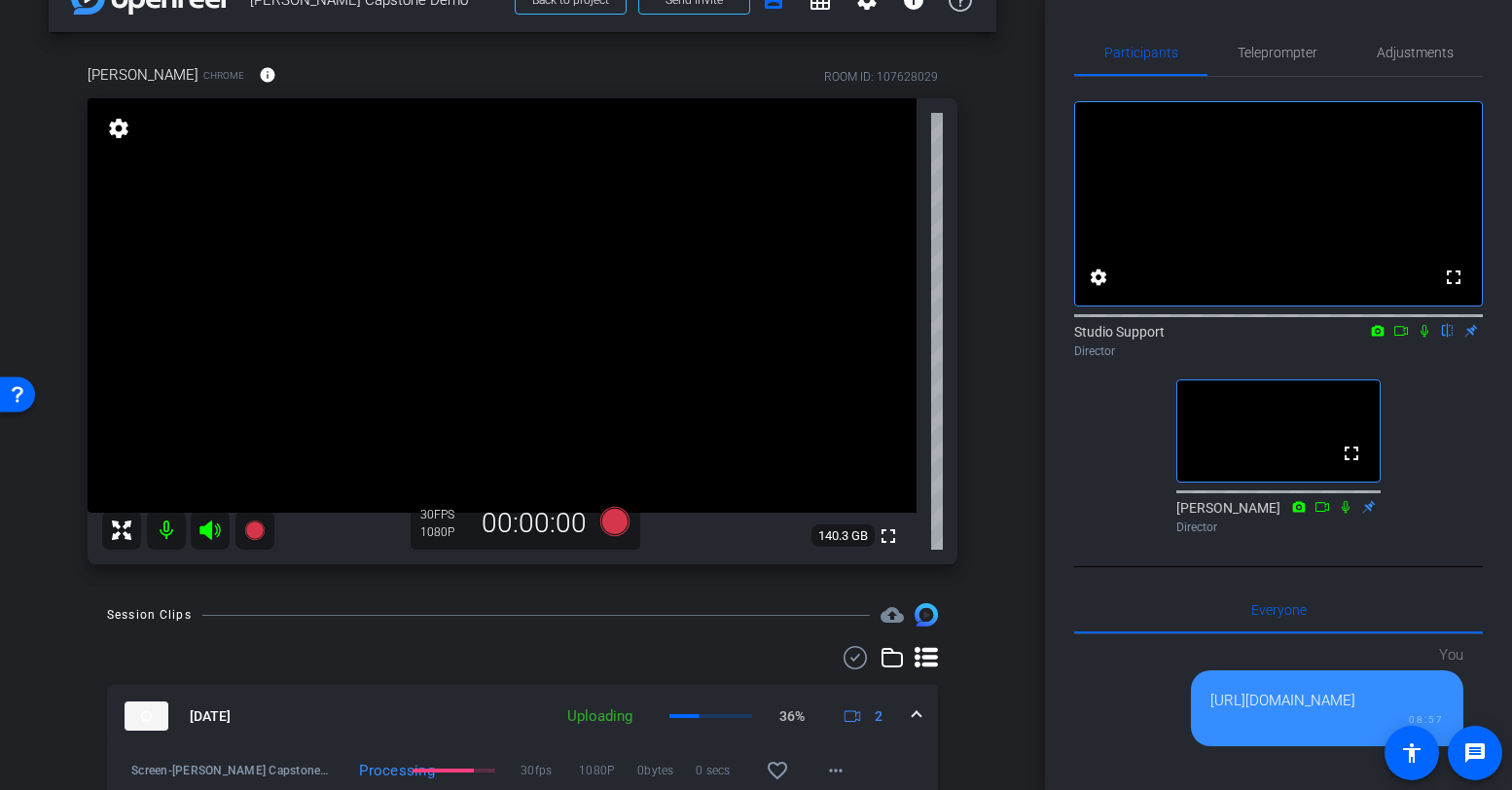 scroll, scrollTop: 62, scrollLeft: 0, axis: vertical 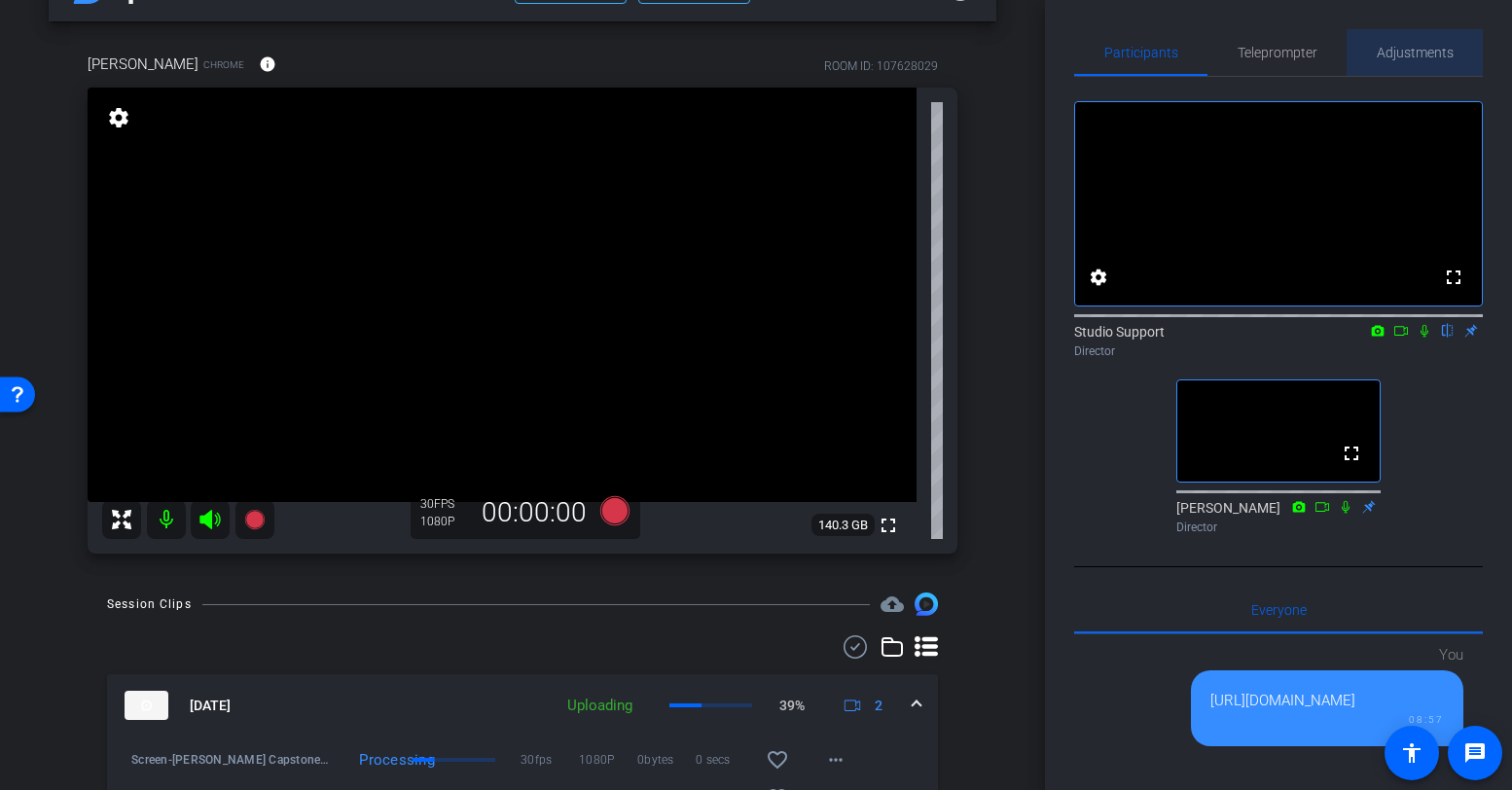 click on "Adjustments" at bounding box center (1415, 53) 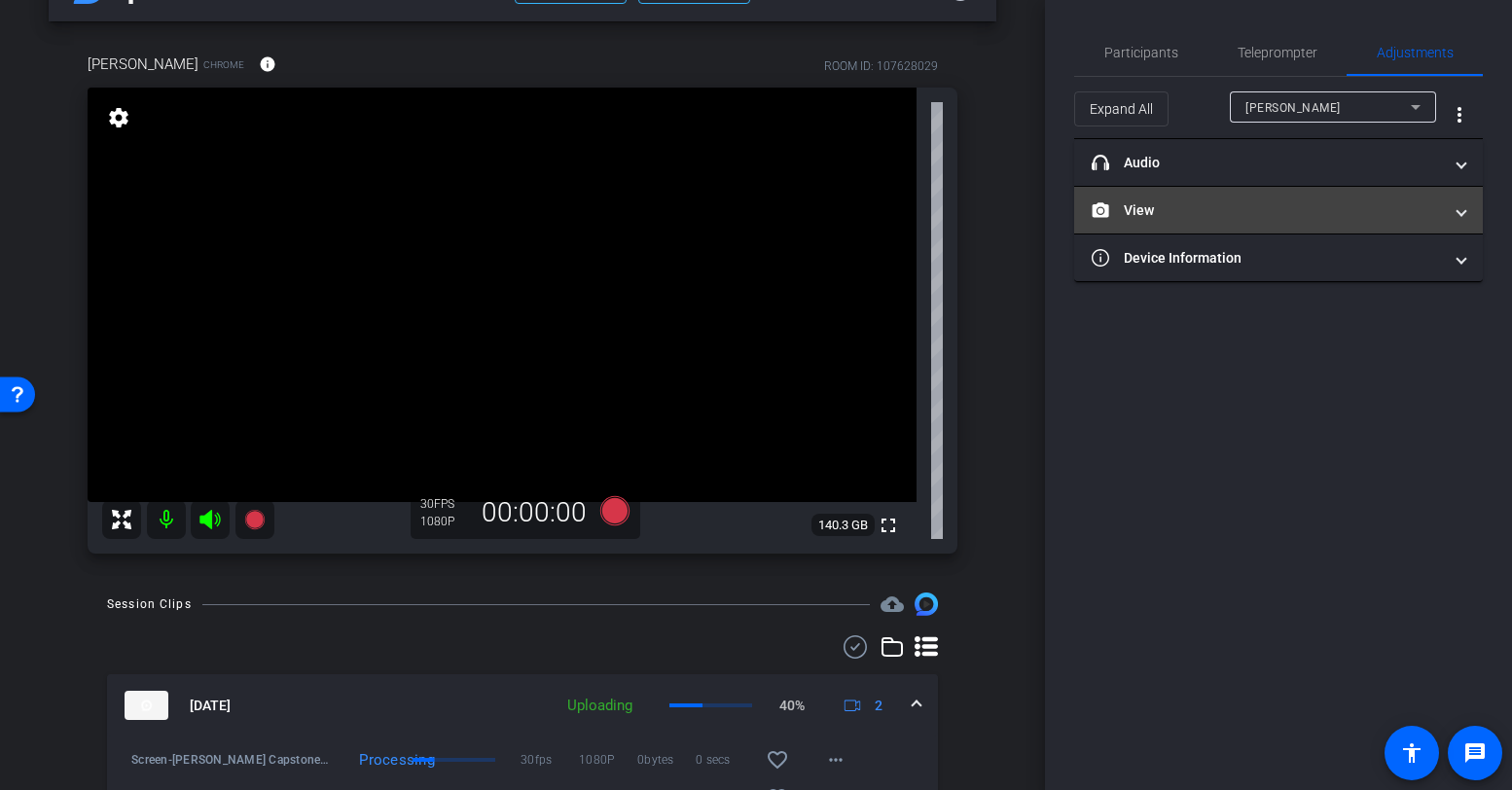 click on "View" at bounding box center (1267, 210) 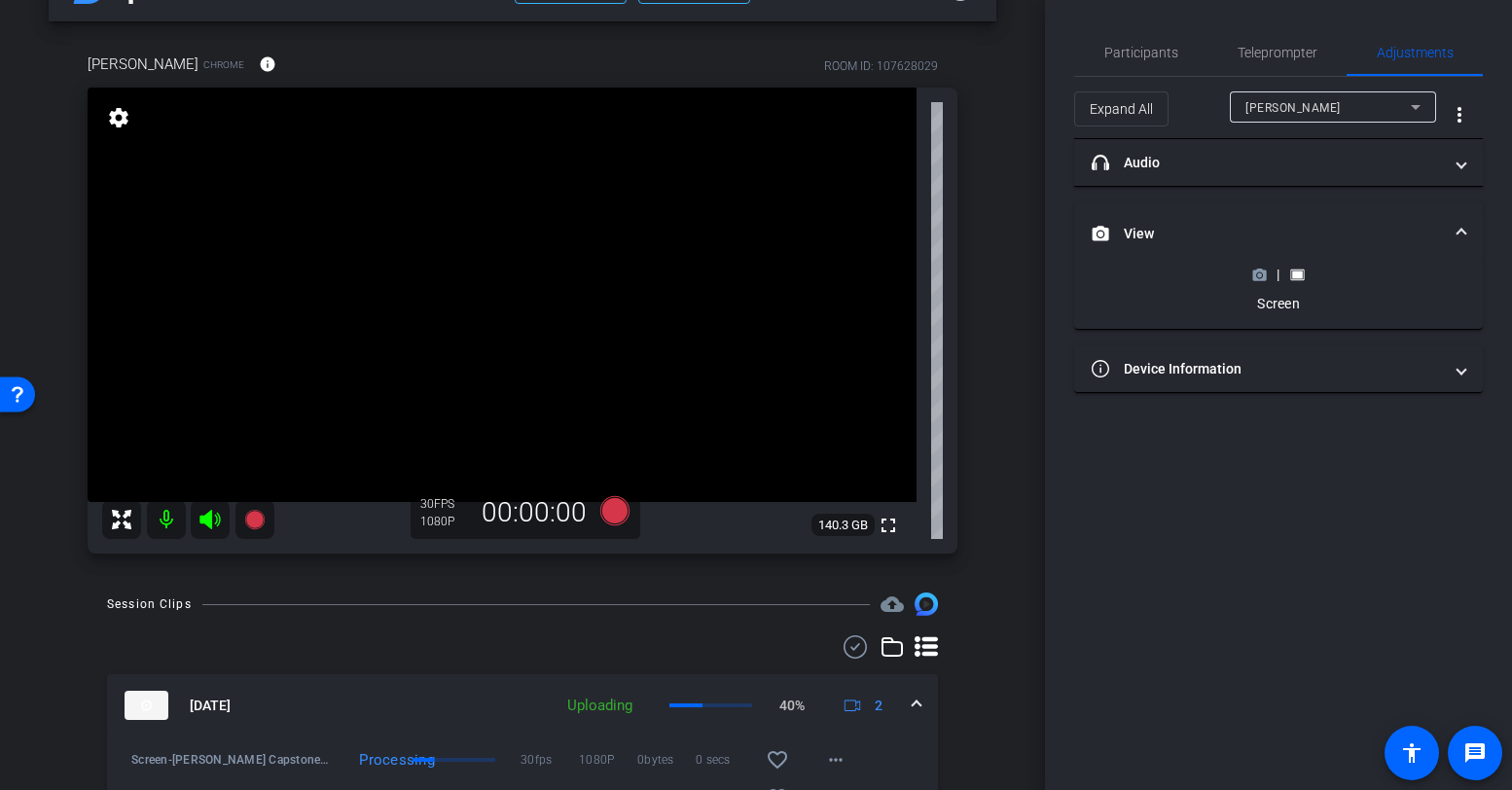 click 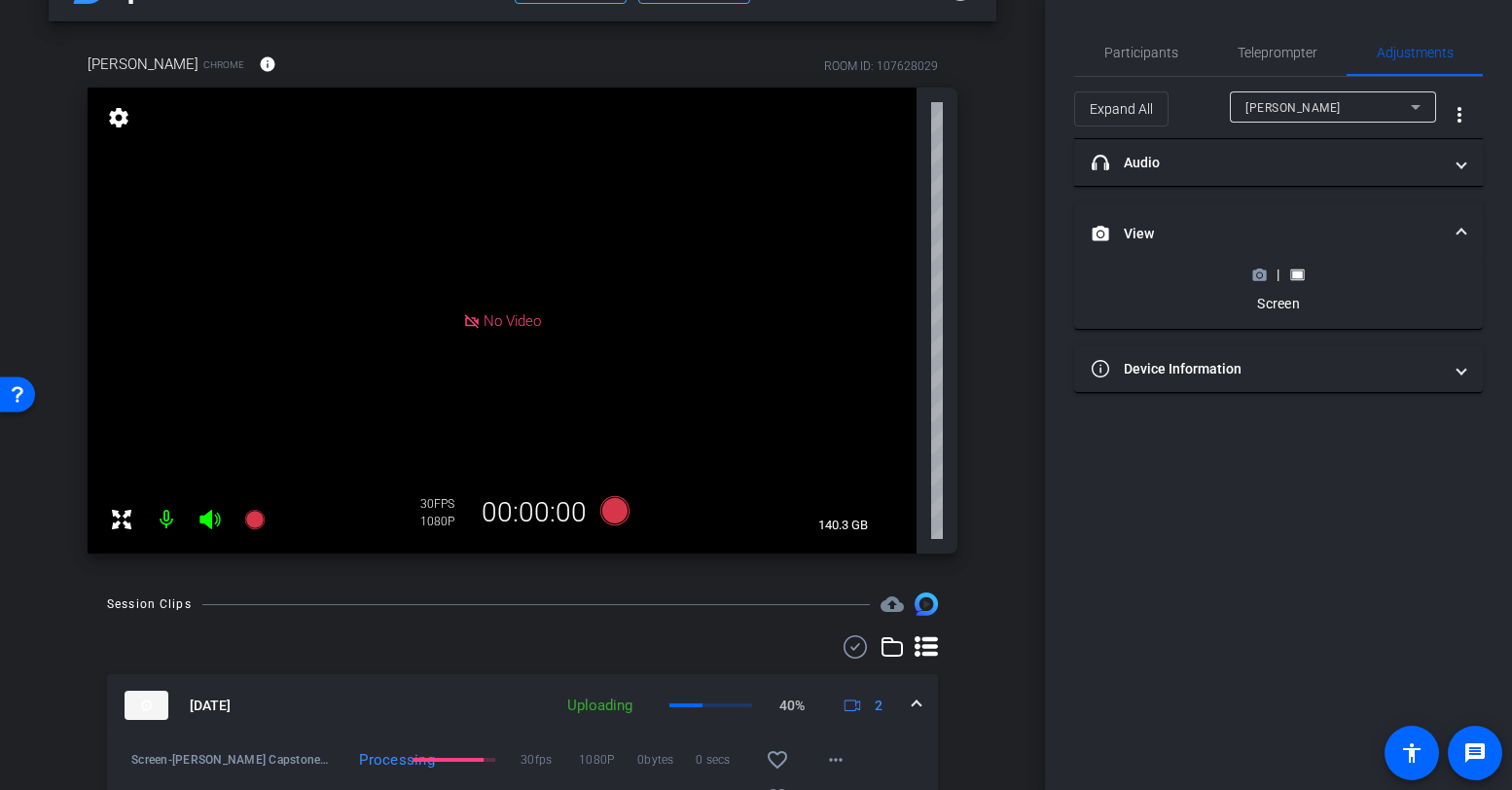 click 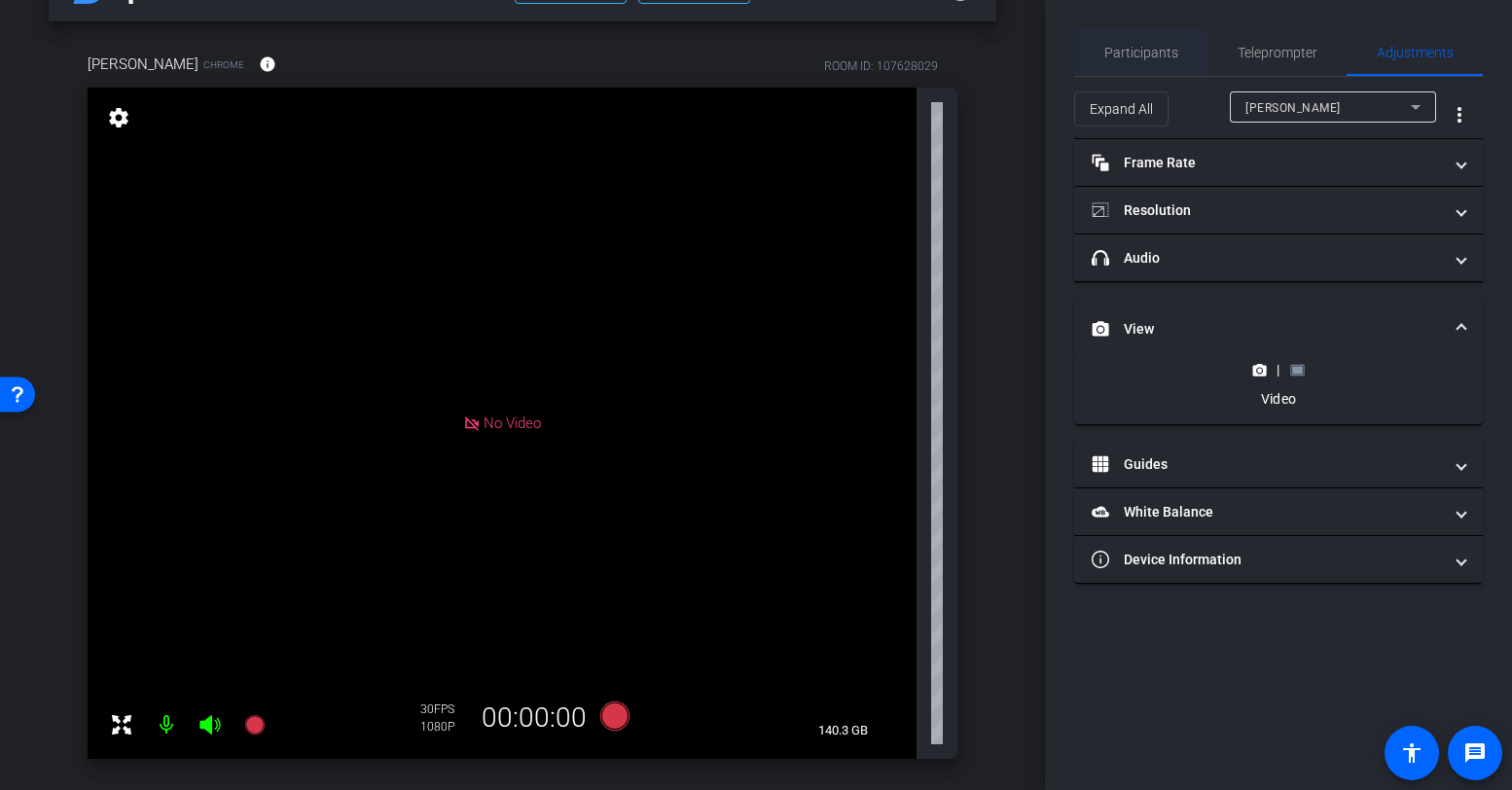 click on "Participants" at bounding box center (1141, 53) 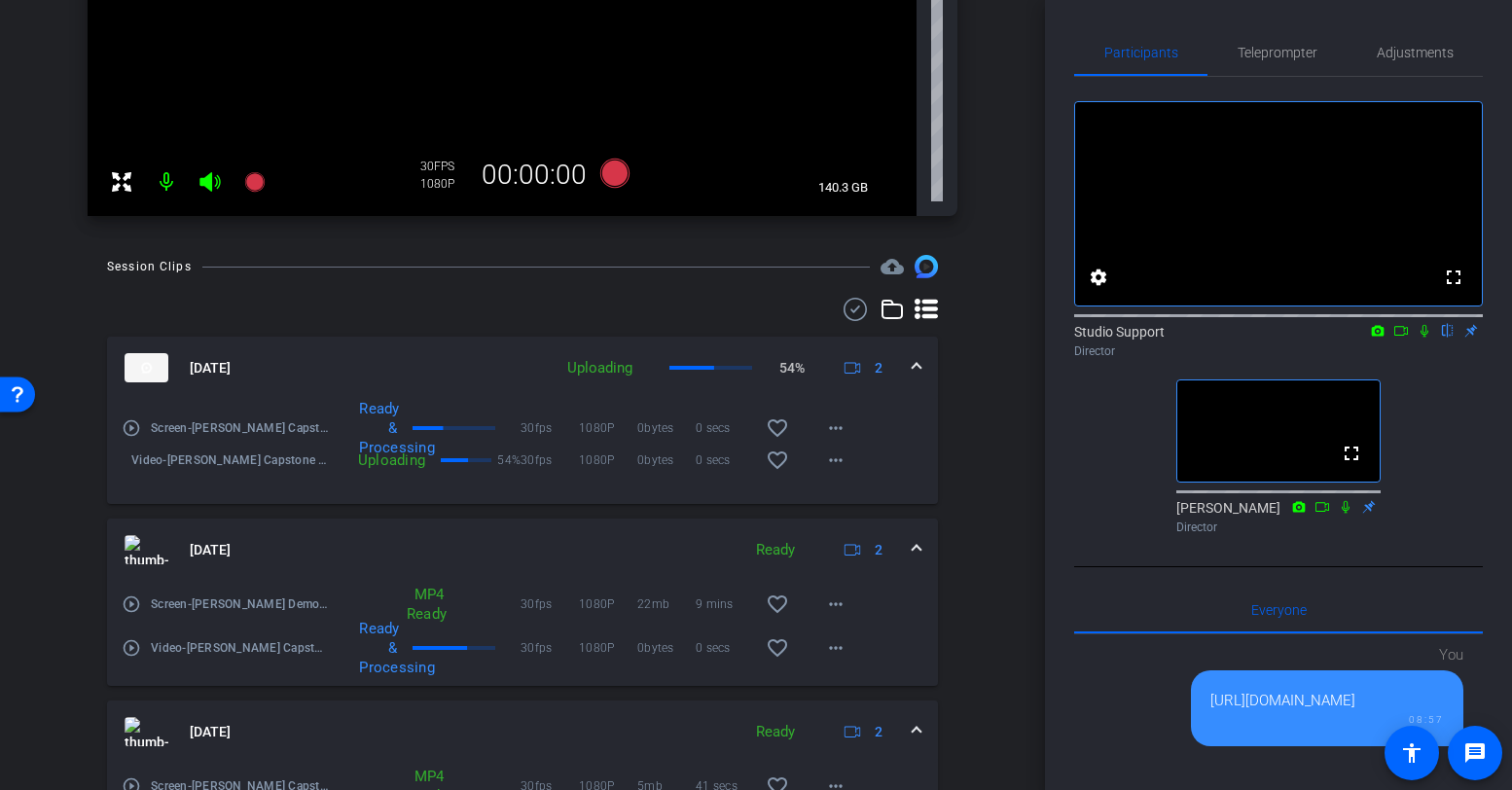 scroll, scrollTop: 606, scrollLeft: 0, axis: vertical 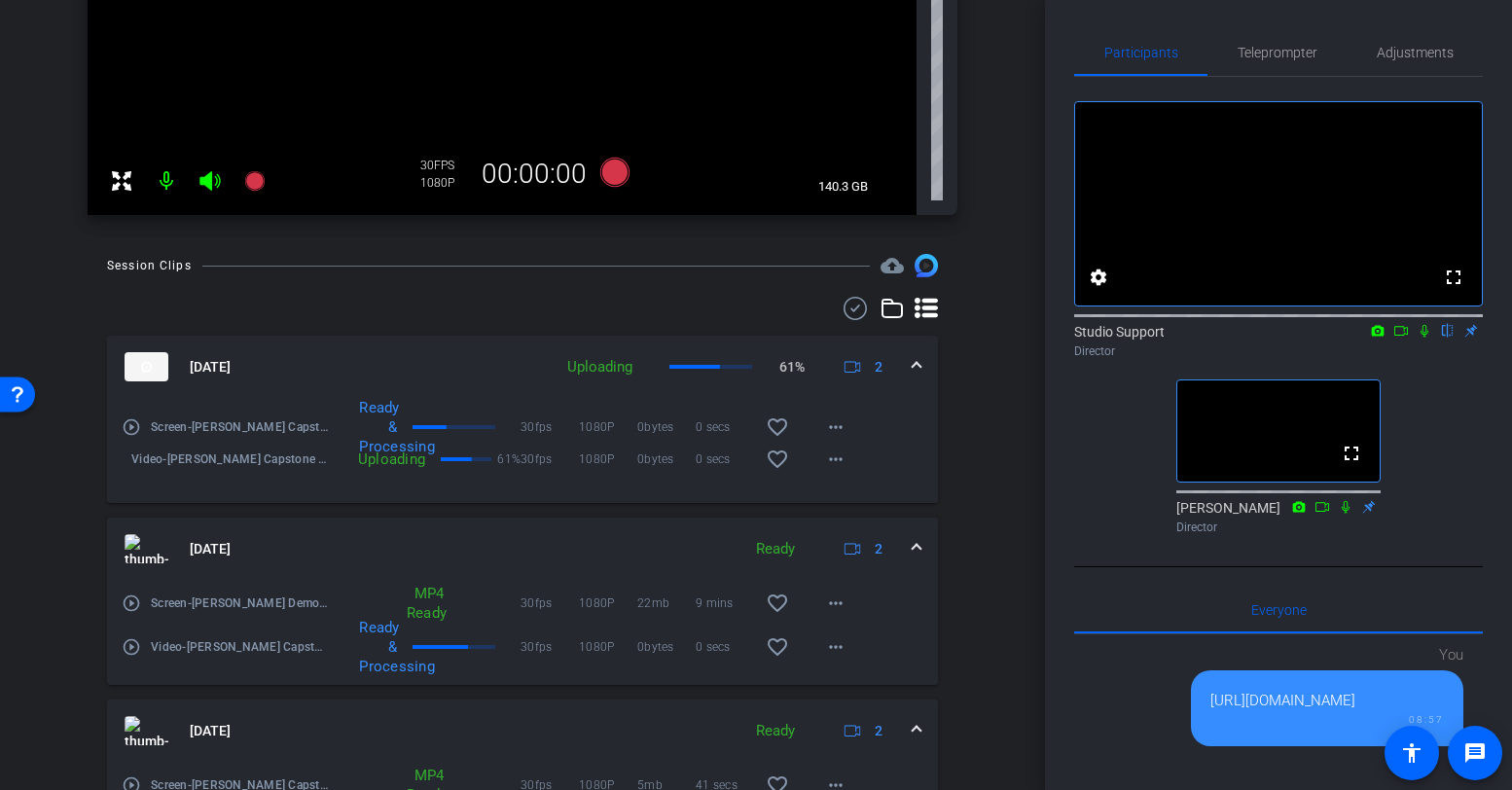click 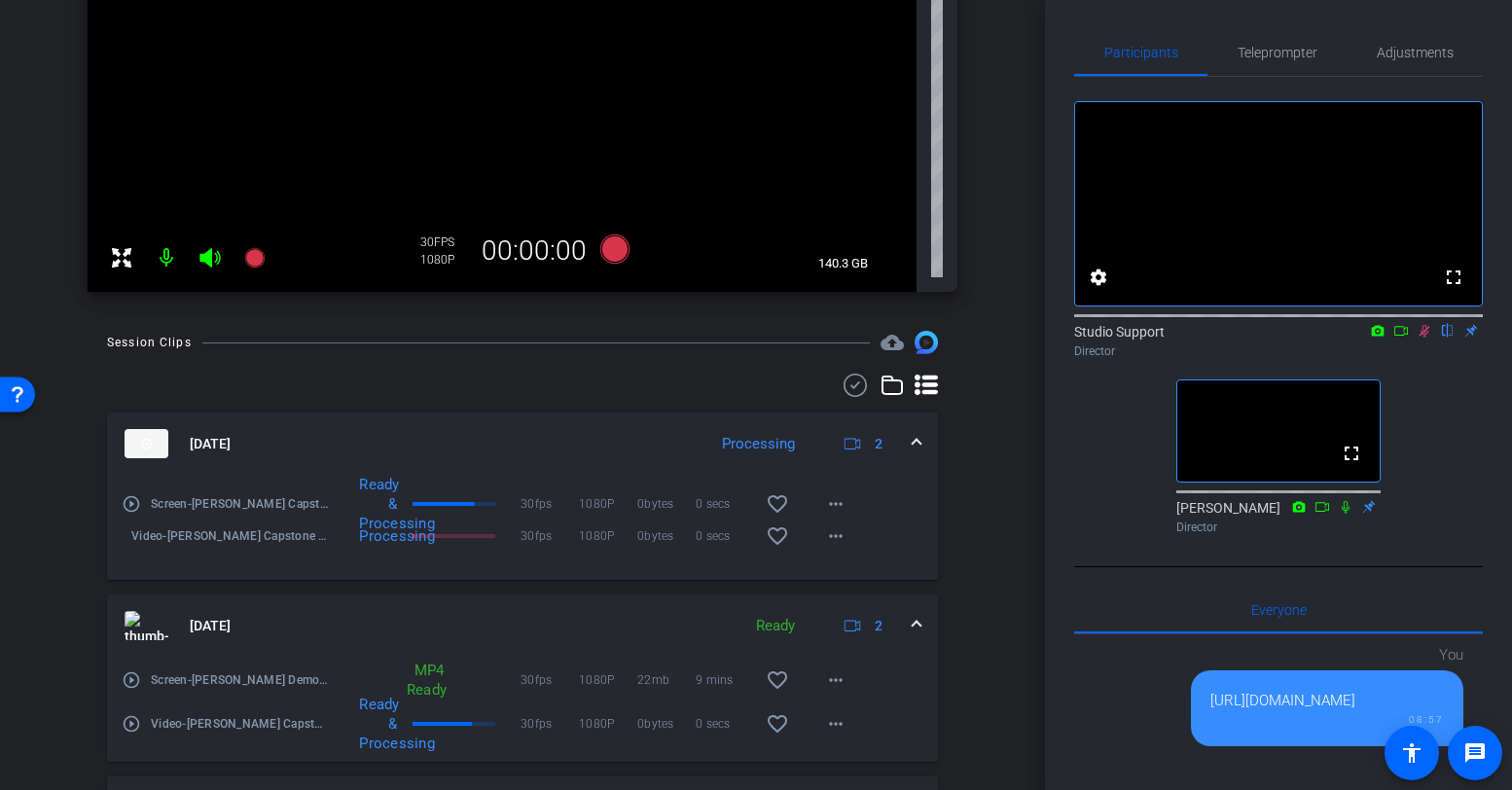 scroll, scrollTop: 876, scrollLeft: 0, axis: vertical 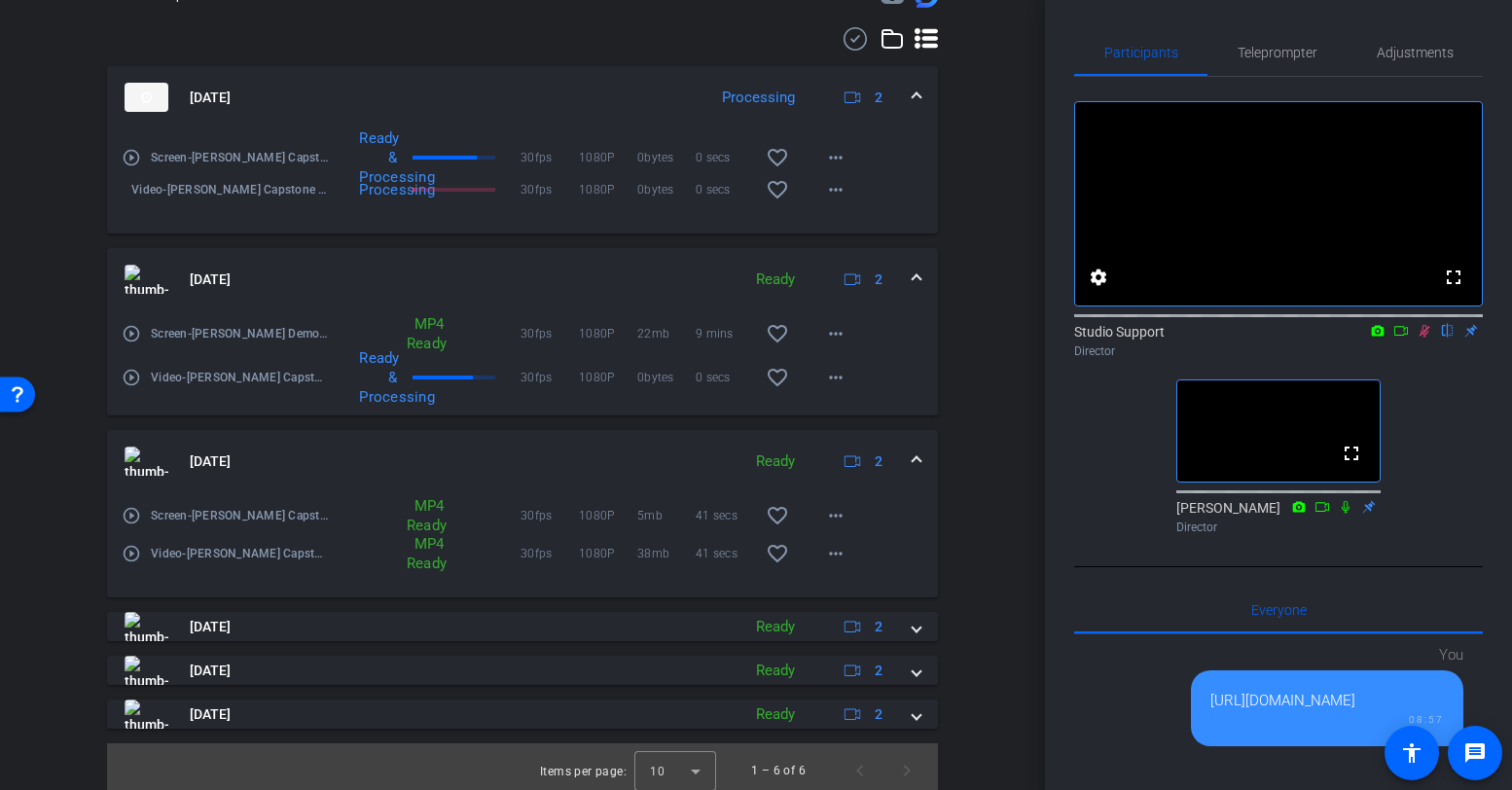 drag, startPoint x: 1436, startPoint y: 394, endPoint x: 1410, endPoint y: 353, distance: 48.54894 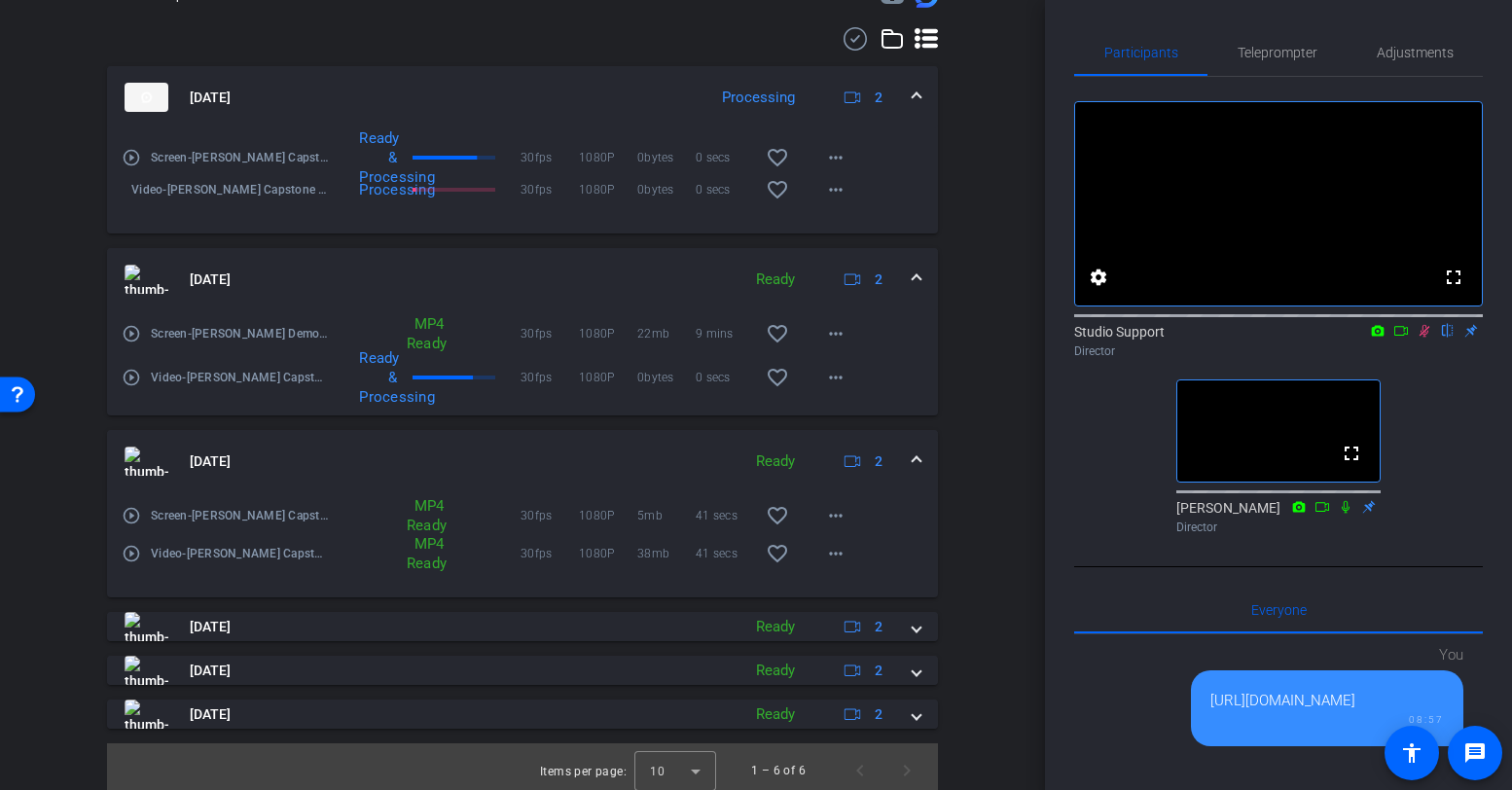 click 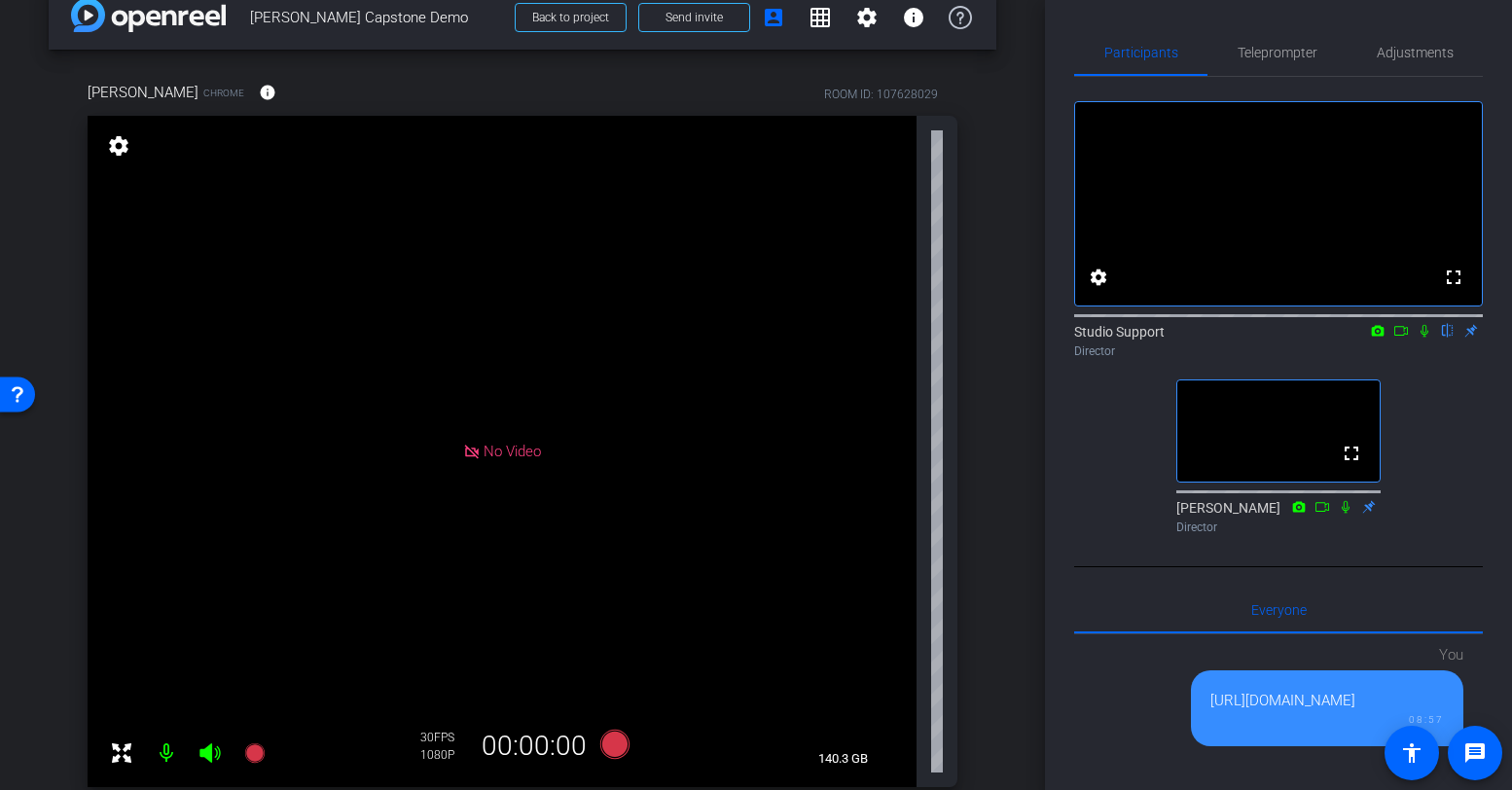 scroll, scrollTop: 0, scrollLeft: 0, axis: both 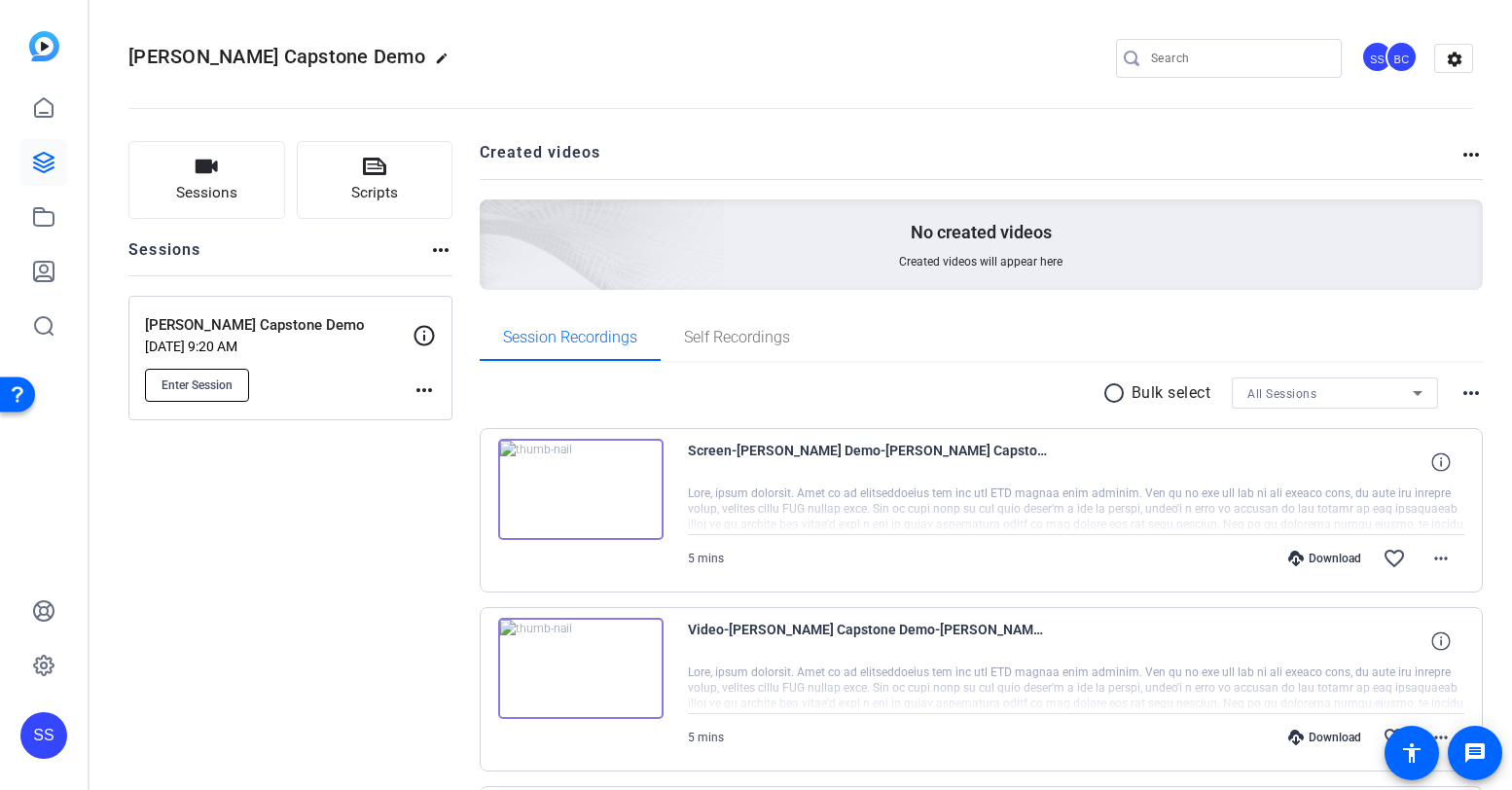 click on "Enter Session" 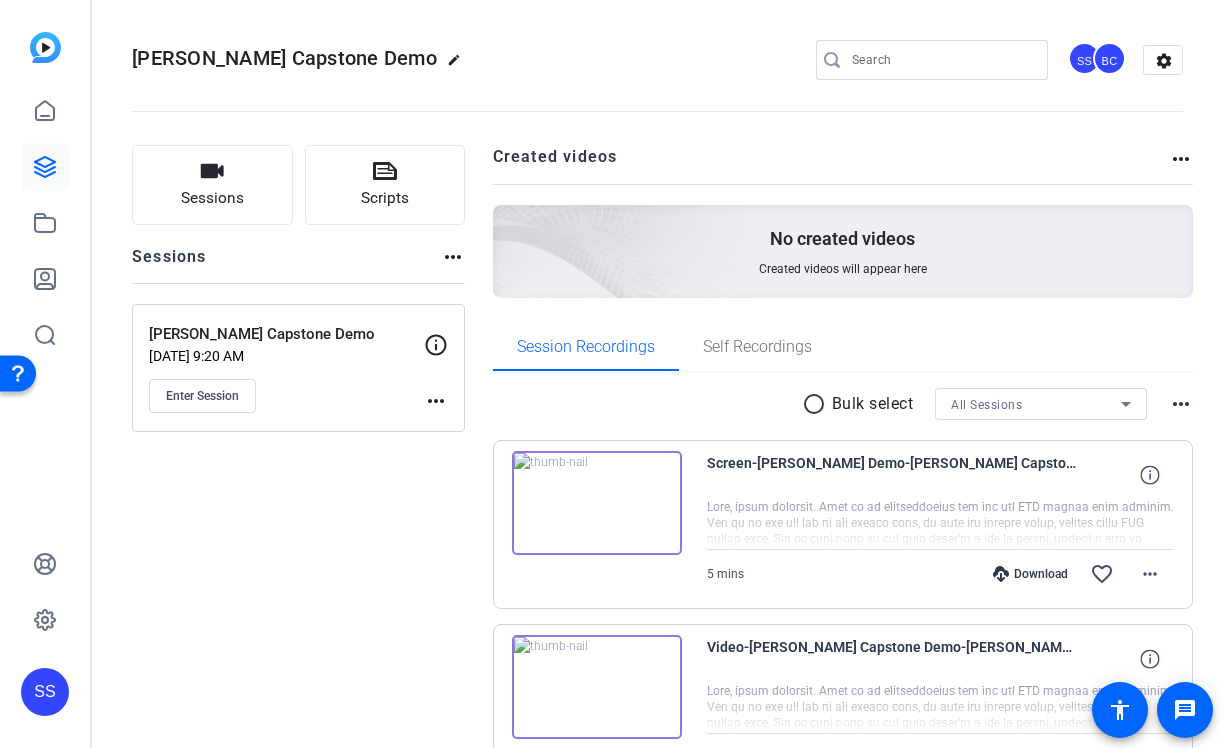 click on "SS" 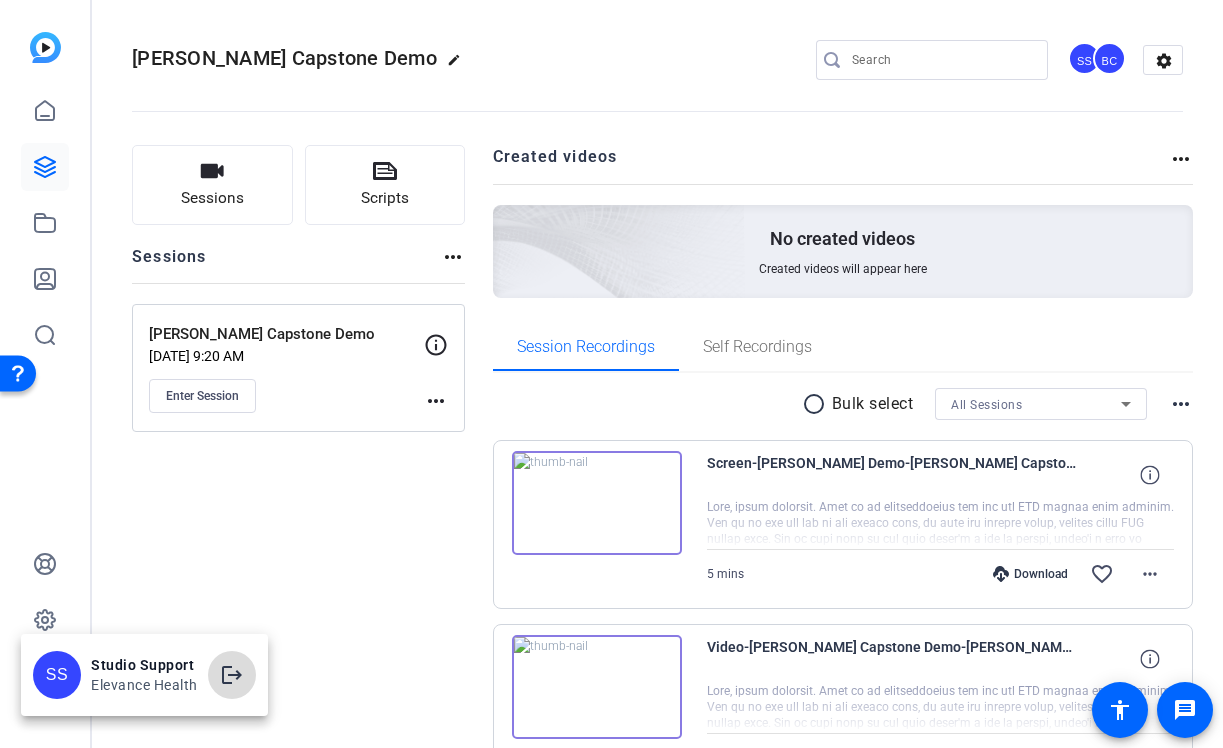 click on "logout" at bounding box center [232, 675] 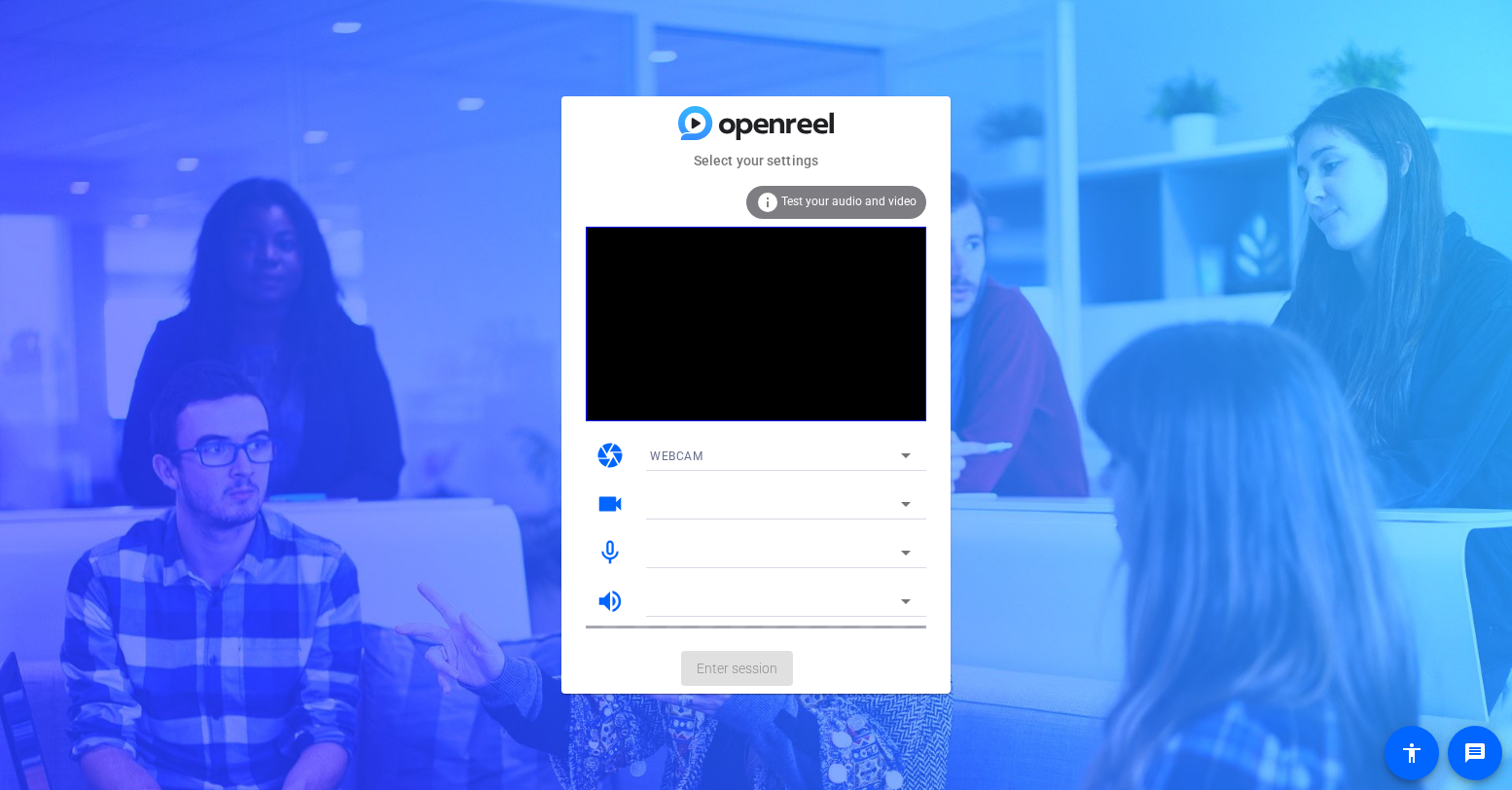 scroll, scrollTop: 0, scrollLeft: 0, axis: both 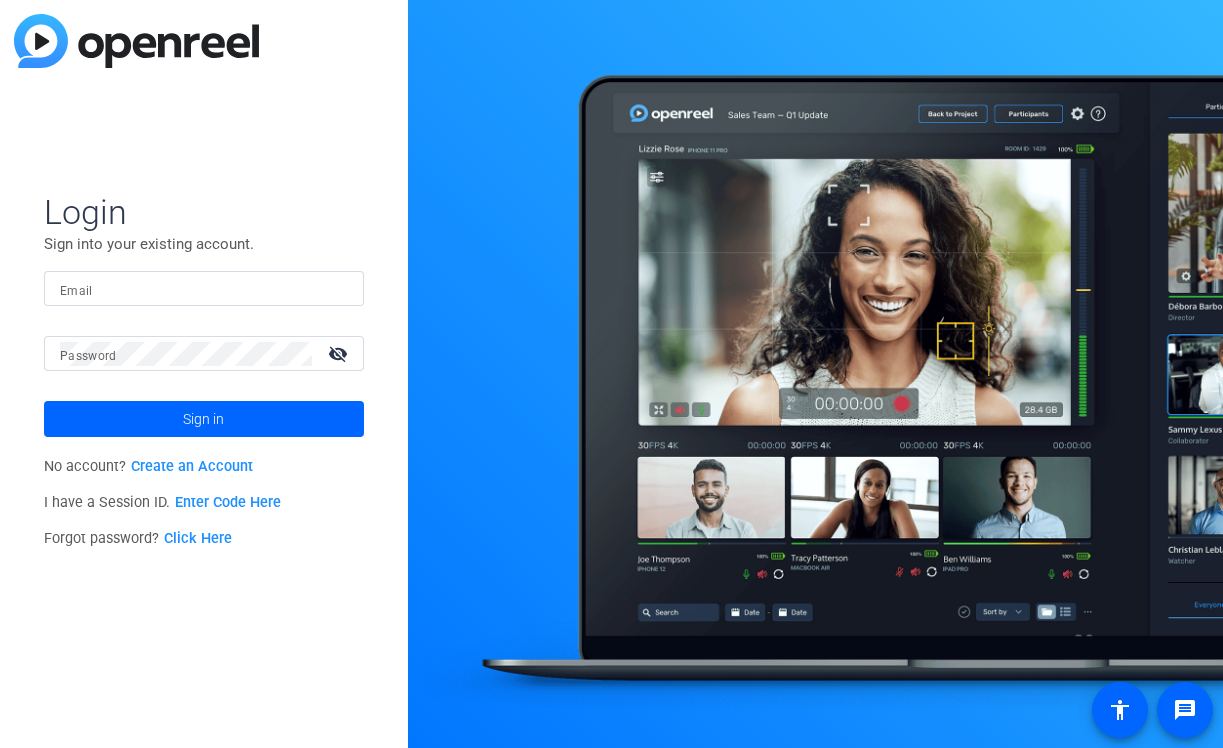 click on "Email" at bounding box center (204, 289) 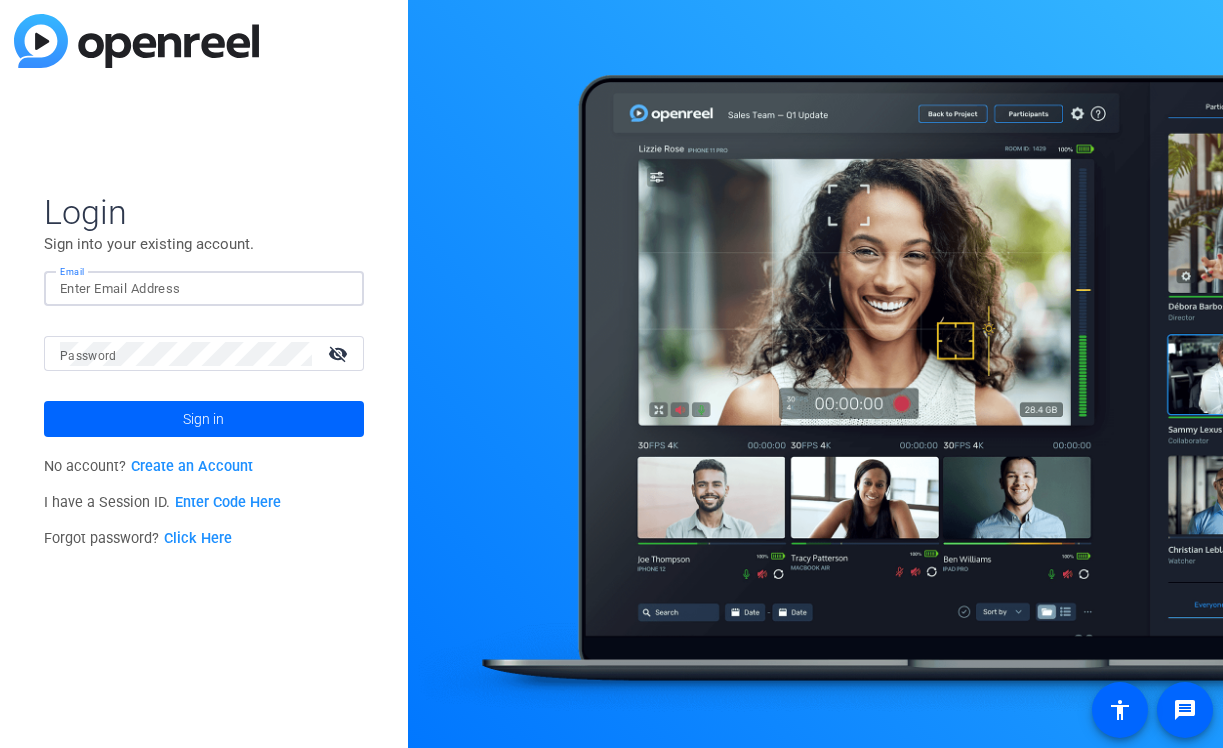 scroll, scrollTop: 0, scrollLeft: 0, axis: both 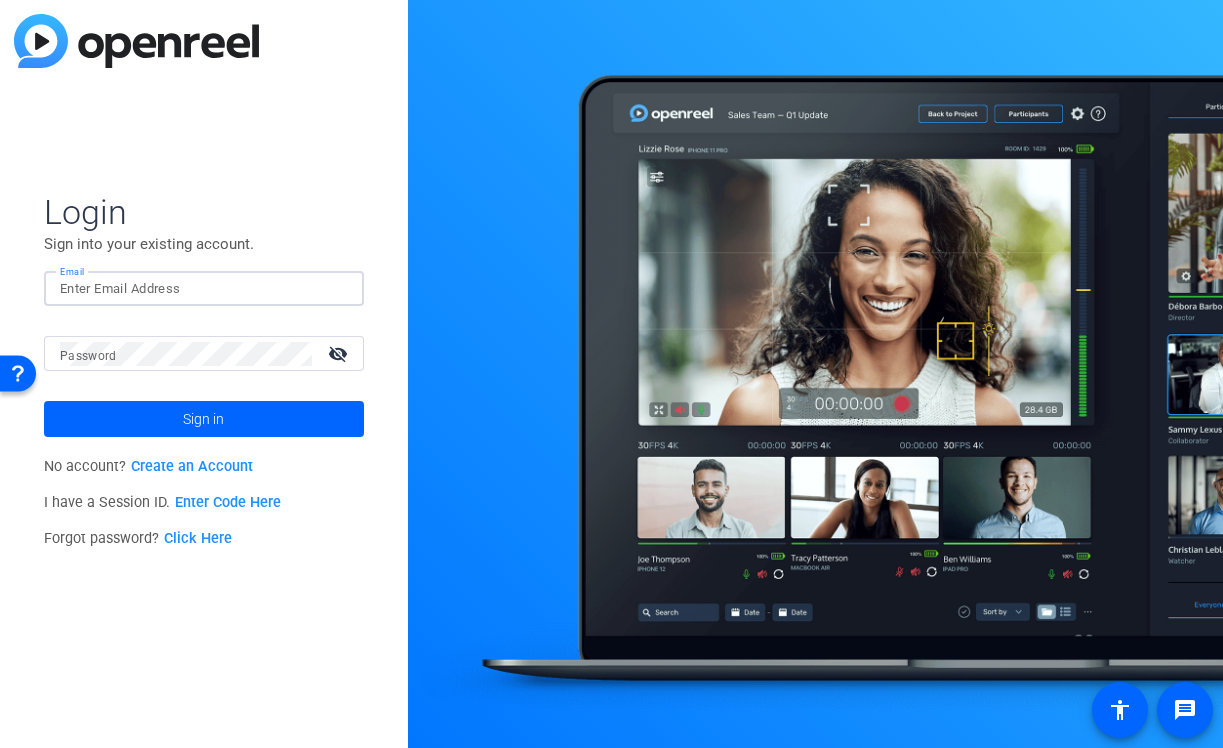 type on "studiosupport+2@openreel.com" 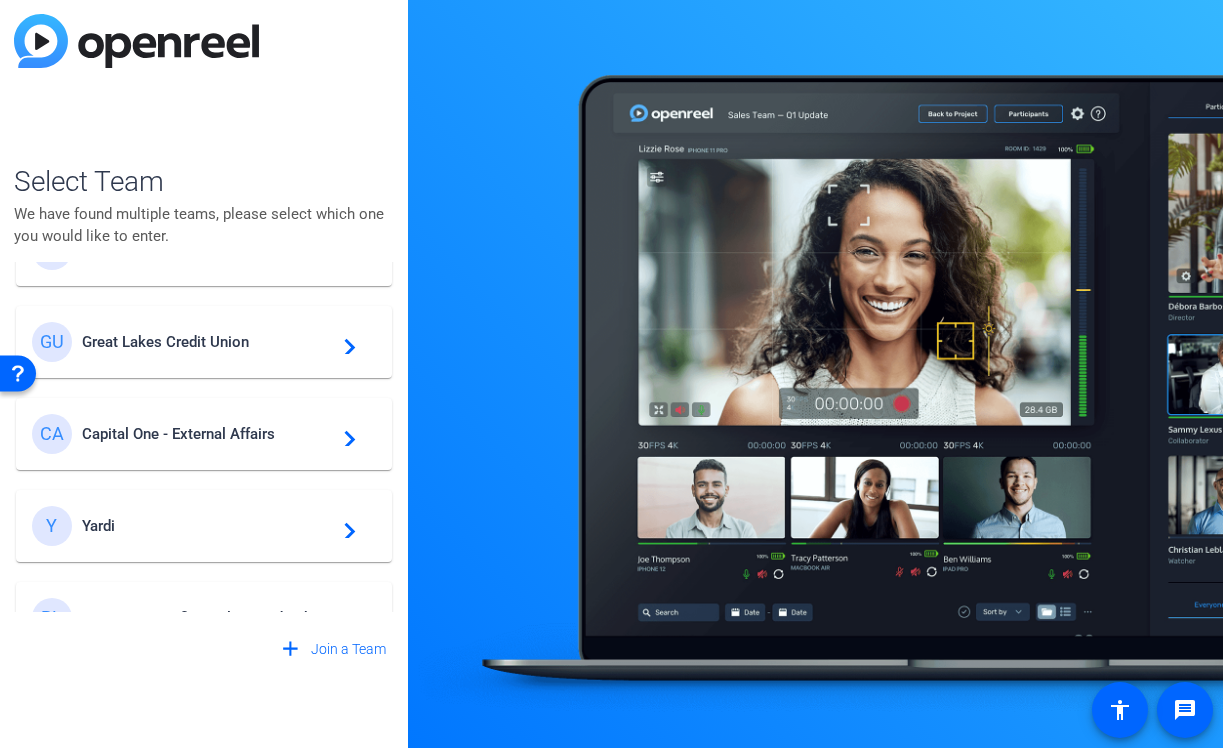 scroll, scrollTop: 299, scrollLeft: 0, axis: vertical 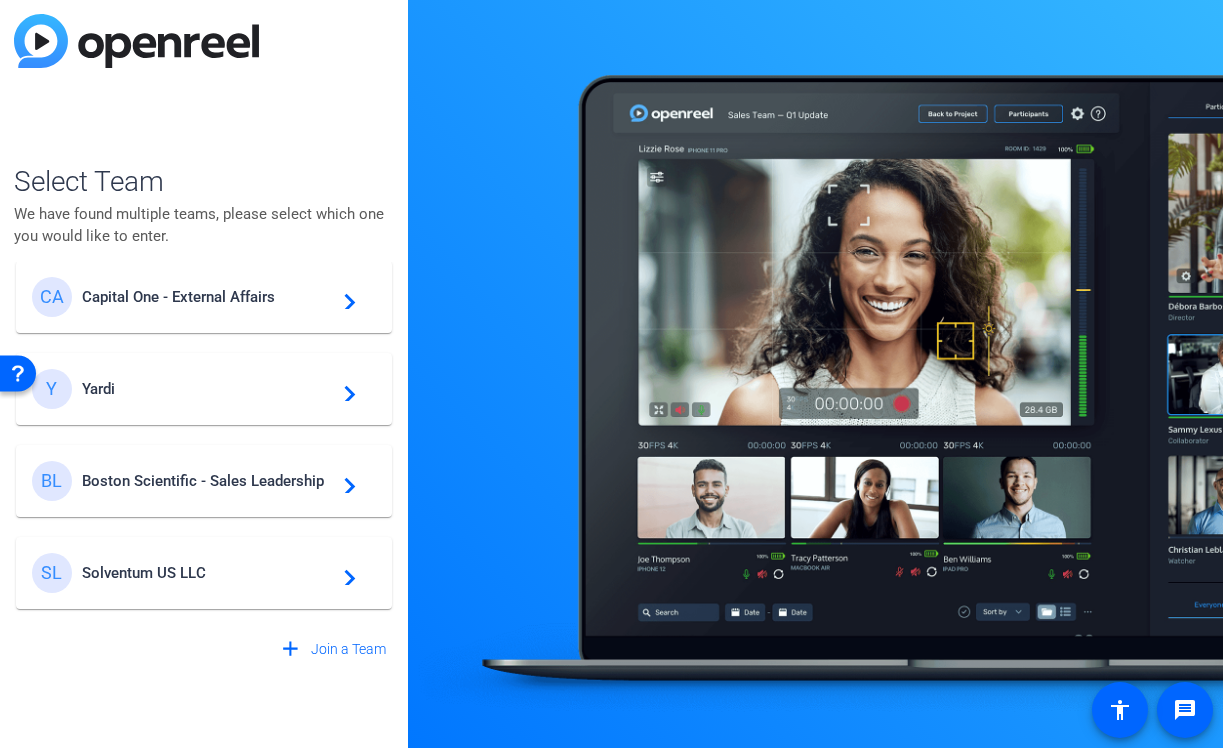 click on "Y Yardi  navigate_next" 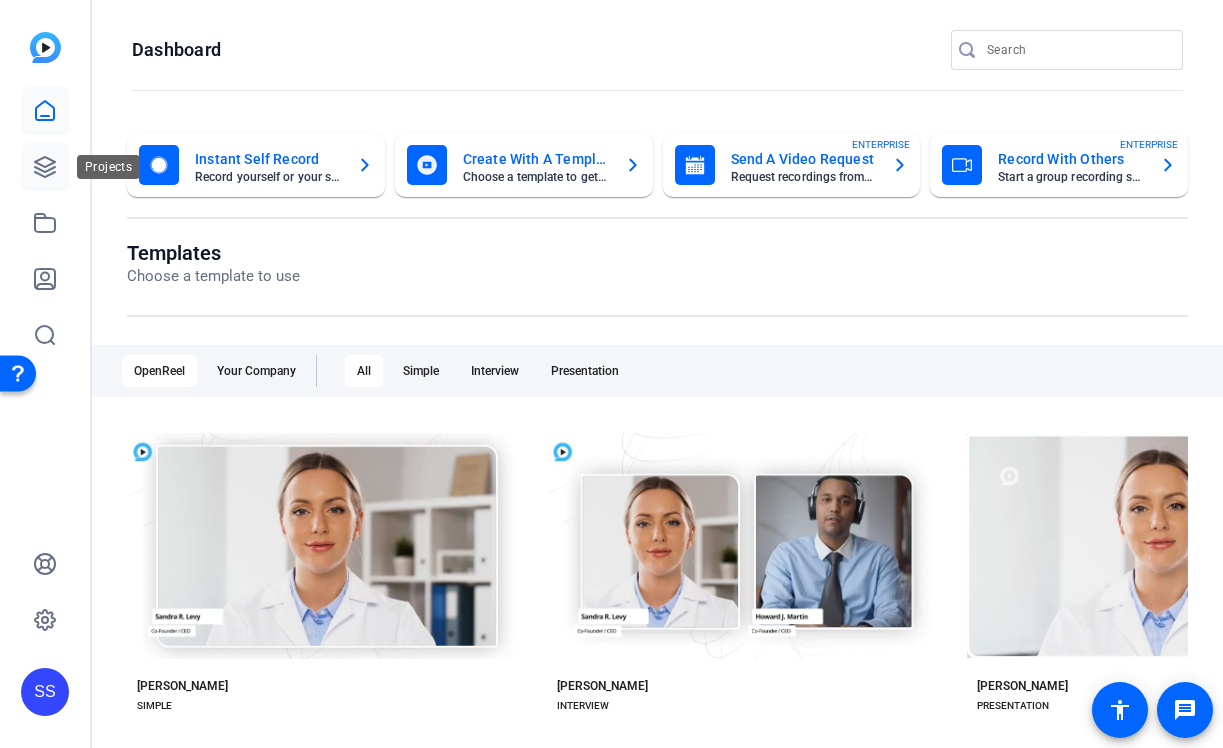 click 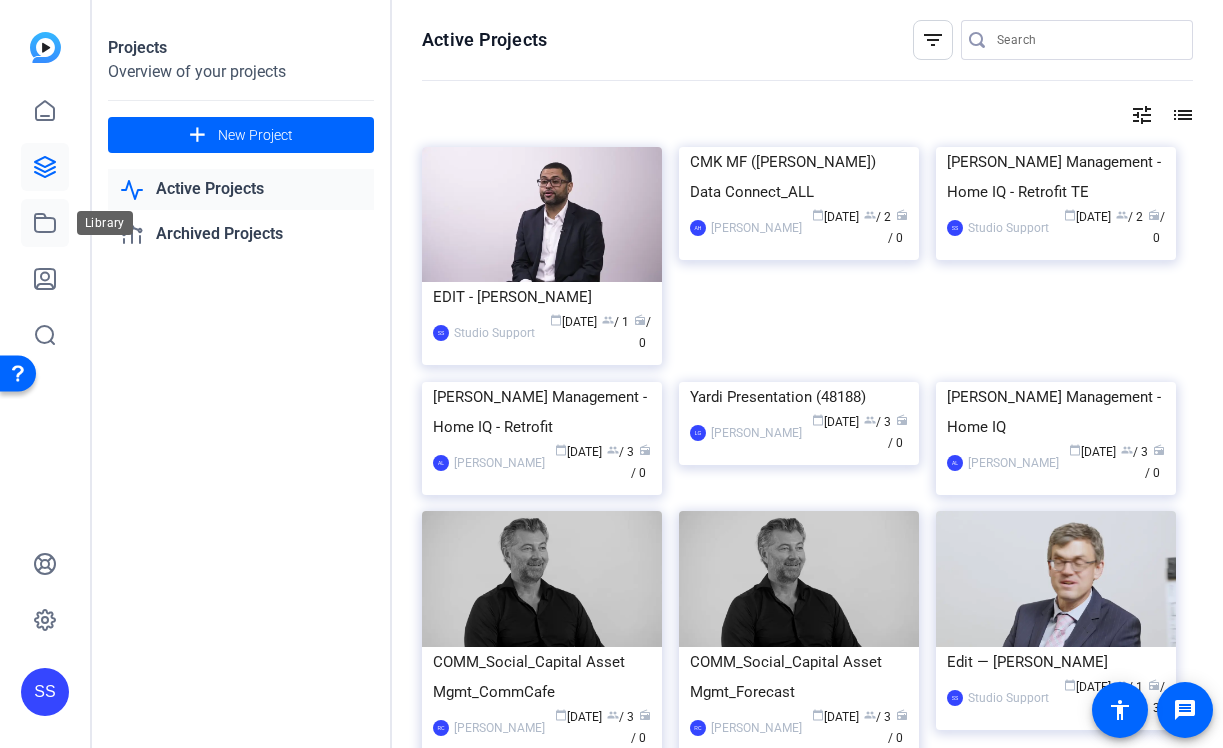click 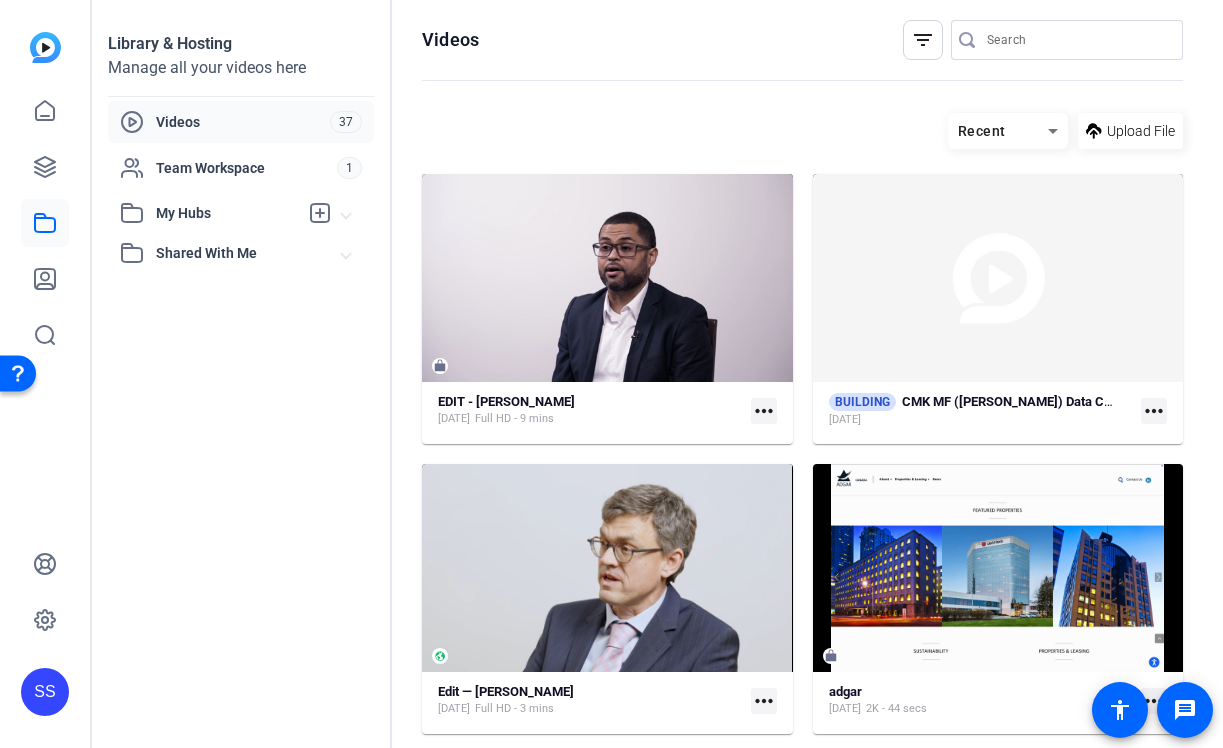 click on "SS" 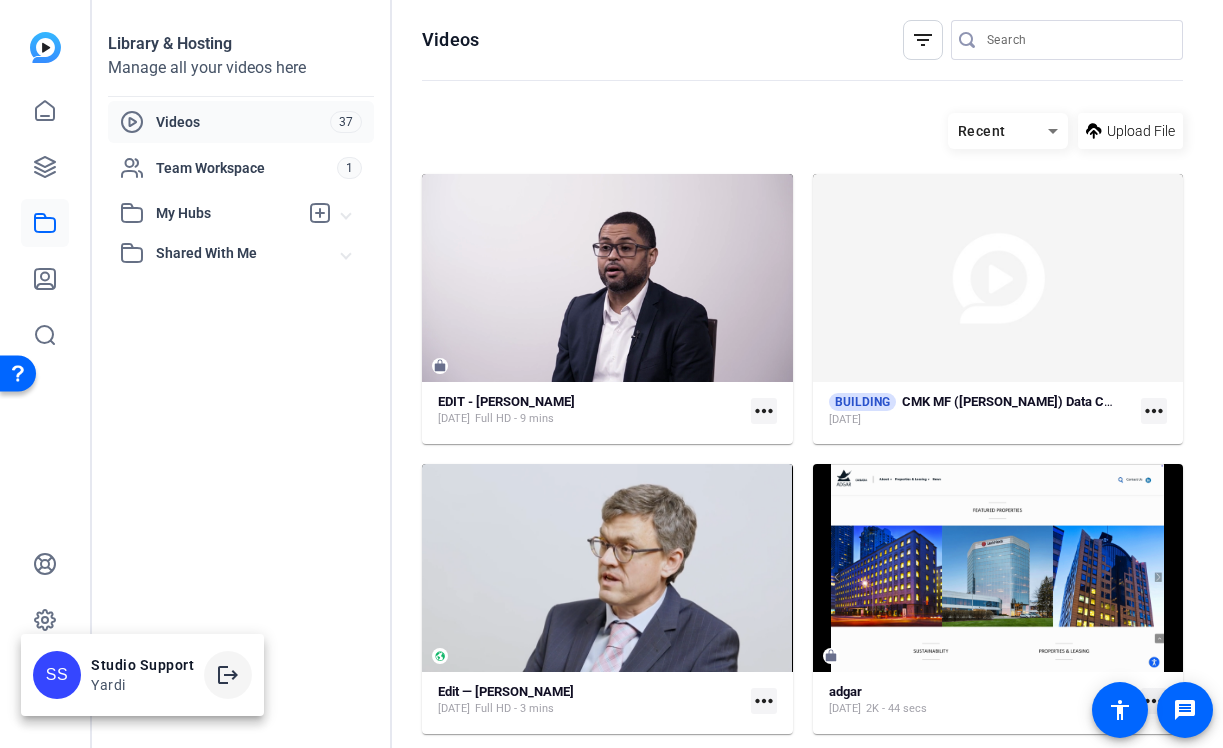click on "logout" at bounding box center [228, 675] 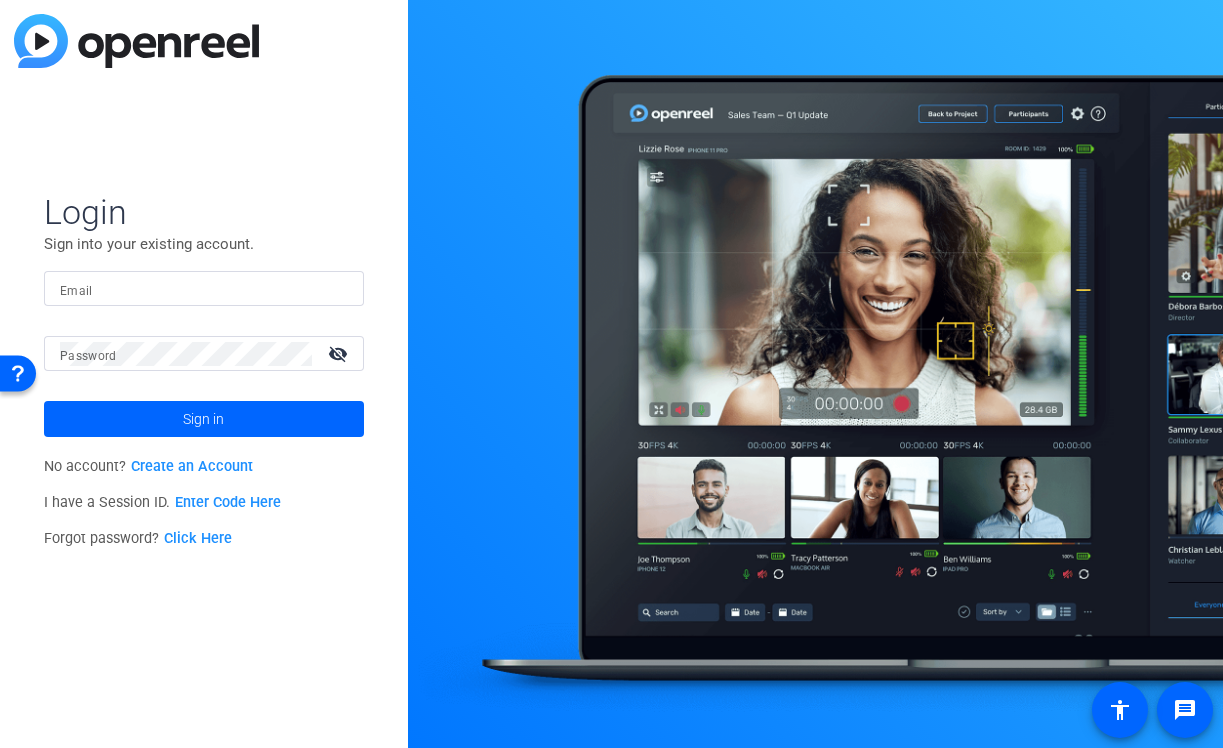 click on "Email" at bounding box center [204, 289] 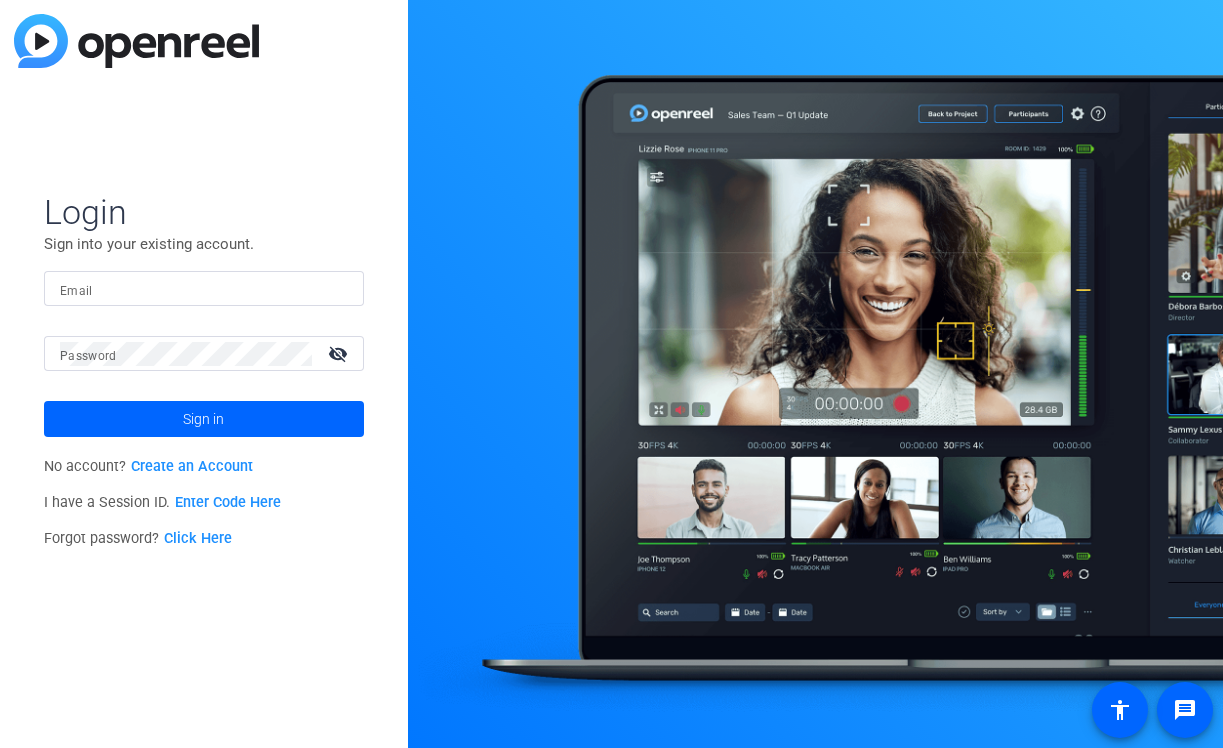scroll, scrollTop: 0, scrollLeft: 0, axis: both 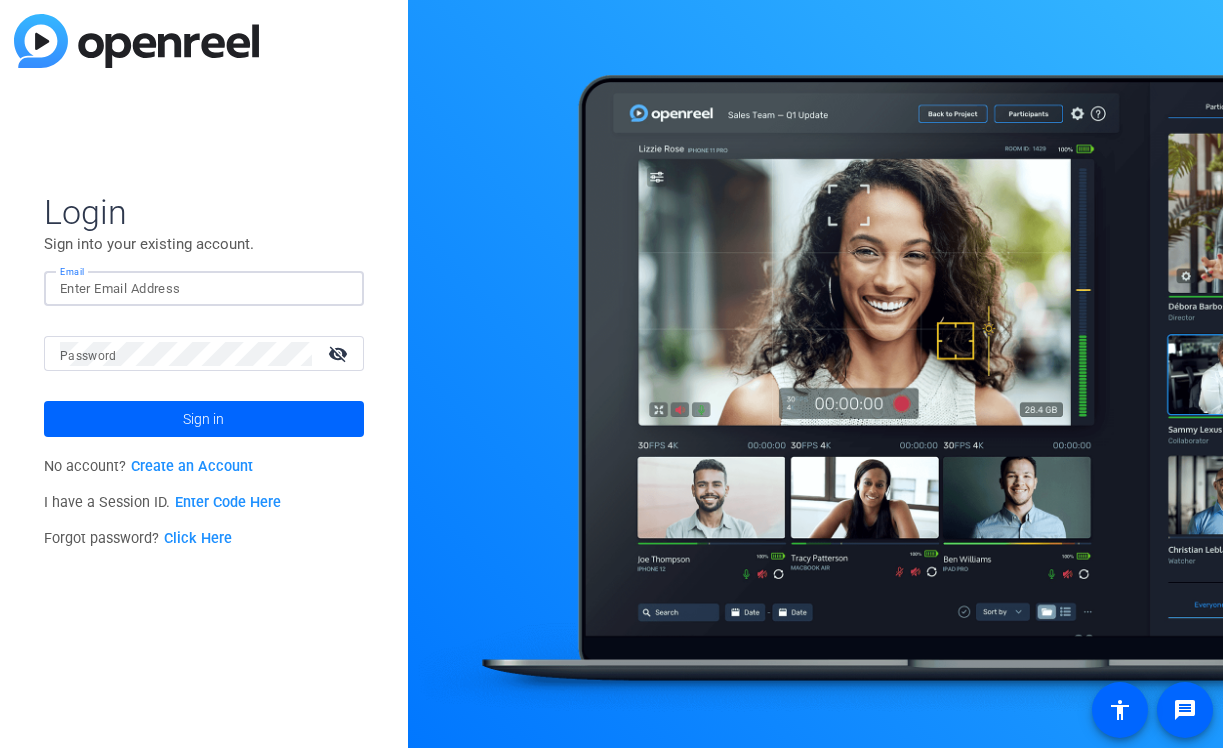 click on "Email" at bounding box center (204, 289) 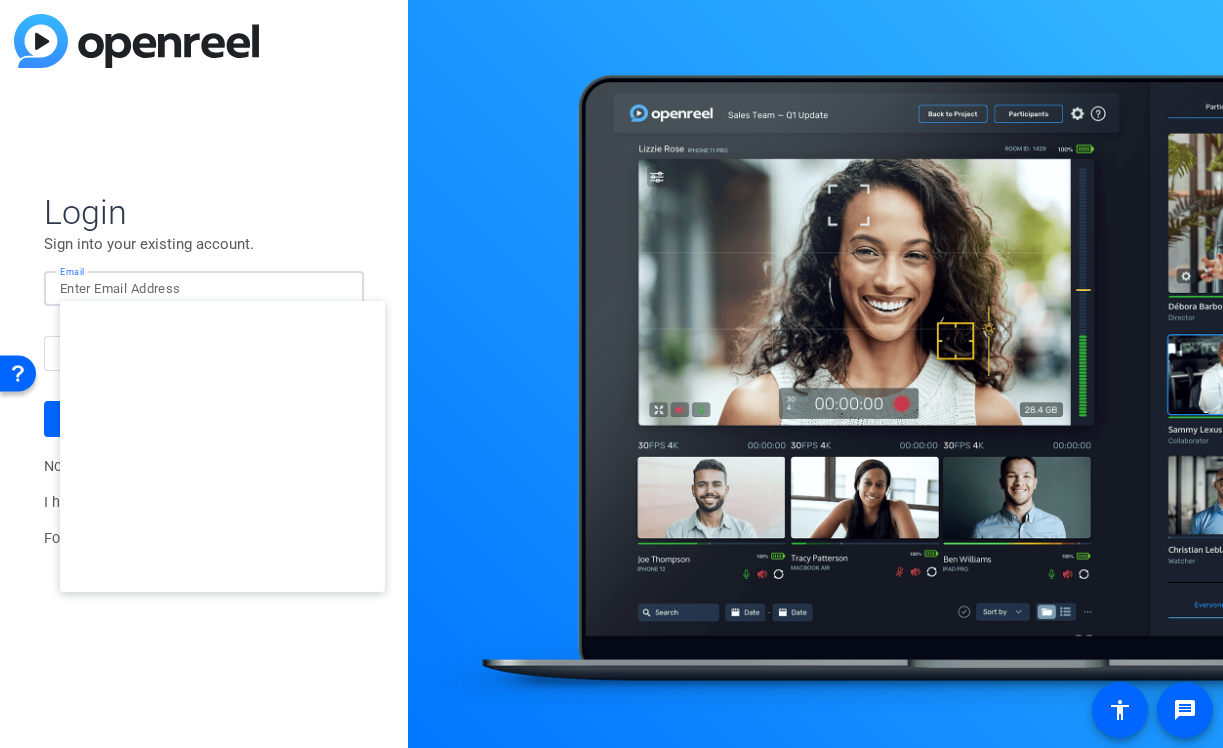 type on "[PERSON_NAME][EMAIL_ADDRESS][DOMAIN_NAME]" 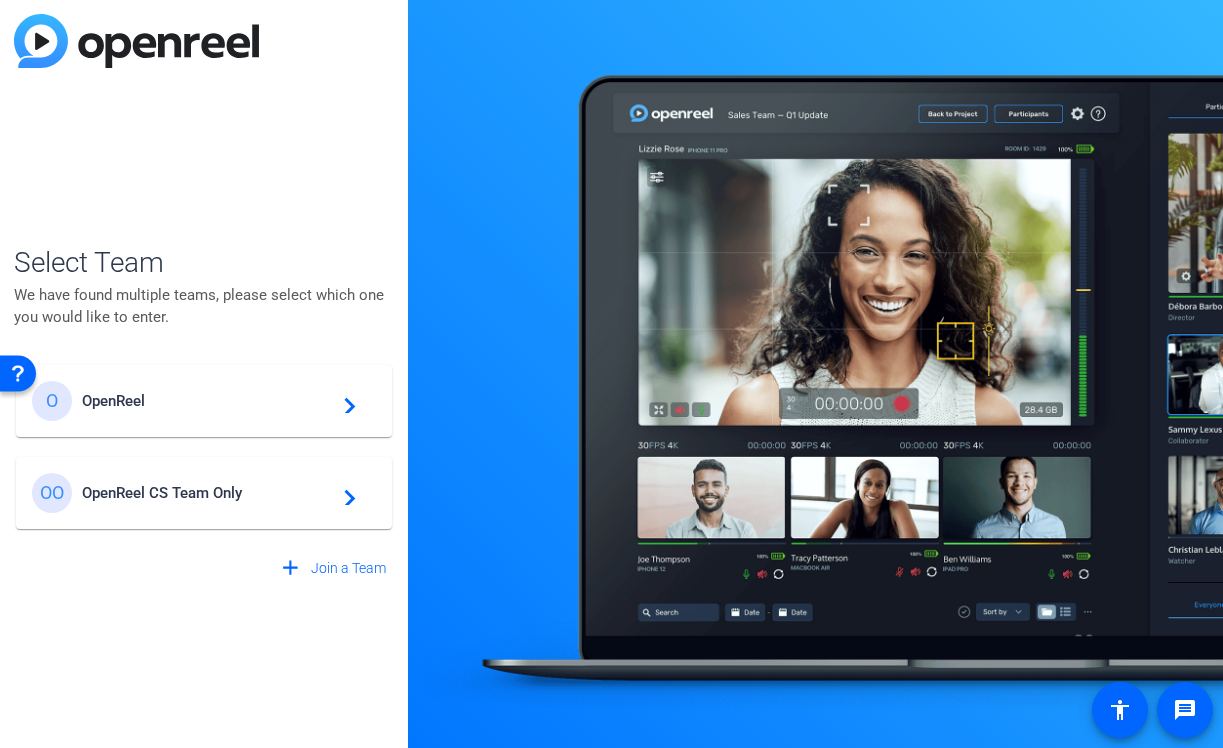 click on "O OpenReel  navigate_next" 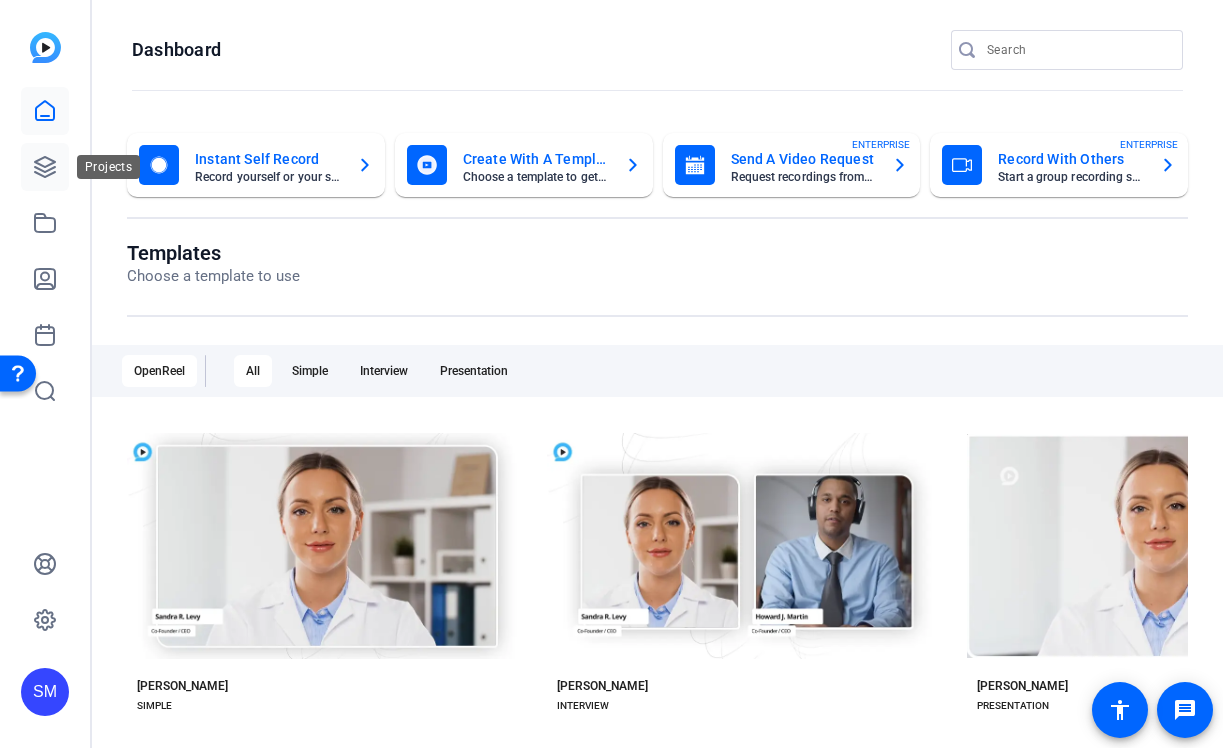 click 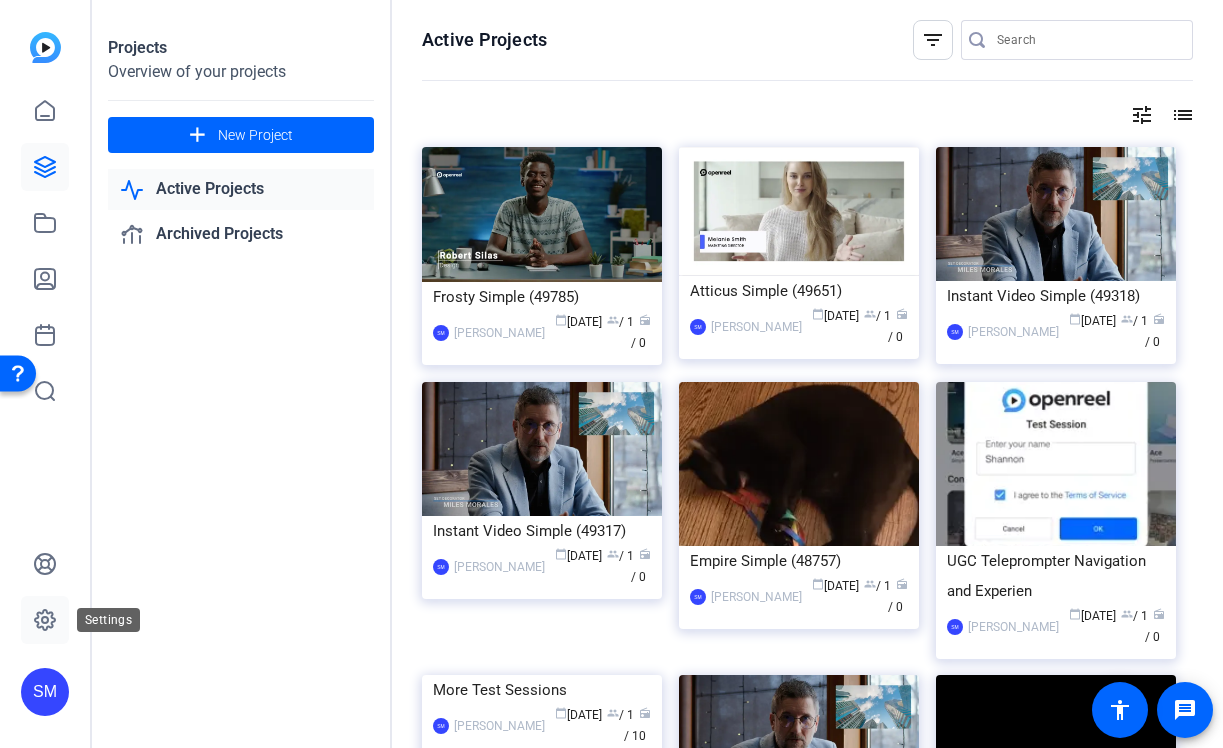 click 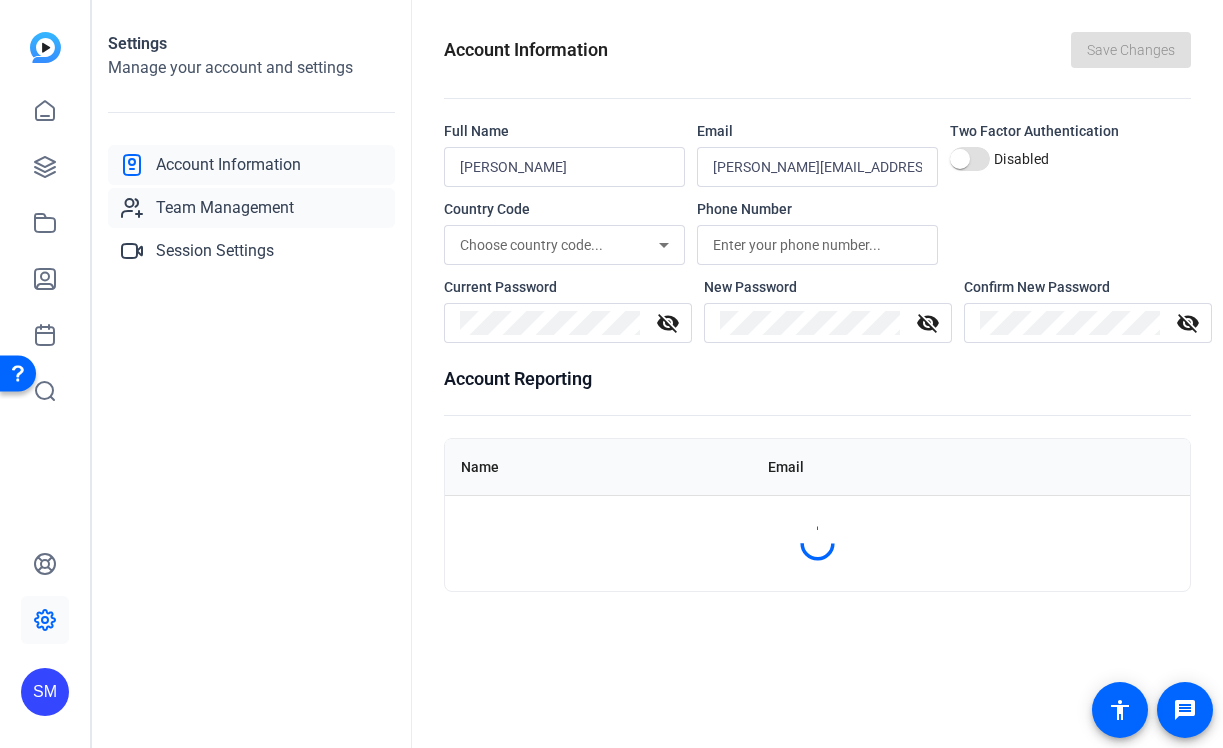 click on "Team Management" 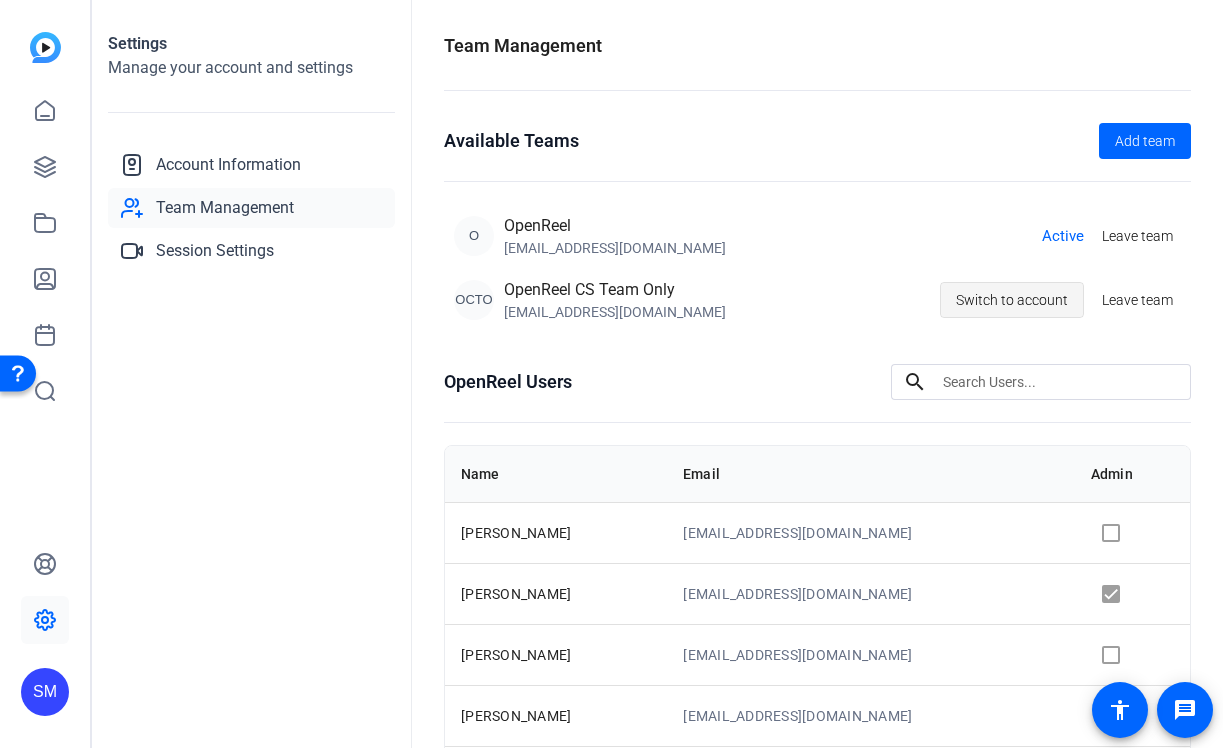 click on "Switch to account" 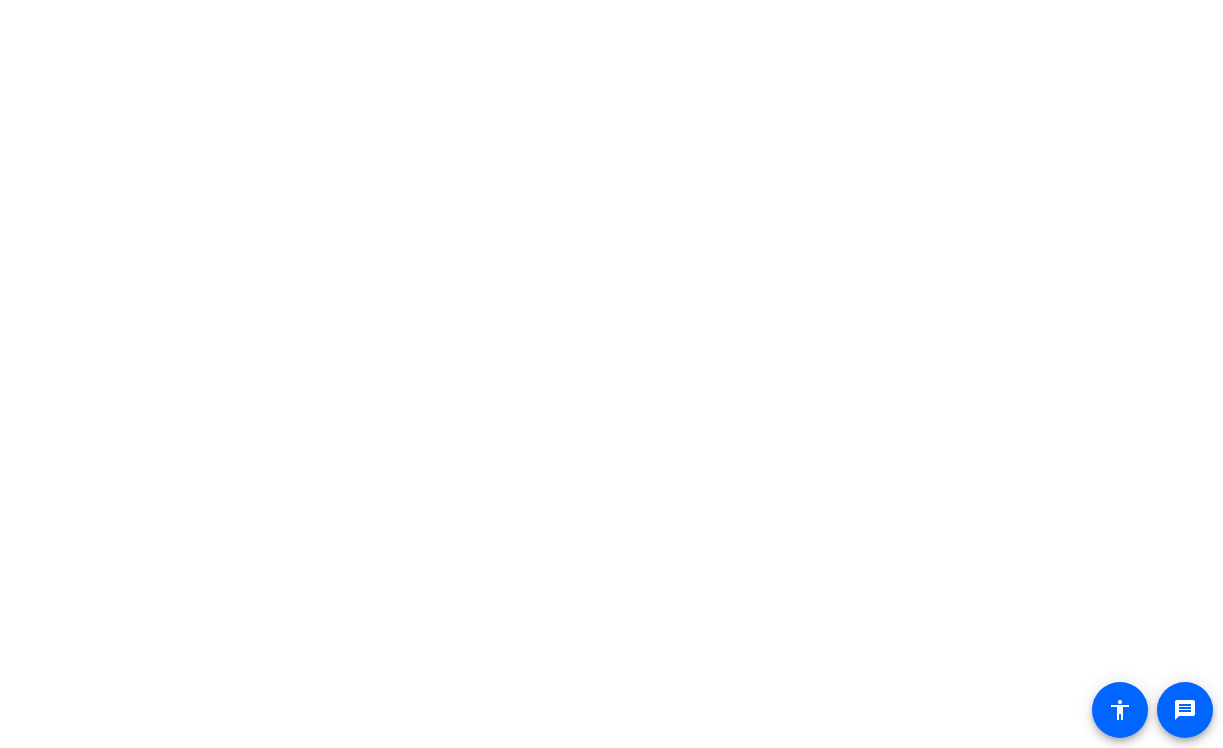 scroll, scrollTop: 0, scrollLeft: 0, axis: both 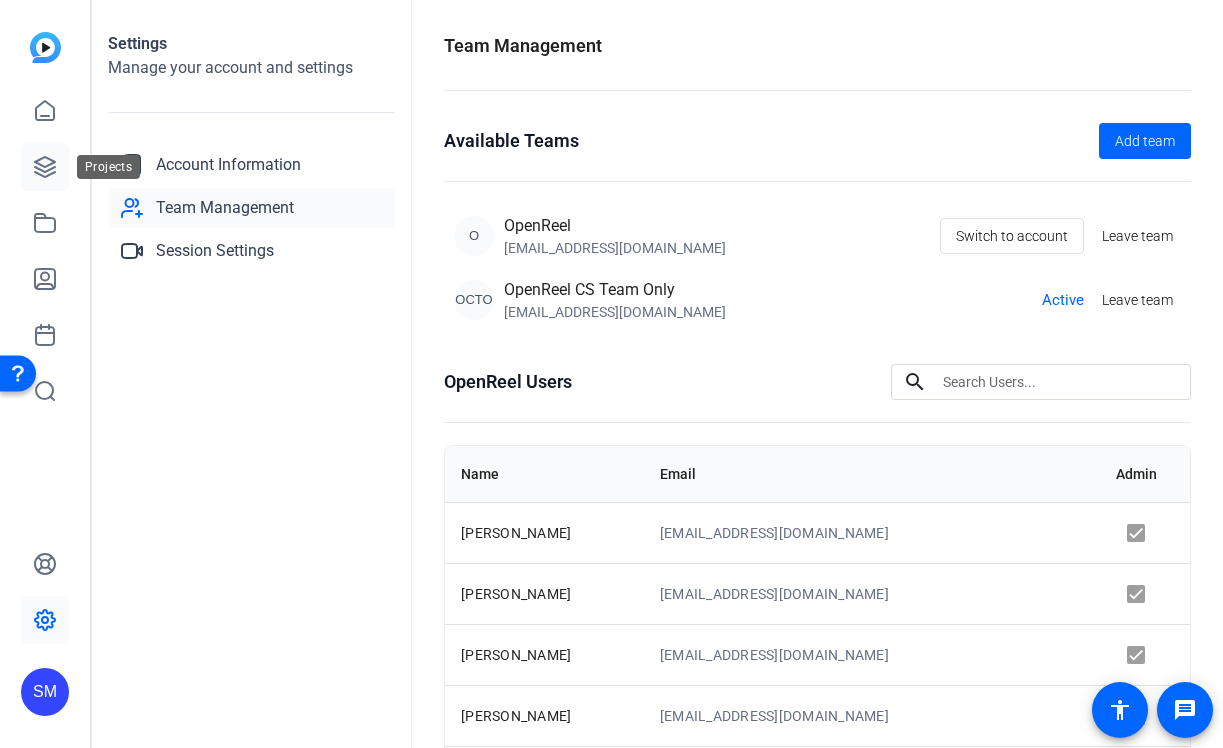 click 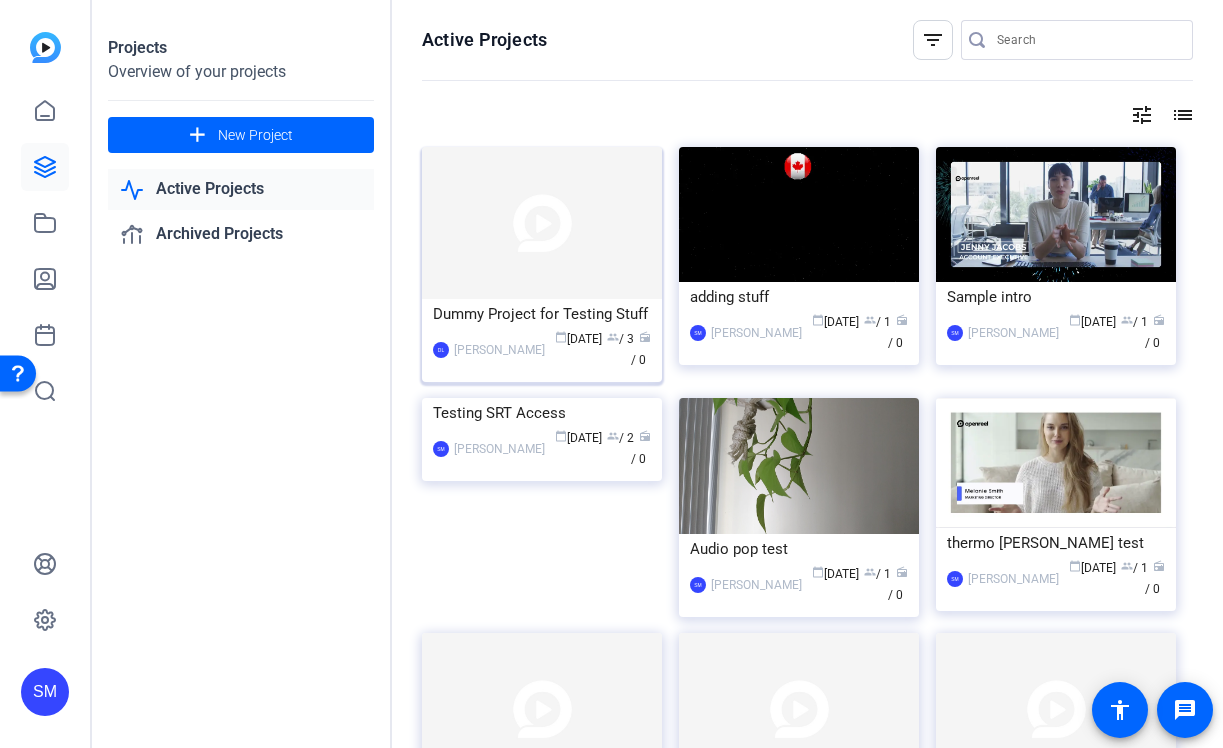 click on "Dummy Project for Testing Stuff" 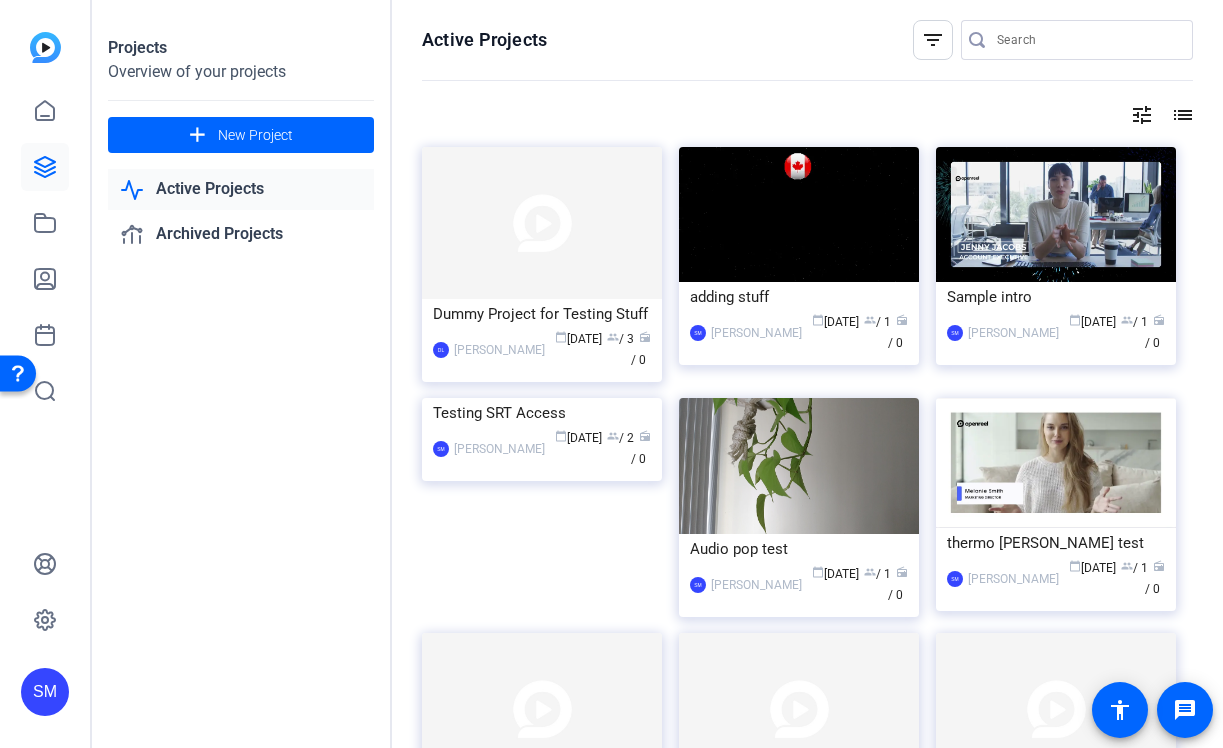 click 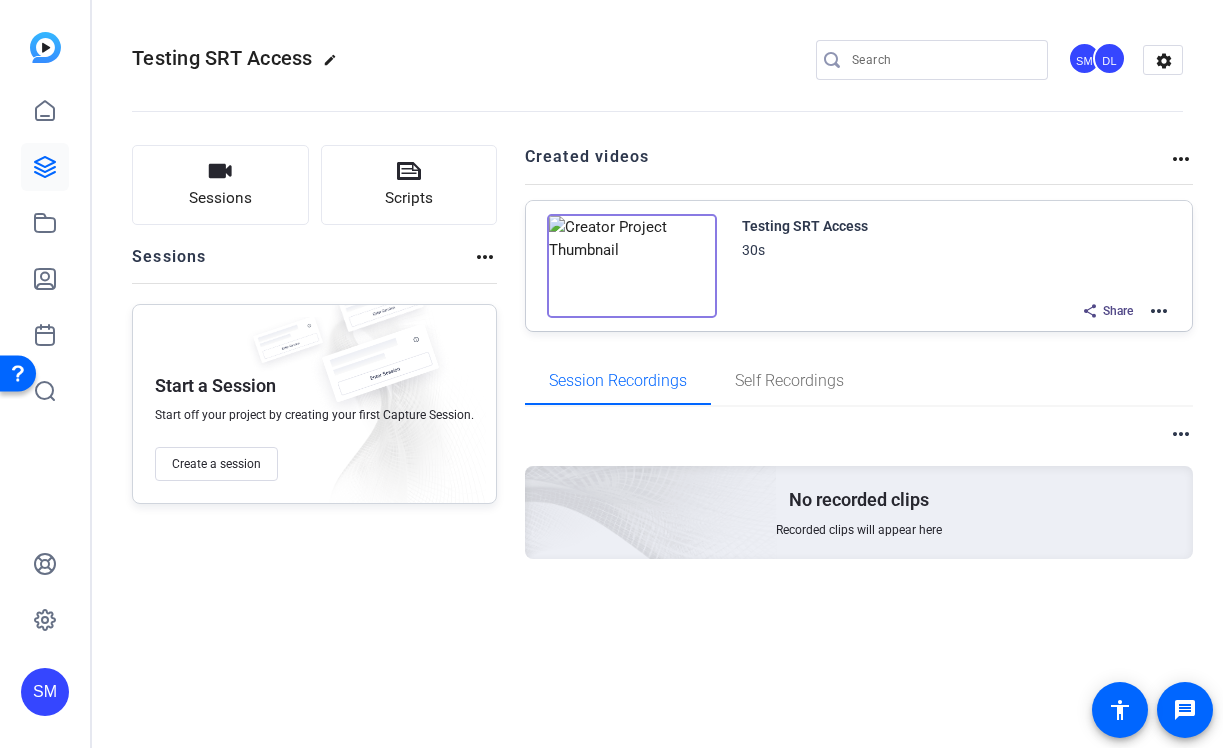 click on "more_horiz" 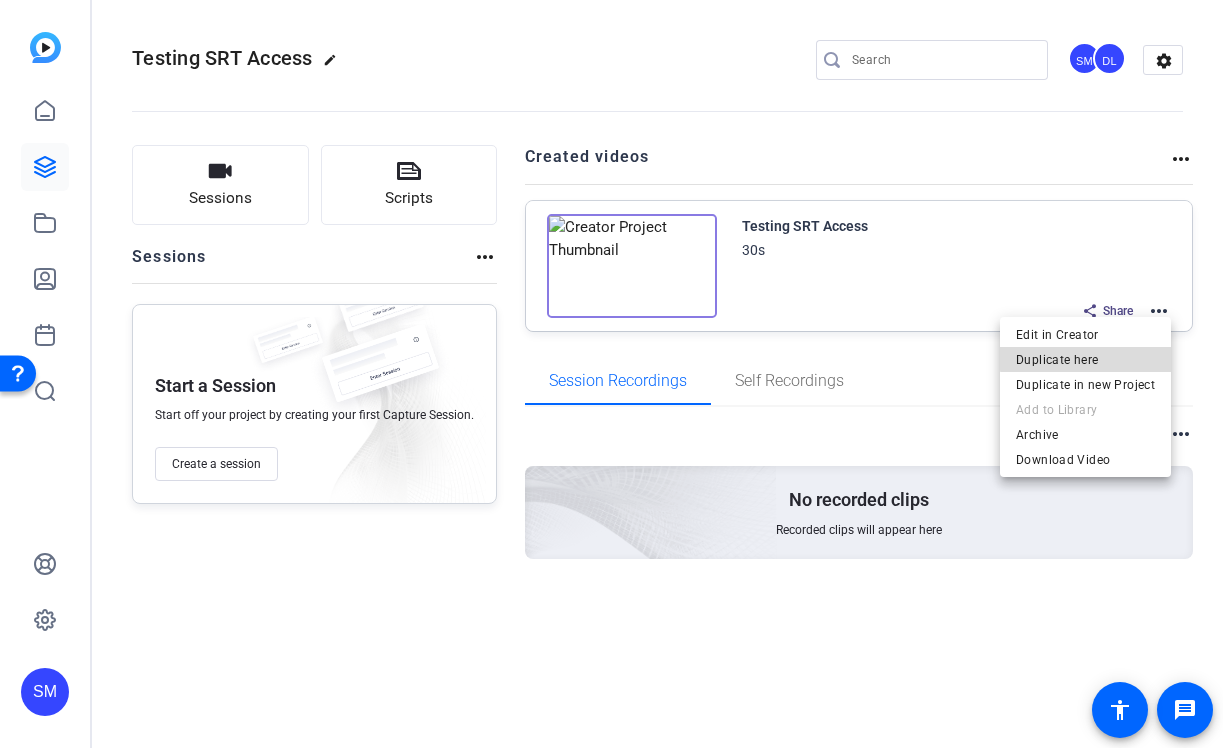 click on "Duplicate here" at bounding box center (1085, 360) 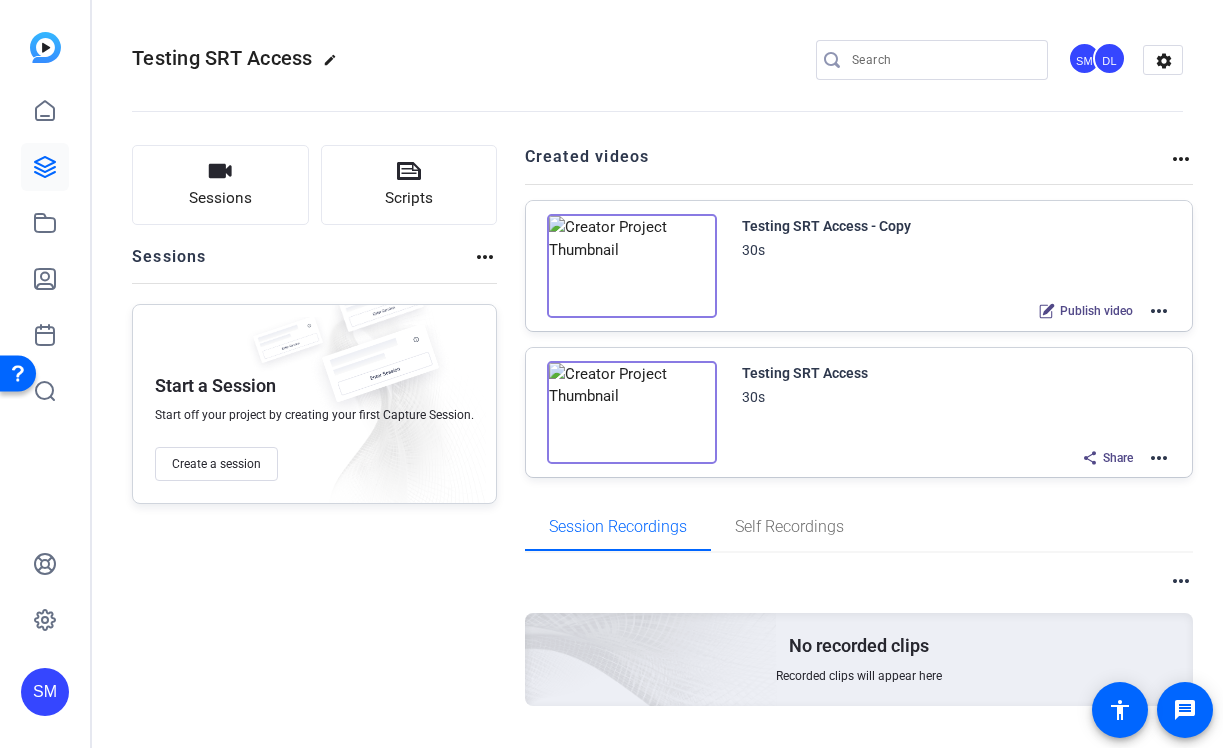 click on "more_horiz" 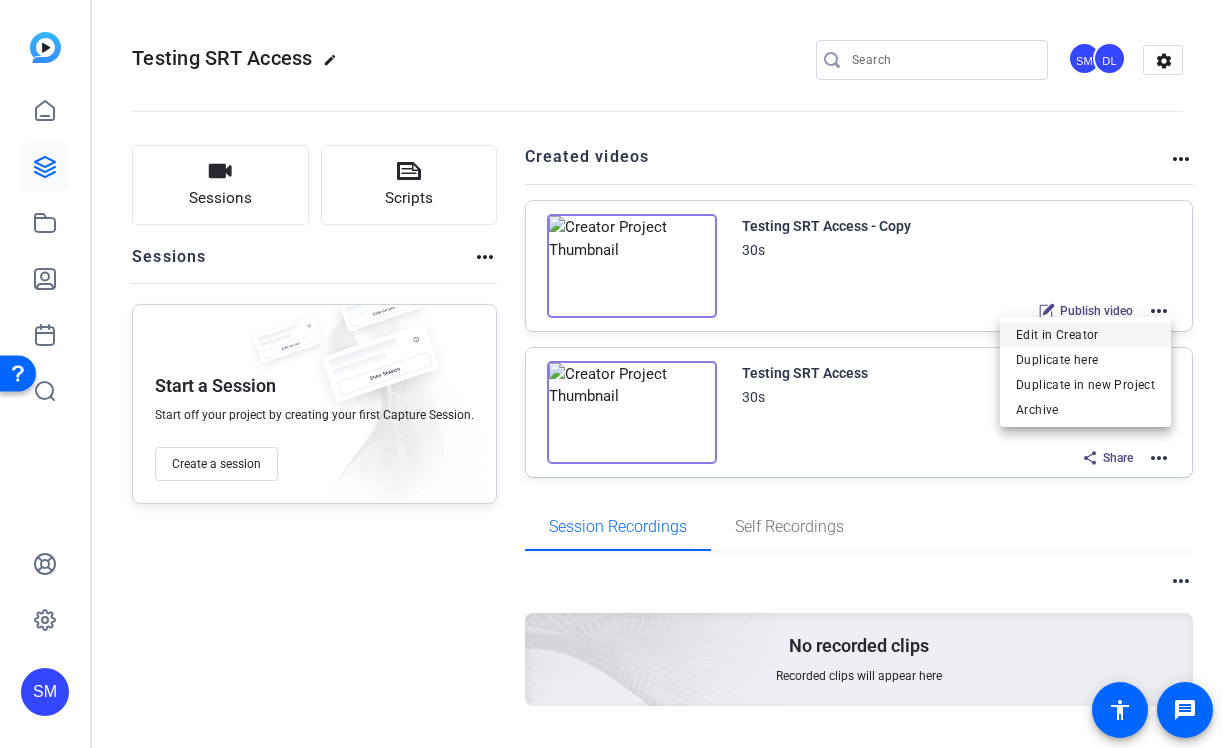 click on "Edit in Creator" at bounding box center (1085, 335) 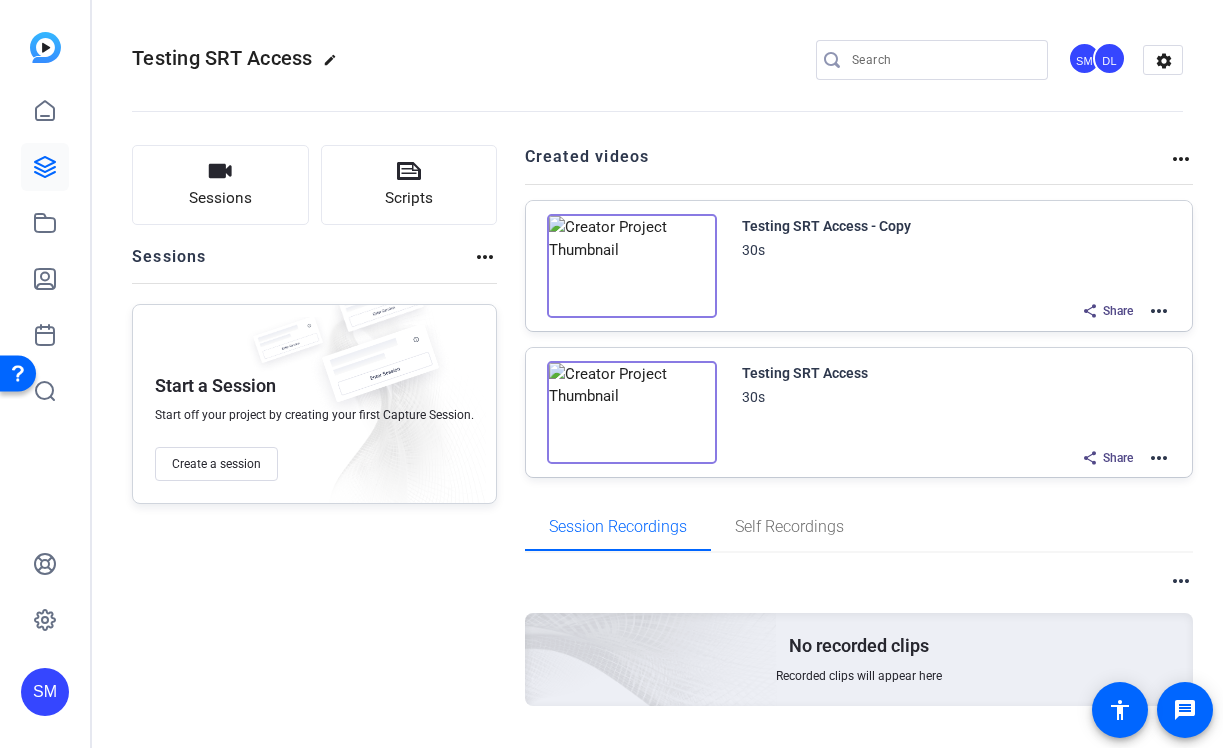 click on "more_horiz" 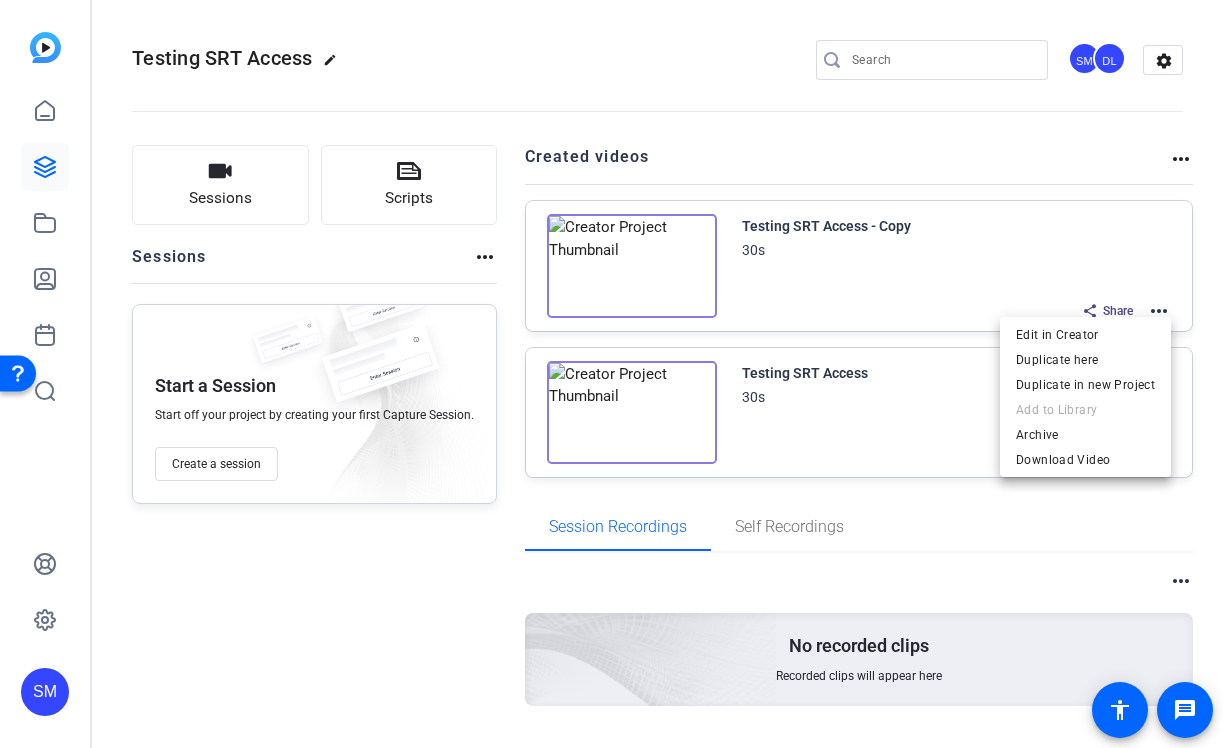 click at bounding box center (611, 374) 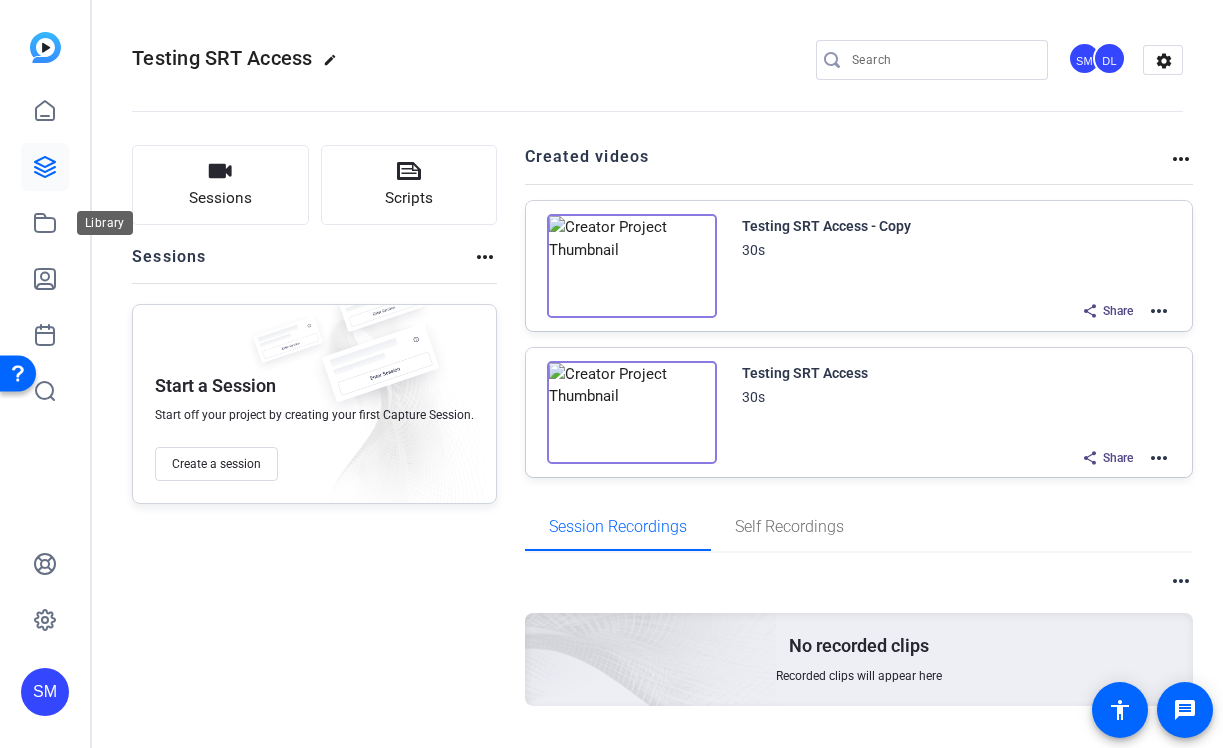click 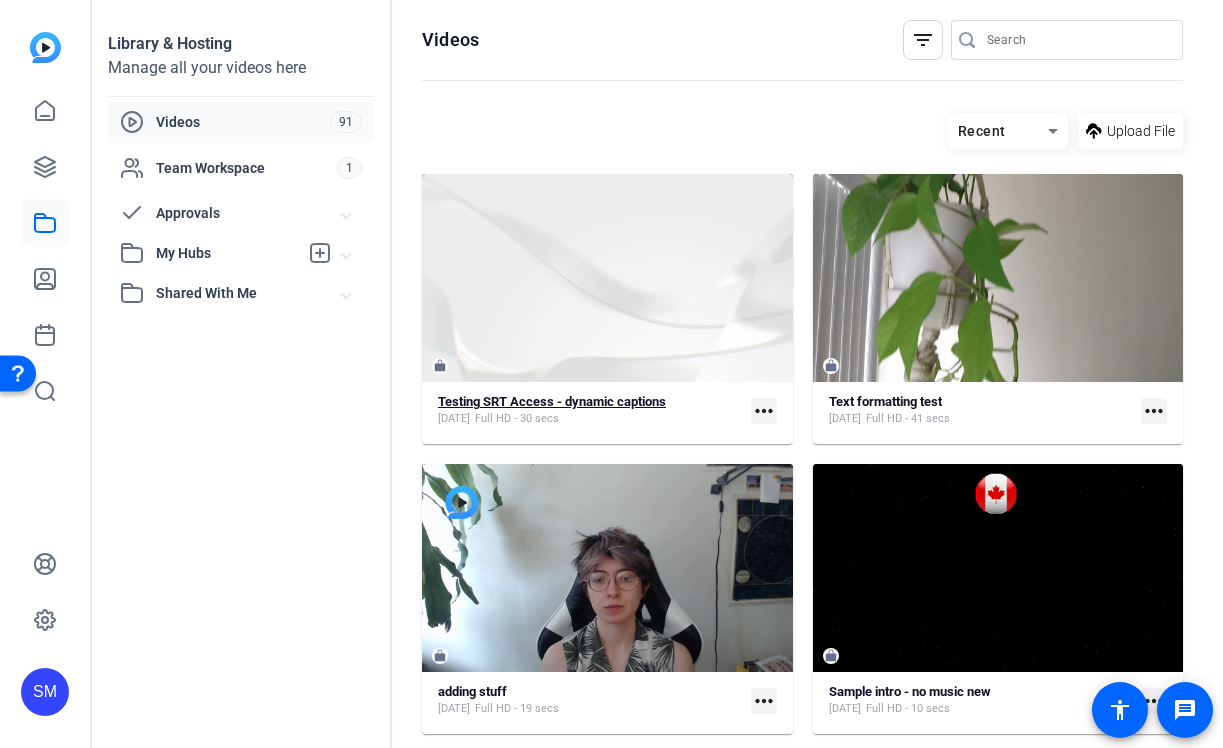 click on "Testing SRT Access - dynamic captions" 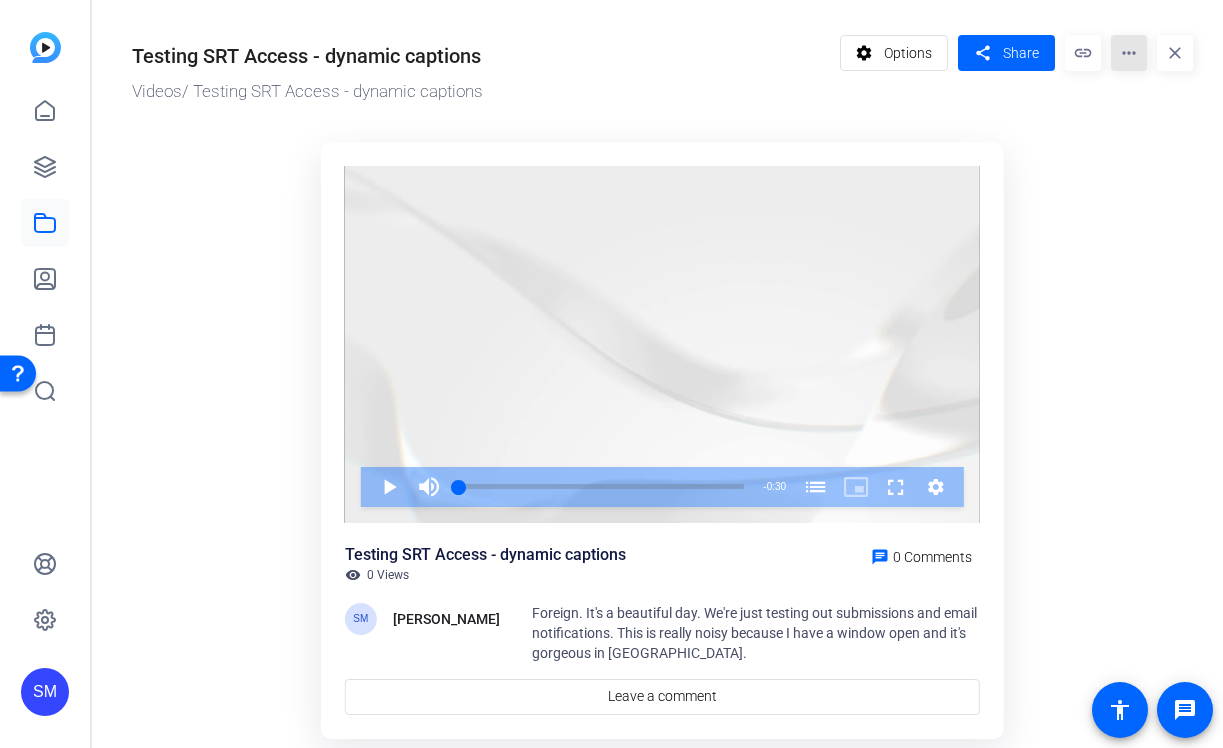 click on "more_horiz" 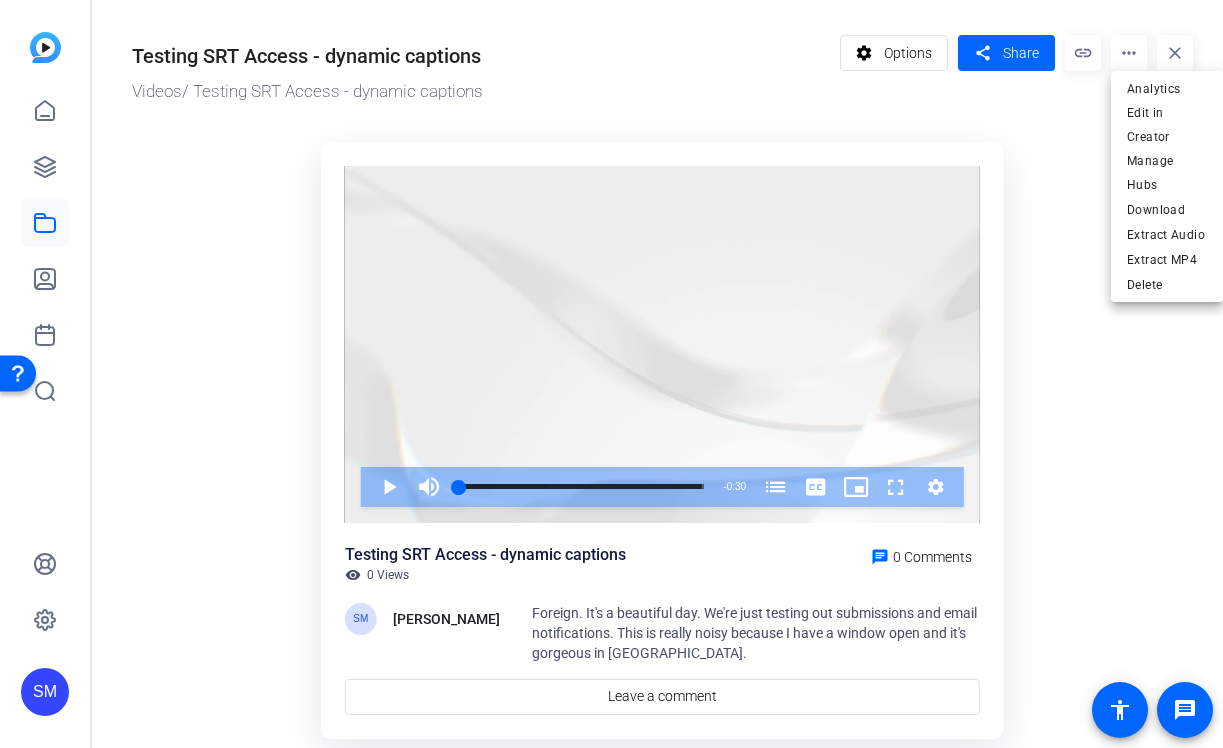 click at bounding box center [611, 374] 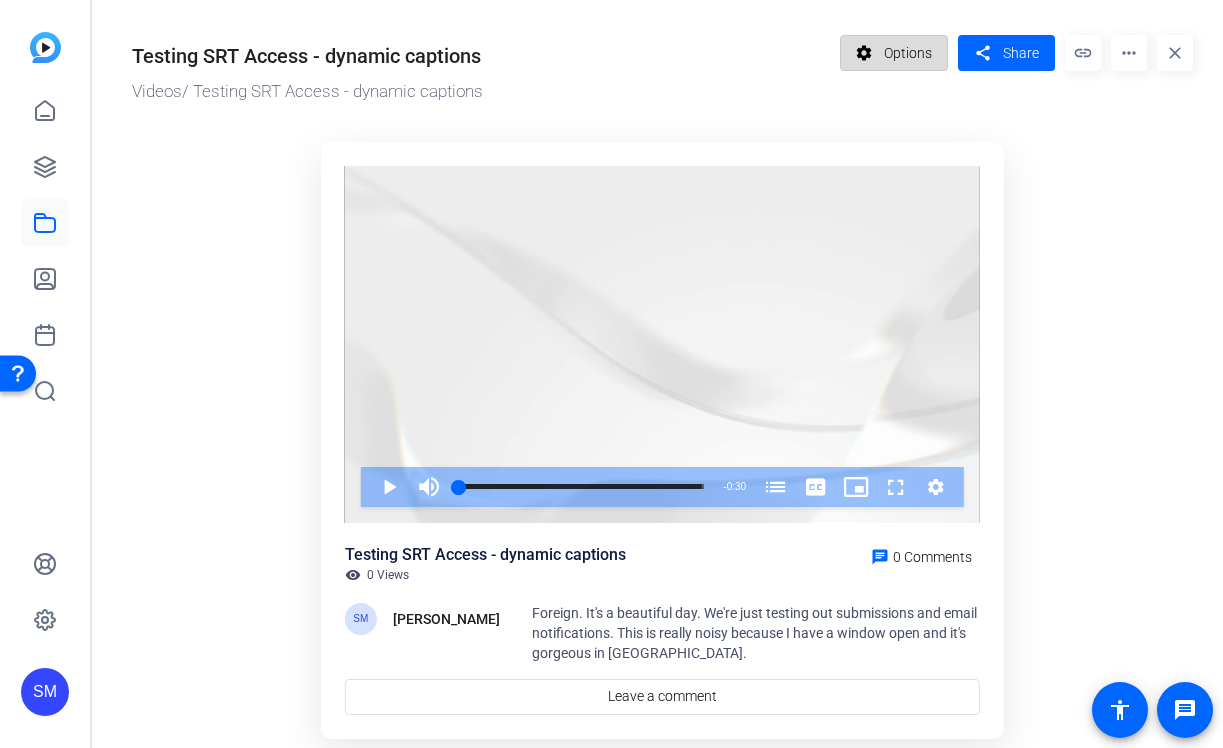 click on "Options" 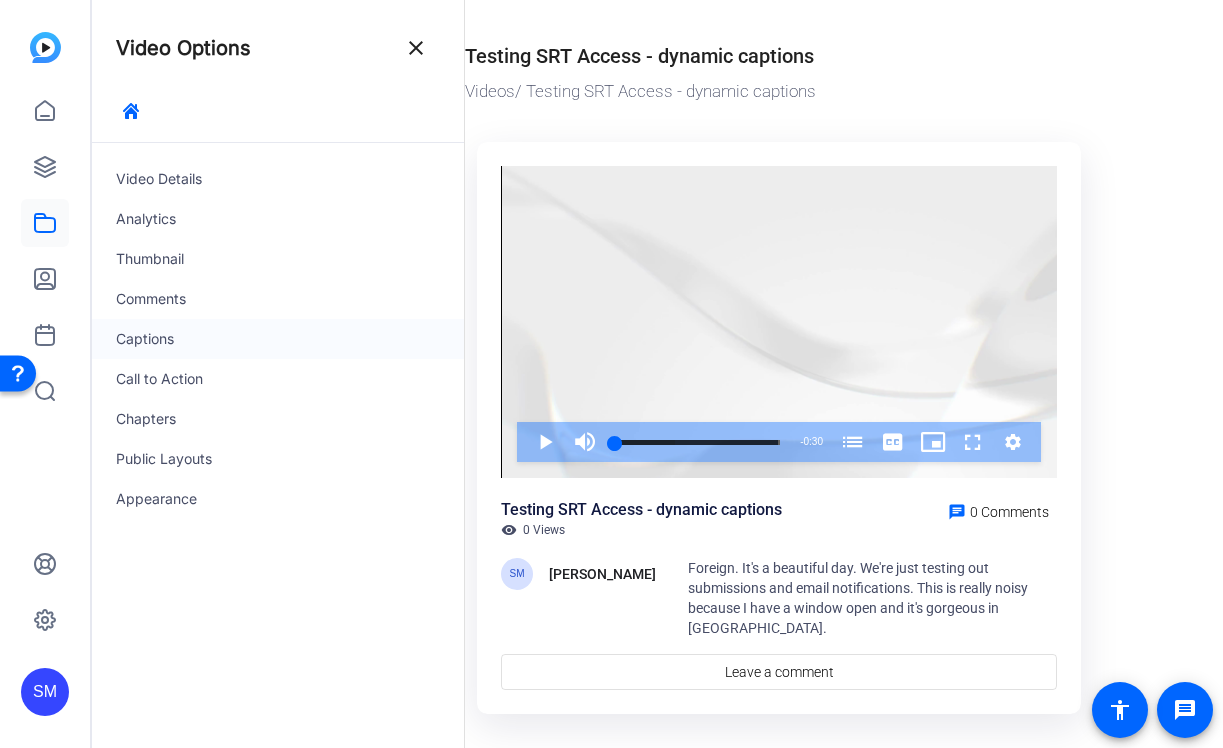 click on "Captions" 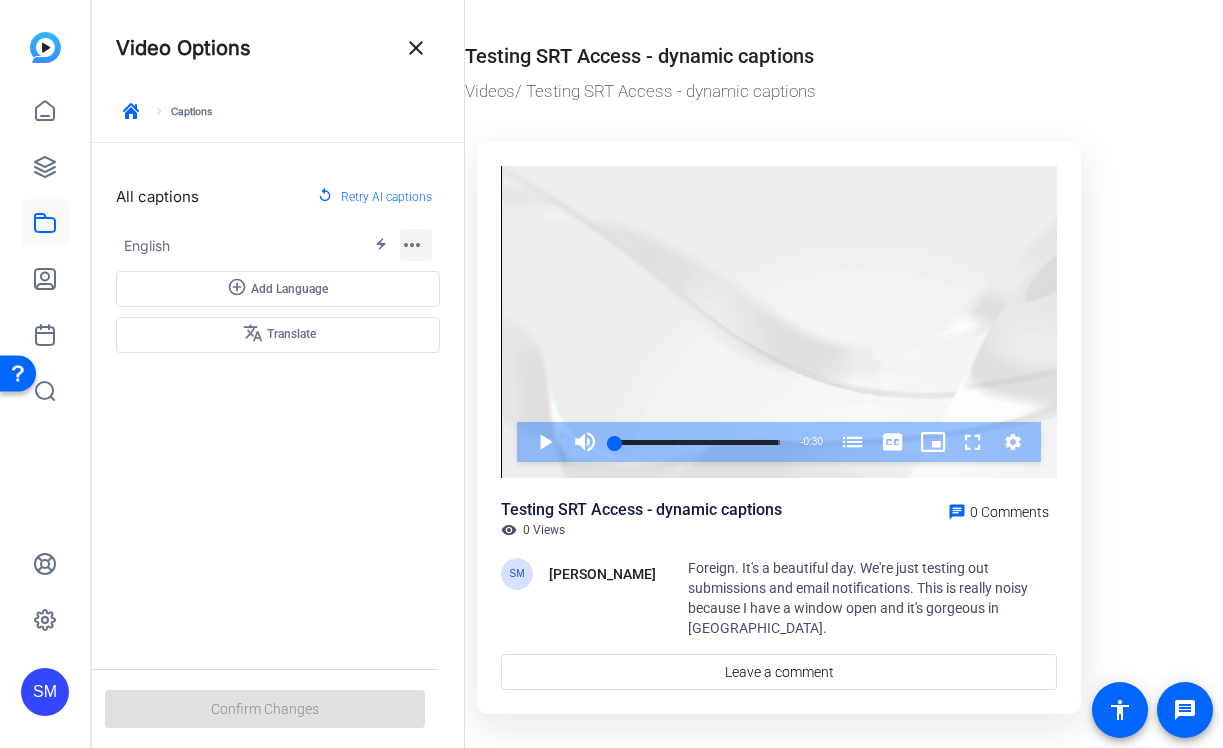 click on "more_horiz" 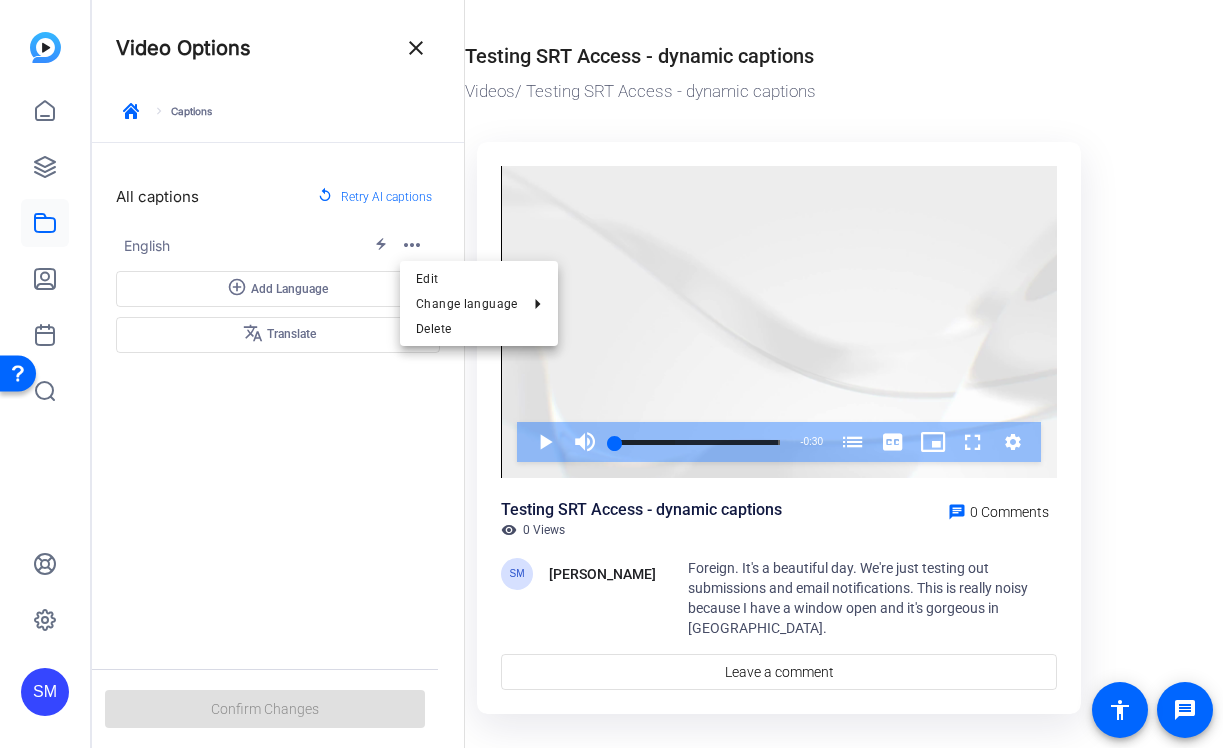 click at bounding box center (611, 374) 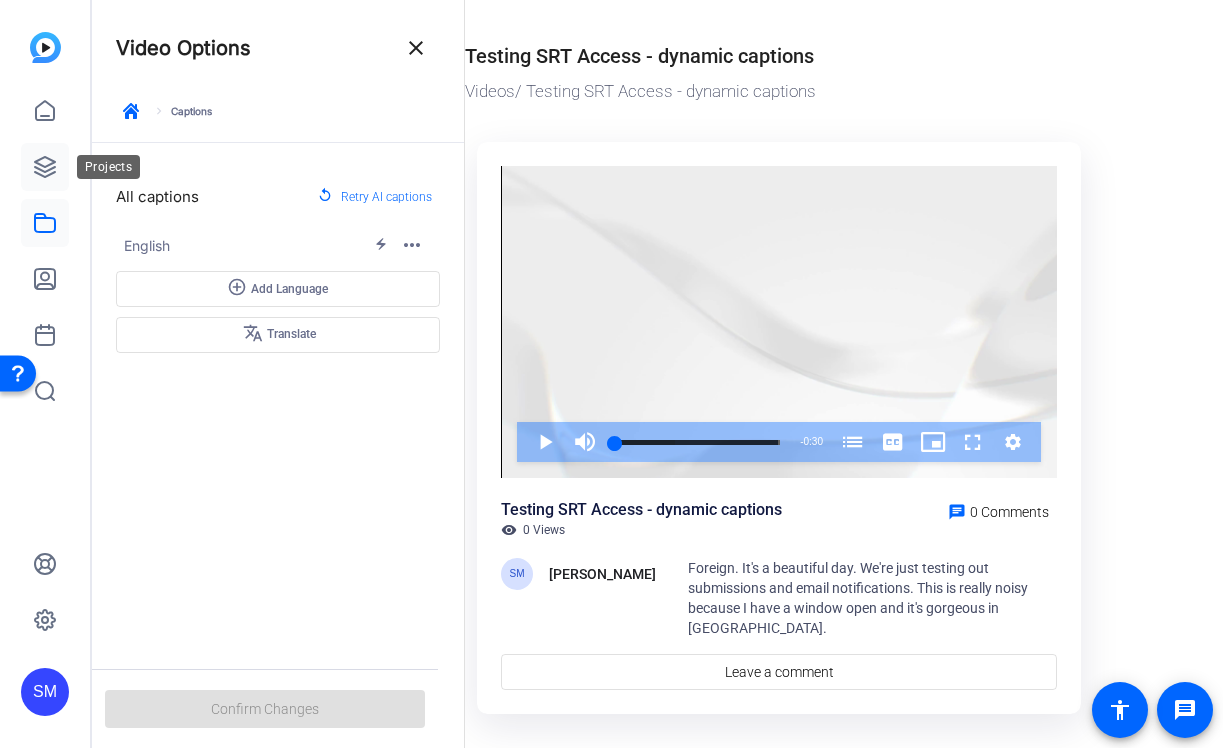 click 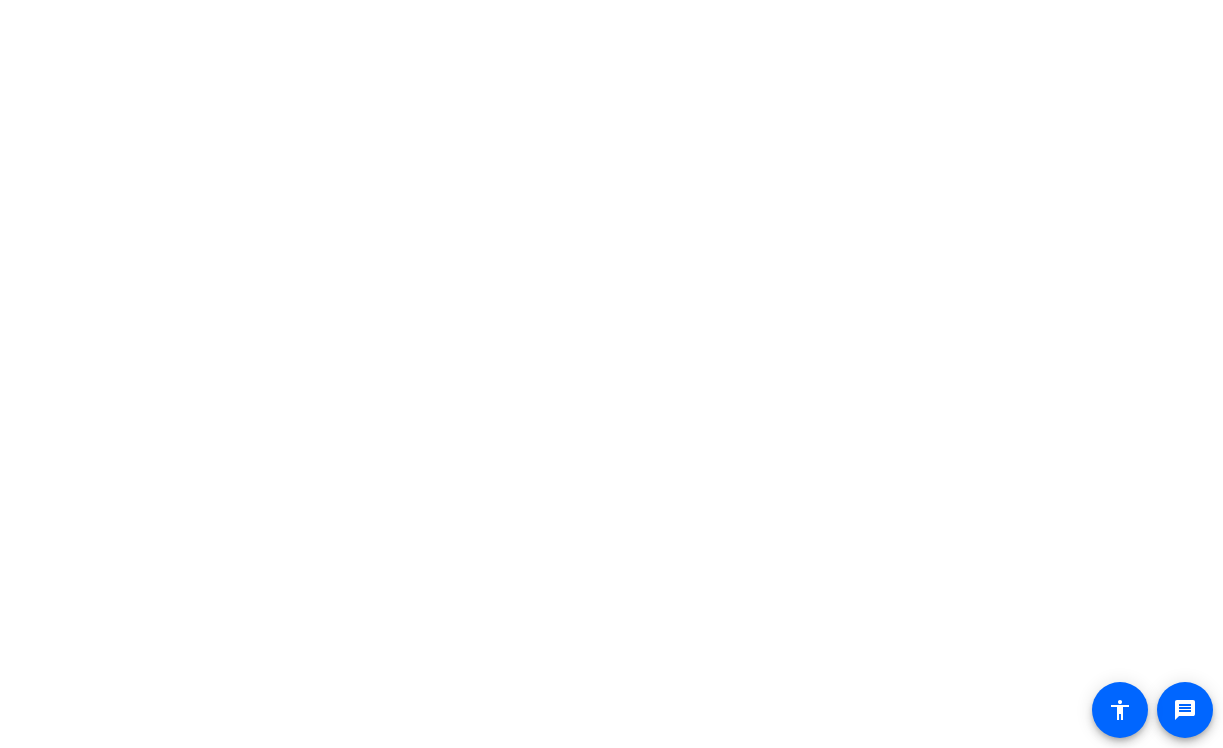 scroll, scrollTop: 0, scrollLeft: 0, axis: both 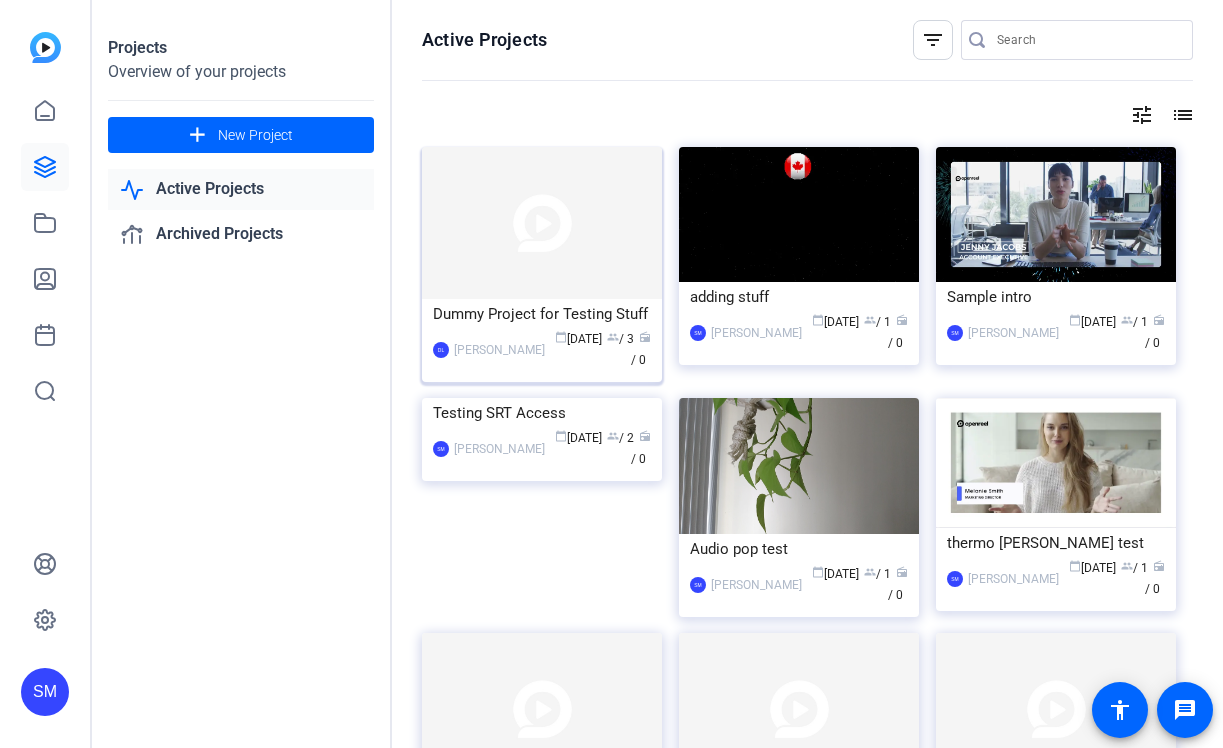 click on "Dummy Project for Testing Stuff" 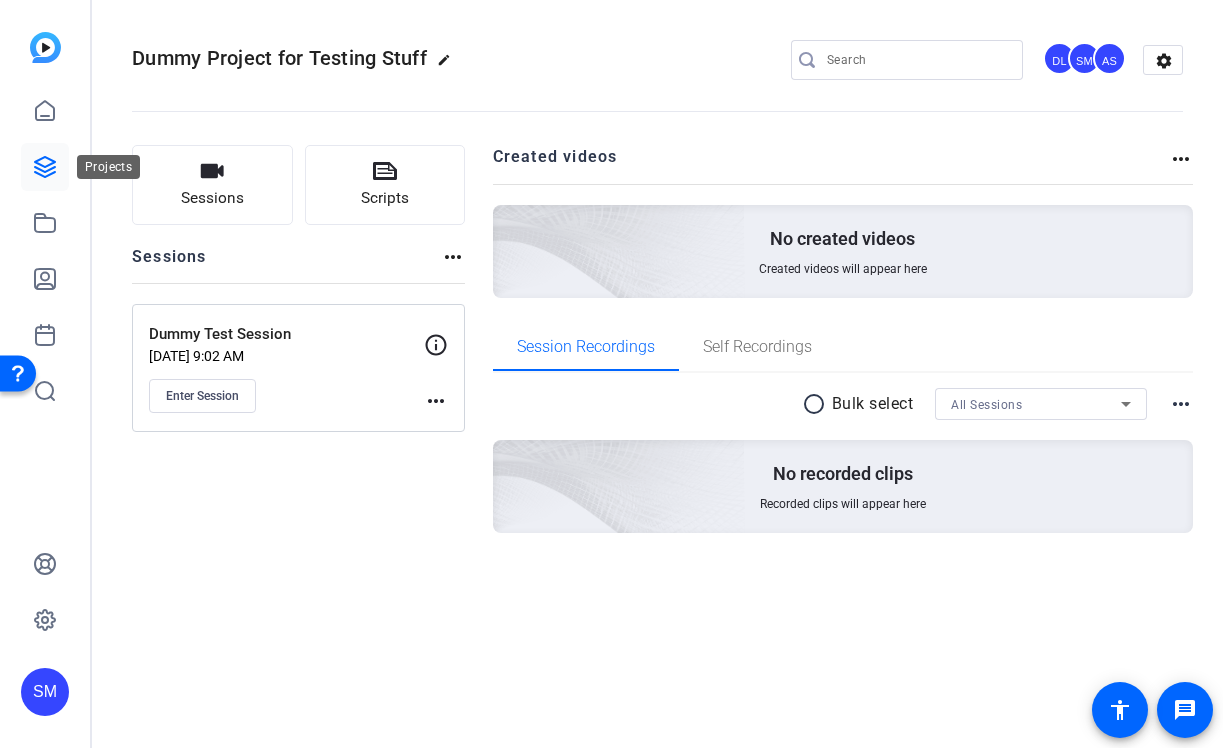 click 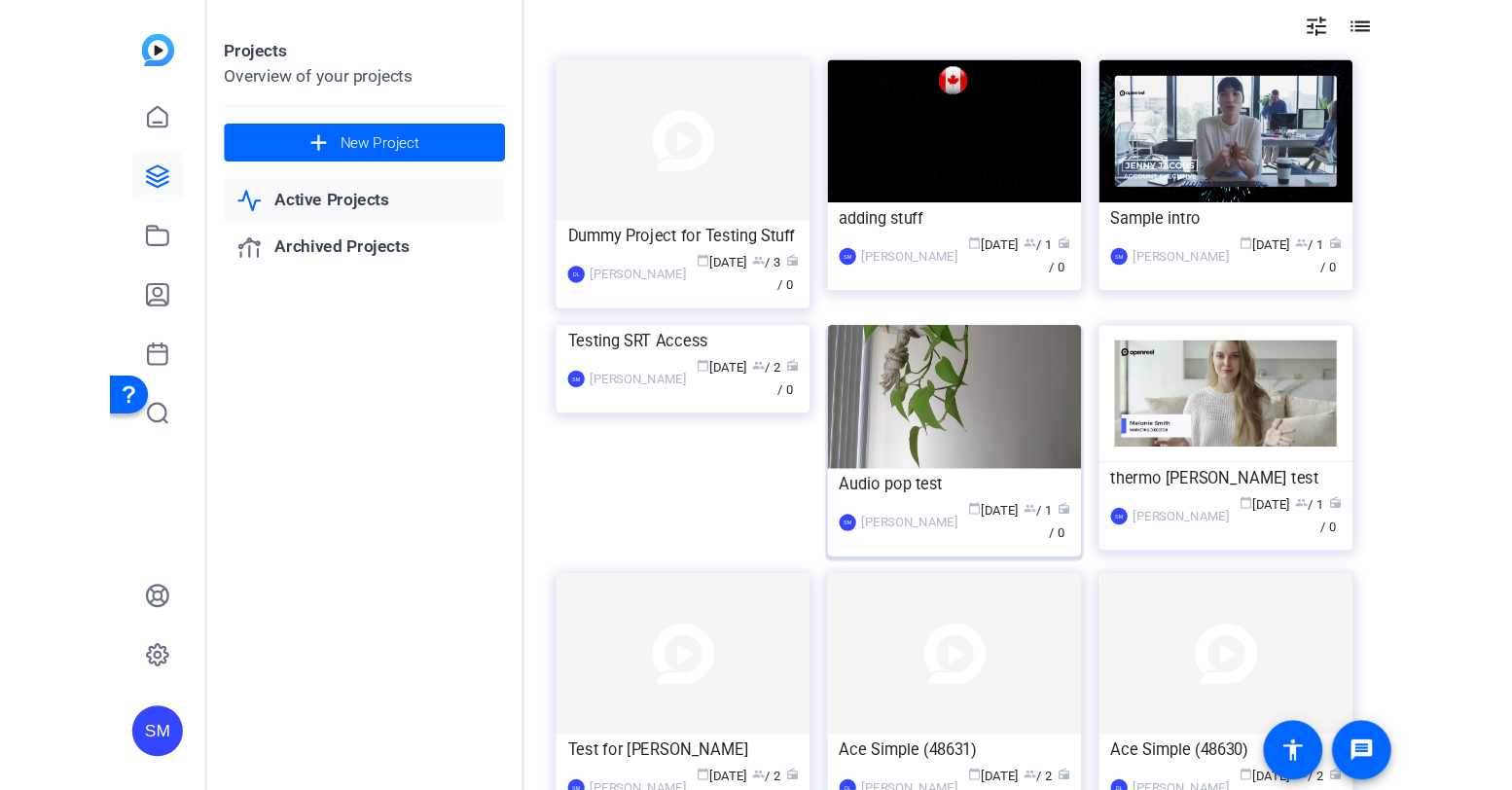 scroll, scrollTop: 96, scrollLeft: 0, axis: vertical 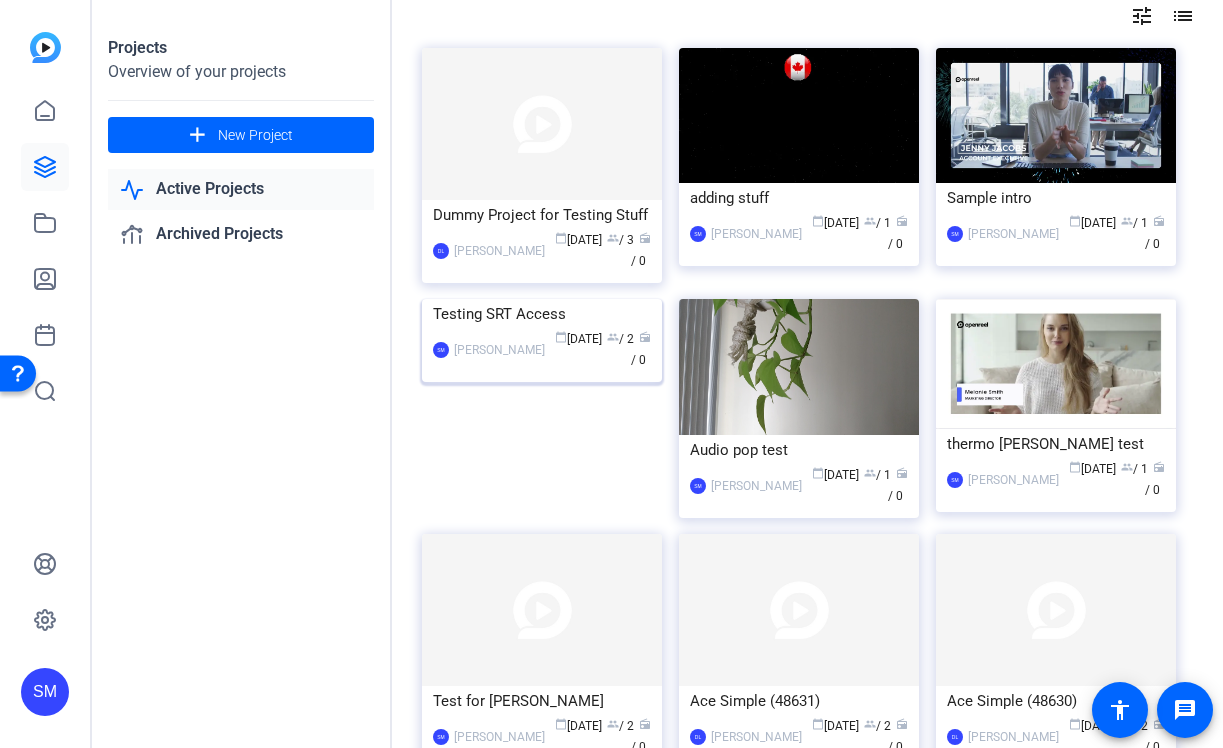 click on "Testing SRT Access" 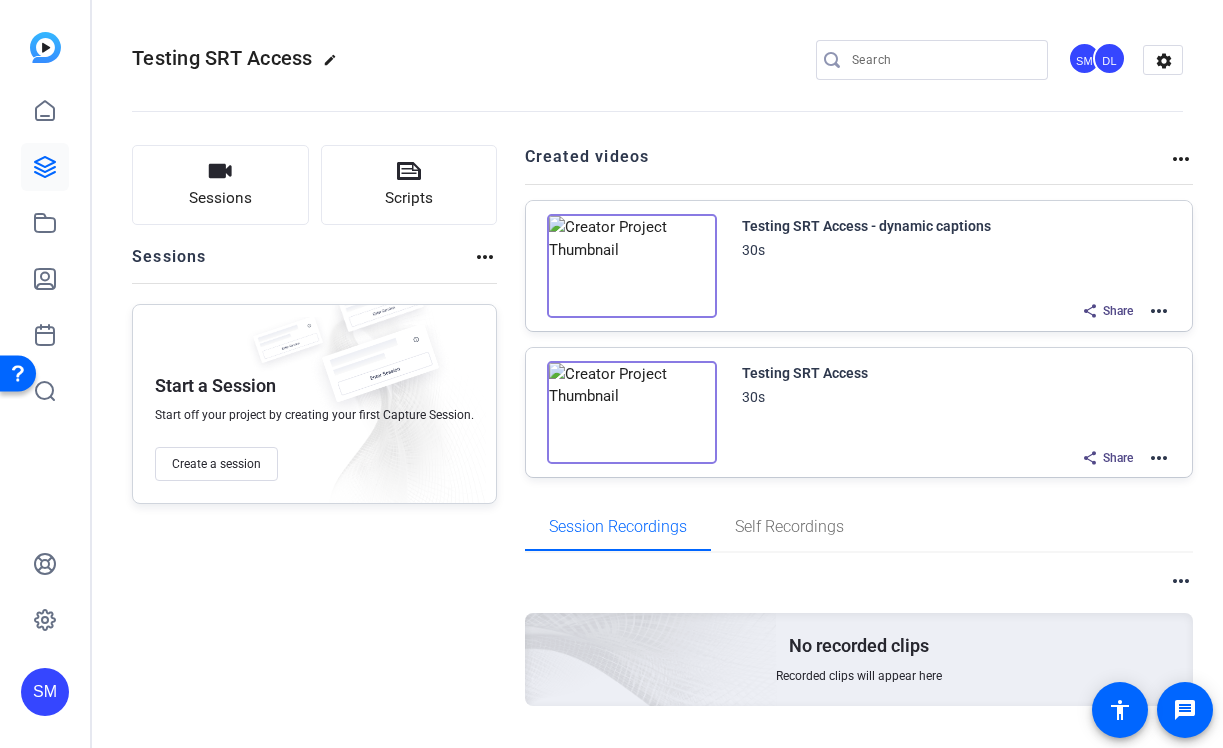 click on "more_horiz" 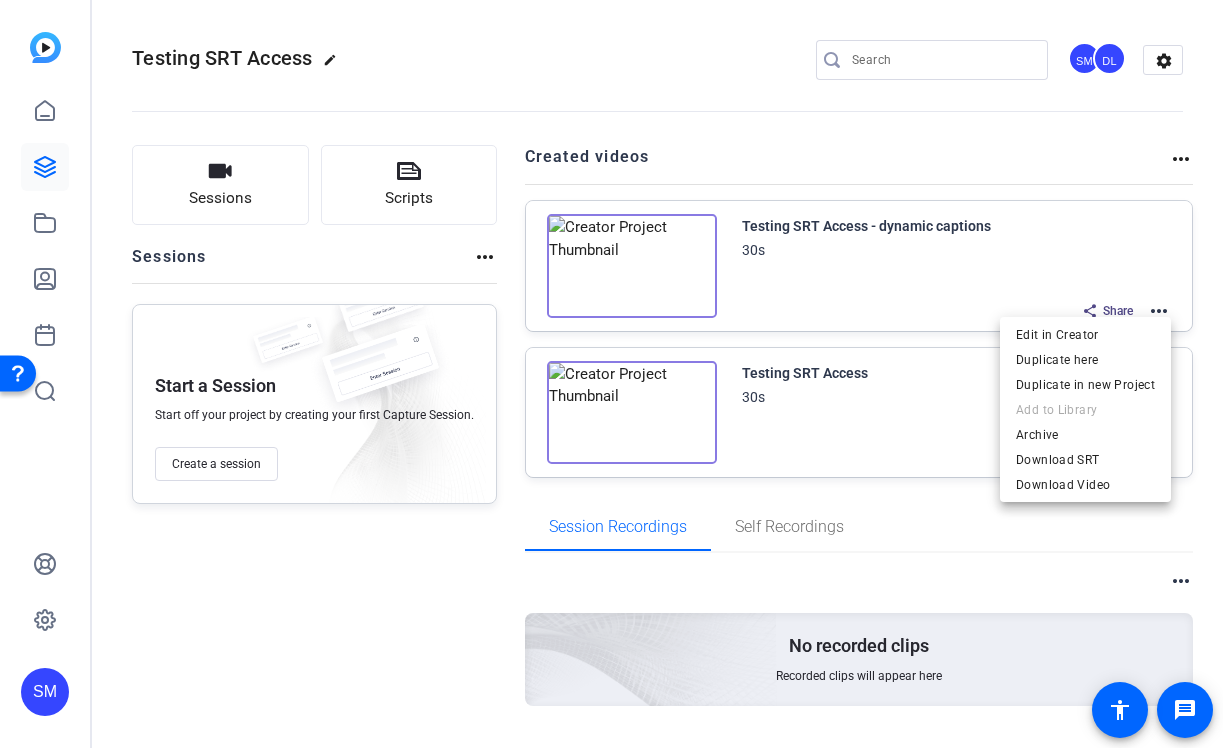 click at bounding box center [611, 374] 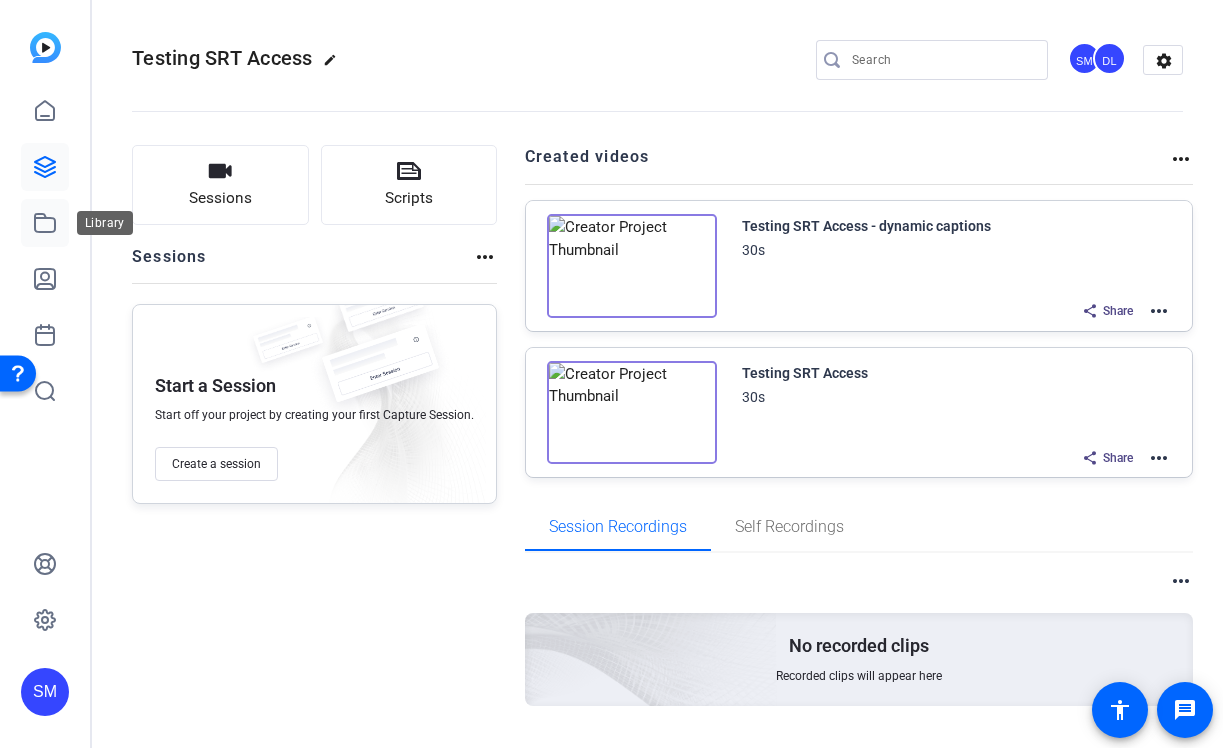 click 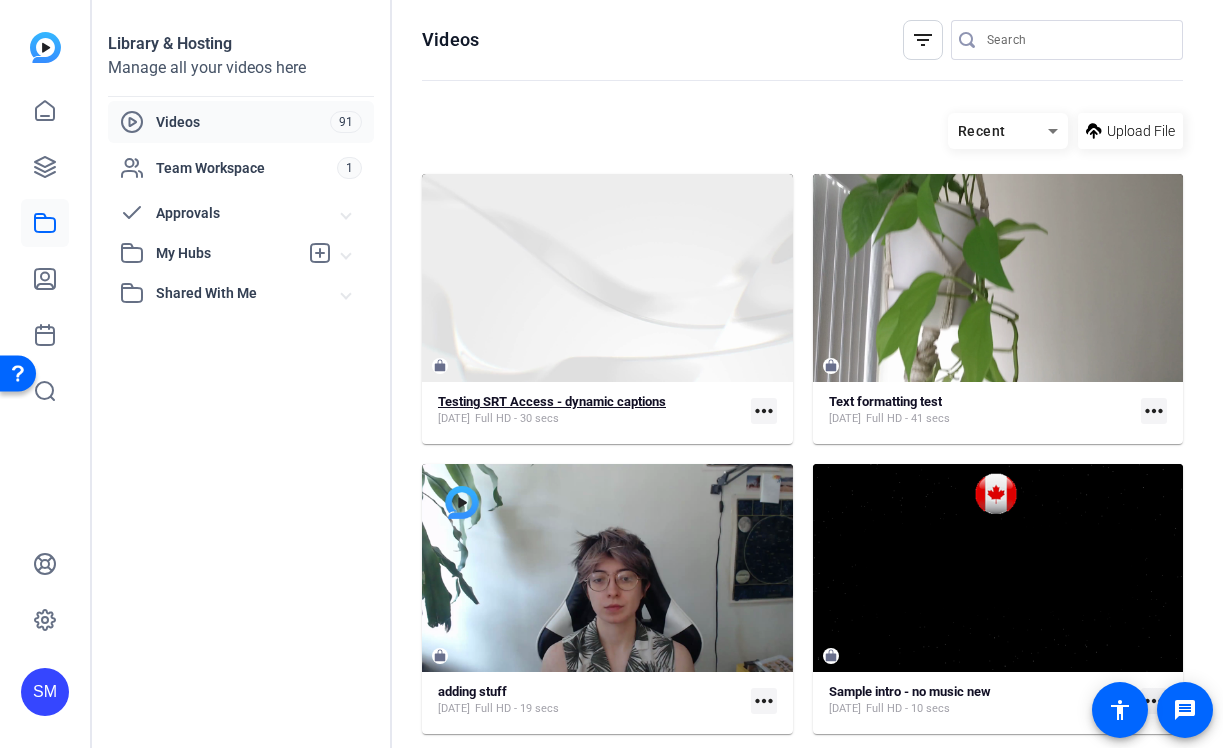 click on "Testing SRT Access - dynamic captions" 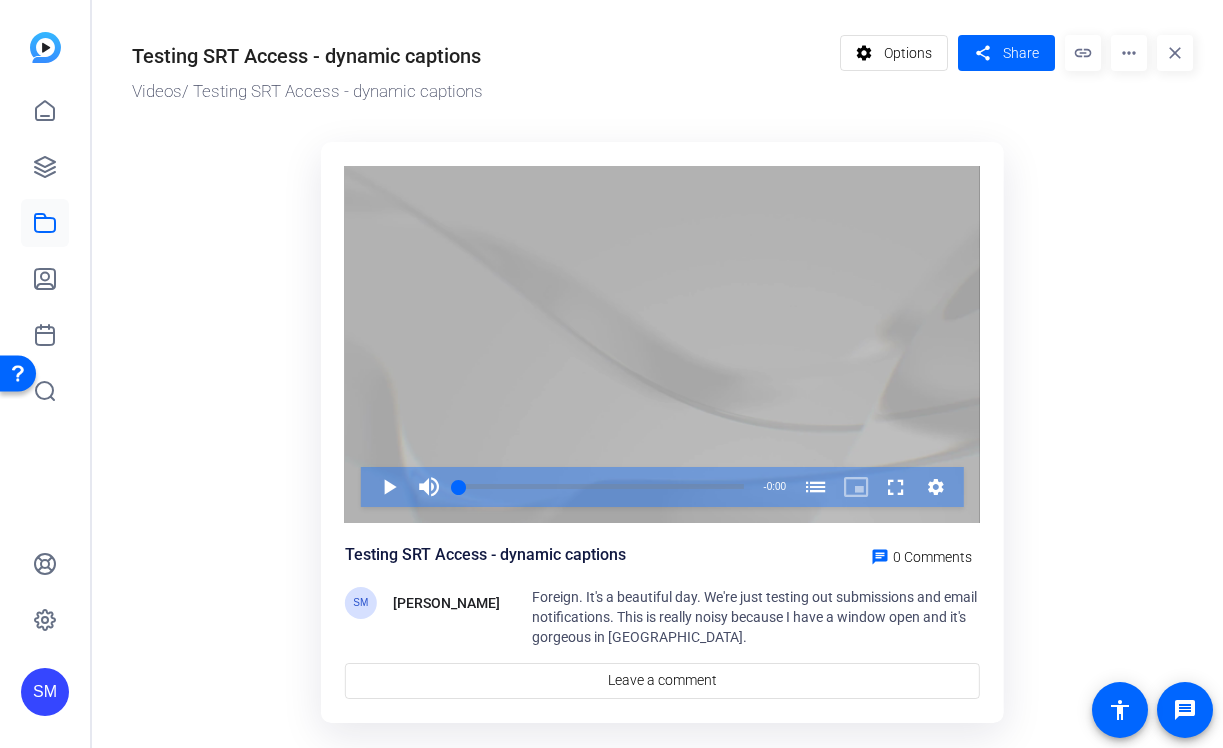 click at bounding box center (662, 344) 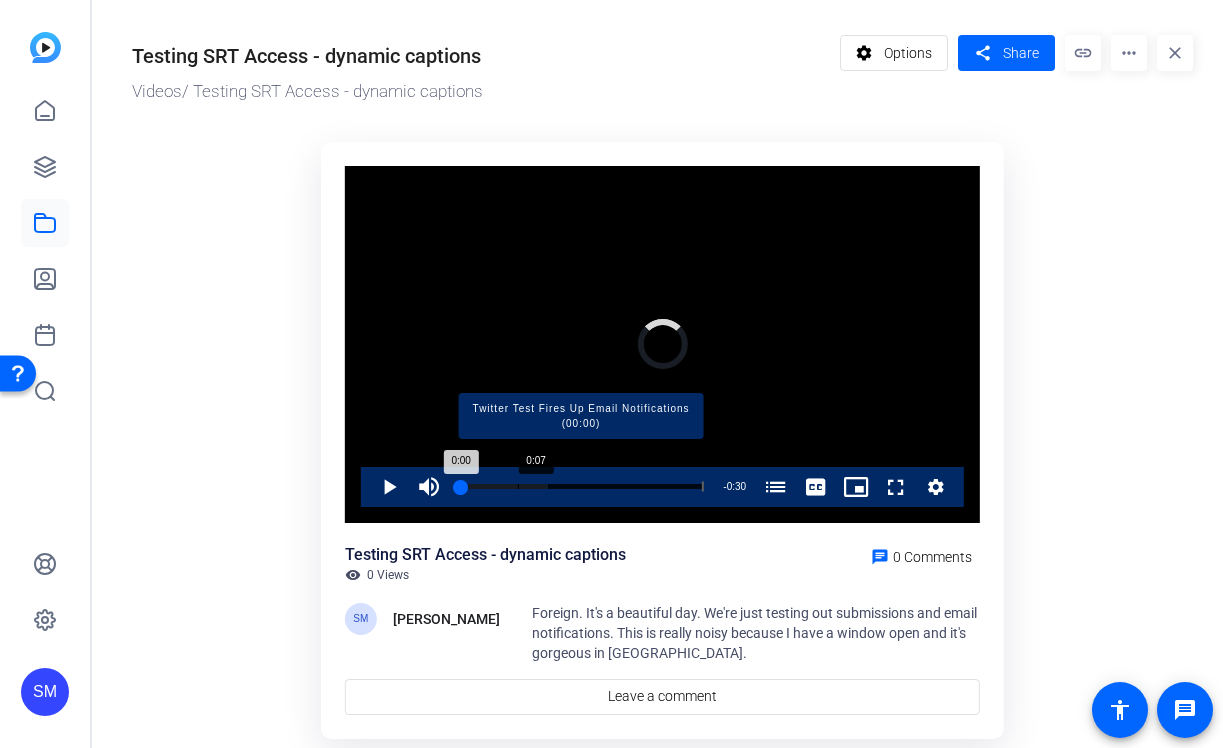 click on "Loaded :  36.55% 0:07 0:00 Twitter Test Fires Up Email Notifications (00:00)" at bounding box center [581, 486] 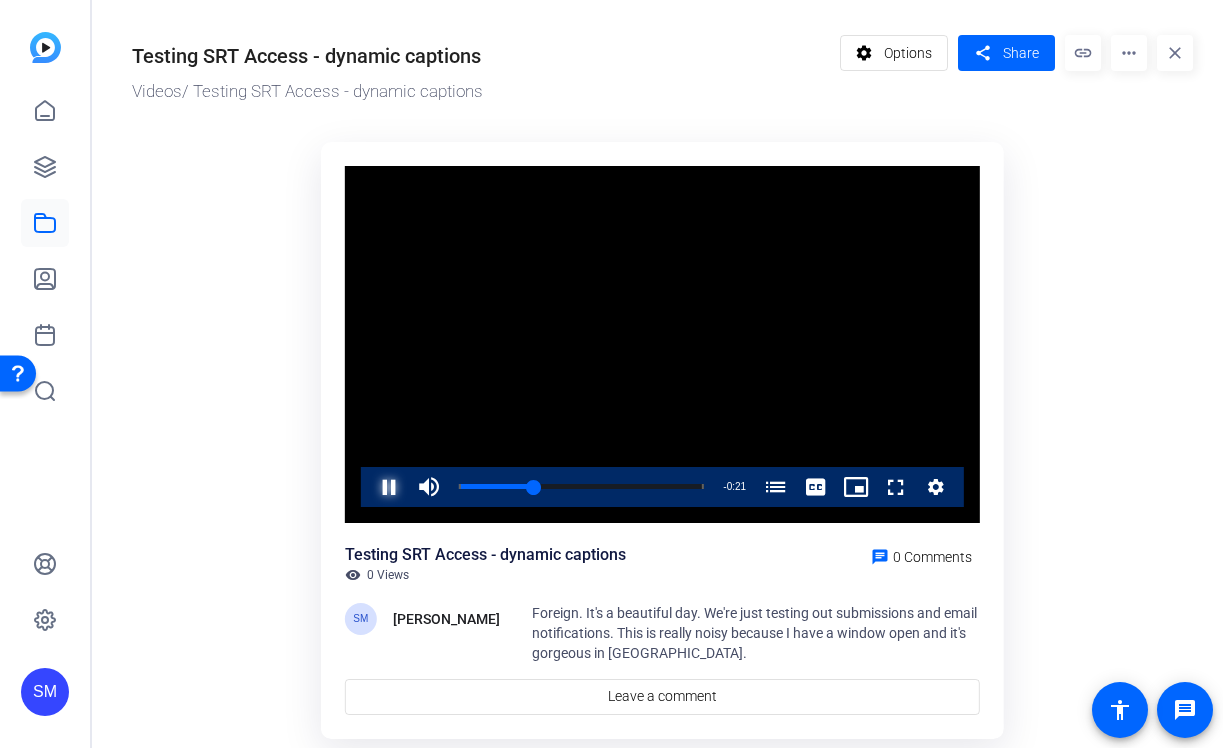 click at bounding box center (369, 487) 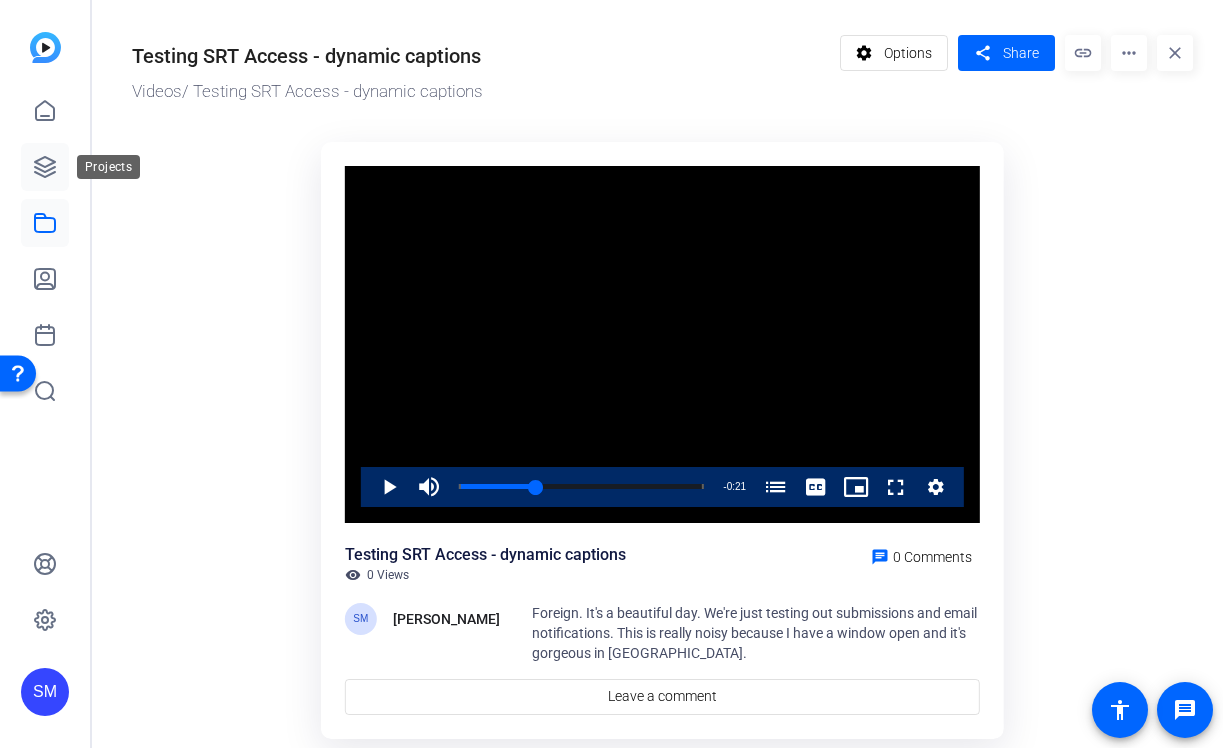 click 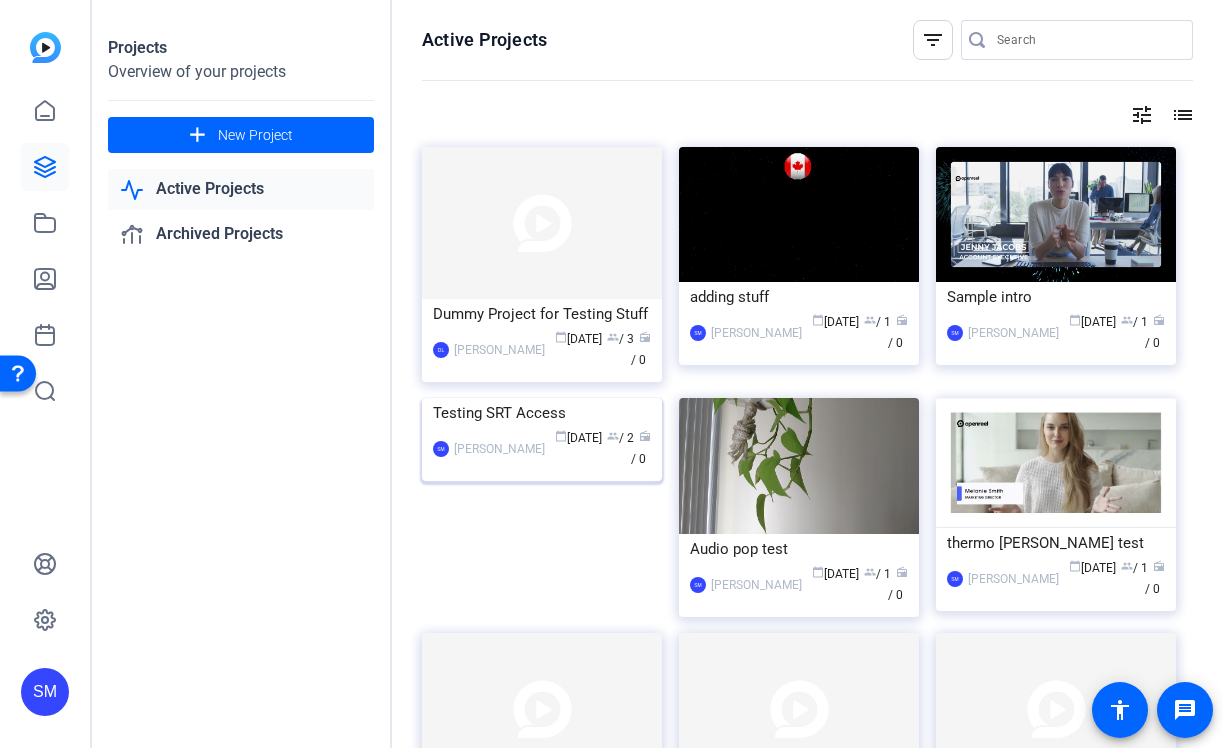 click on "Testing SRT Access" 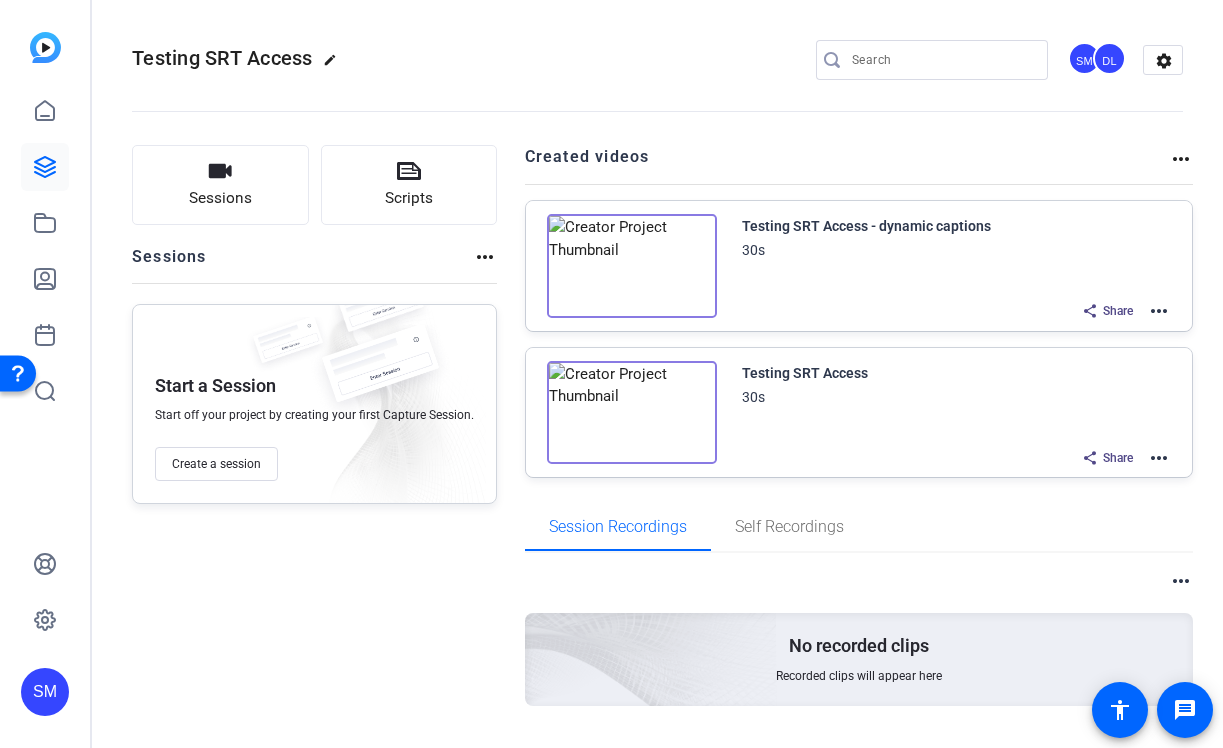 click on "more_horiz" 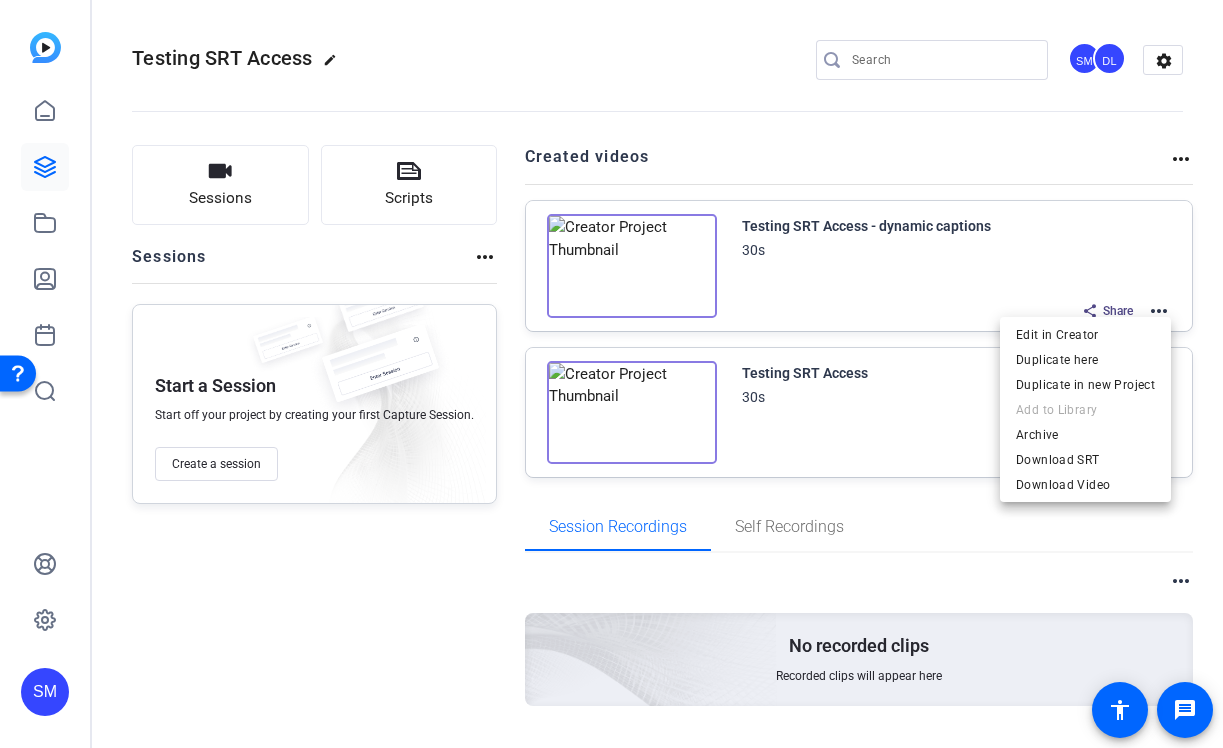 click at bounding box center [611, 374] 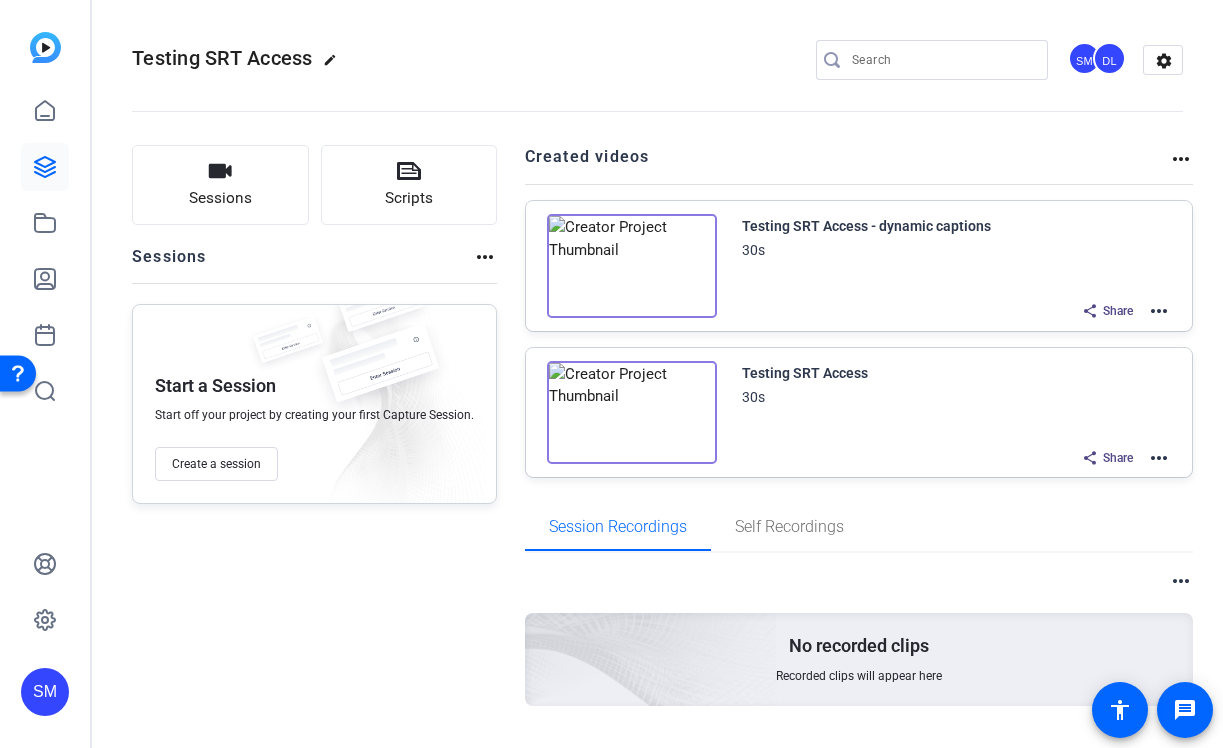 click on "more_horiz" 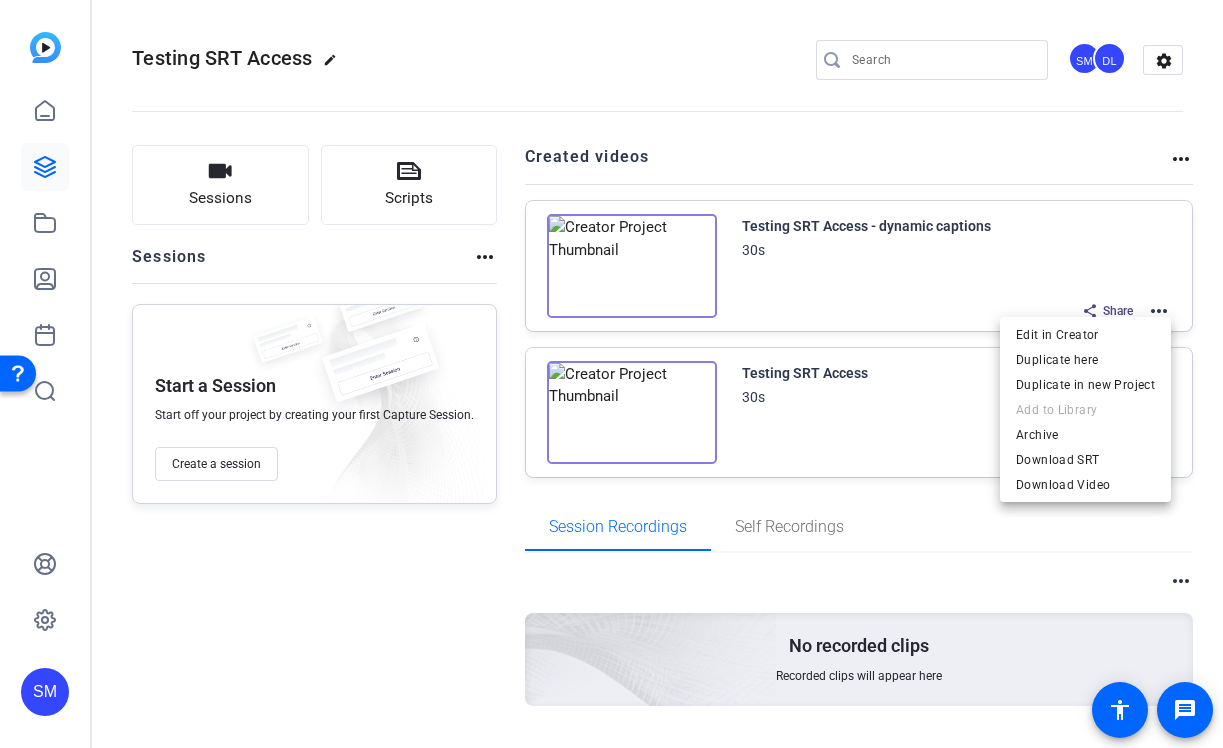 click at bounding box center (611, 374) 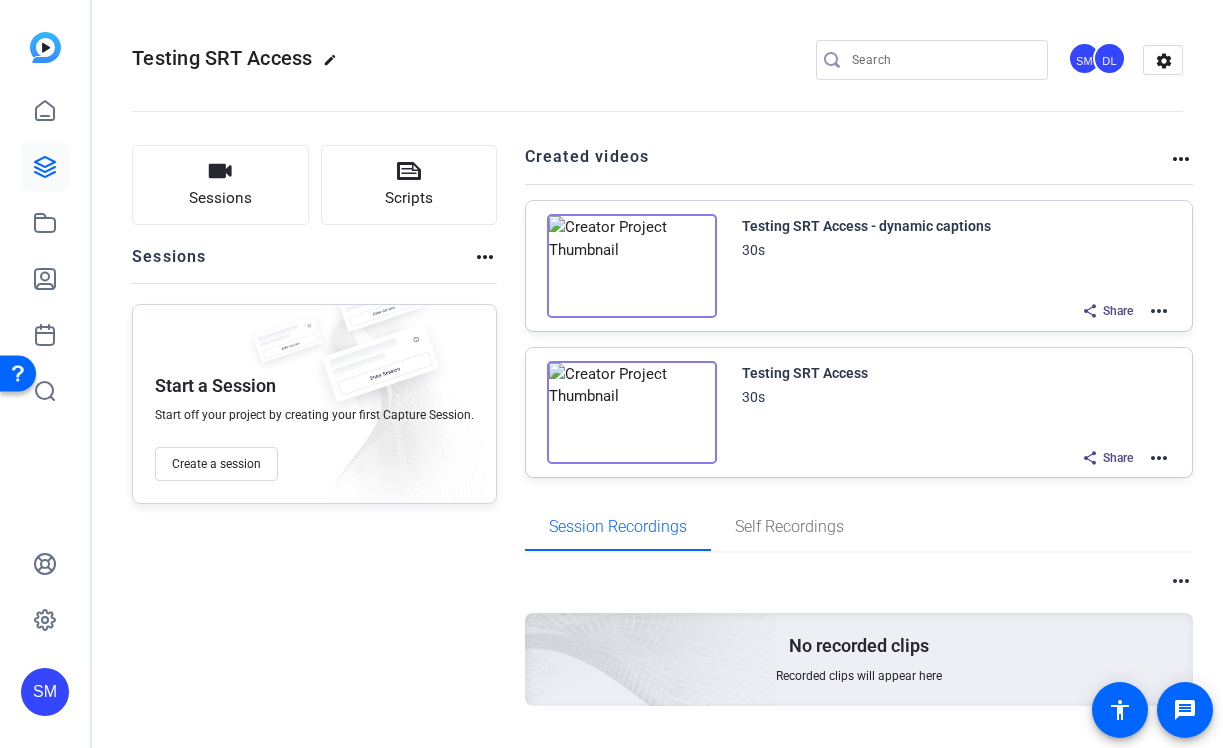 click on "more_horiz" 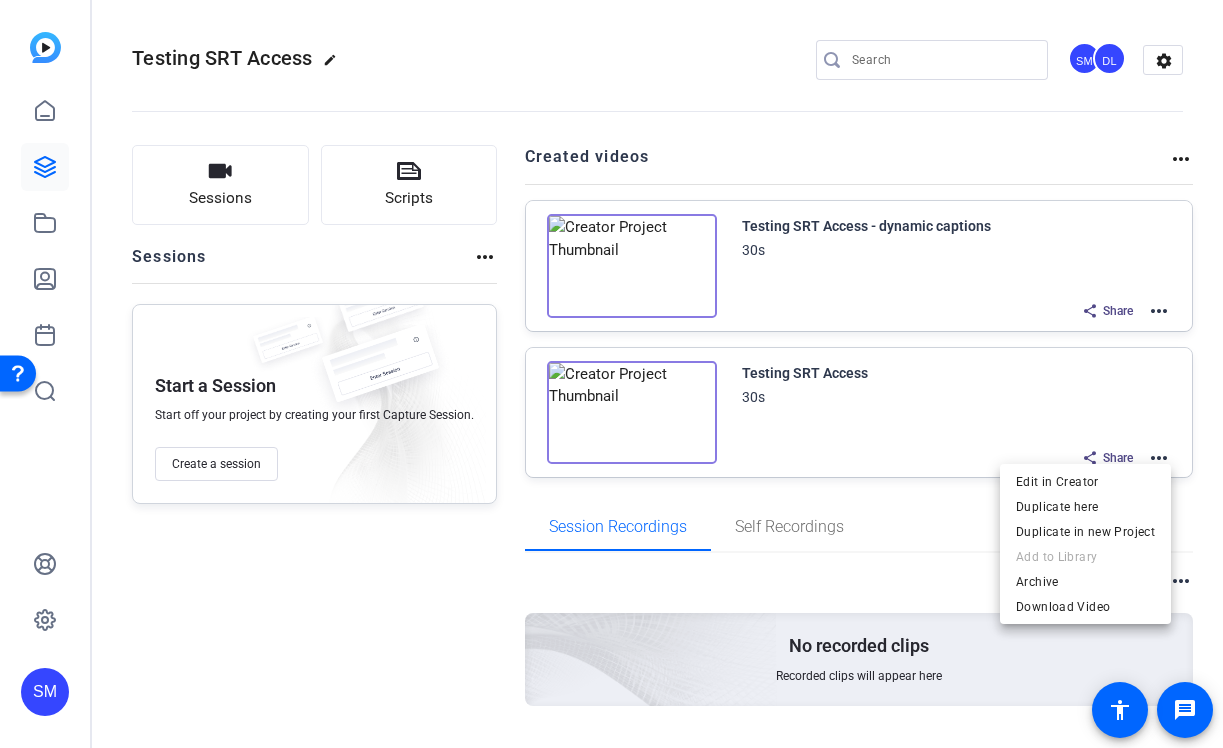 click at bounding box center (611, 374) 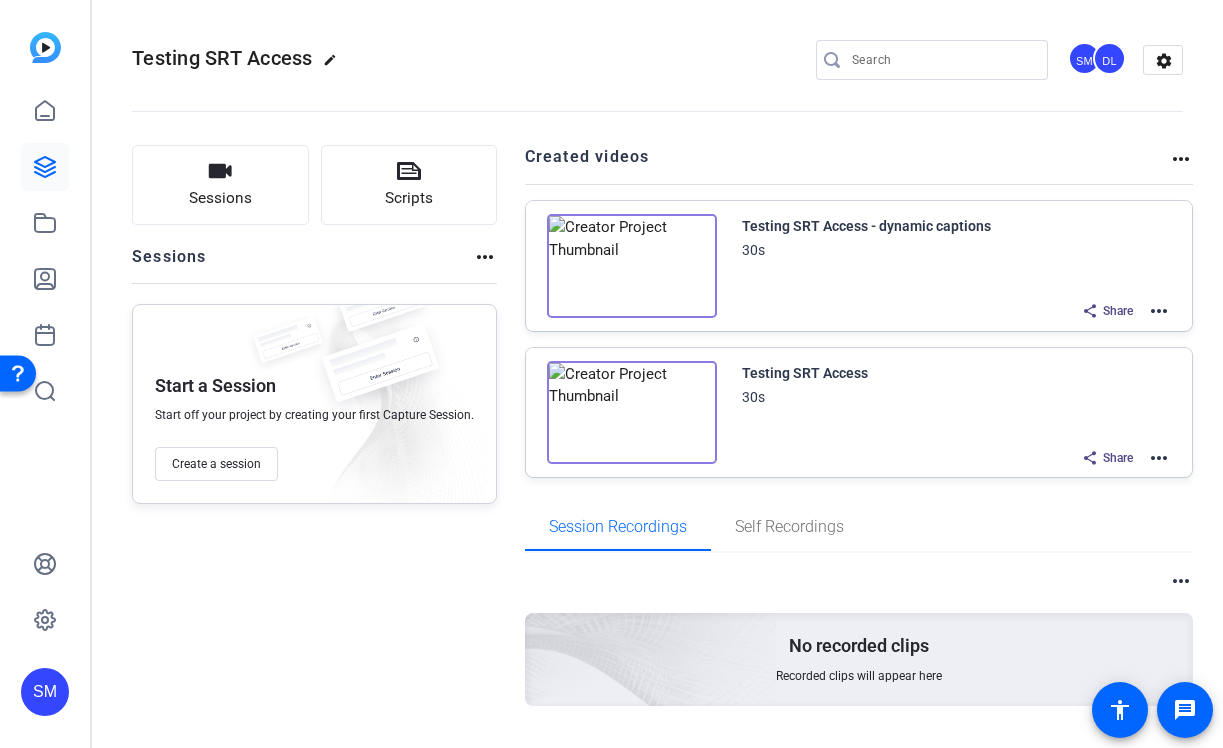 click on "more_horiz" 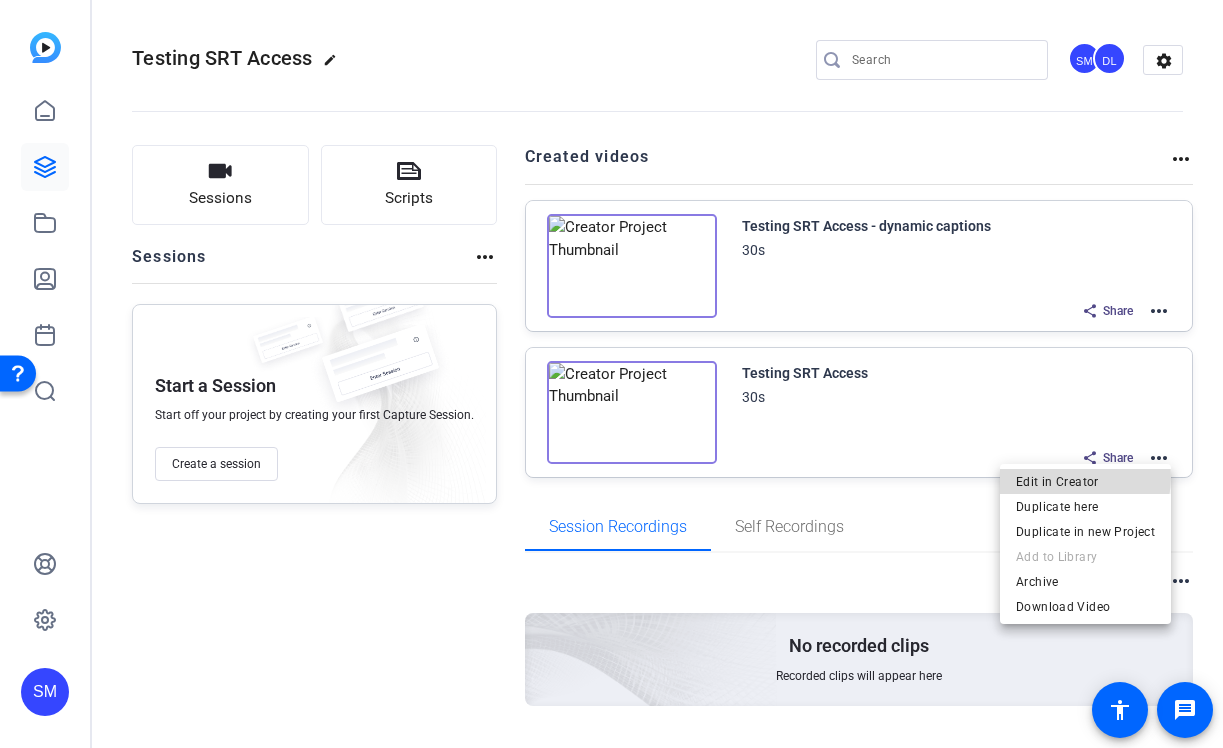 click on "Edit in Creator" at bounding box center [1085, 481] 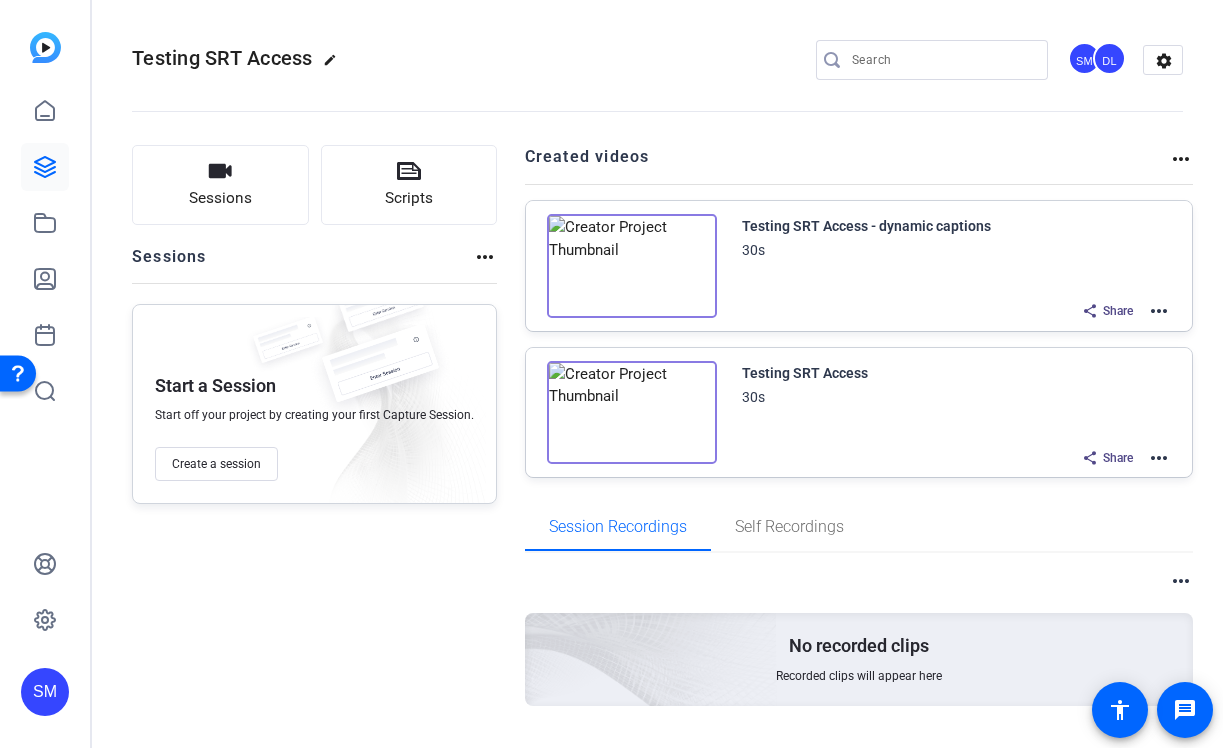 click on "more_horiz" 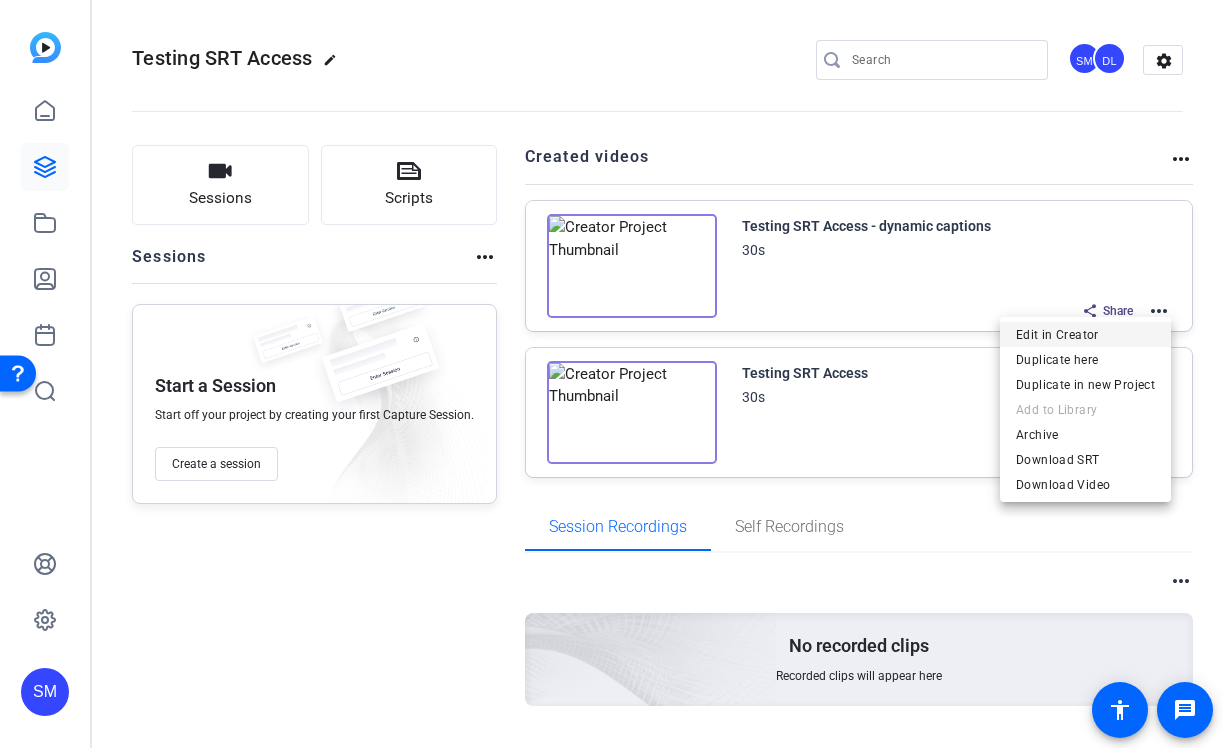 click on "Edit in Creator" at bounding box center (1085, 335) 